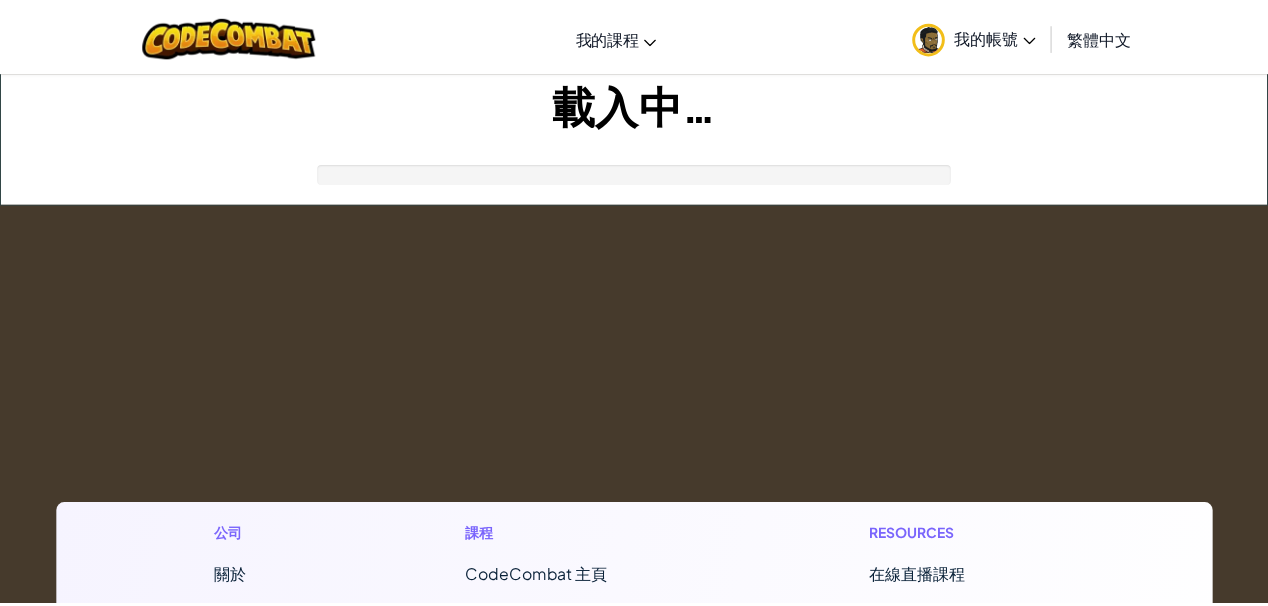 scroll, scrollTop: 0, scrollLeft: 0, axis: both 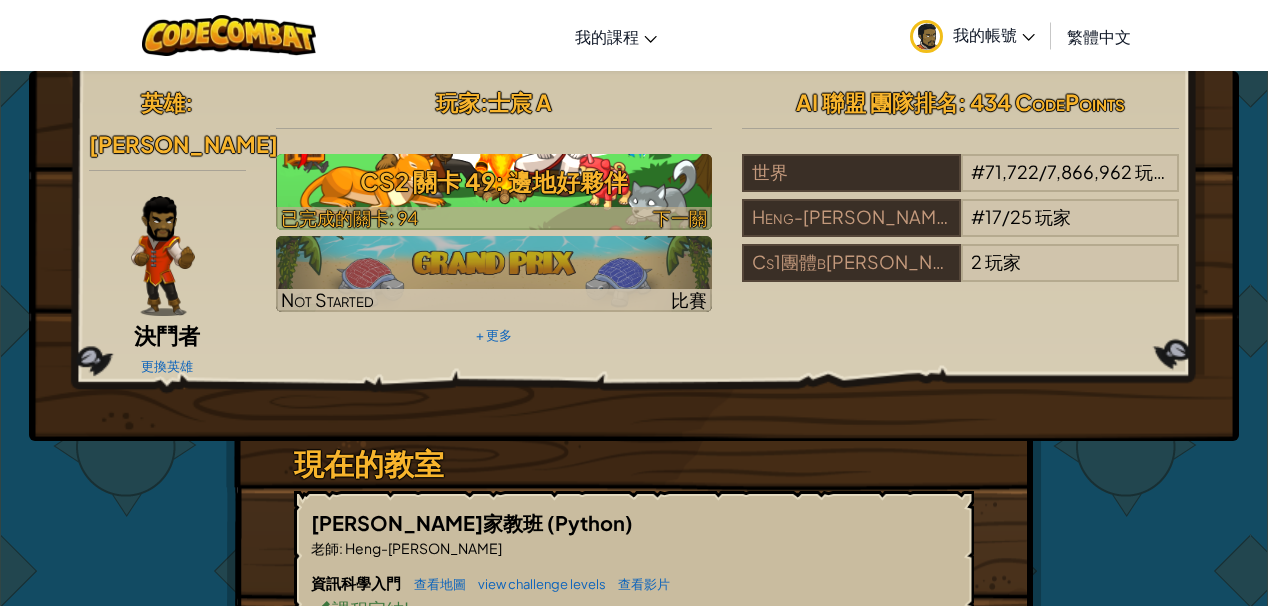 click on "CS2 關卡 49: 邊地好夥伴" at bounding box center (494, 181) 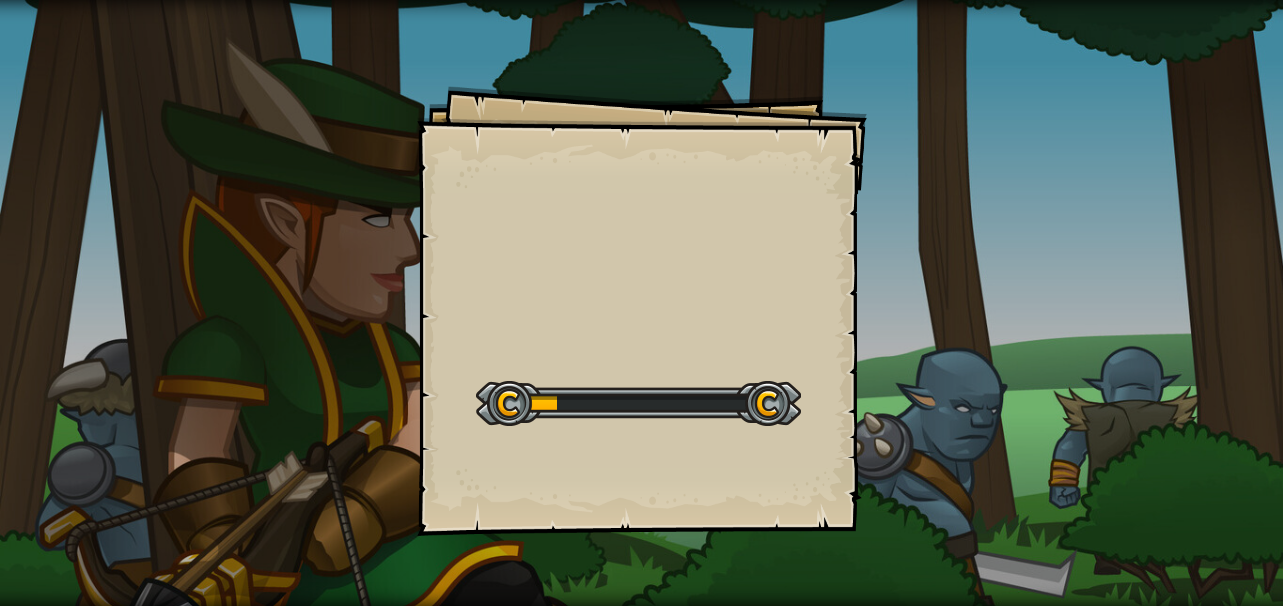 scroll, scrollTop: 0, scrollLeft: 0, axis: both 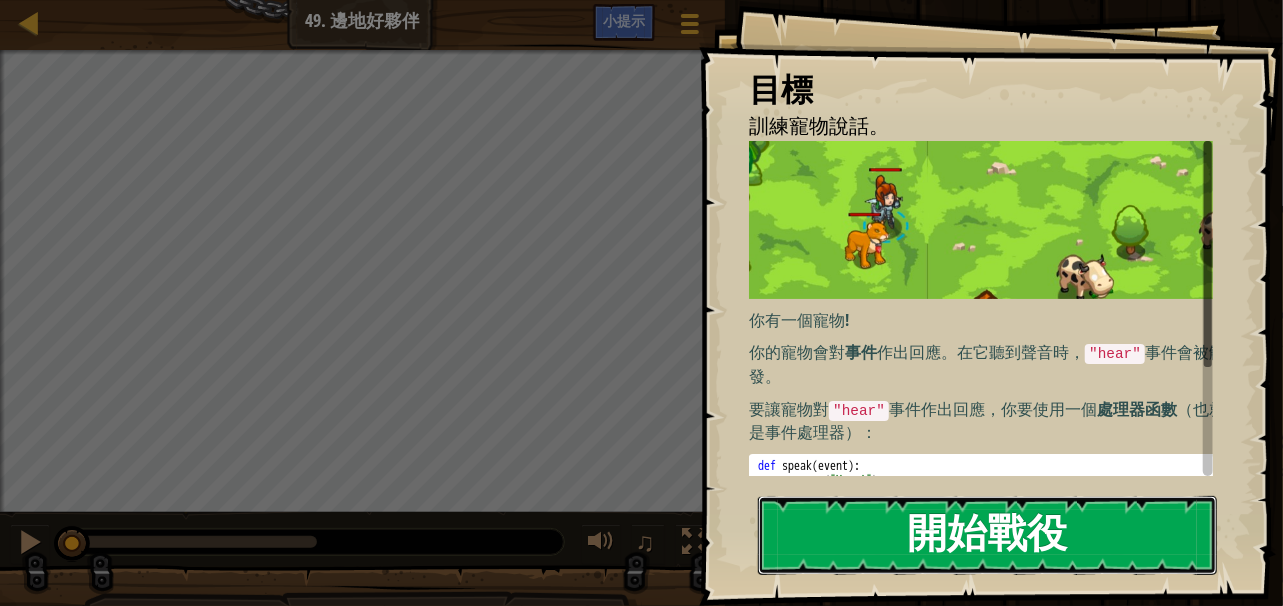 click on "開始戰役" at bounding box center [987, 535] 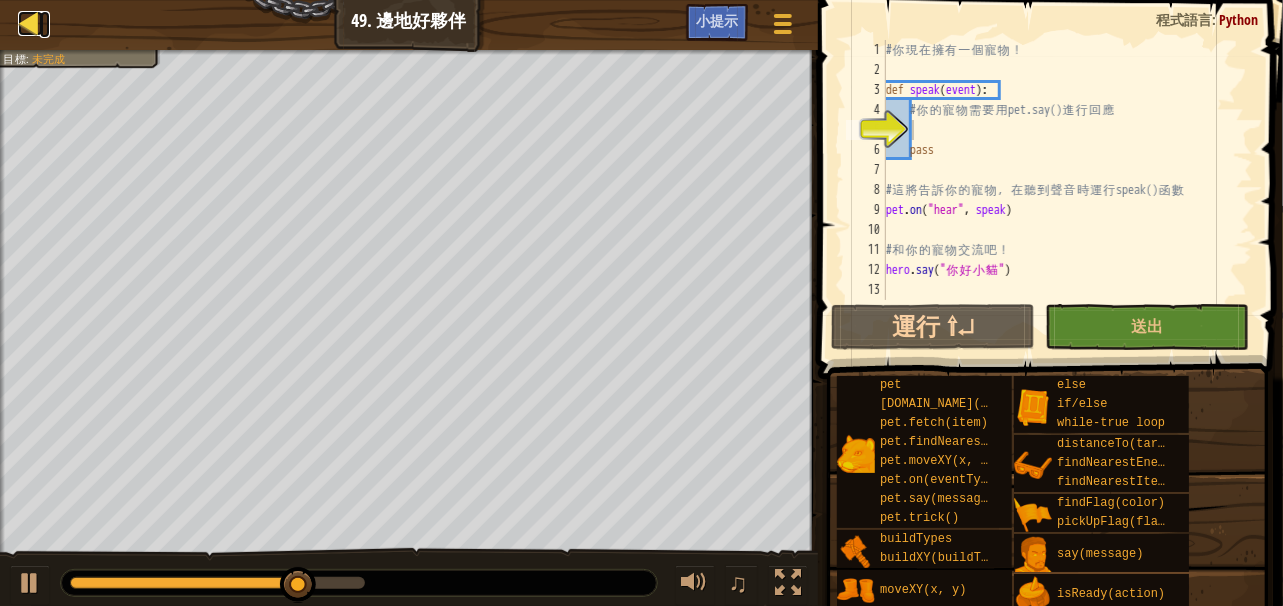 click at bounding box center (30, 23) 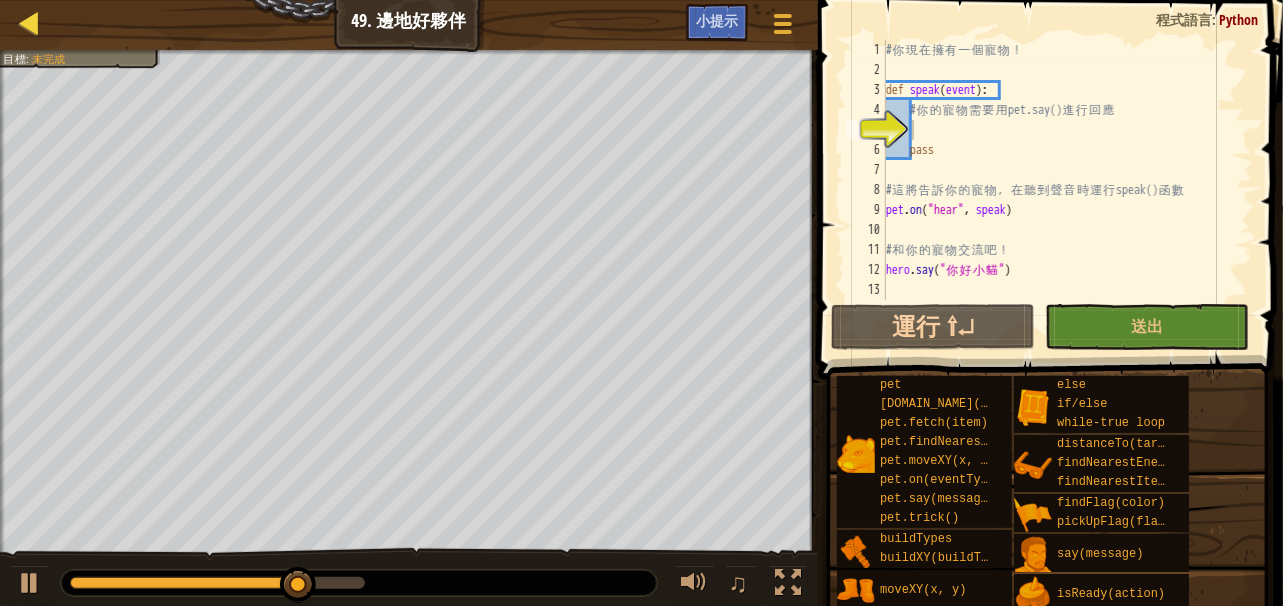 select on "zh-HANT" 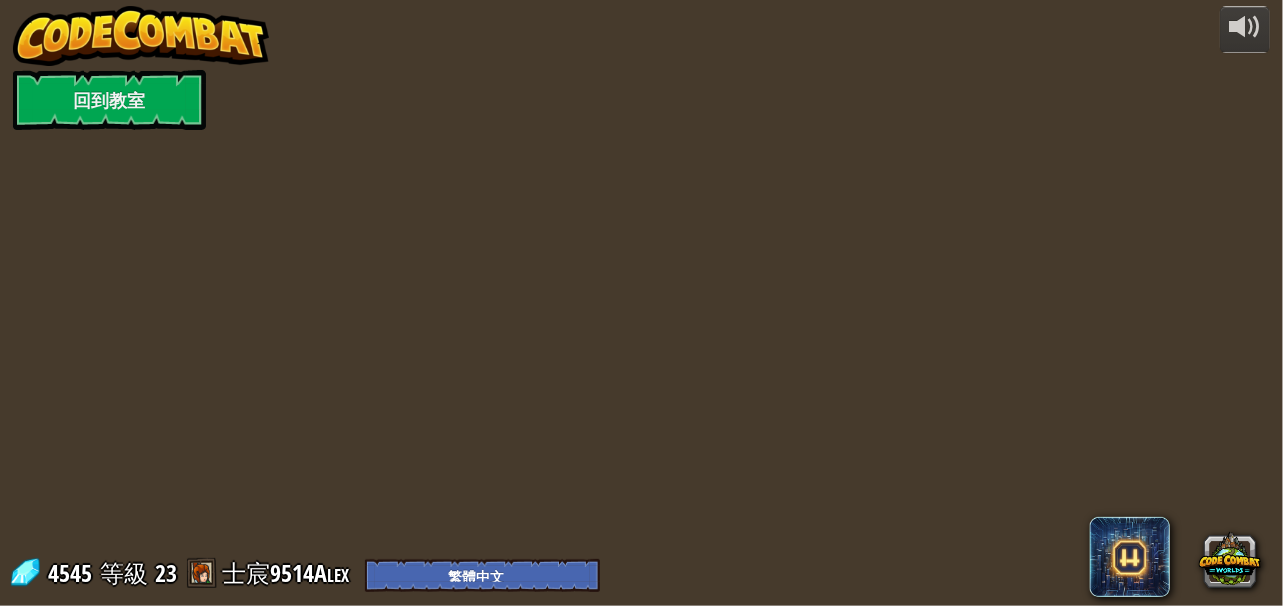 select on "zh-HANT" 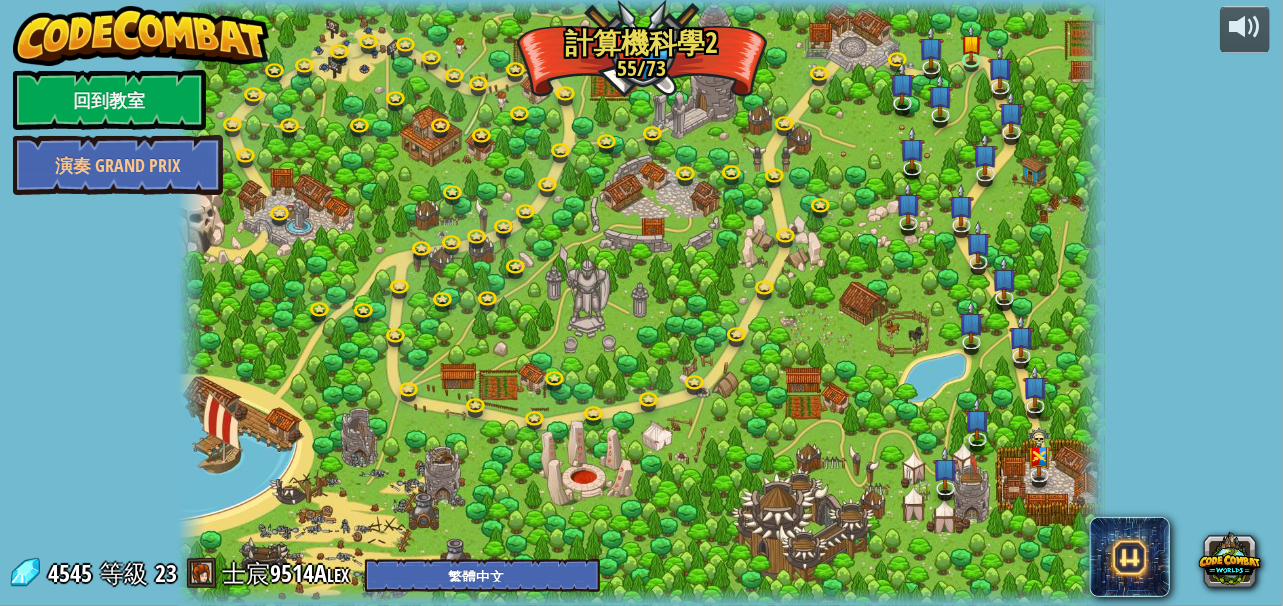 select on "zh-HANT" 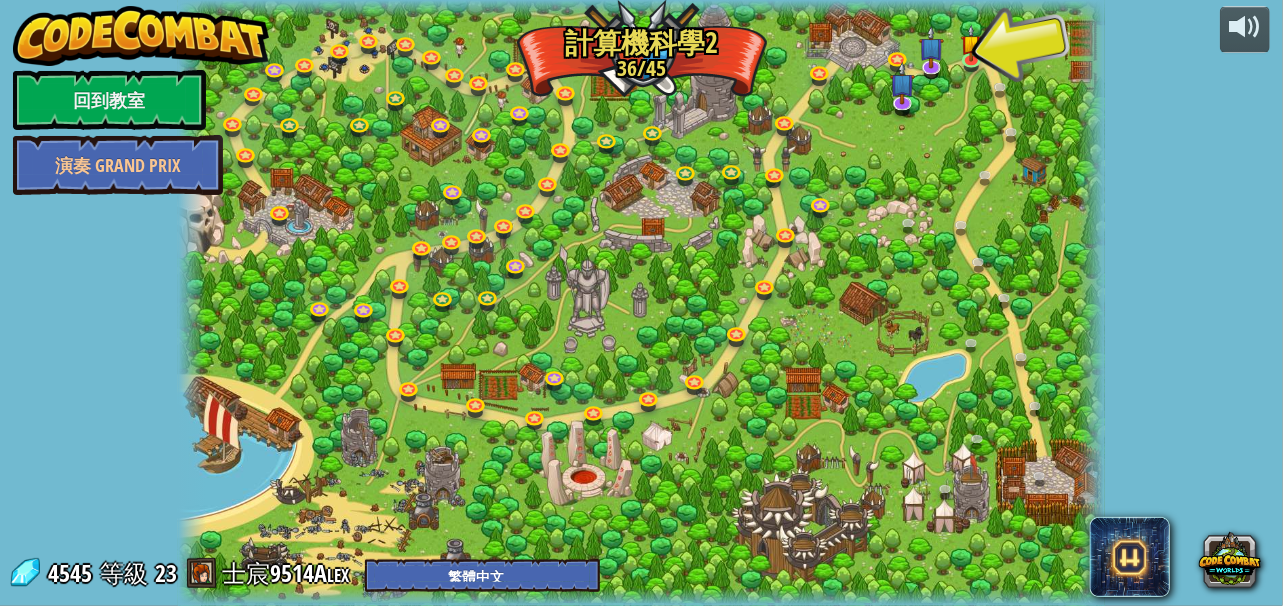 drag, startPoint x: 790, startPoint y: 203, endPoint x: 728, endPoint y: 365, distance: 173.45892 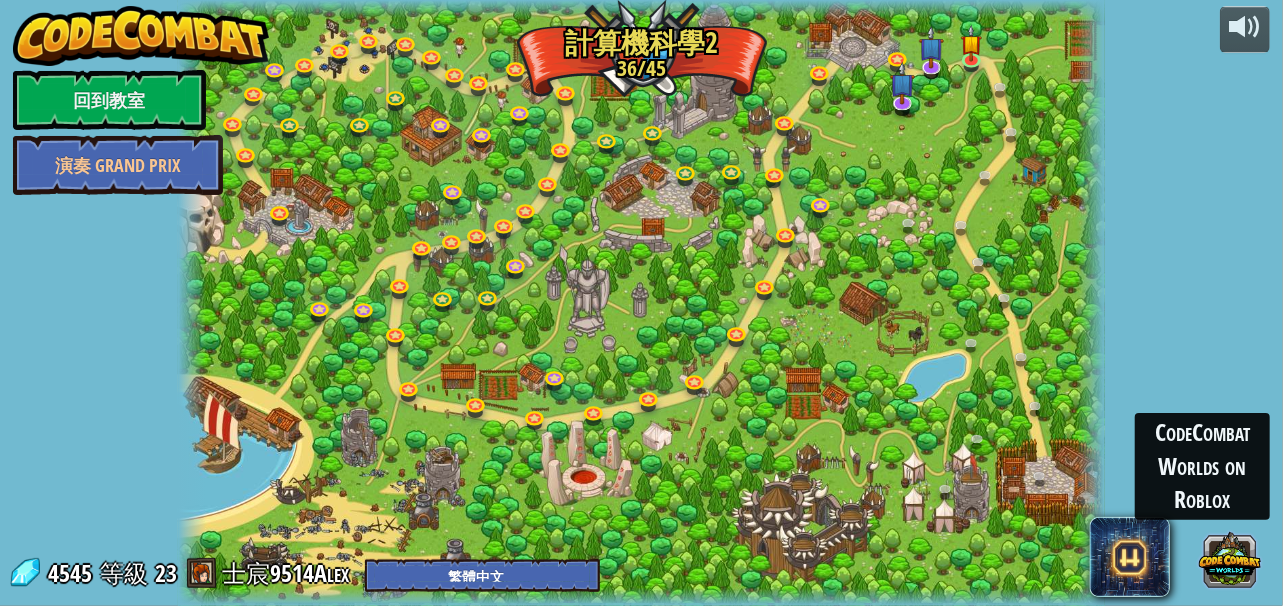 click at bounding box center (1230, 559) 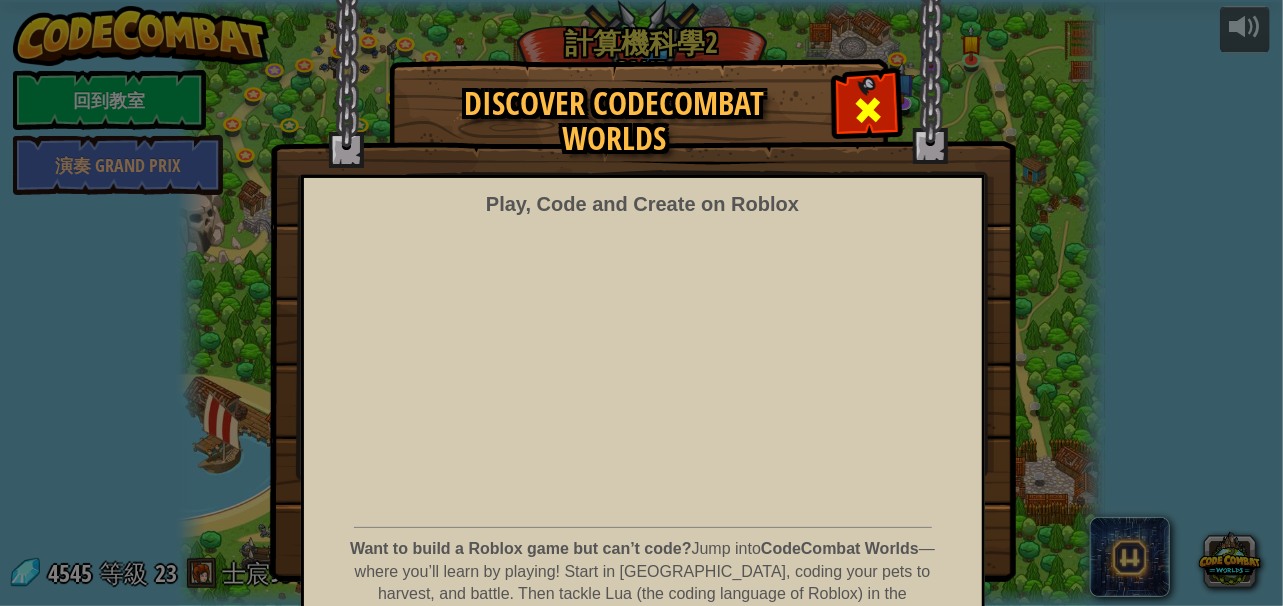 click at bounding box center (868, 110) 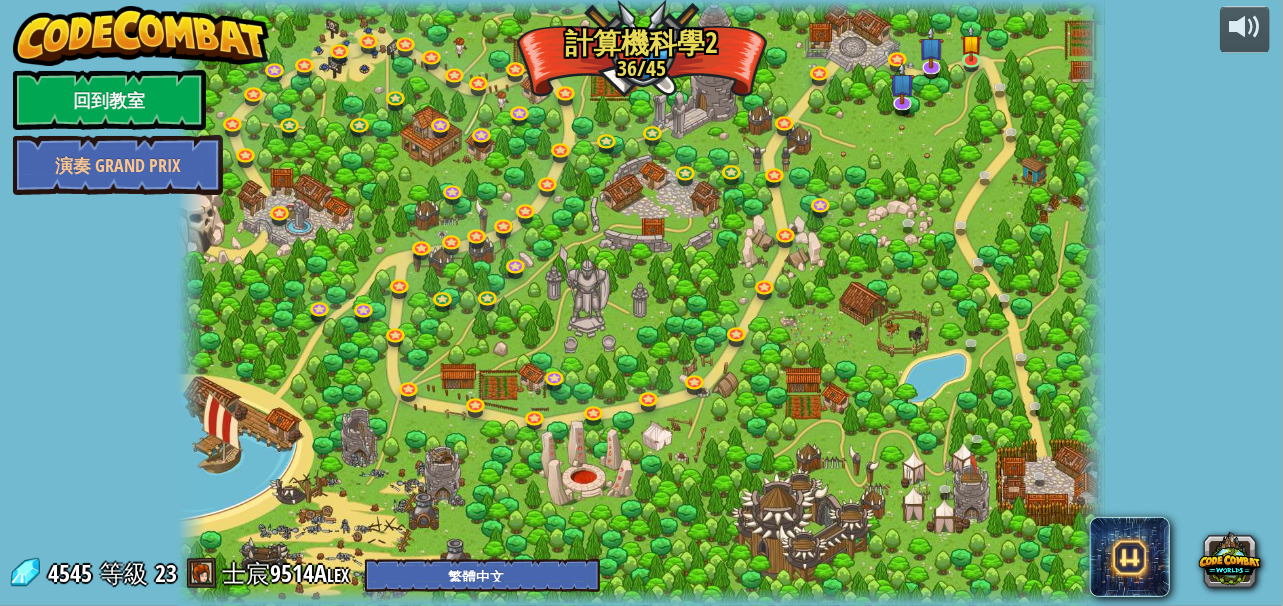 click at bounding box center [641, 303] 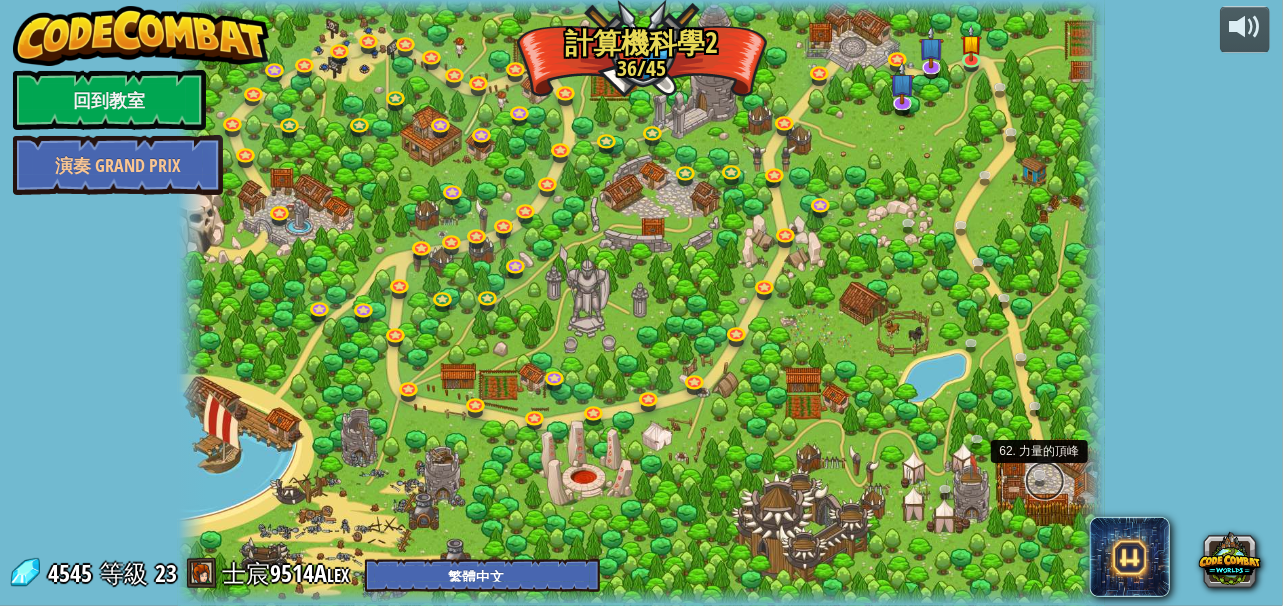 click at bounding box center [1045, 481] 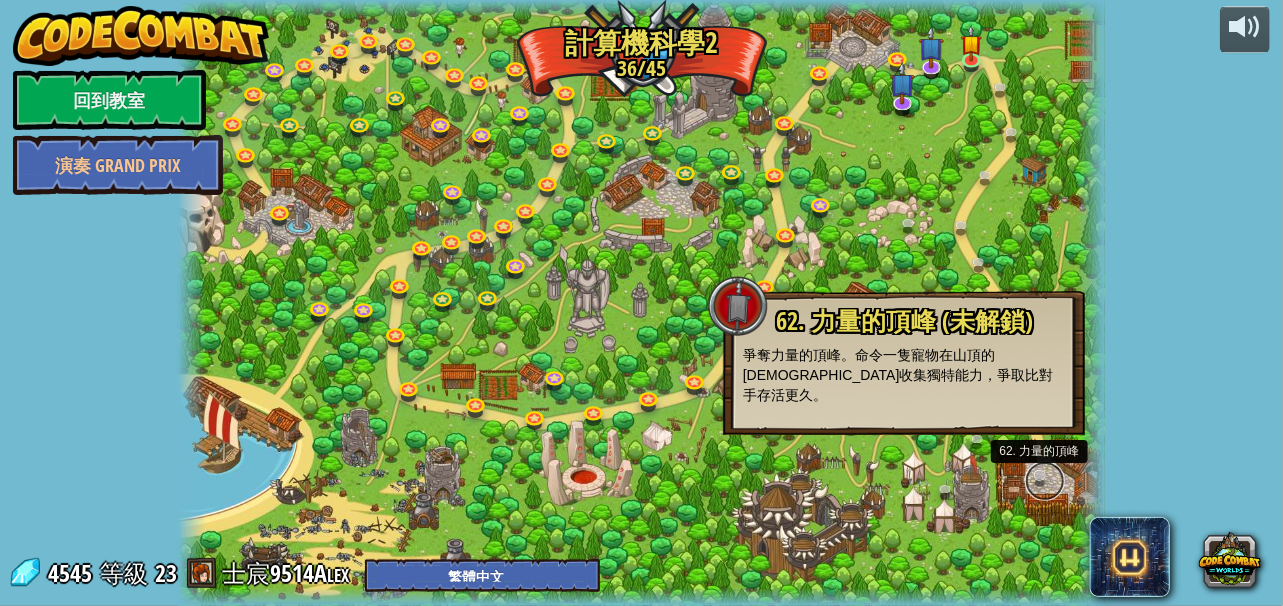 click at bounding box center (1045, 481) 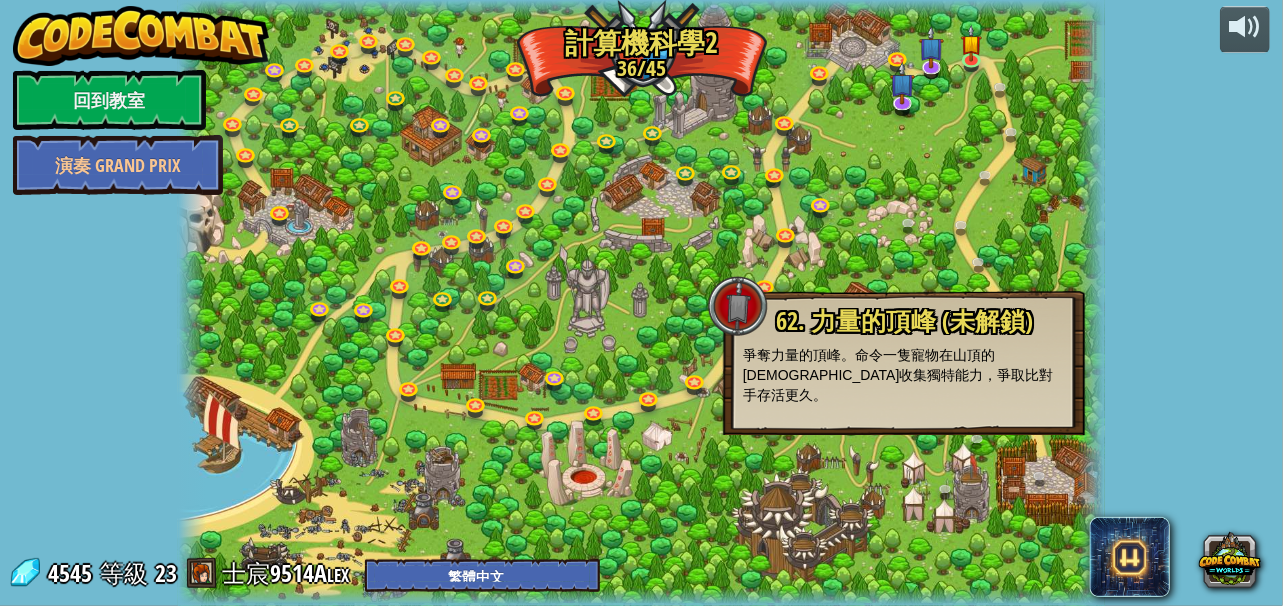 click on "powered by 回到教室 演奏 Grand Prix 8. 野餐毀滅者 從巡邏的食人魔手中保護野餐者。
進入關卡 9. If的盛宴 獸人從四面八方圍攻！等待時機，攻擊突圍！
進入關卡 7. 巡邏兵剋星 用新的選擇性目標技巧擊敗食人魔巡邏隊
進入關卡 10. 村莊守護者 保護村莊免受搶劫的小妖精劫掠。
進入關卡 46. 貪婪陷阱 對於狩獵貪婪的食人魔而言，今天真是個好日子。
進入關卡 49. 邊地好夥伴 你有一個寵物！訓練它說話吧！
進入關卡 6. 林地小屋 經過邊地森林，記得檢查每個角落，以確保您的安全。
進入關卡 48. 綜合挑戰. 函數巡邏 全力使用你的編程能力巡邏並擊敗食人魔。
進入關卡 15. 獸人營地 從食人魔營地中找回被盜的寶藏。
進入關卡 17. 森林劈裂者 使用你的新的劈砍能力來擊退小魔鬼。
進入關卡 5. 概念挑戰. 寶石果子 使用XY坐標來移動。
進入關卡
進入關卡" at bounding box center [641, 303] 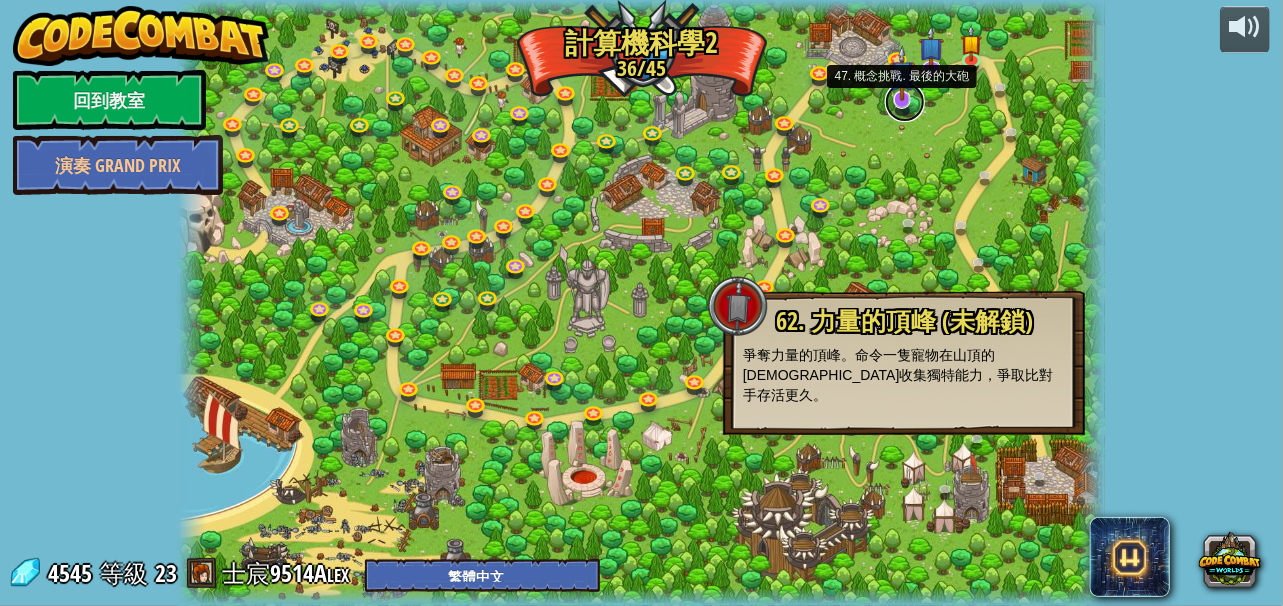 click at bounding box center [905, 102] 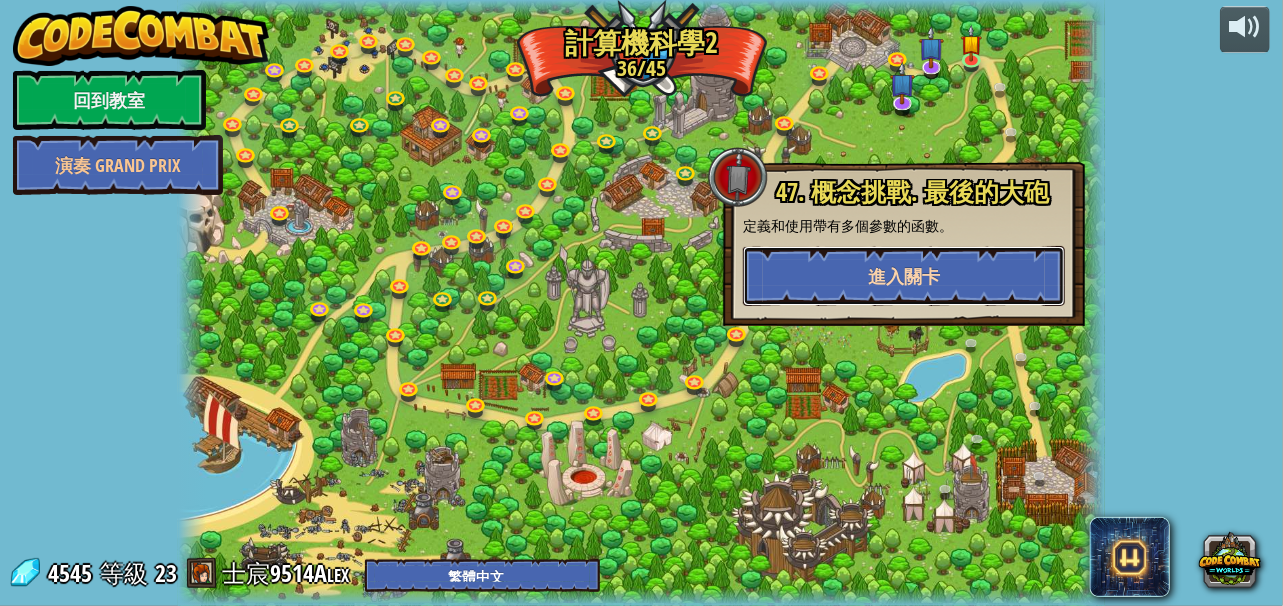 click on "進入關卡" at bounding box center [904, 276] 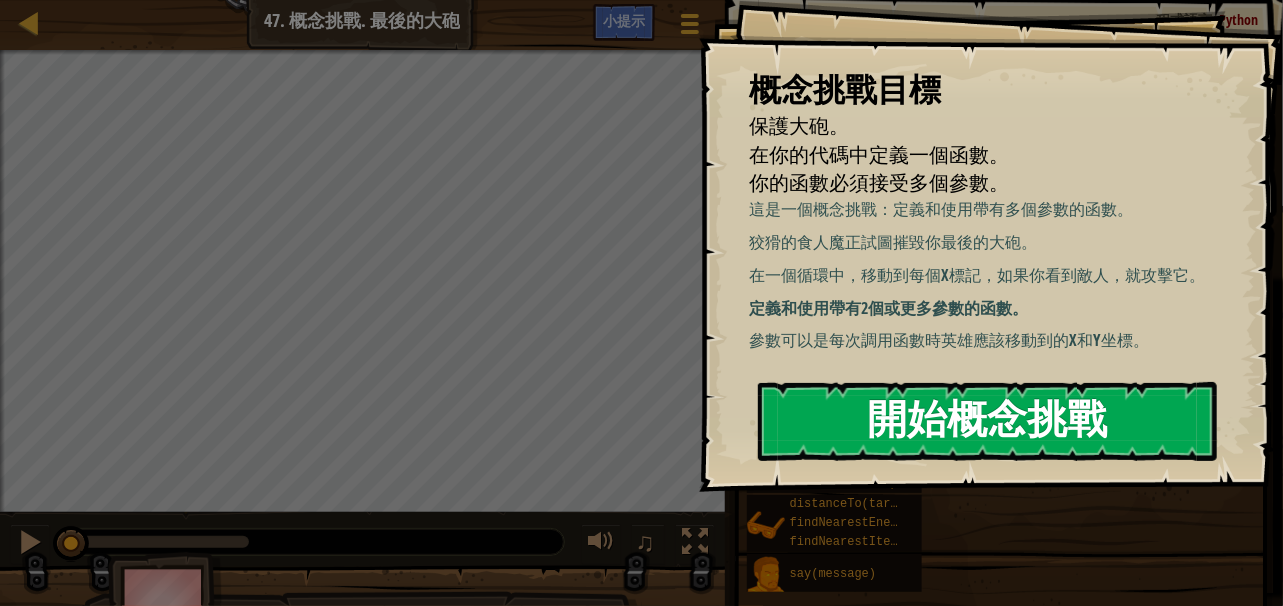 click on "開始概念挑戰" at bounding box center (987, 421) 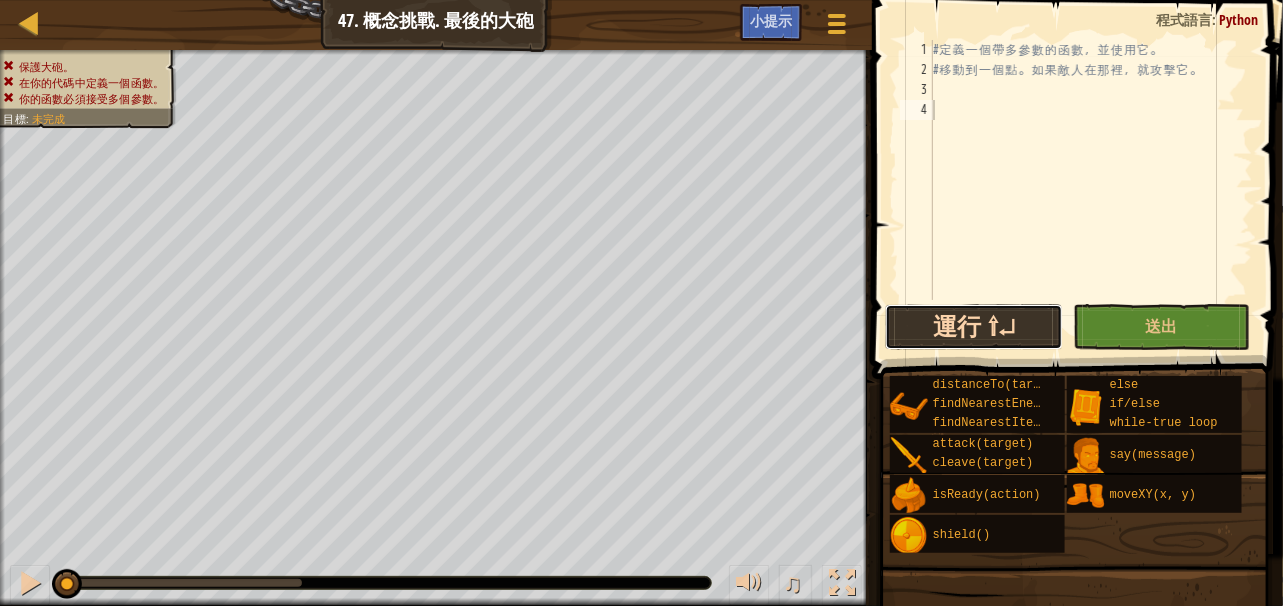 click on "運行 ⇧↵" at bounding box center [974, 327] 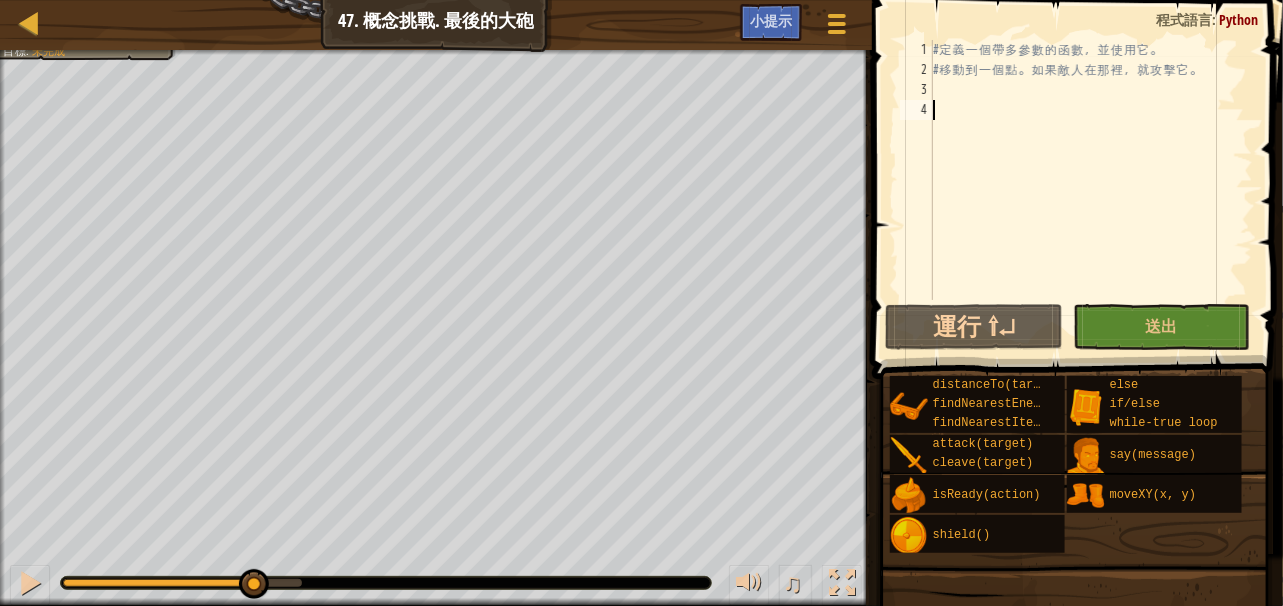 drag, startPoint x: 109, startPoint y: 581, endPoint x: 252, endPoint y: 565, distance: 143.89232 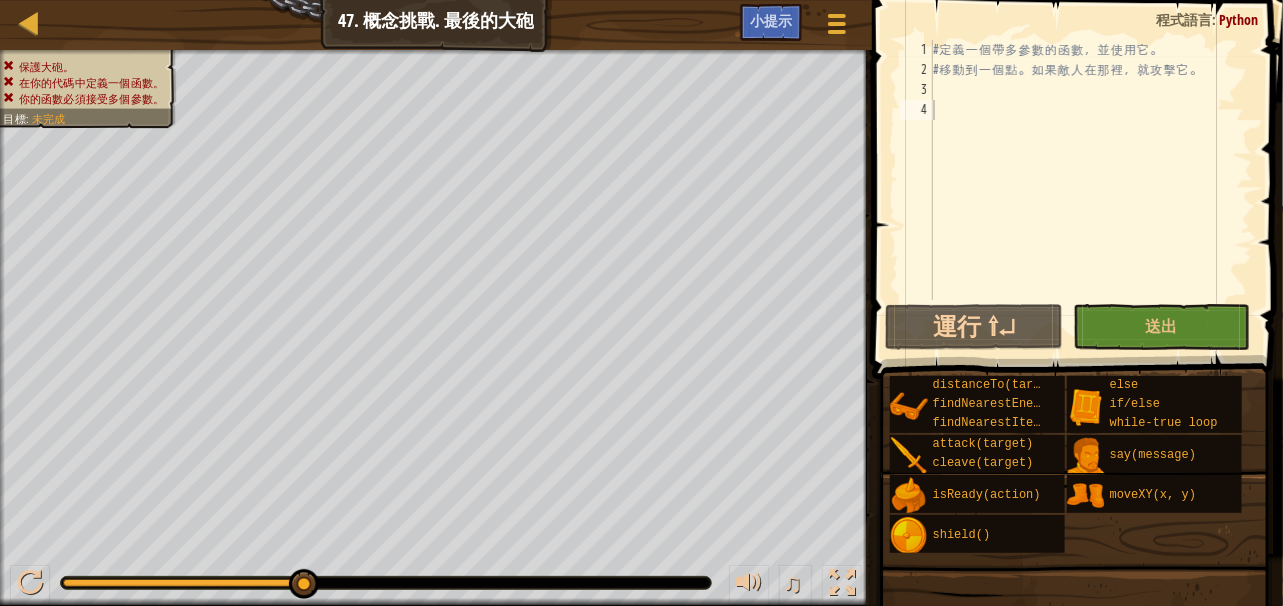 drag, startPoint x: 285, startPoint y: 589, endPoint x: 155, endPoint y: 595, distance: 130.13838 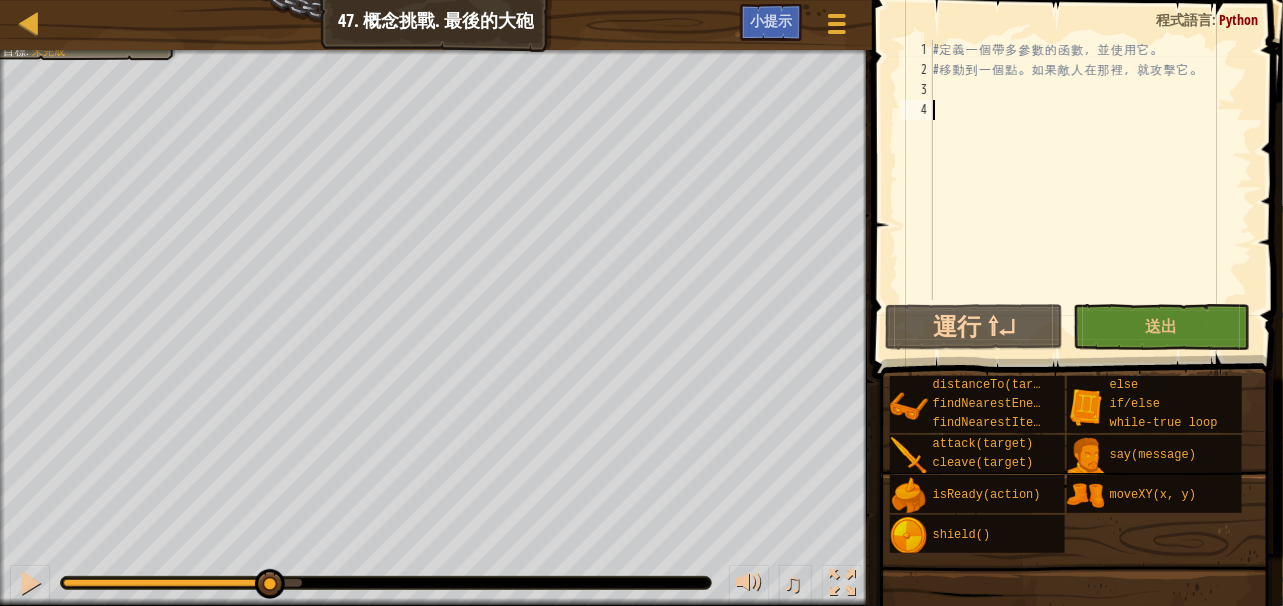 click at bounding box center [165, 583] 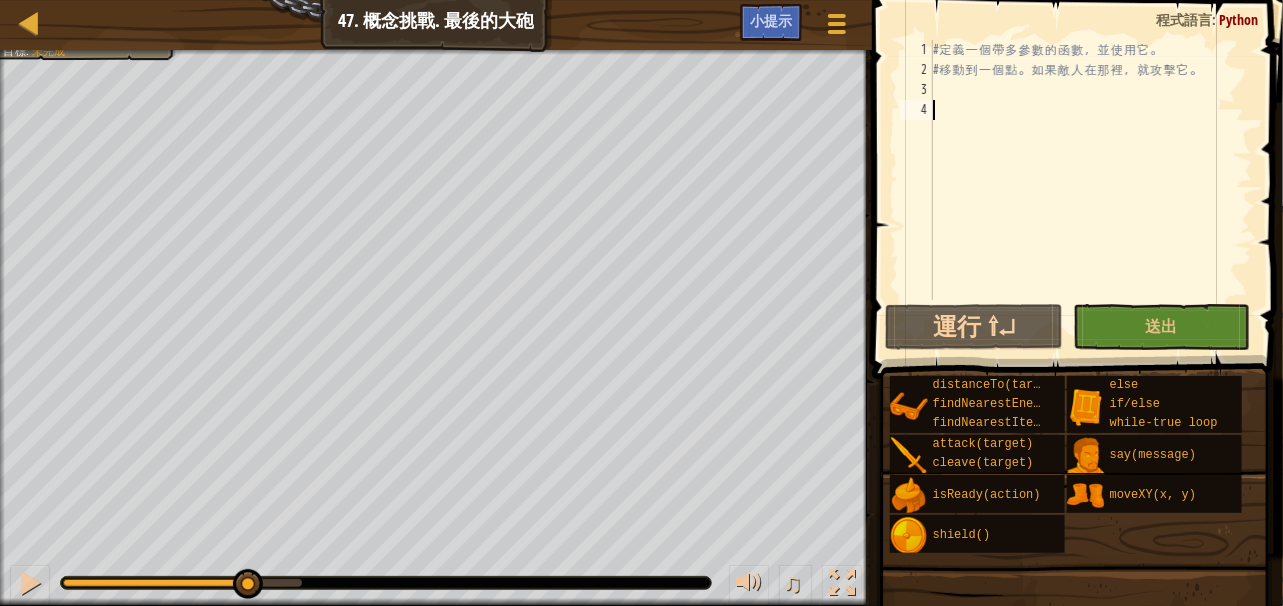 click at bounding box center (154, 583) 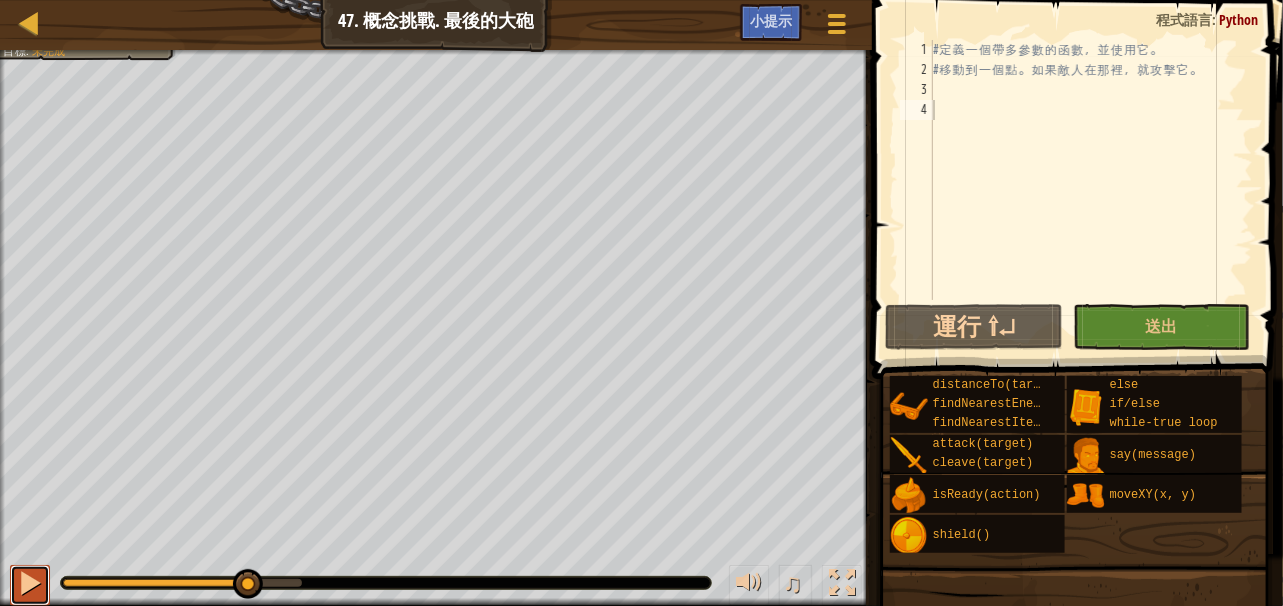 click at bounding box center (30, 583) 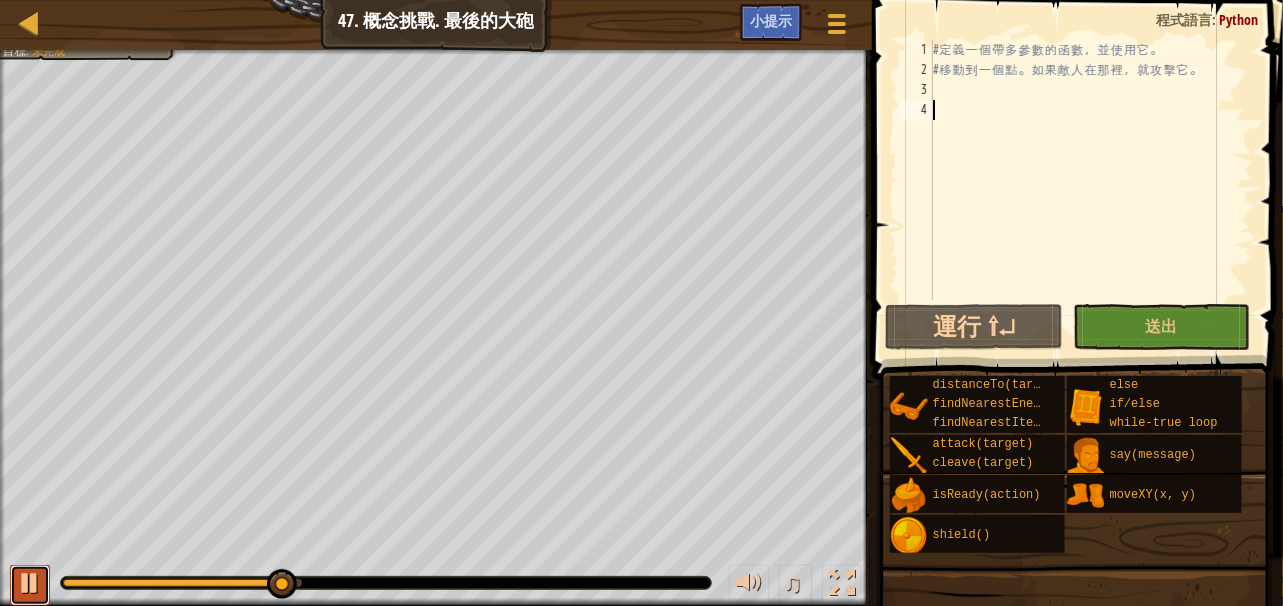 click at bounding box center (30, 583) 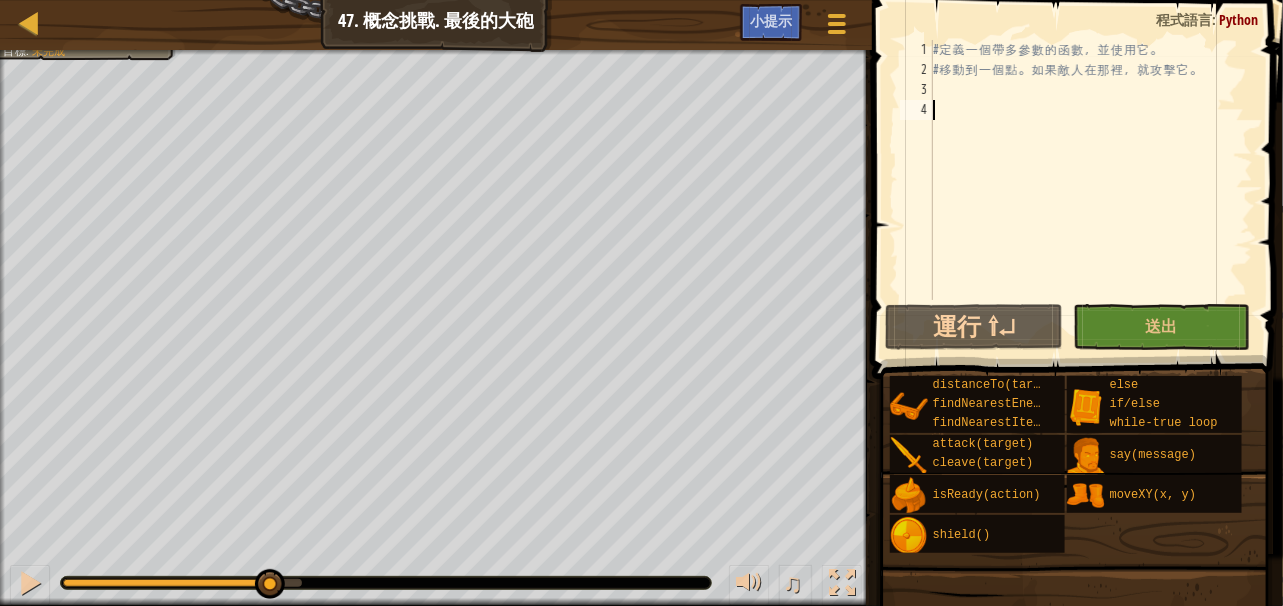 drag, startPoint x: 282, startPoint y: 580, endPoint x: 268, endPoint y: 559, distance: 25.23886 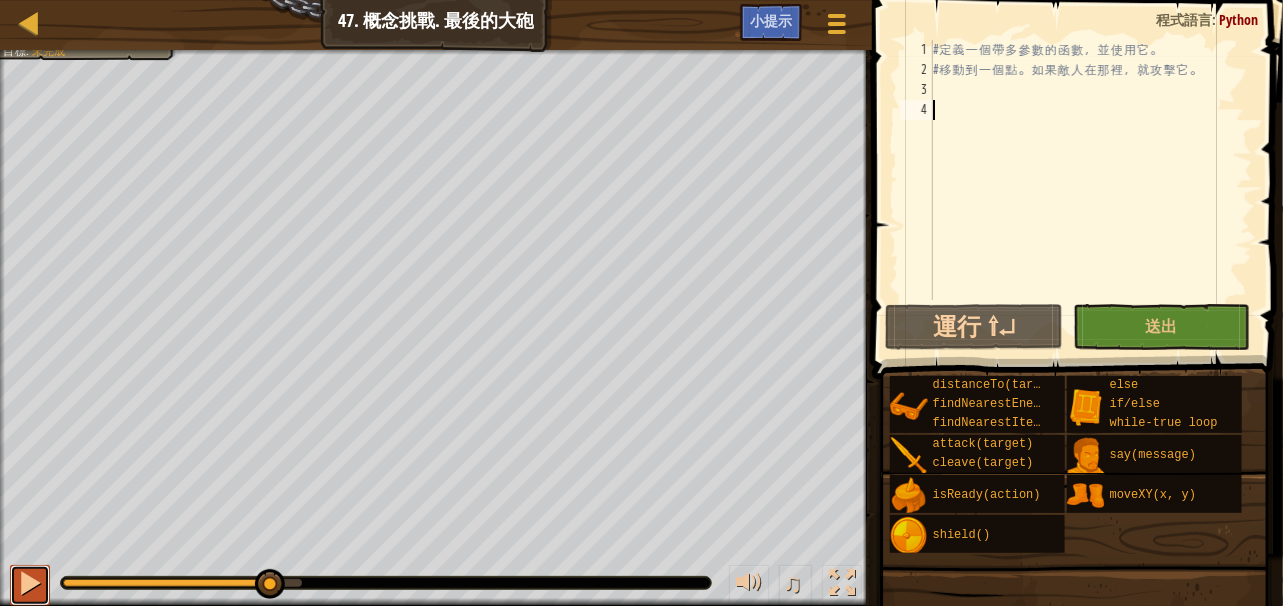 click at bounding box center (30, 583) 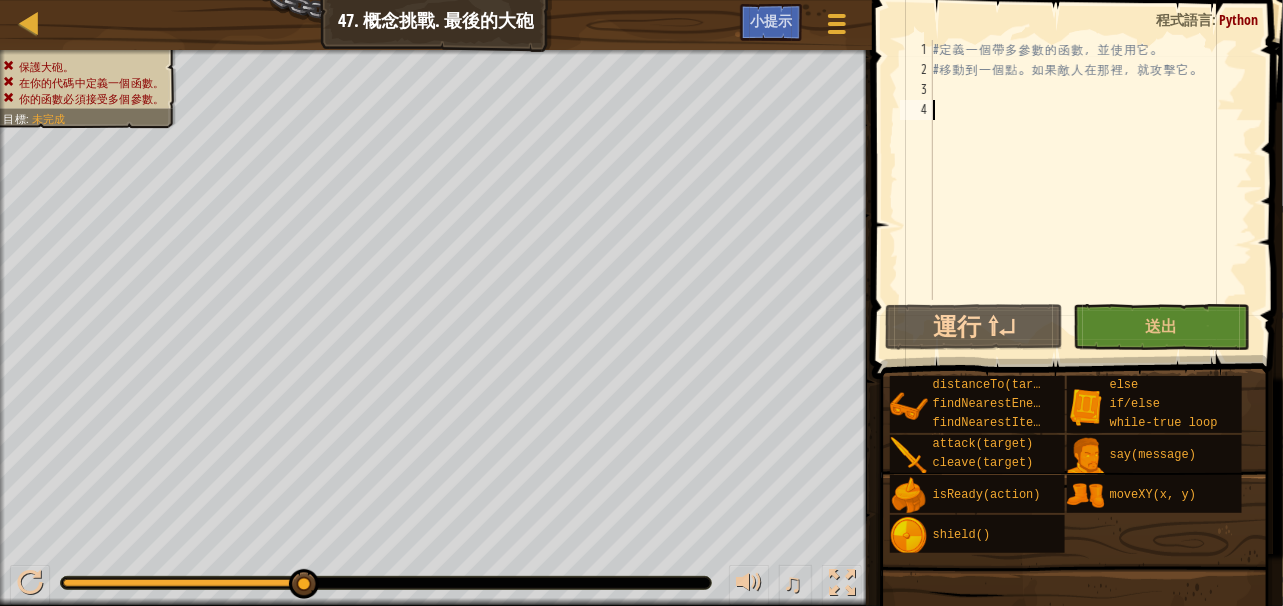 drag, startPoint x: 300, startPoint y: 592, endPoint x: 392, endPoint y: 580, distance: 92.779305 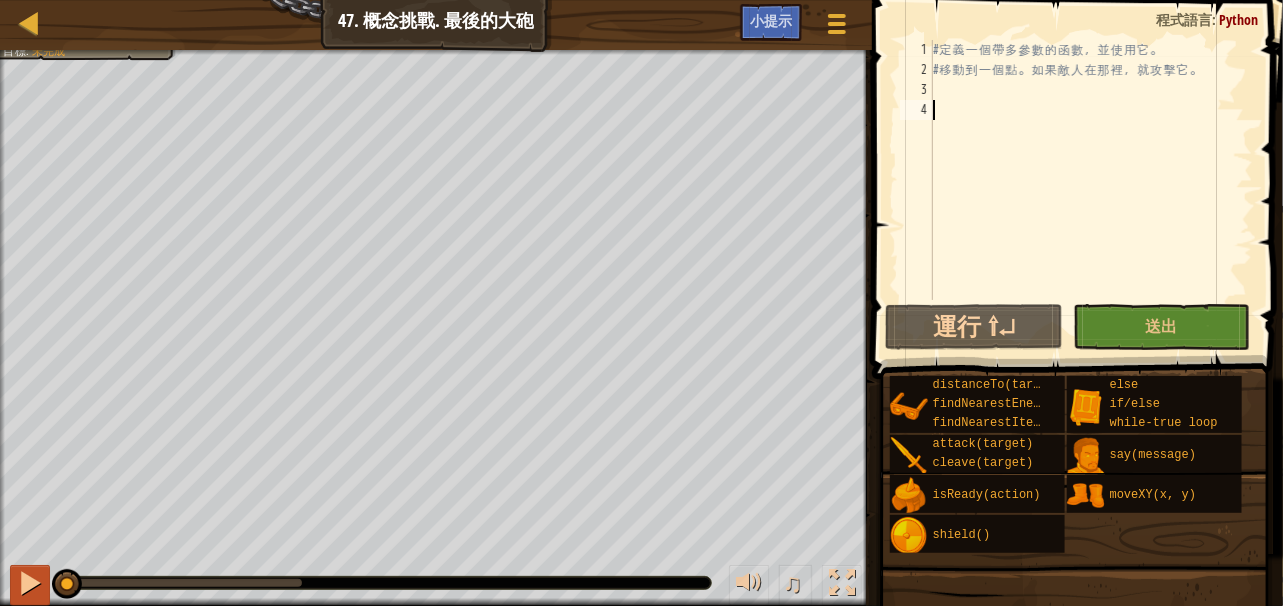 drag, startPoint x: 295, startPoint y: 591, endPoint x: 27, endPoint y: 589, distance: 268.00748 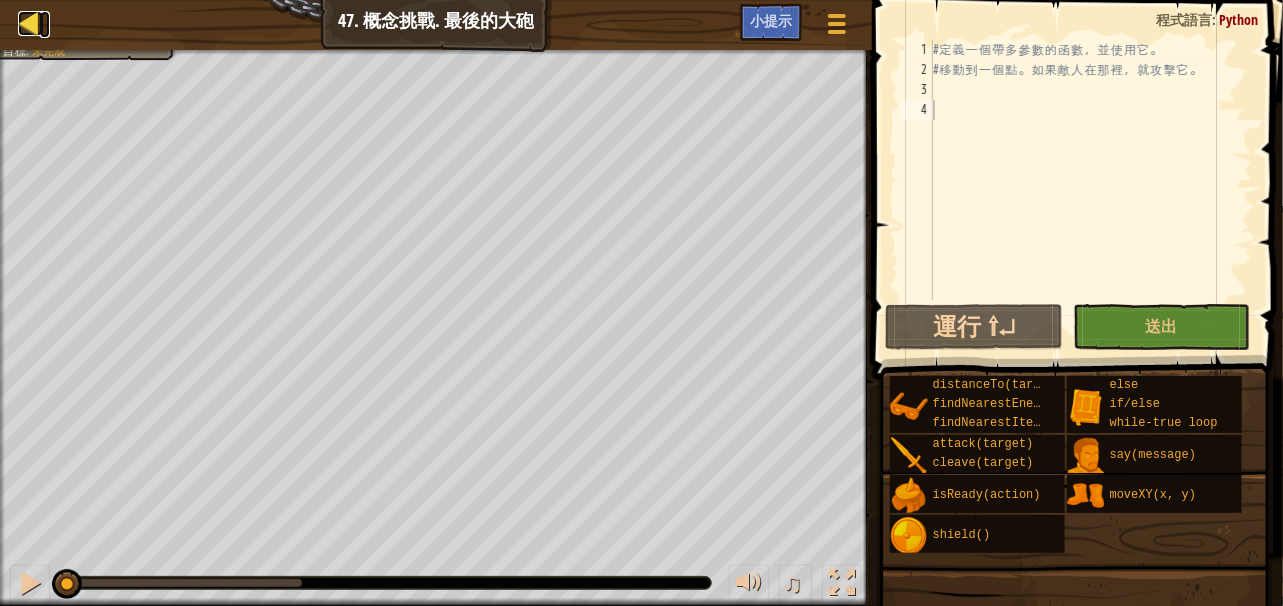 click at bounding box center [30, 23] 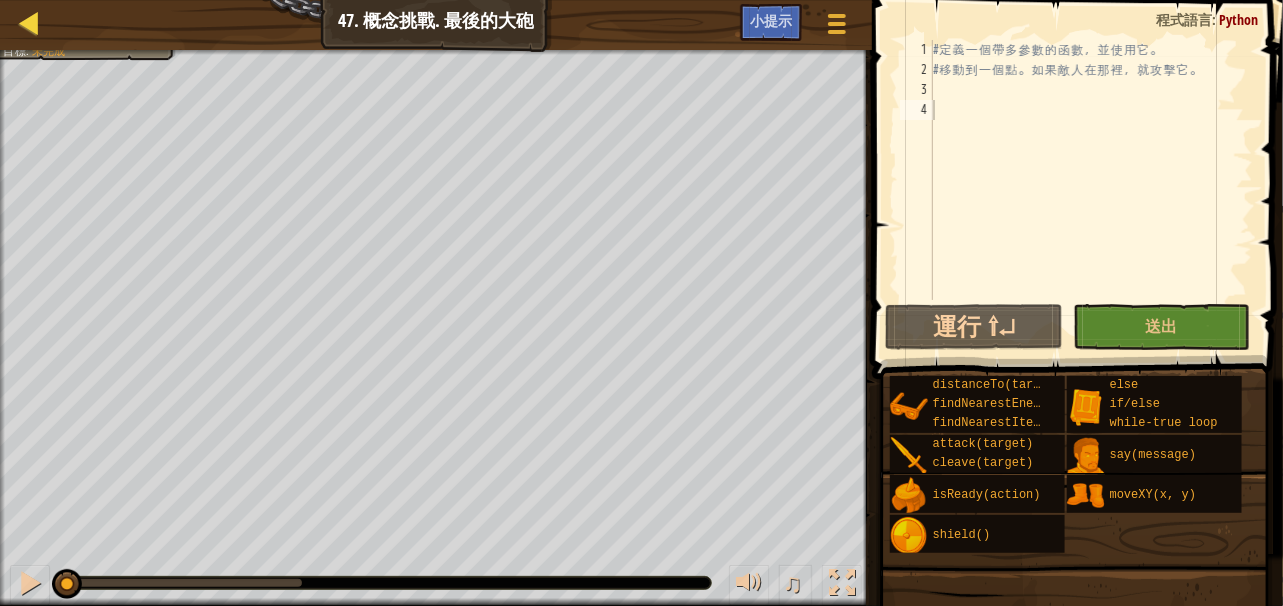 select on "zh-HANT" 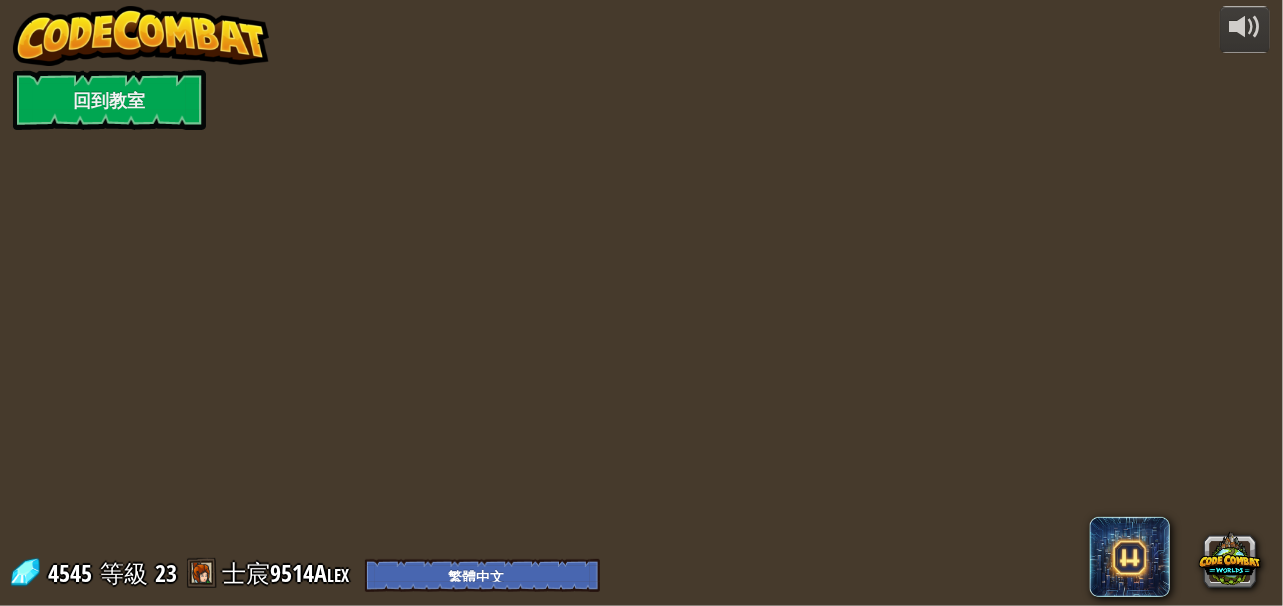 select on "zh-HANT" 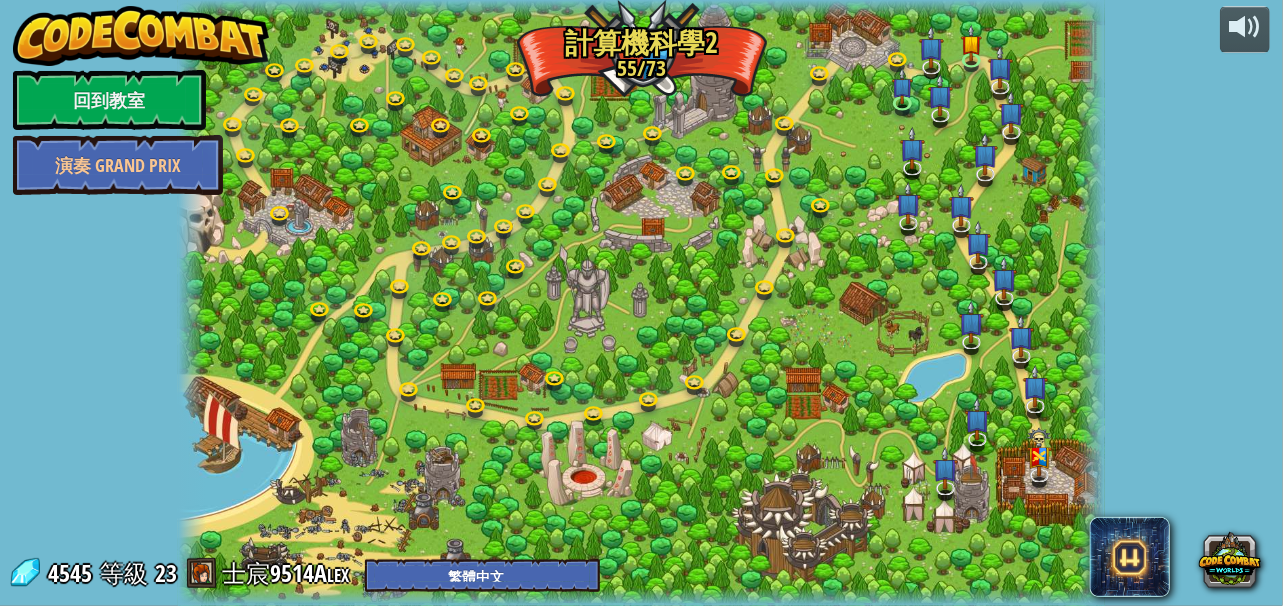 select on "zh-HANT" 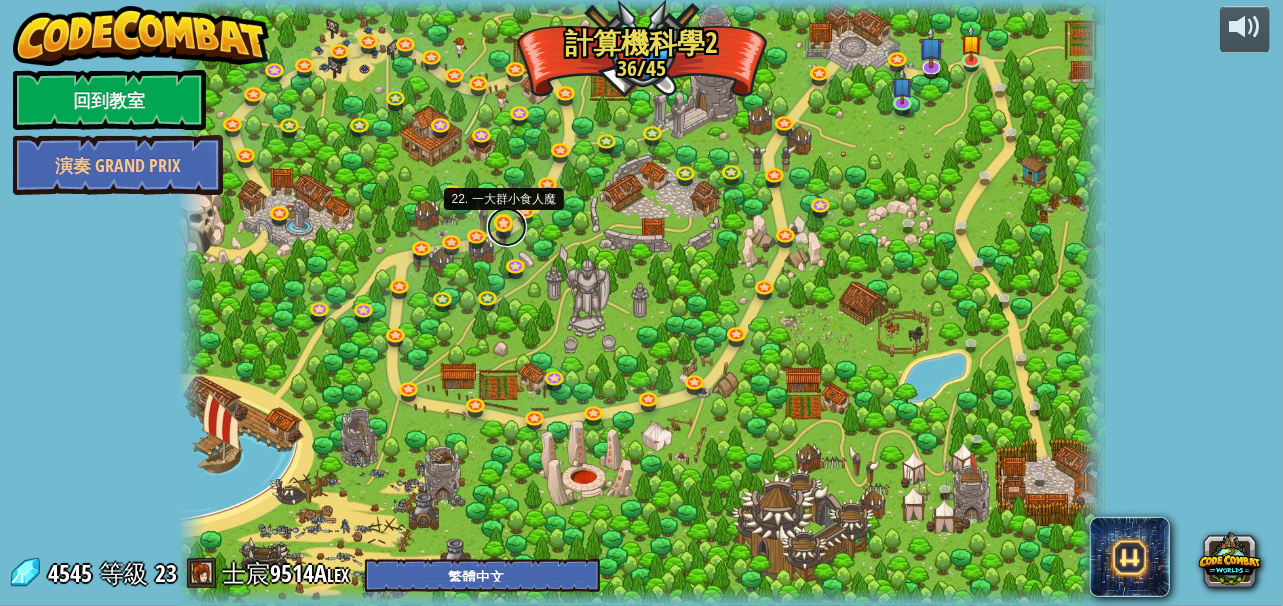 click at bounding box center [507, 227] 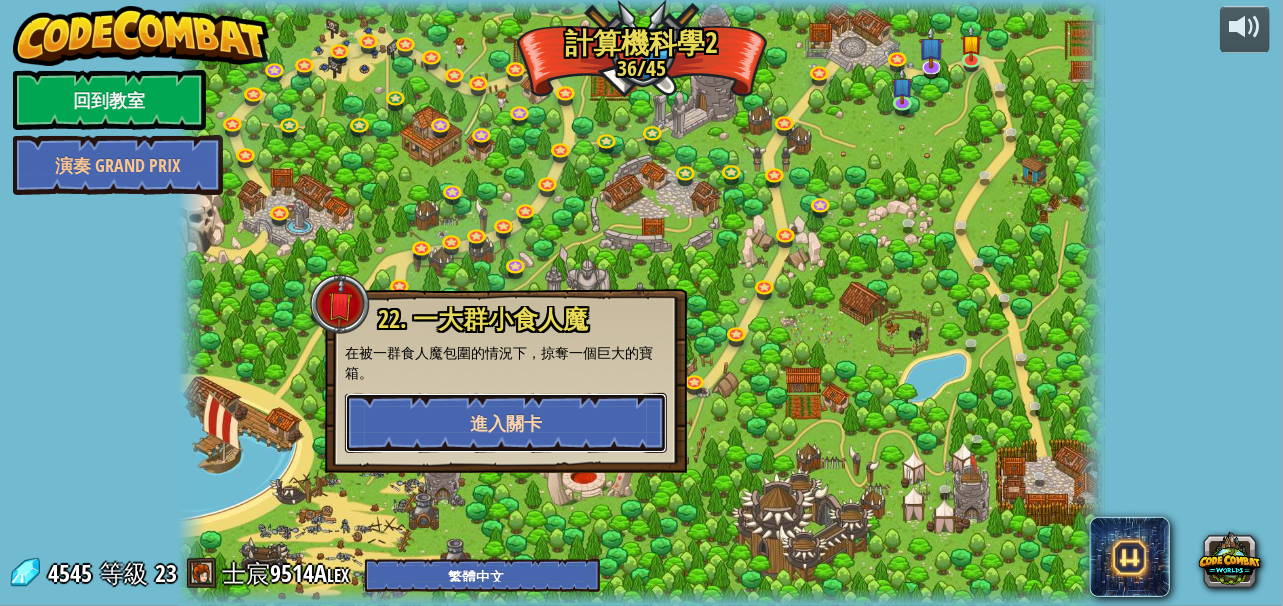click on "進入關卡" at bounding box center [506, 423] 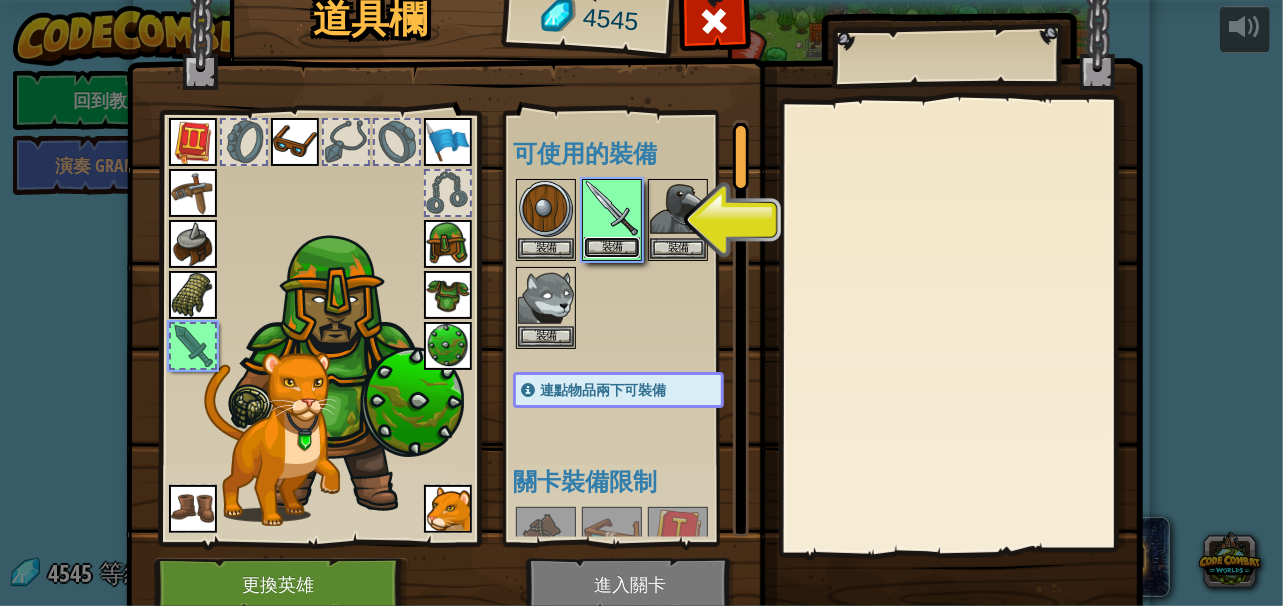 click on "裝備" at bounding box center (612, 247) 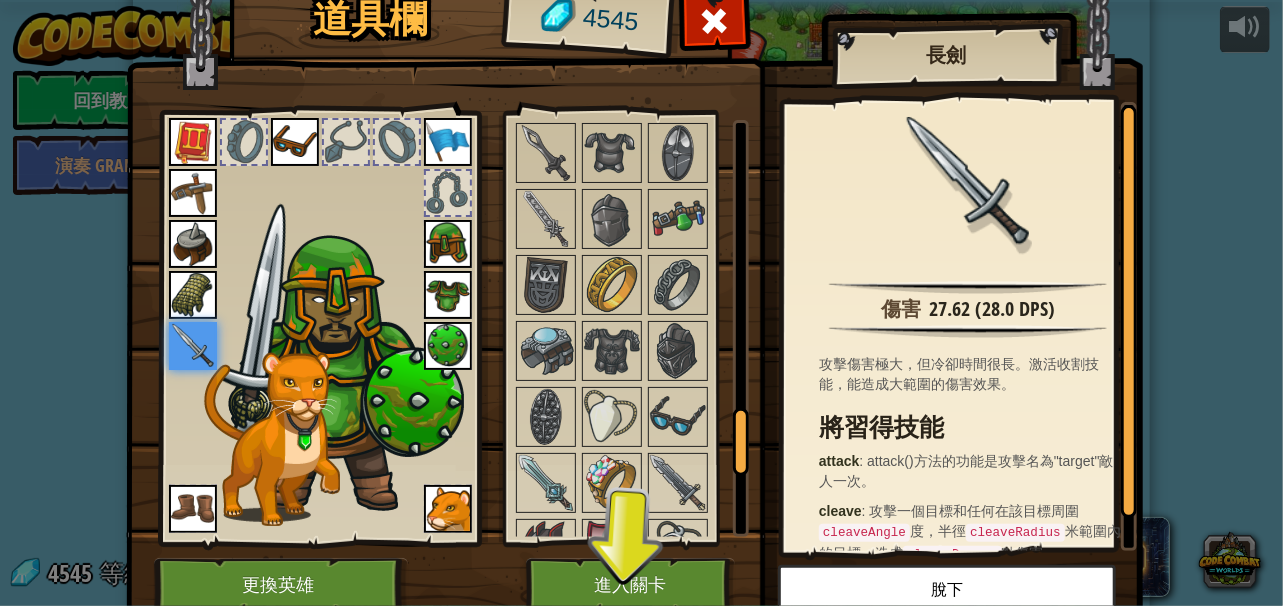 scroll, scrollTop: 1801, scrollLeft: 0, axis: vertical 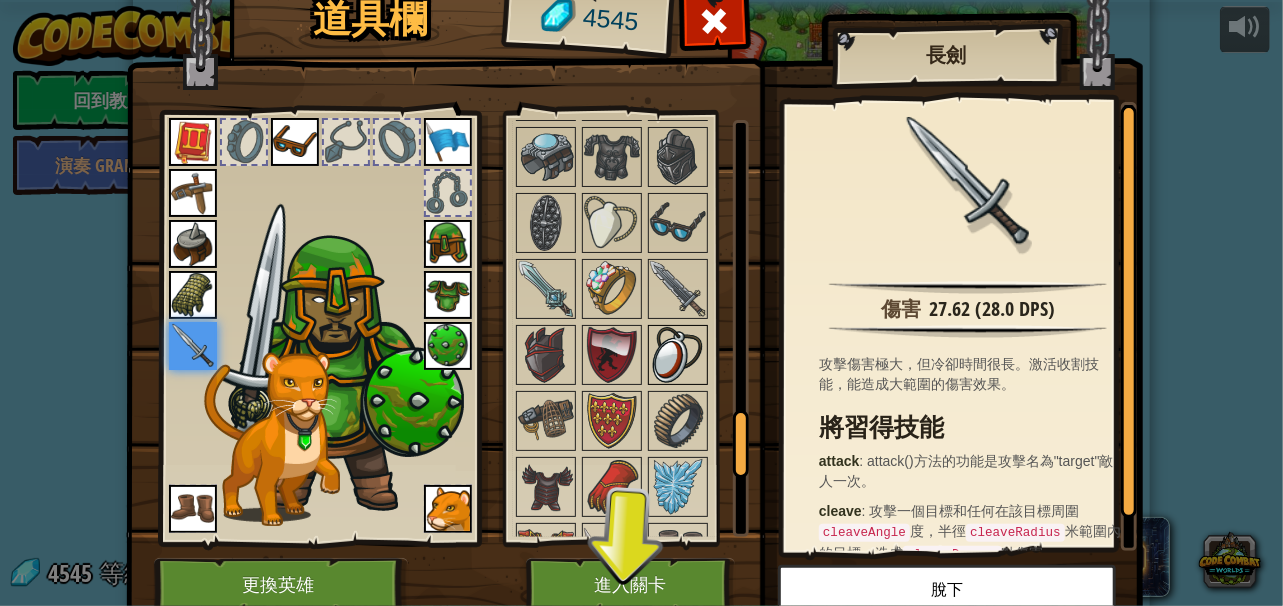 click at bounding box center [678, 355] 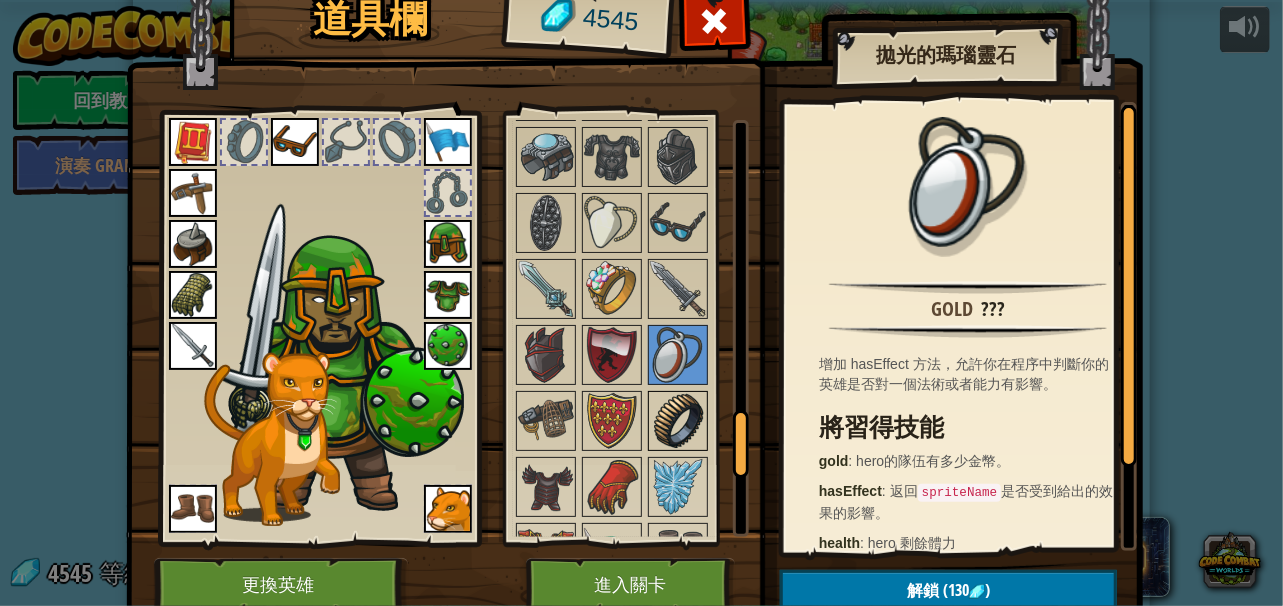 click at bounding box center [678, 421] 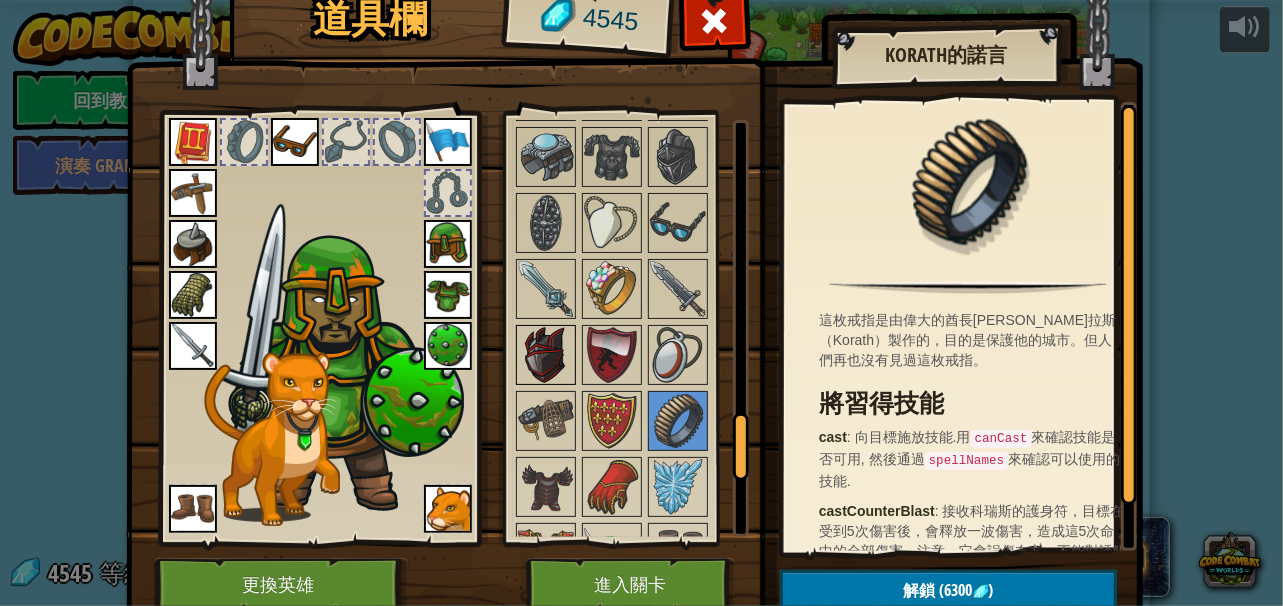 scroll, scrollTop: 1901, scrollLeft: 0, axis: vertical 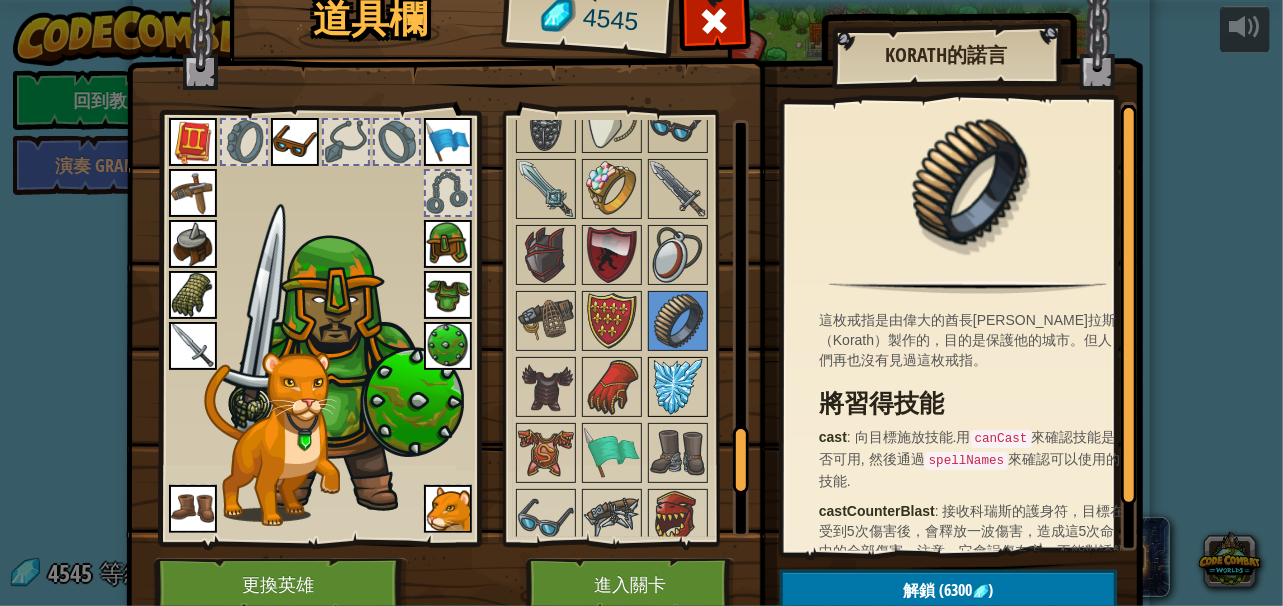 click at bounding box center (678, 387) 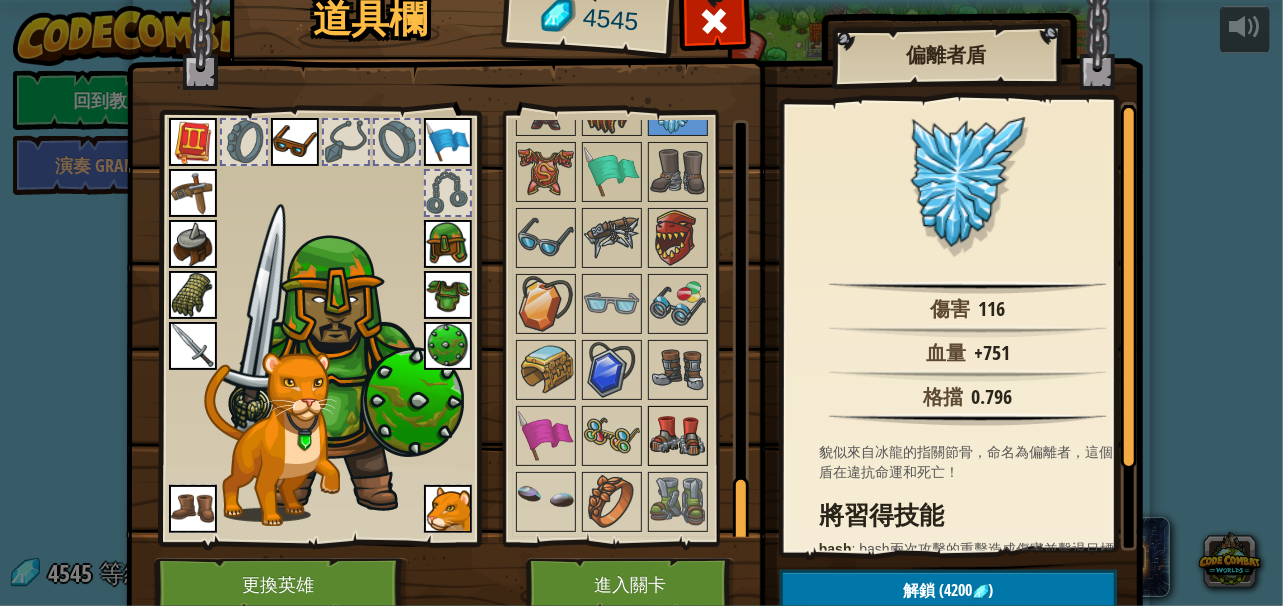 scroll, scrollTop: 2220, scrollLeft: 0, axis: vertical 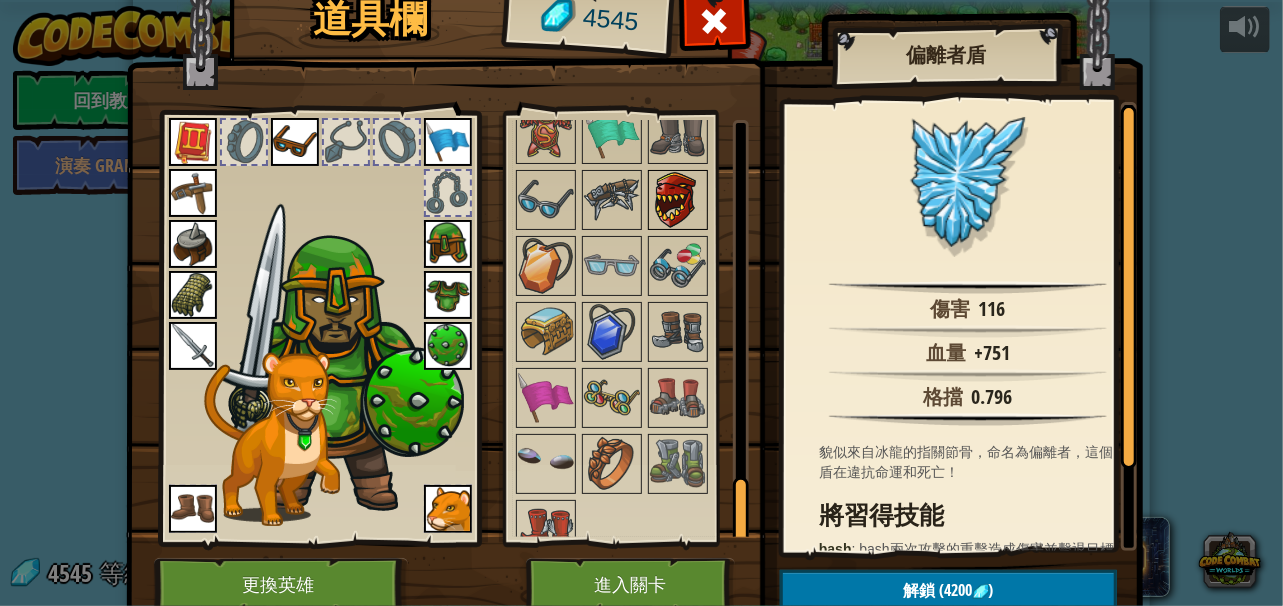 click at bounding box center [678, 200] 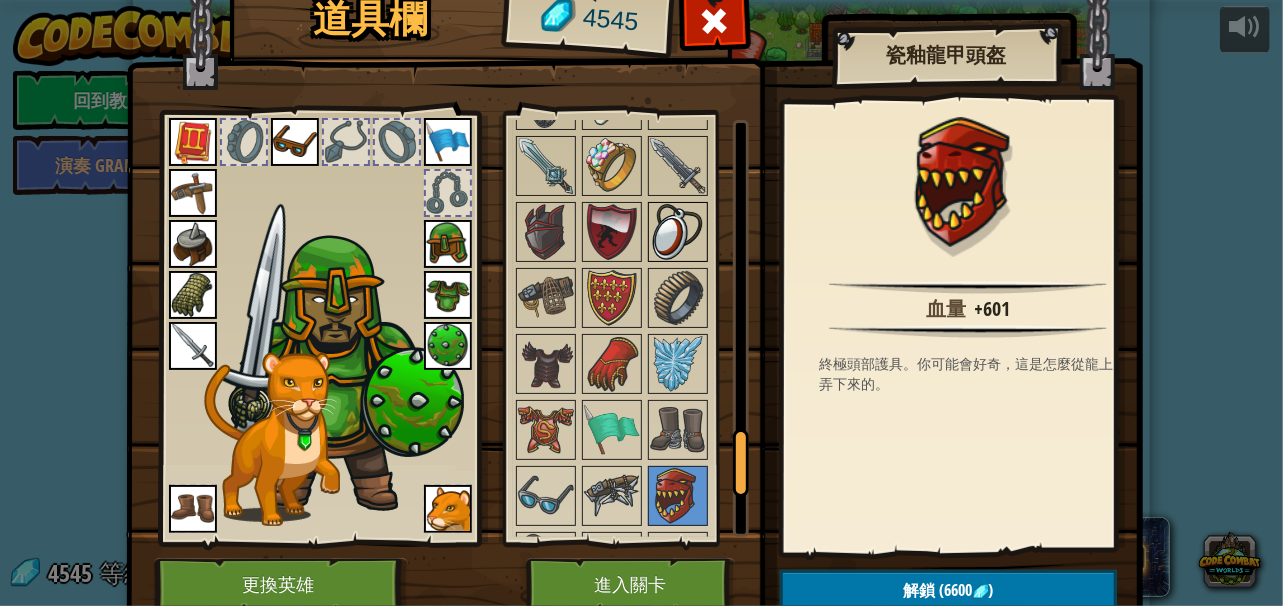 scroll, scrollTop: 1920, scrollLeft: 0, axis: vertical 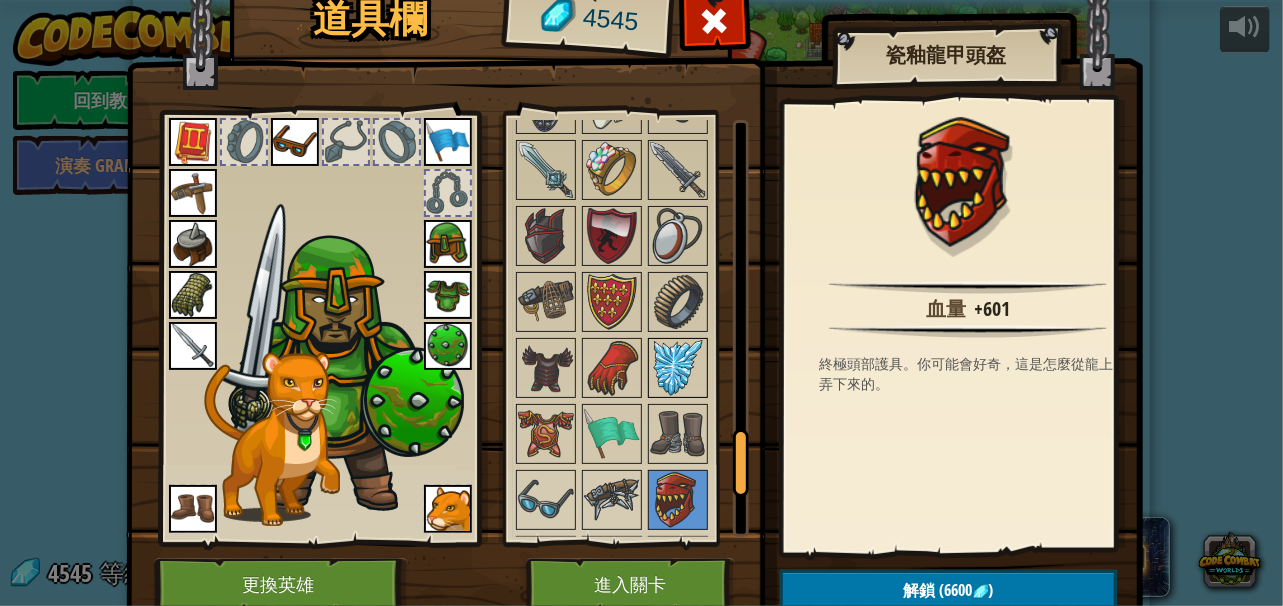 click at bounding box center (678, 368) 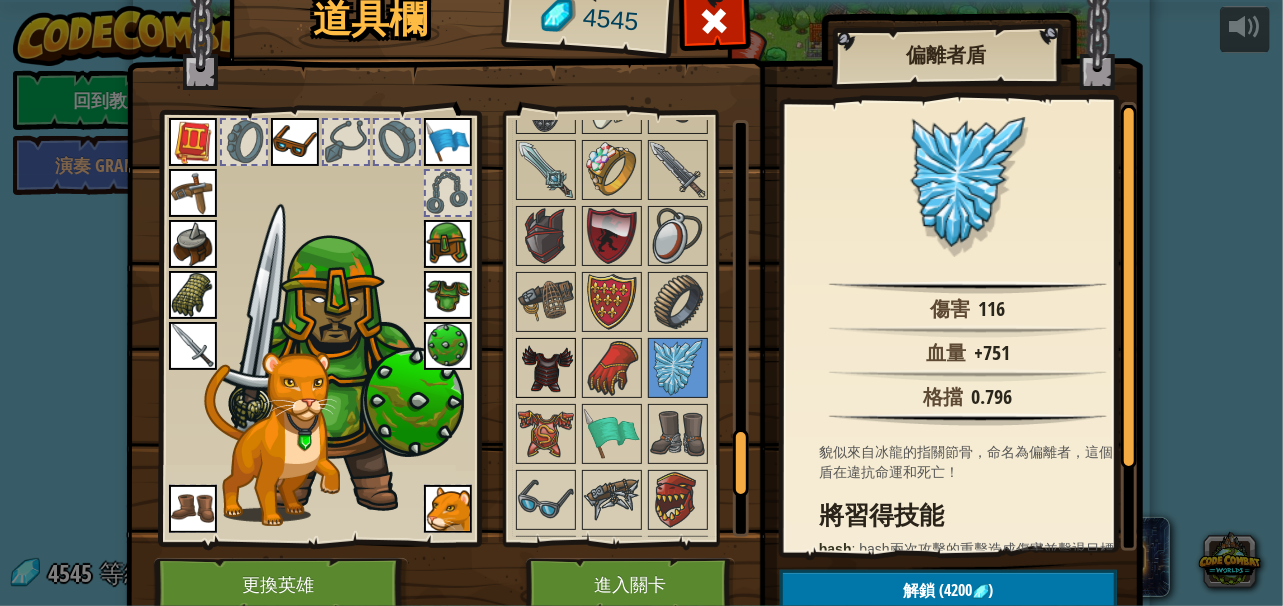 click at bounding box center (546, 368) 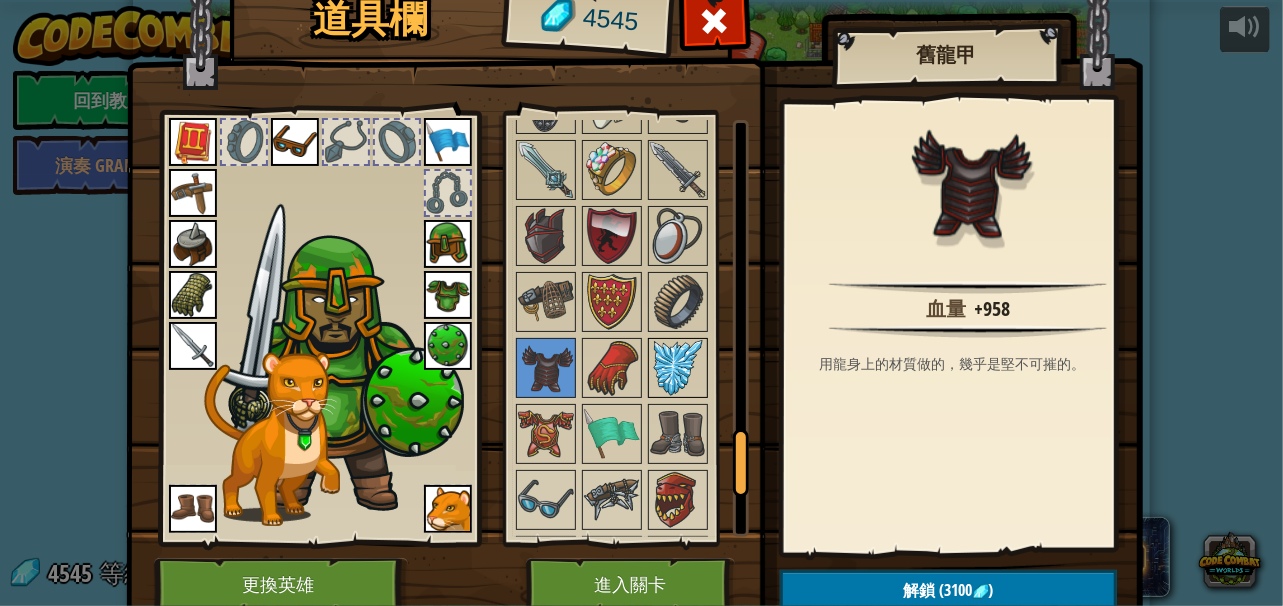 click at bounding box center [678, 368] 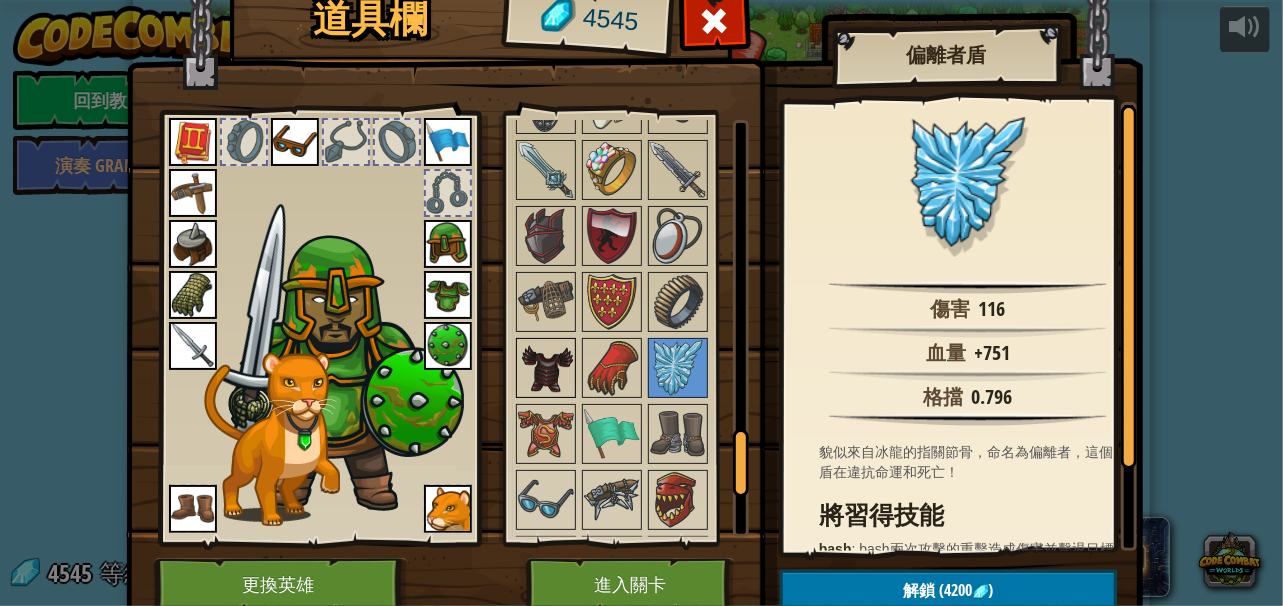 click at bounding box center [546, 368] 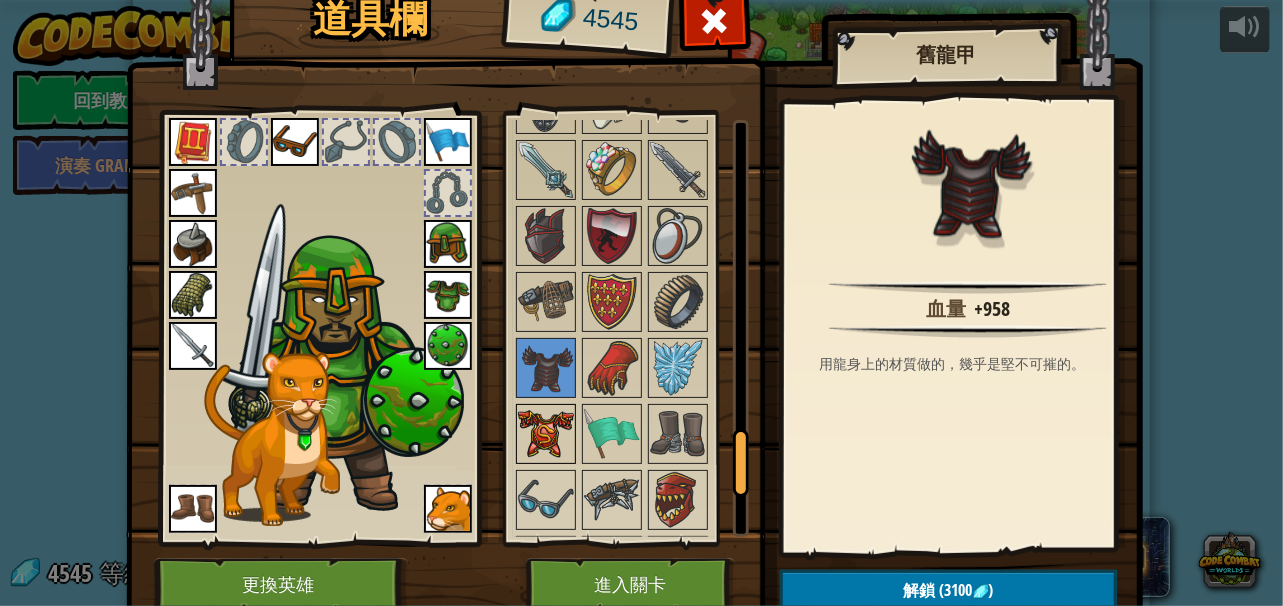 click at bounding box center [546, 434] 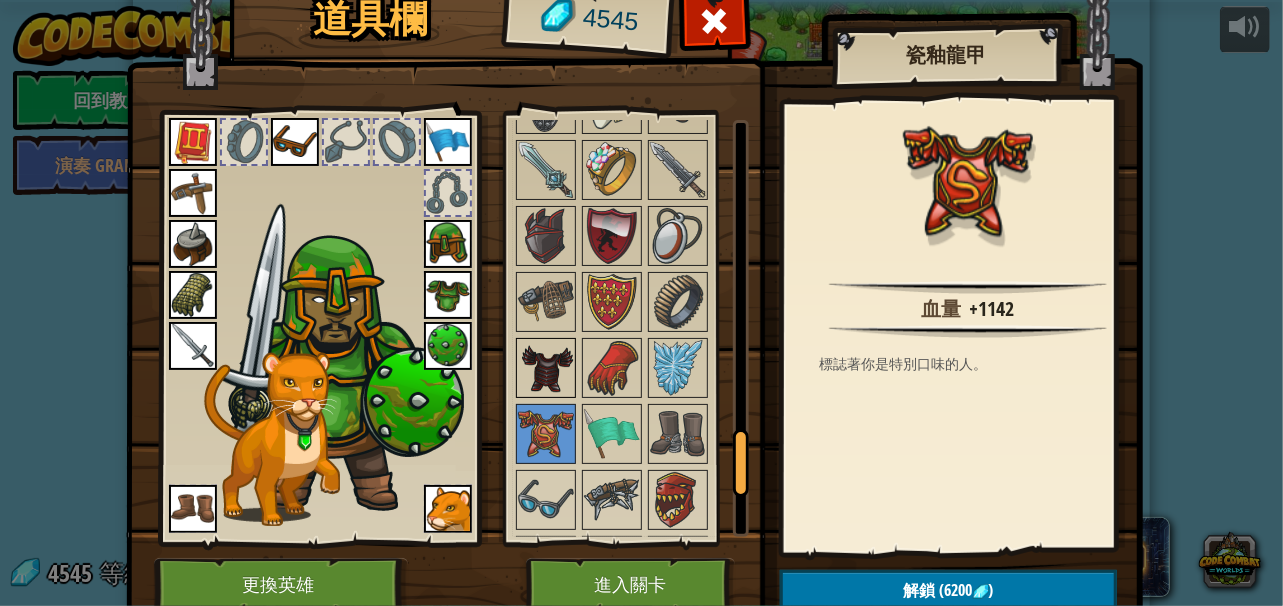 click at bounding box center [546, 368] 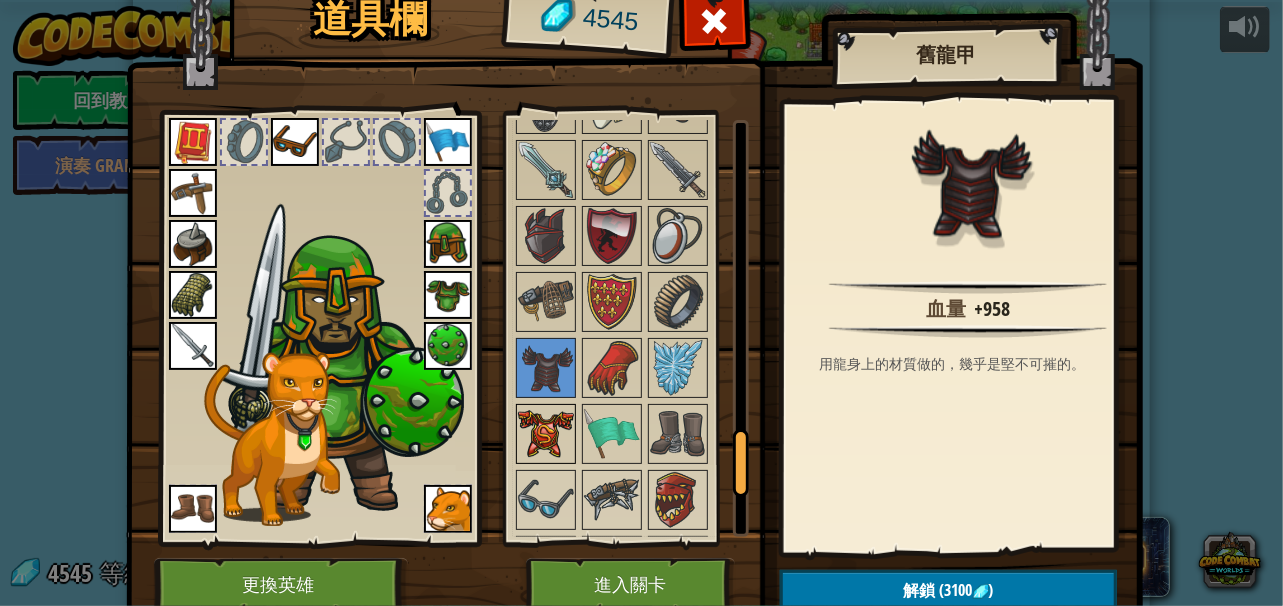 click at bounding box center [546, 434] 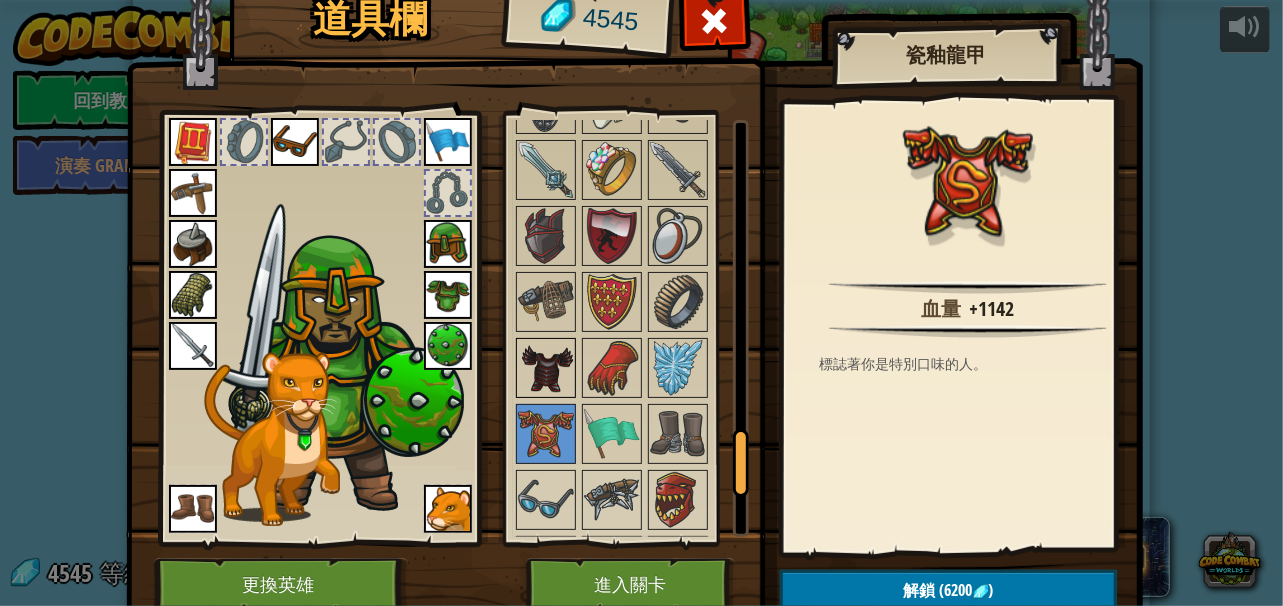 click at bounding box center [546, 368] 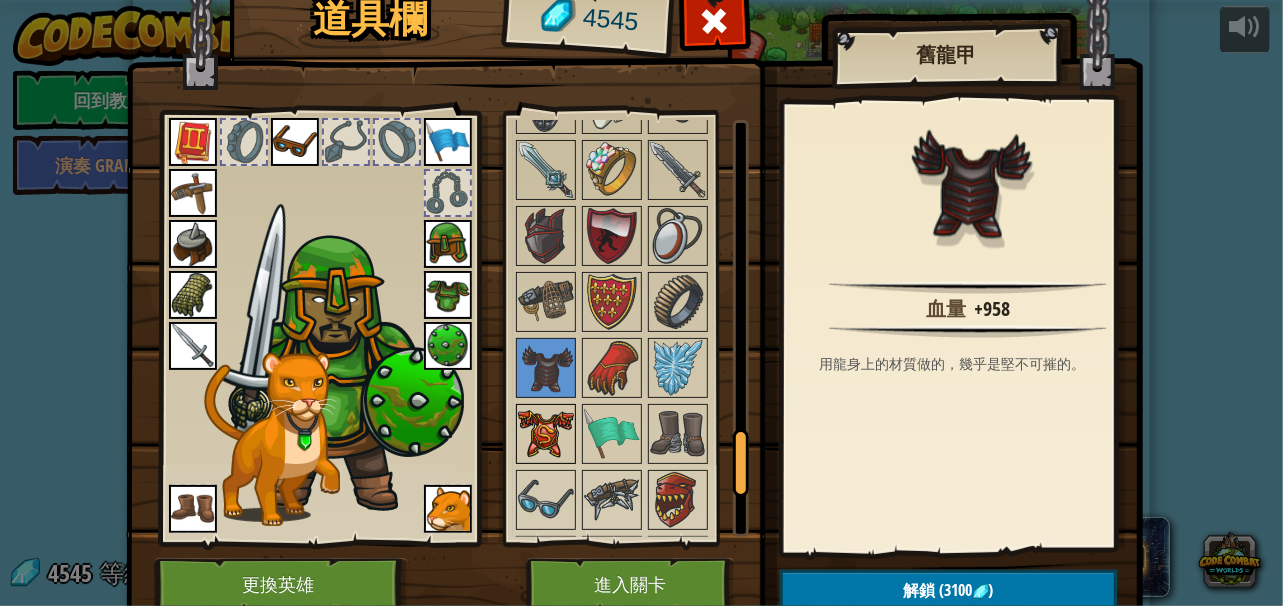 click at bounding box center (546, 434) 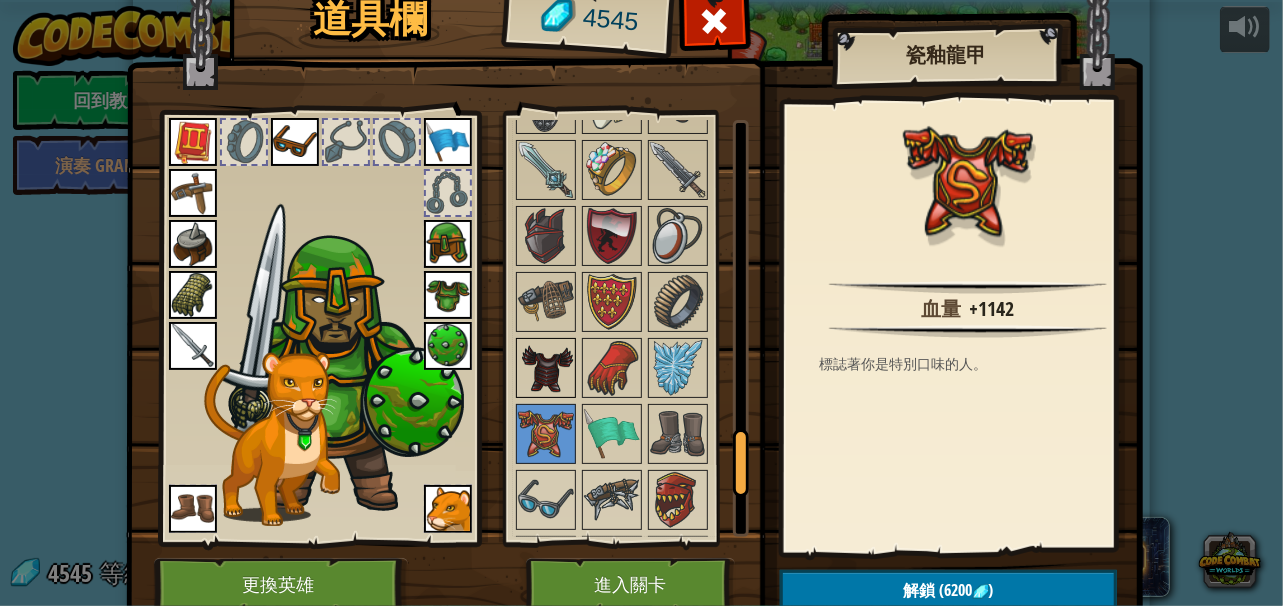 click at bounding box center [546, 368] 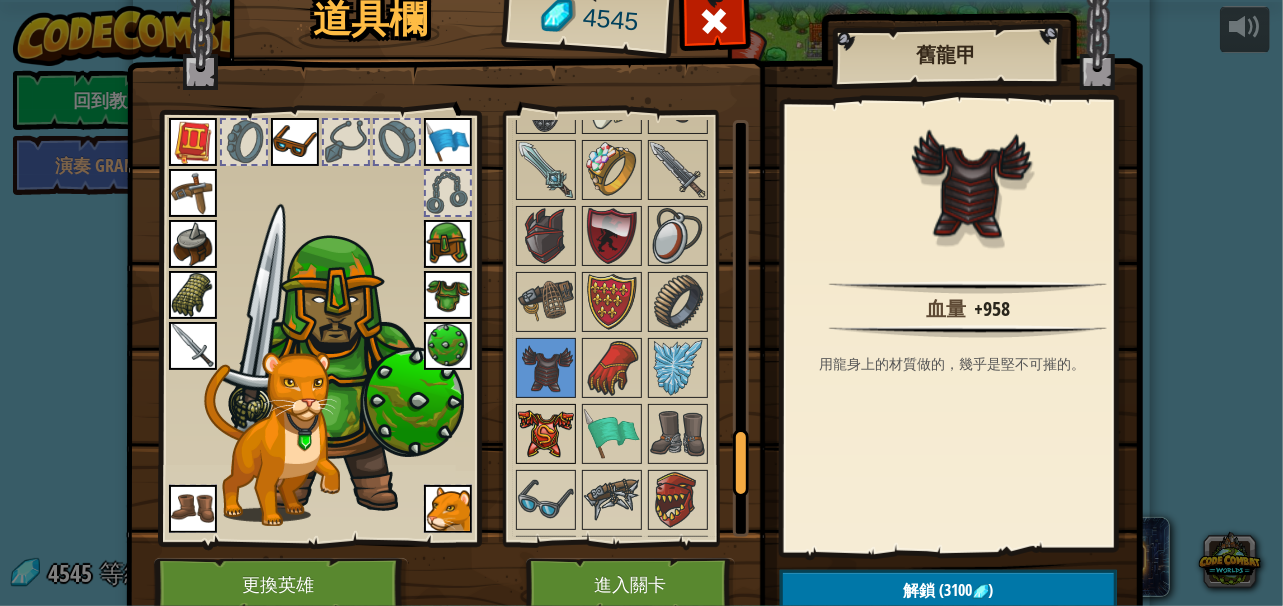 click at bounding box center [546, 434] 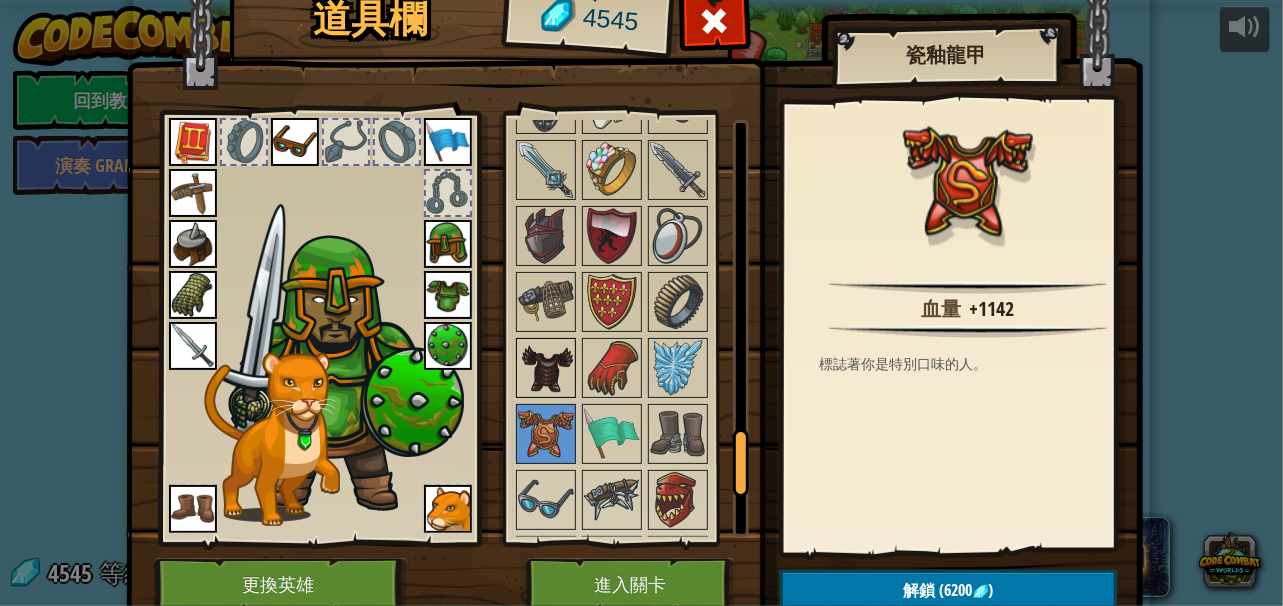 click at bounding box center (546, 368) 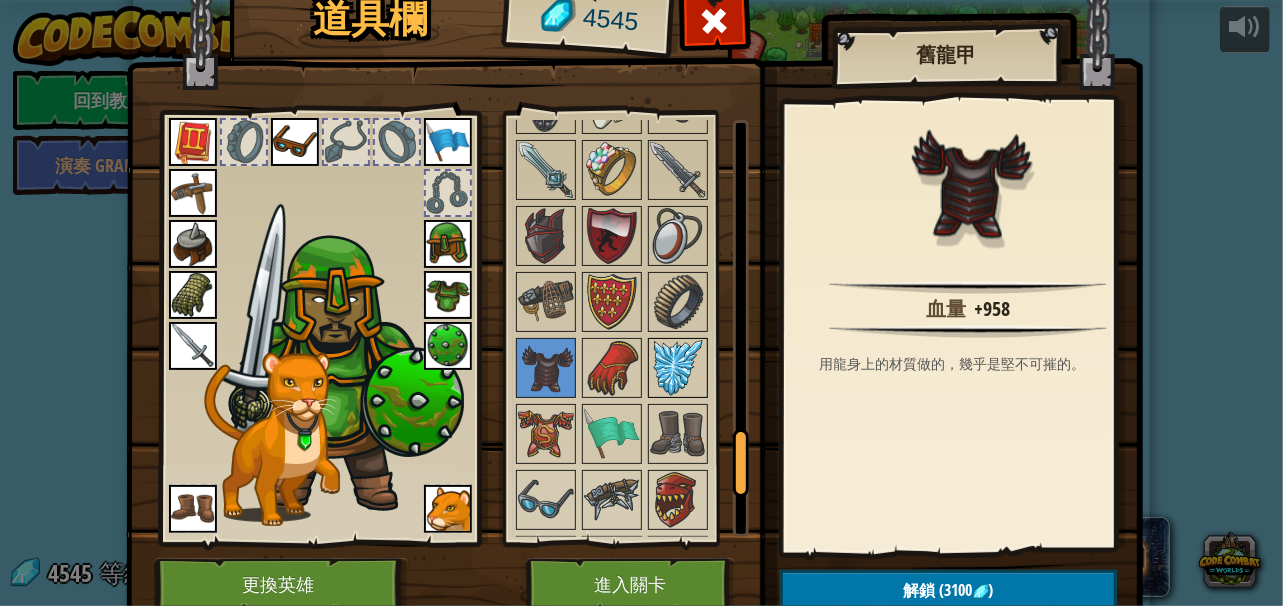 click at bounding box center (678, 368) 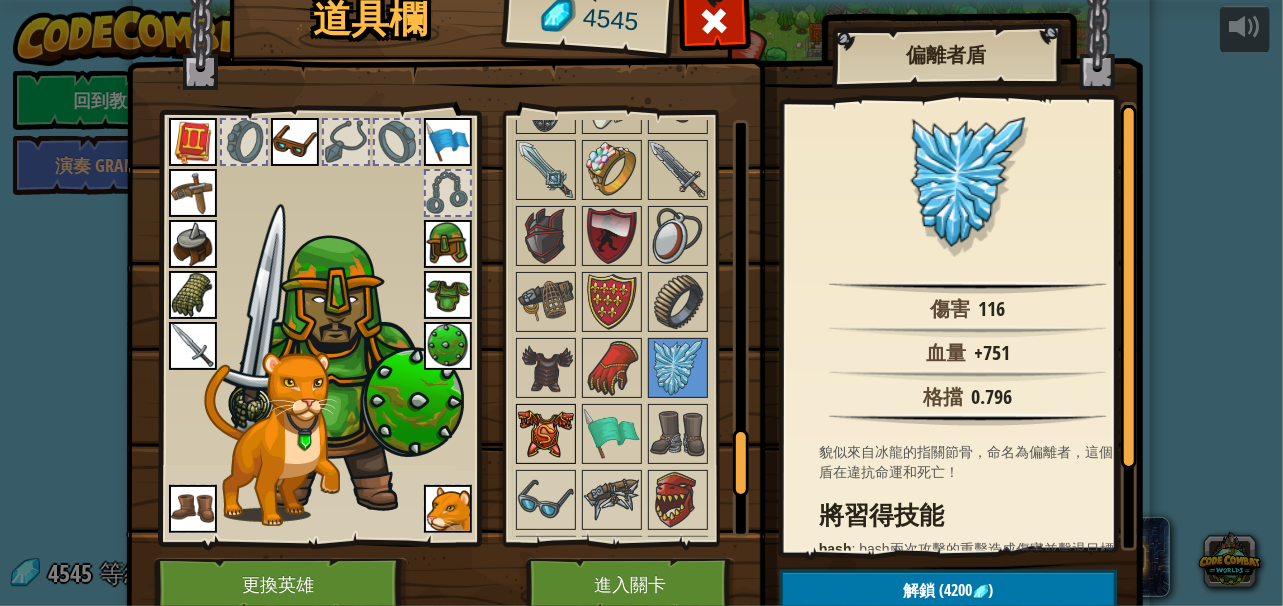 click at bounding box center (546, 434) 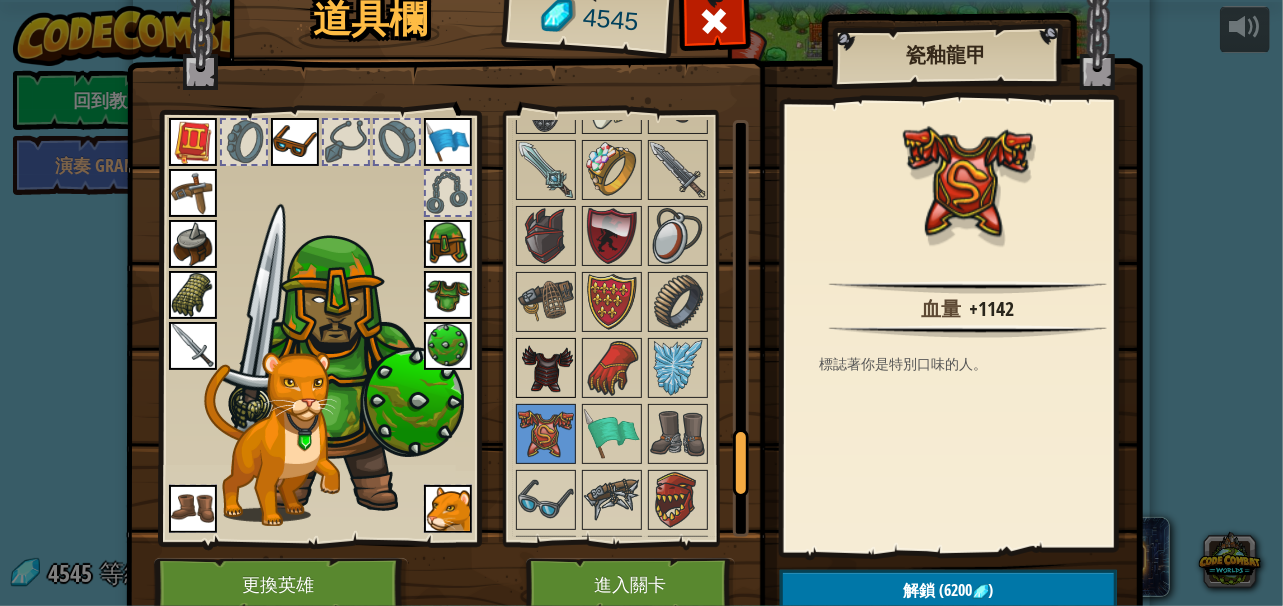 click at bounding box center (546, 368) 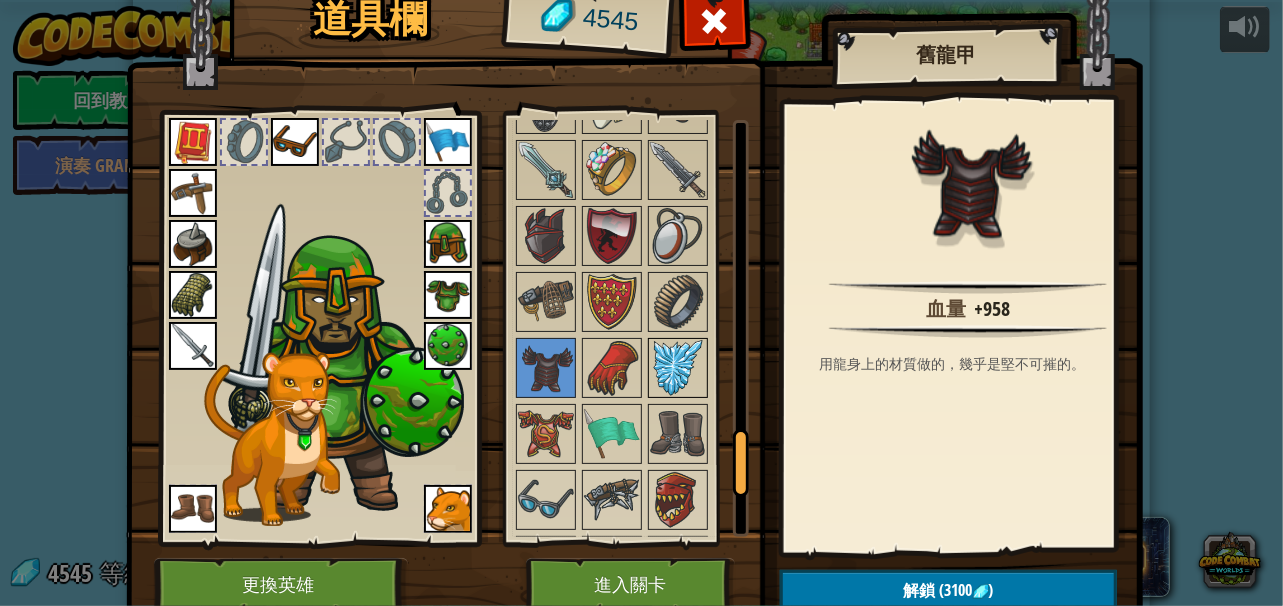 click at bounding box center (678, 368) 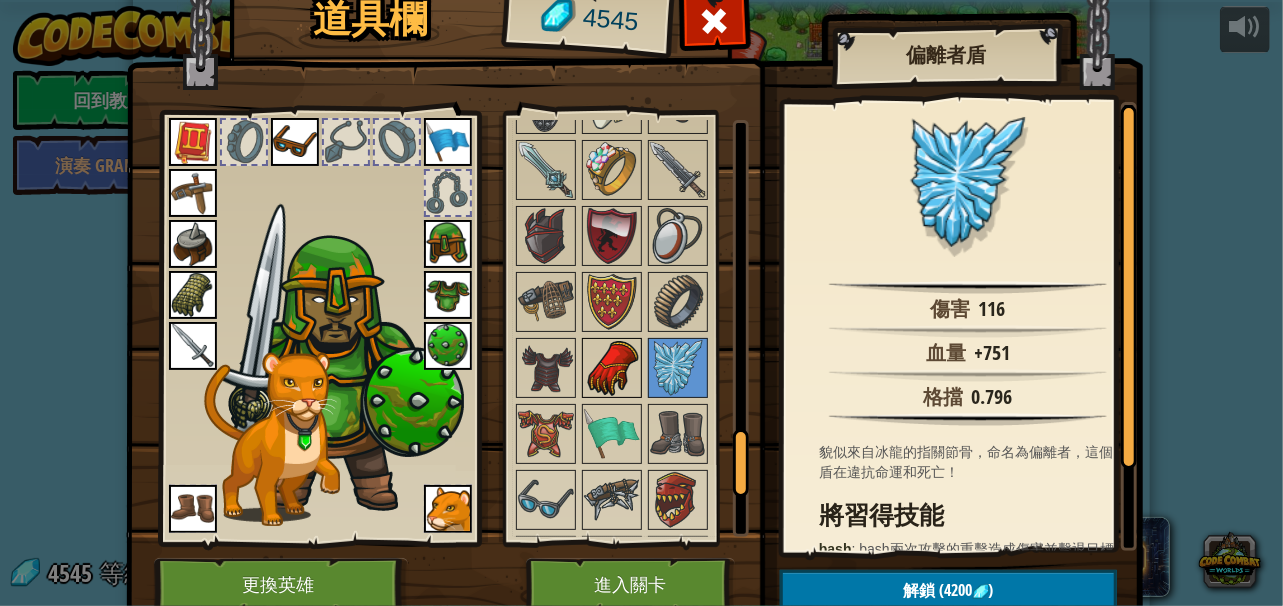 click at bounding box center (612, 368) 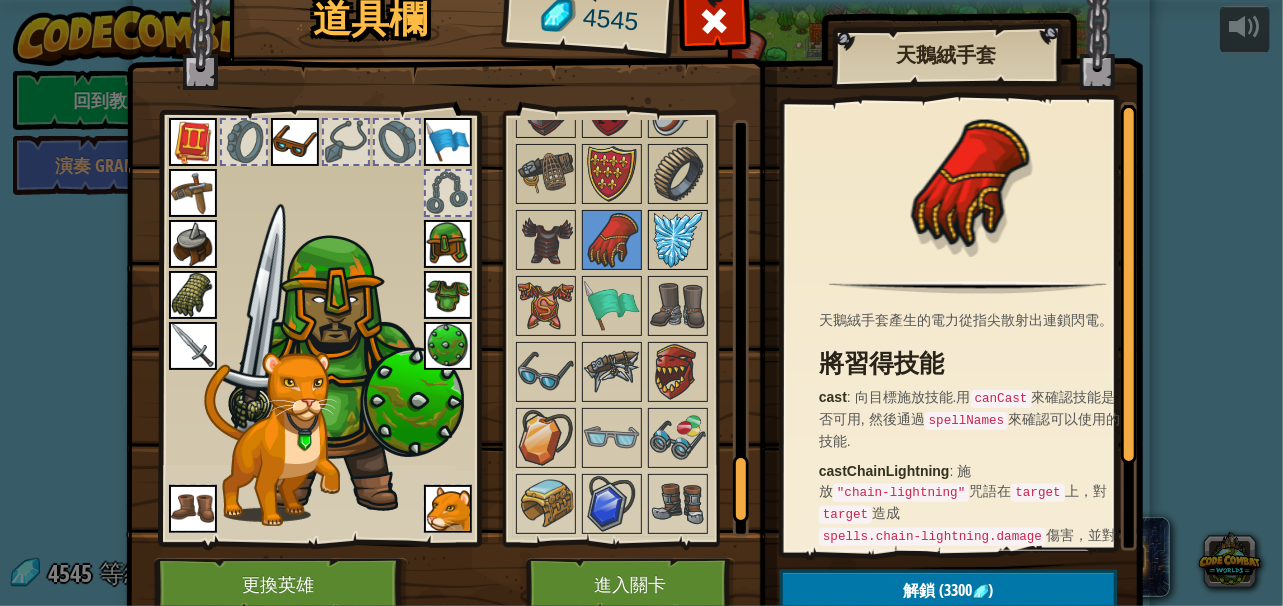 scroll, scrollTop: 2220, scrollLeft: 0, axis: vertical 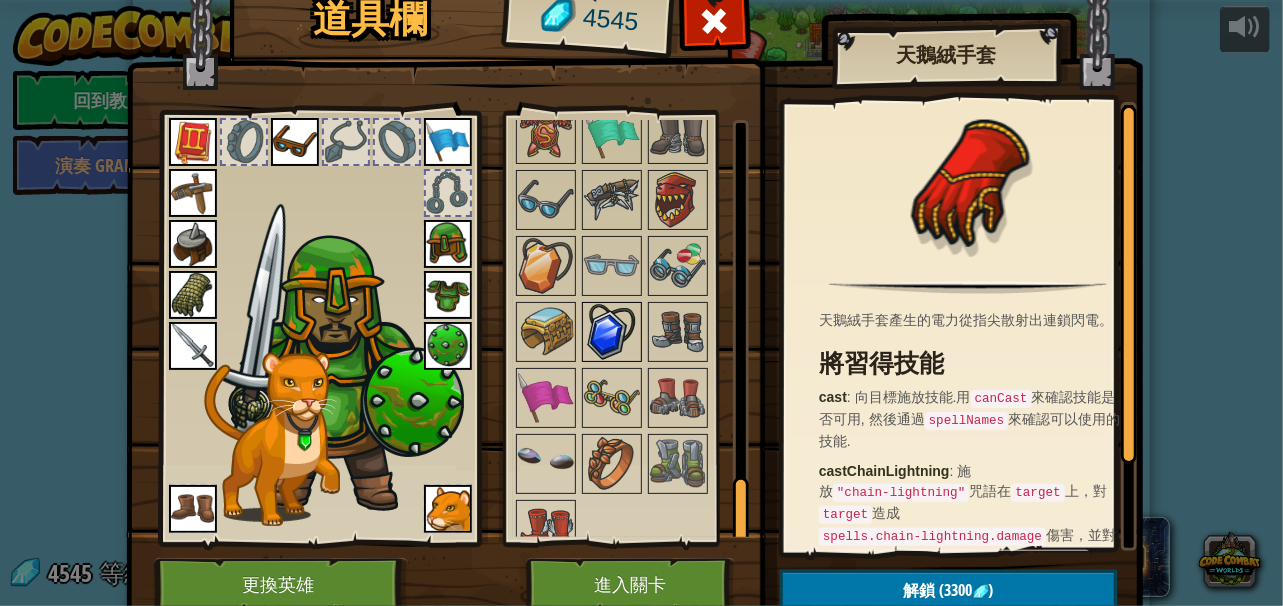 click at bounding box center [612, 332] 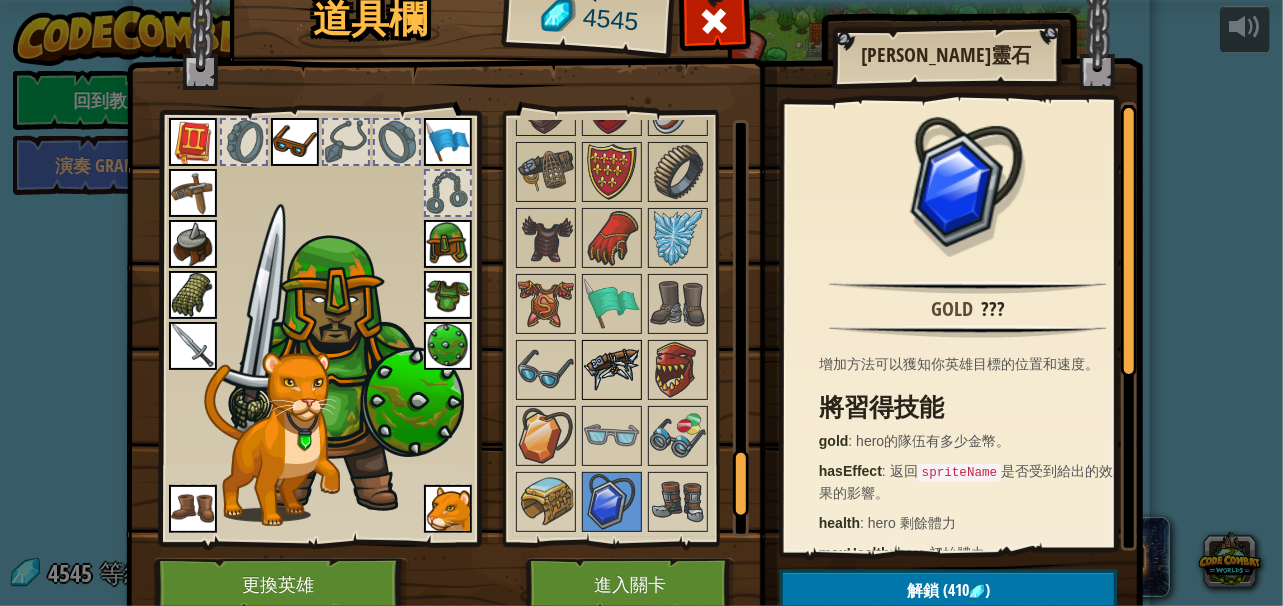 scroll, scrollTop: 2020, scrollLeft: 0, axis: vertical 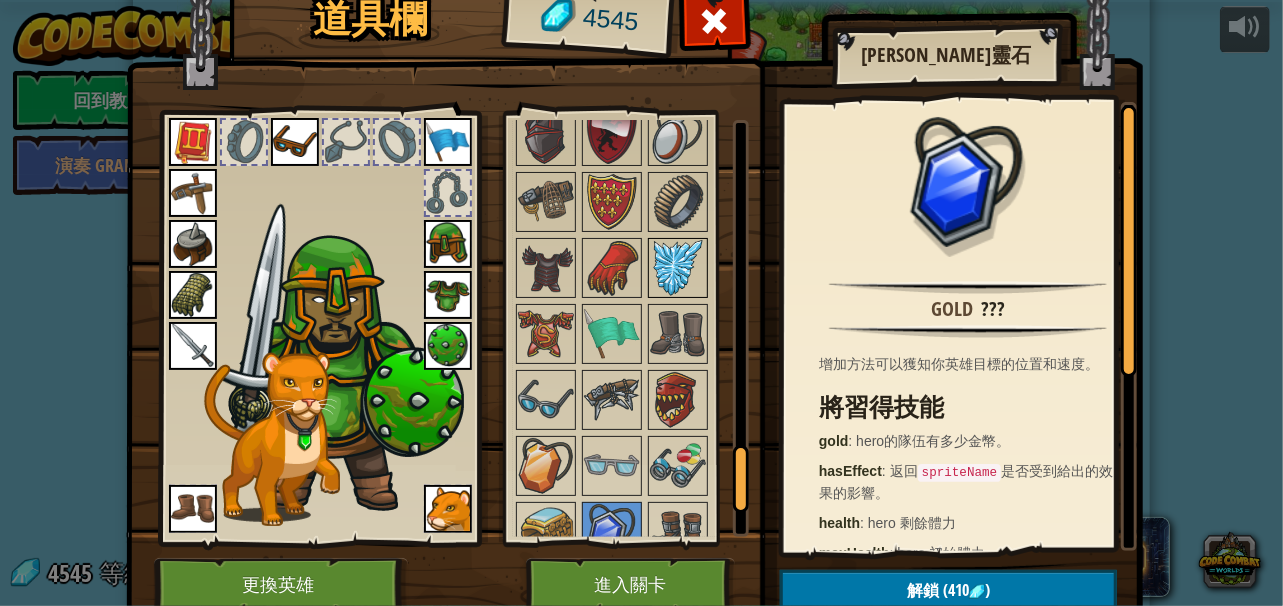 click at bounding box center [678, 268] 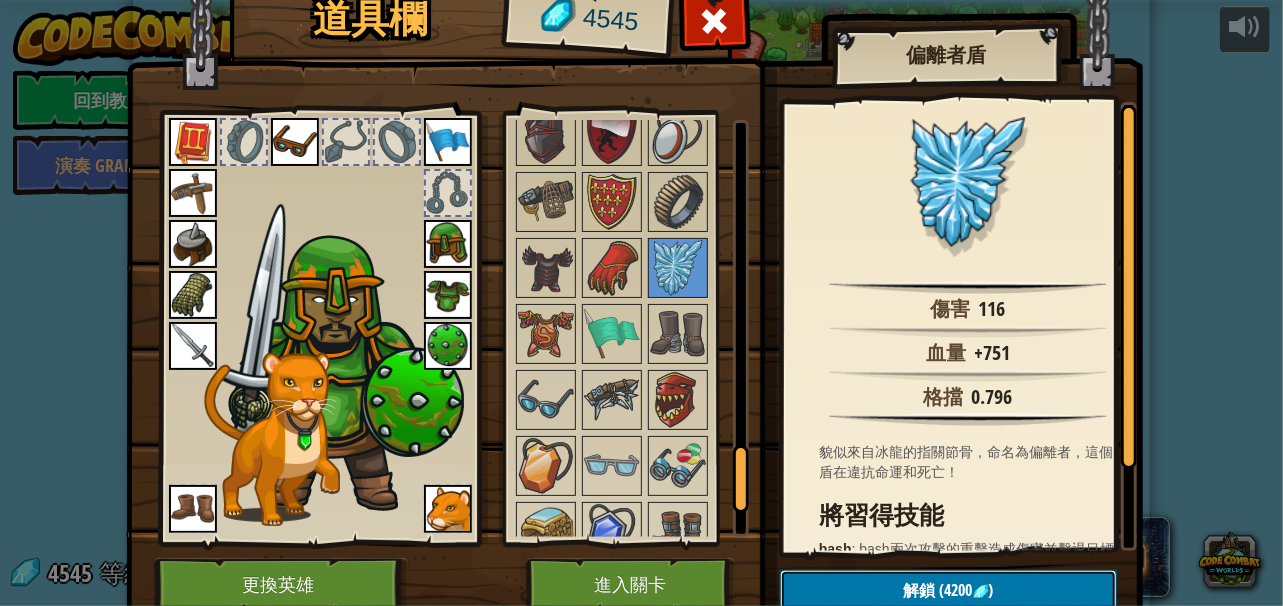click on "解鎖" at bounding box center [920, 590] 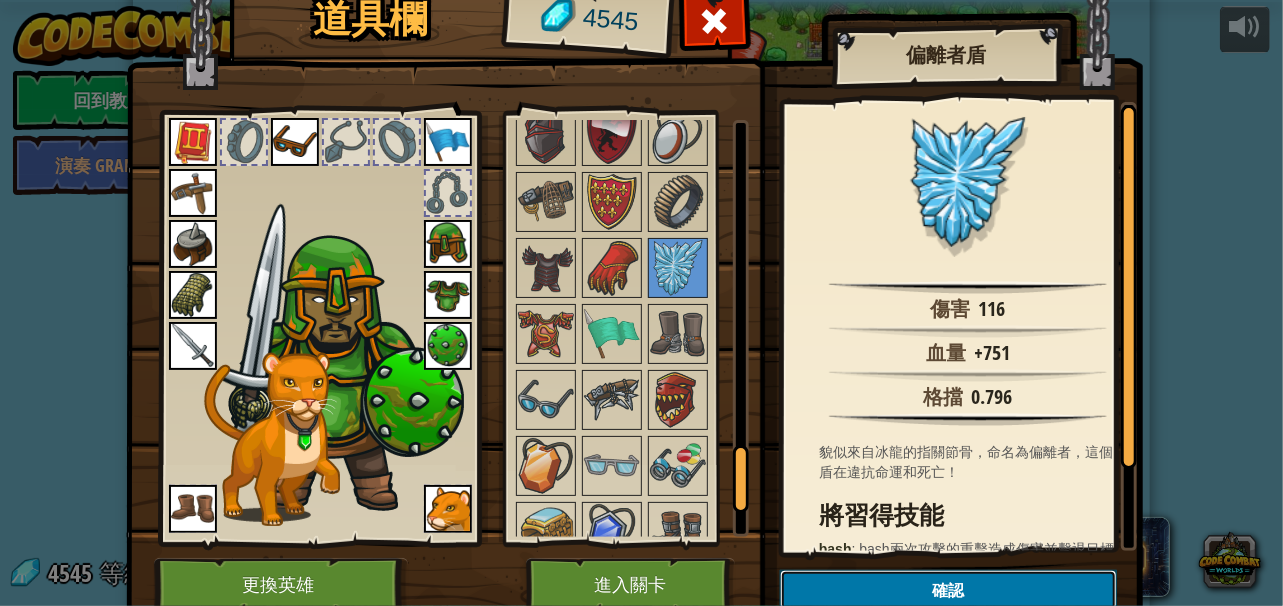 click on "確認" at bounding box center (948, 590) 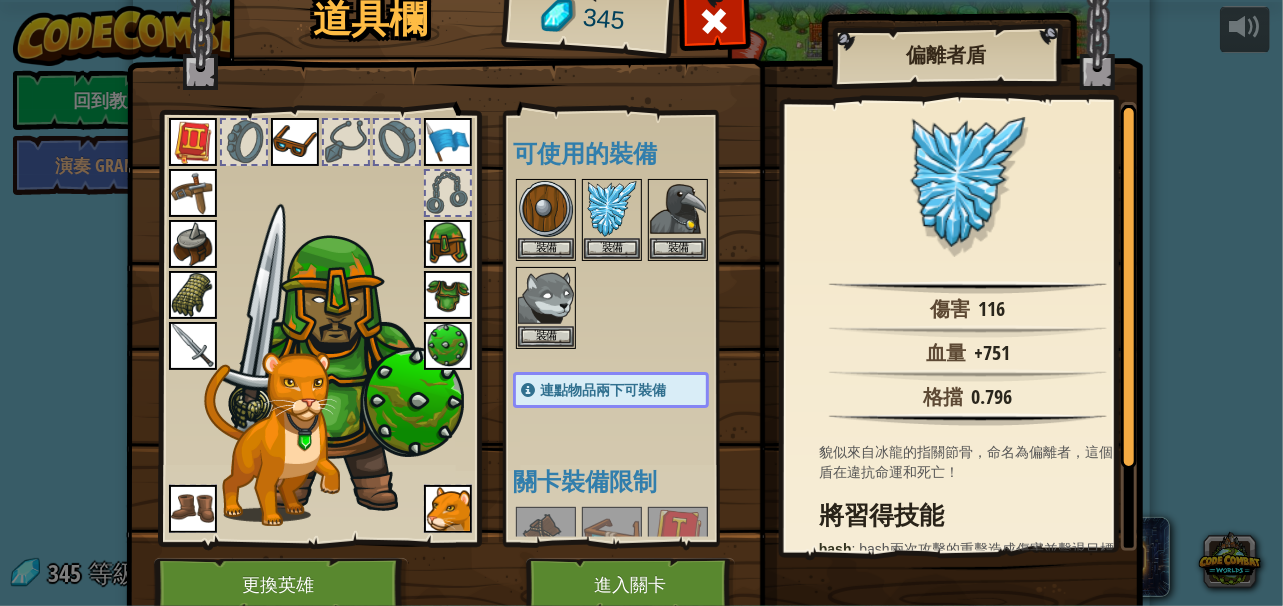 click at bounding box center (448, 346) 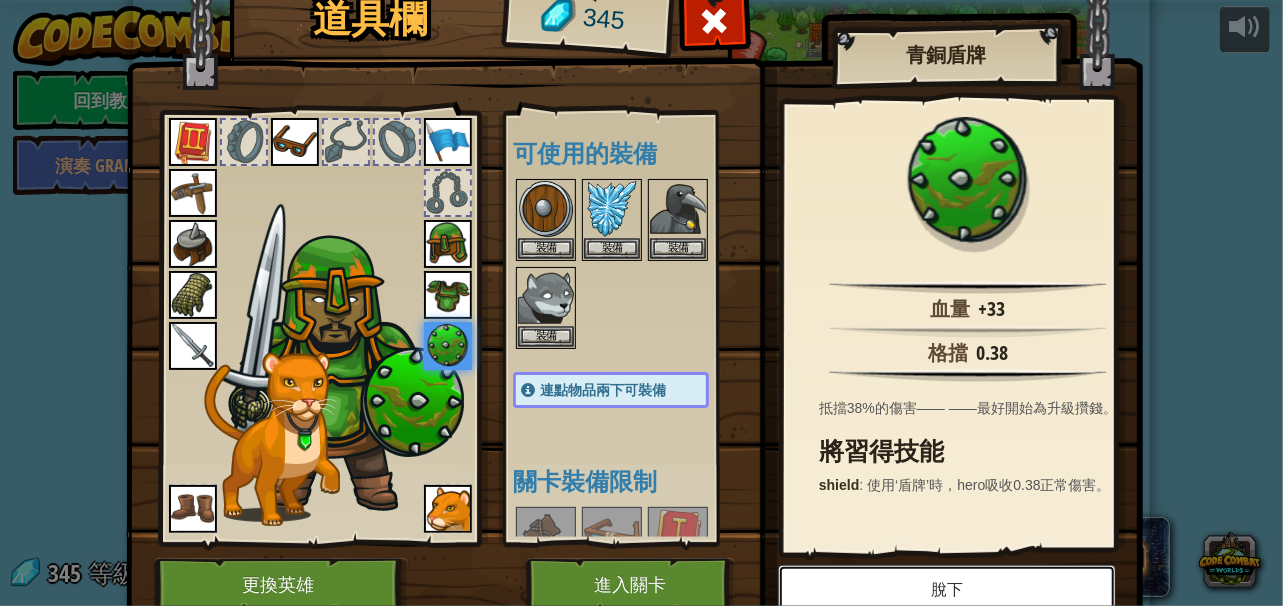 click on "脫下" at bounding box center [947, 590] 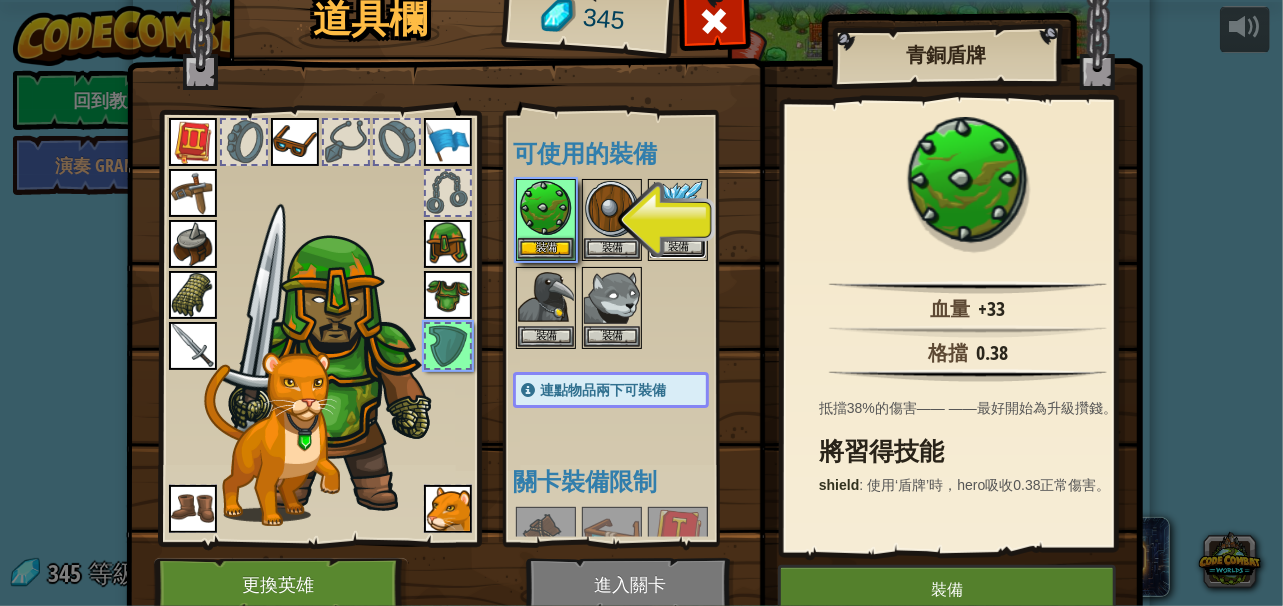 click on "裝備" at bounding box center (678, 247) 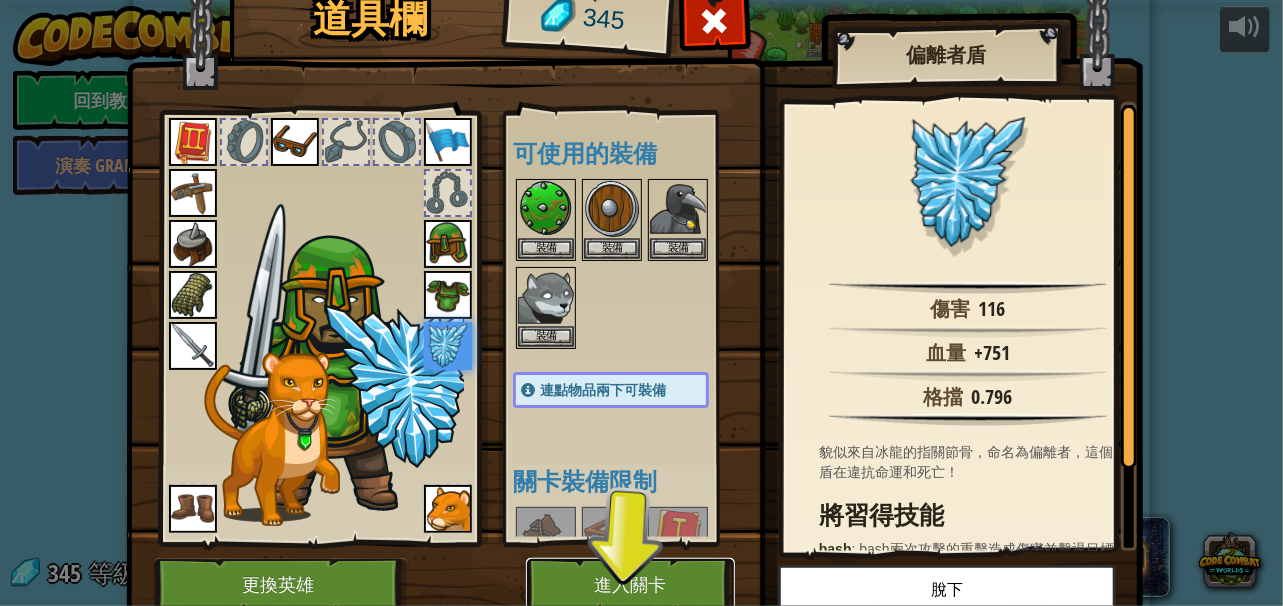 click on "進入關卡" at bounding box center (630, 585) 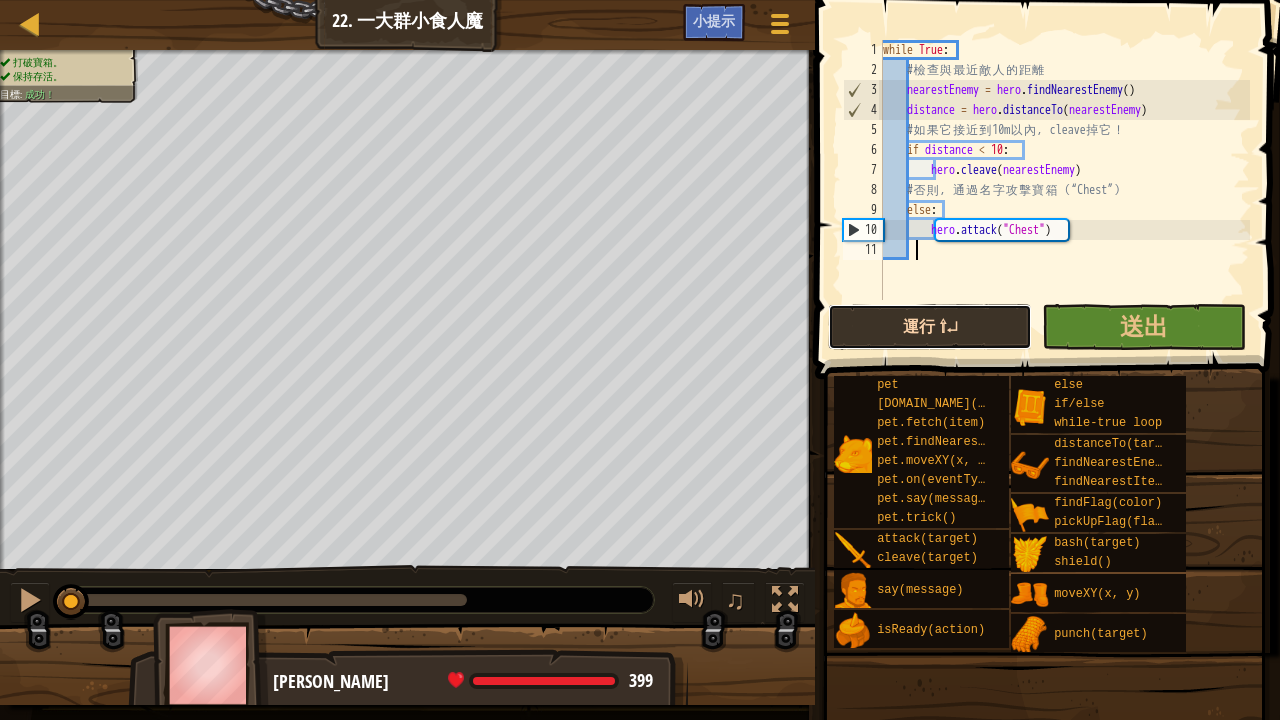 click on "運行 ⇧↵" at bounding box center (930, 327) 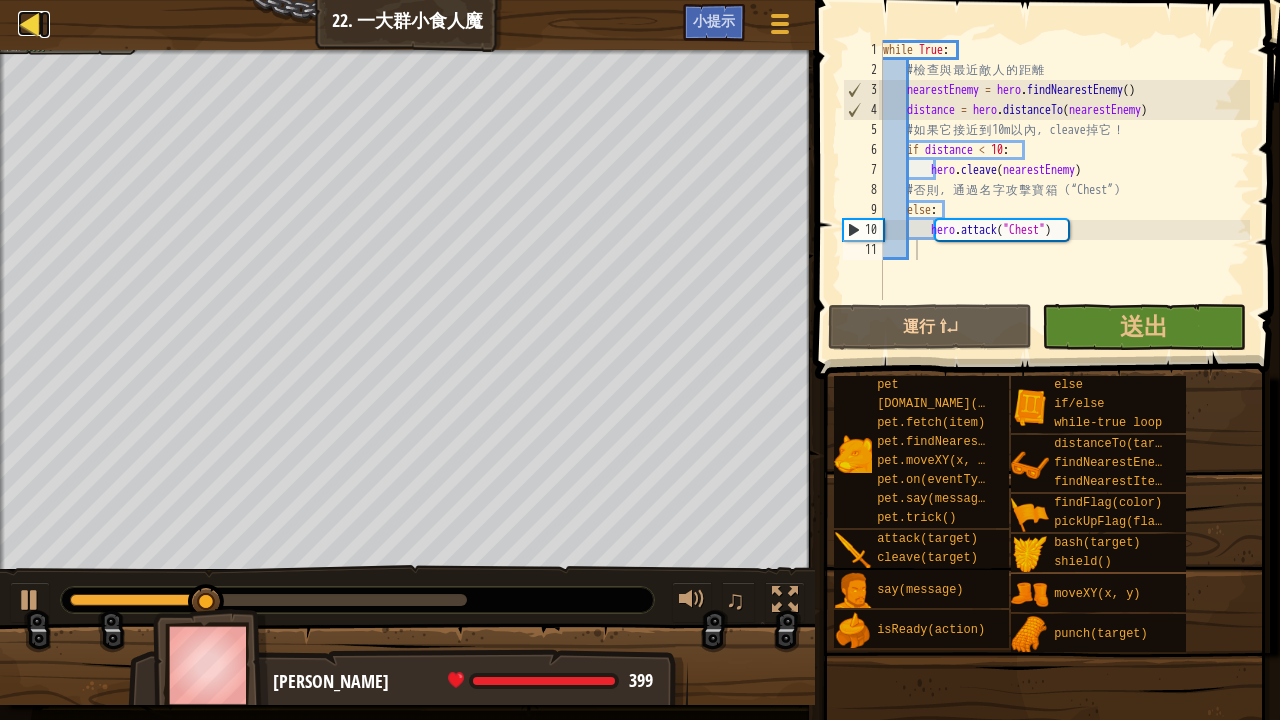 click at bounding box center [30, 23] 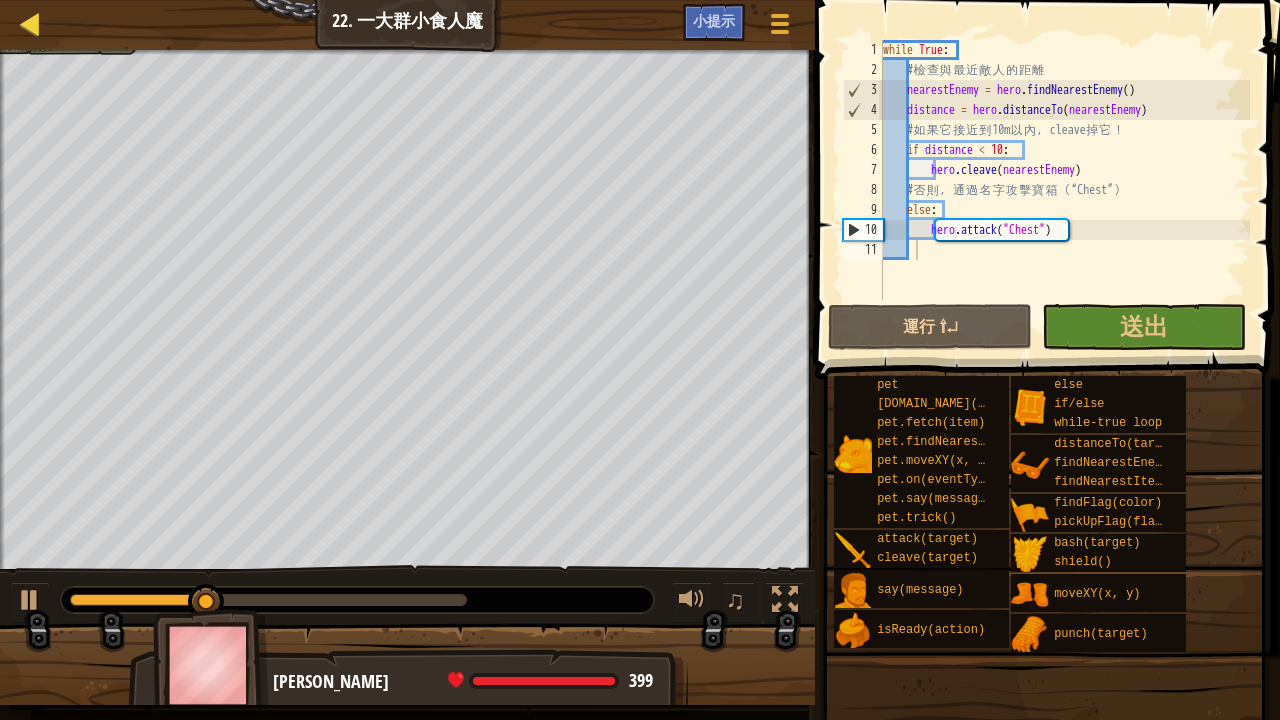 select on "zh-HANT" 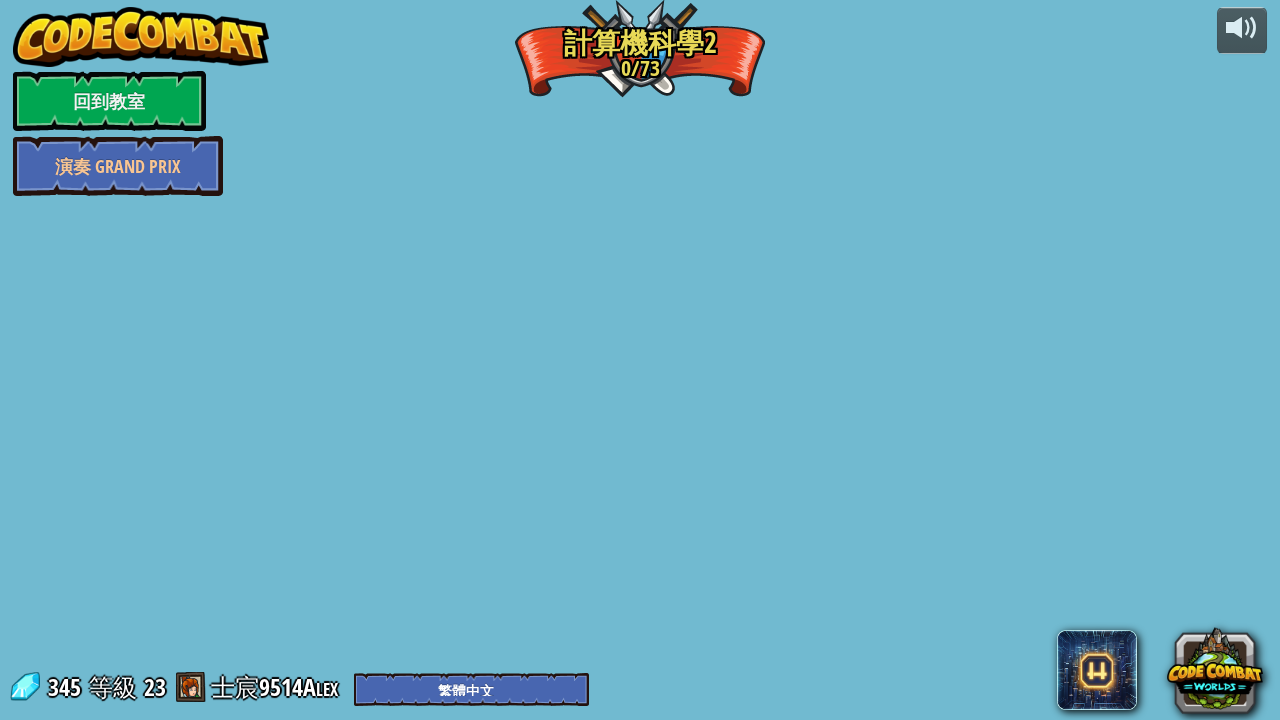 select on "zh-HANT" 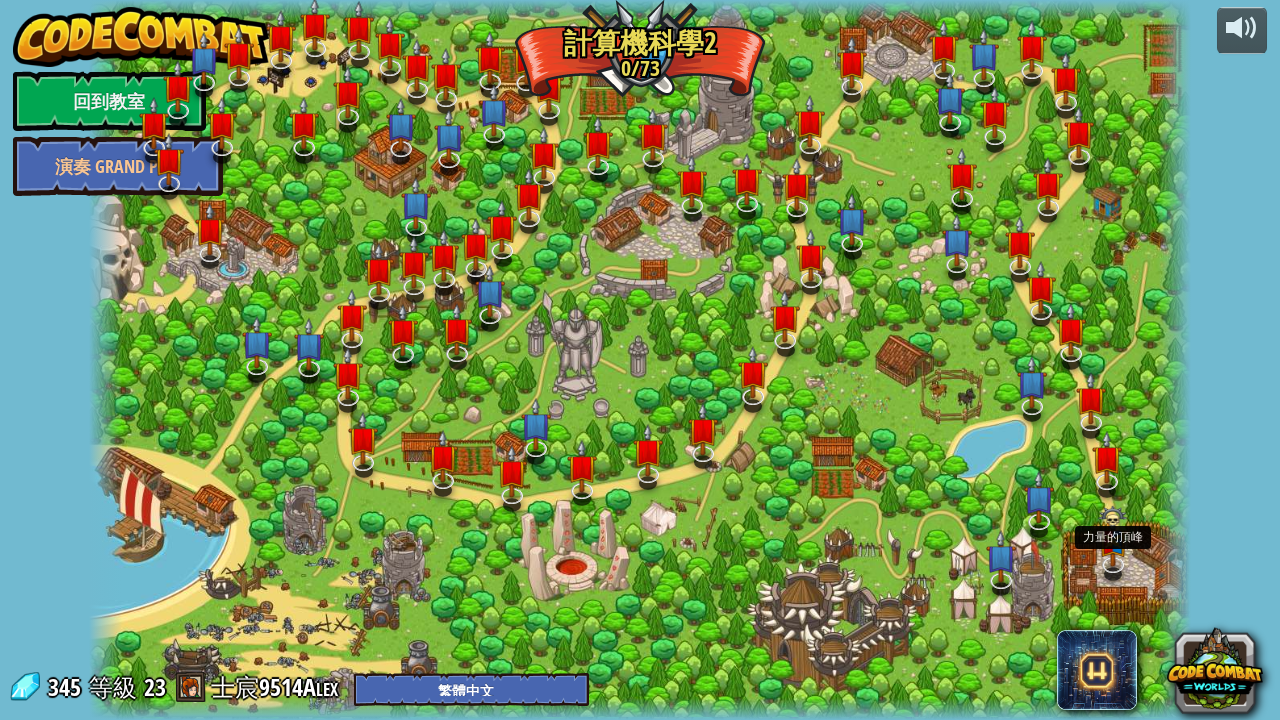 select on "zh-HANT" 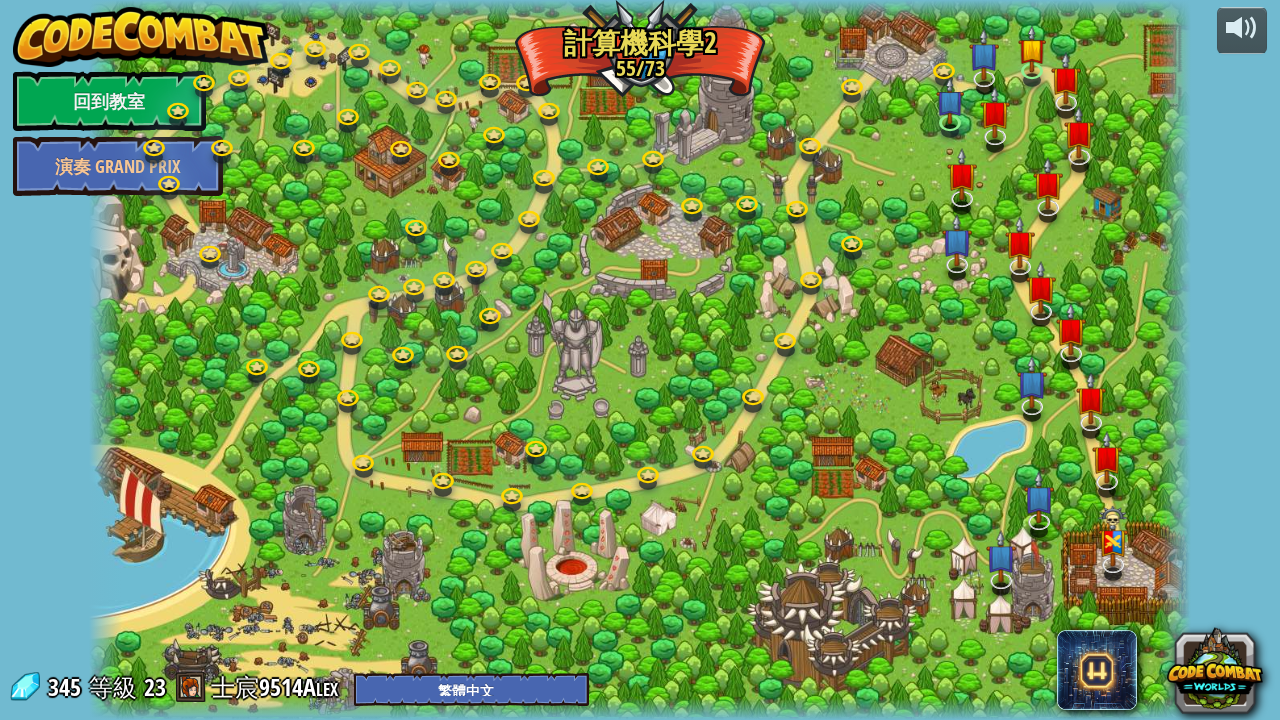 select on "zh-HANT" 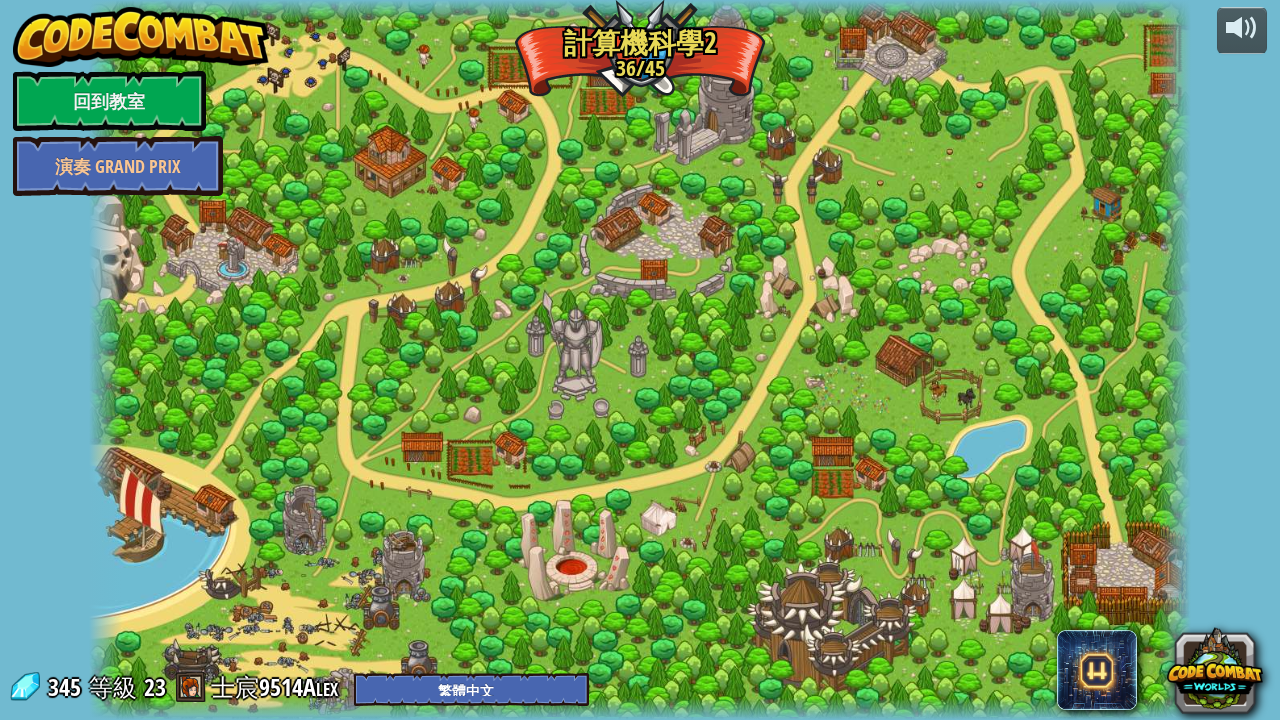 select on "zh-HANT" 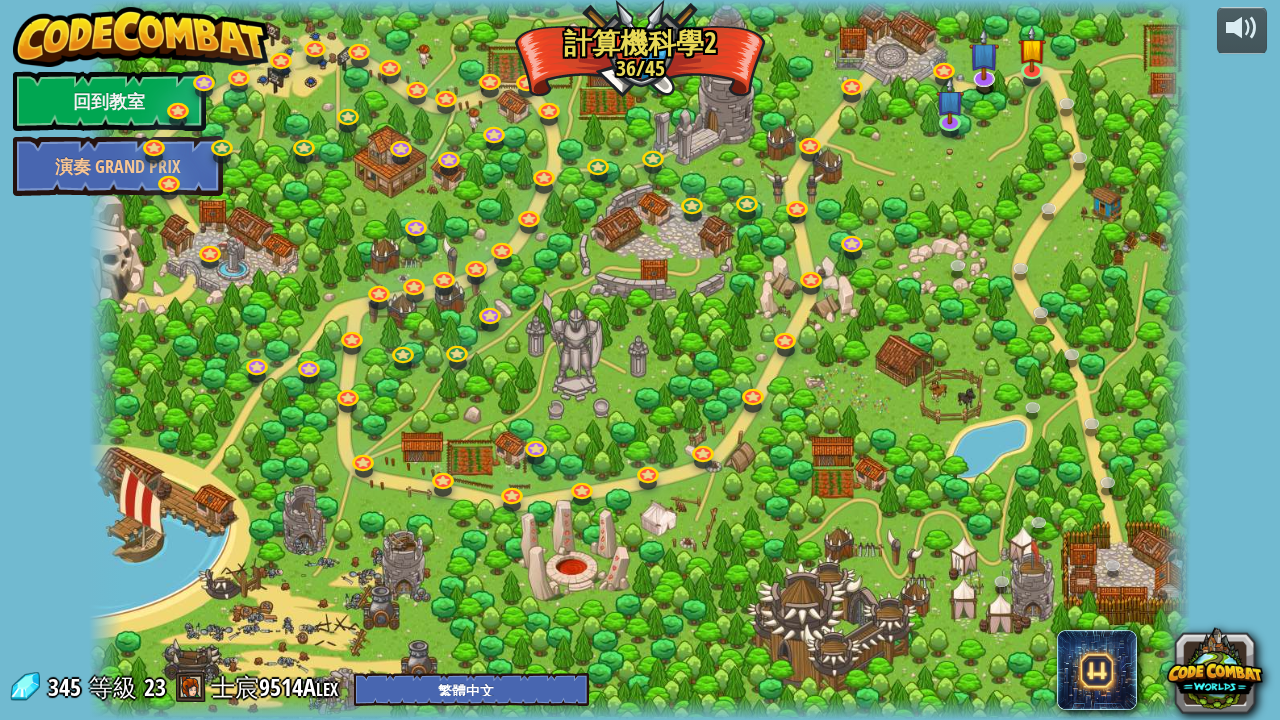 click on "powered by 回到教室 演奏 Grand Prix 8. 野餐毀滅者 從巡邏的食人魔手中保護野餐者。
進入關卡 9. If的盛宴 獸人從四面八方圍攻！等待時機，攻擊突圍！
進入關卡 7. 巡邏兵剋星 用新的選擇性目標技巧擊敗食人魔巡邏隊
進入關卡 10. 村莊守護者 保護村莊免受搶劫的小妖精劫掠。
進入關卡 46. 貪婪陷阱 對於狩獵貪婪的食人魔而言，今天真是個好日子。
進入關卡 49. 邊地好夥伴 你有一個寵物！訓練它說話吧！
進入關卡 6. 林地小屋 經過邊地森林，記得檢查每個角落，以確保您的安全。
進入關卡 48. 綜合挑戰. 函數巡邏 全力使用你的編程能力巡邏並擊敗食人魔。
進入關卡 15. 獸人營地 從食人魔營地中找回被盜的寶藏。
進入關卡 17. 森林劈裂者 使用你的新的劈砍能力來擊退小魔鬼。
進入關卡 5. 概念挑戰. 寶石果子 使用XY坐標來移動。
進入關卡
進入關卡" at bounding box center [640, 360] 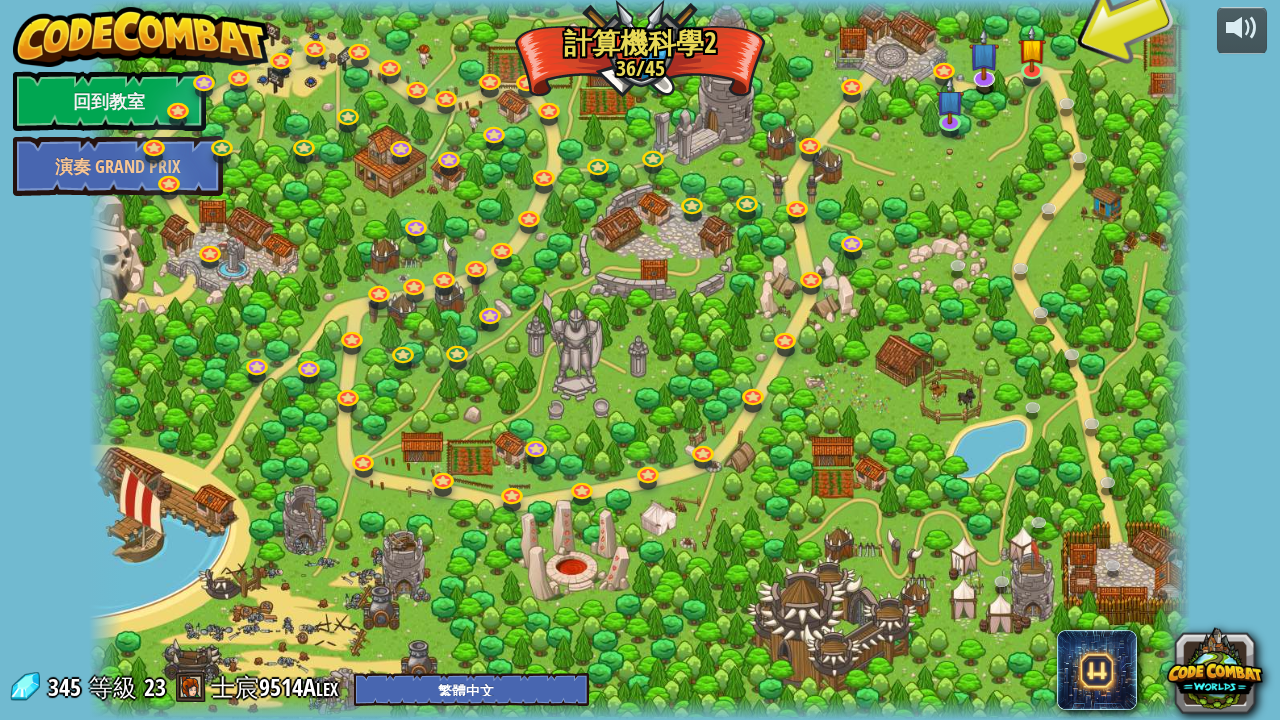 drag, startPoint x: 1206, startPoint y: 482, endPoint x: 1195, endPoint y: 527, distance: 46.32494 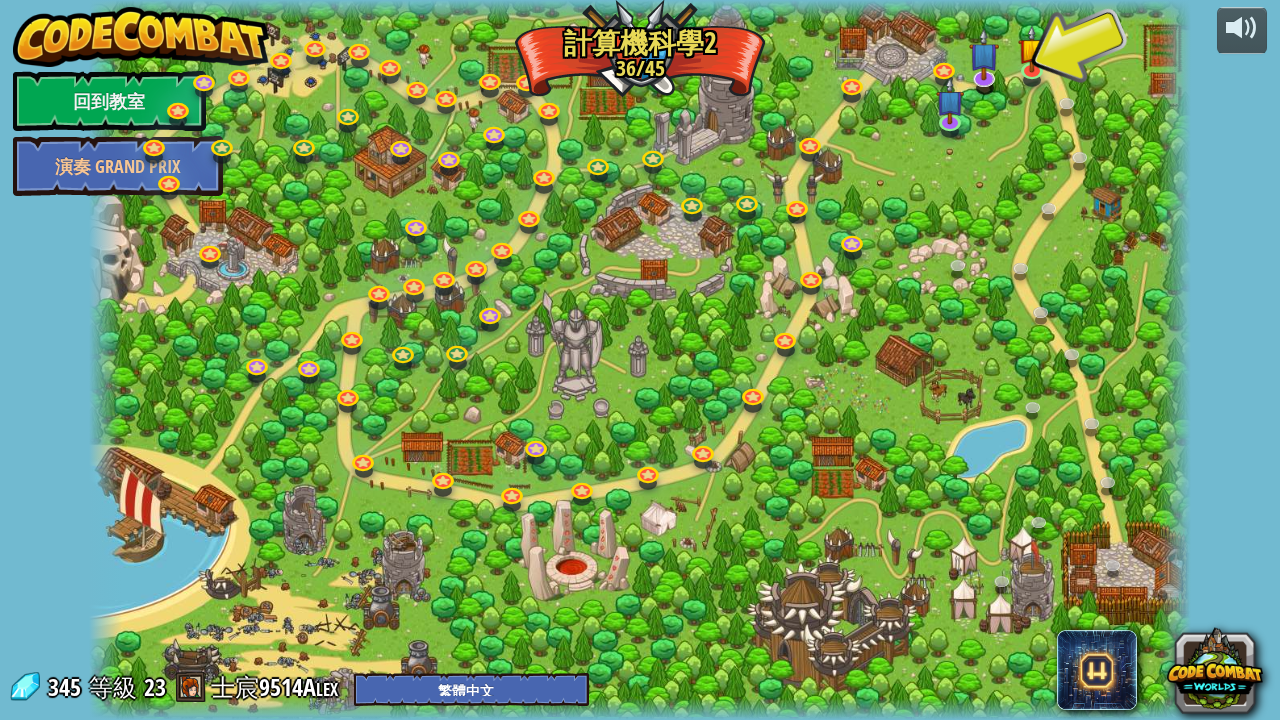 drag, startPoint x: 1262, startPoint y: 96, endPoint x: 1260, endPoint y: 110, distance: 14.142136 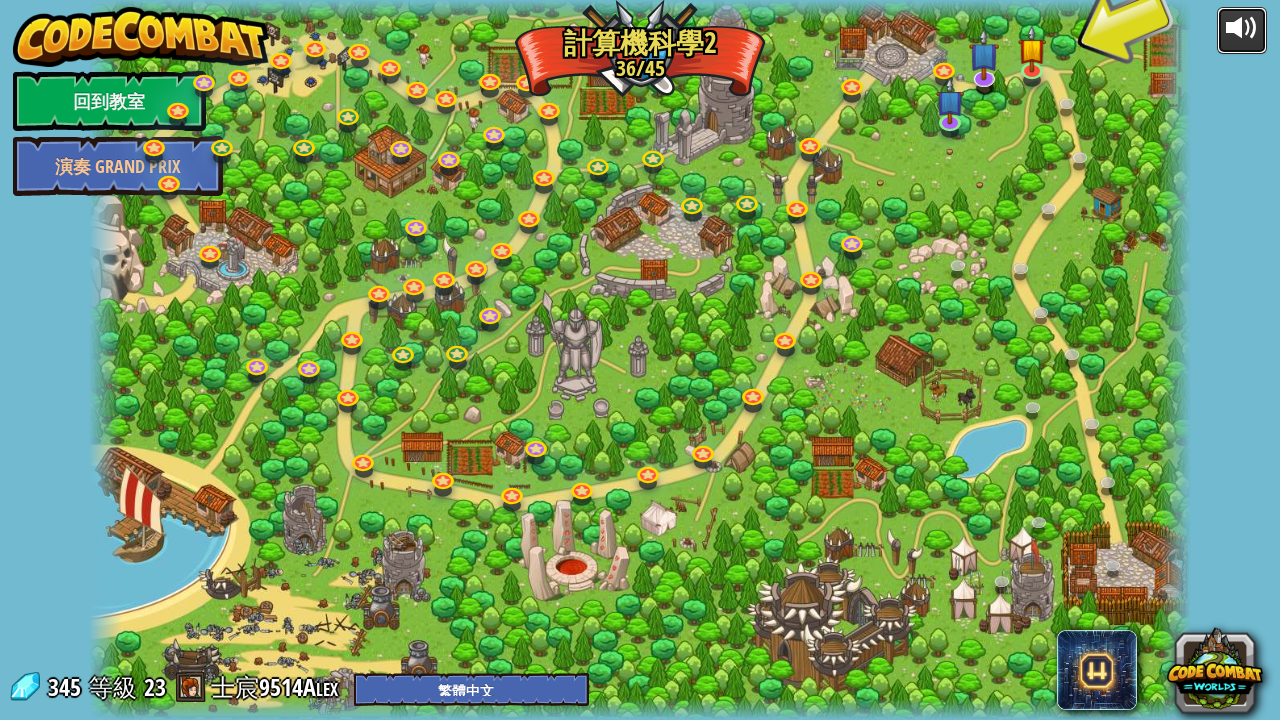 click at bounding box center (1242, 28) 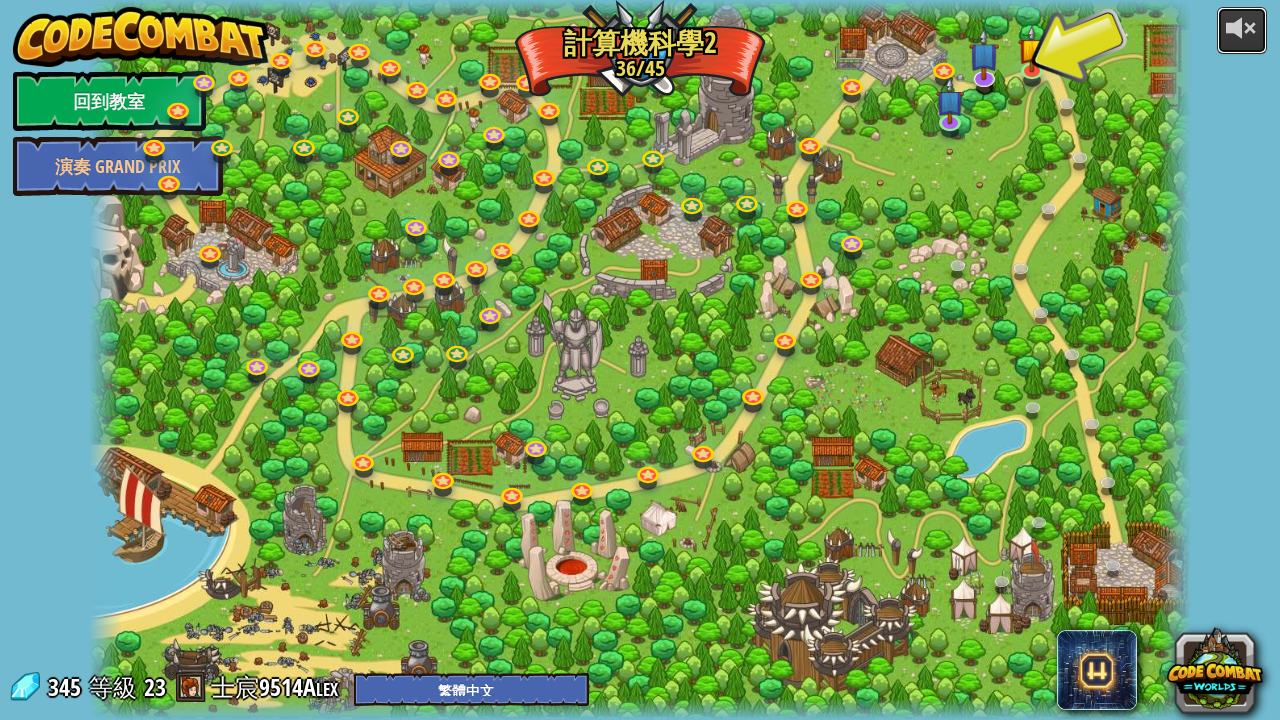 click at bounding box center (1242, 28) 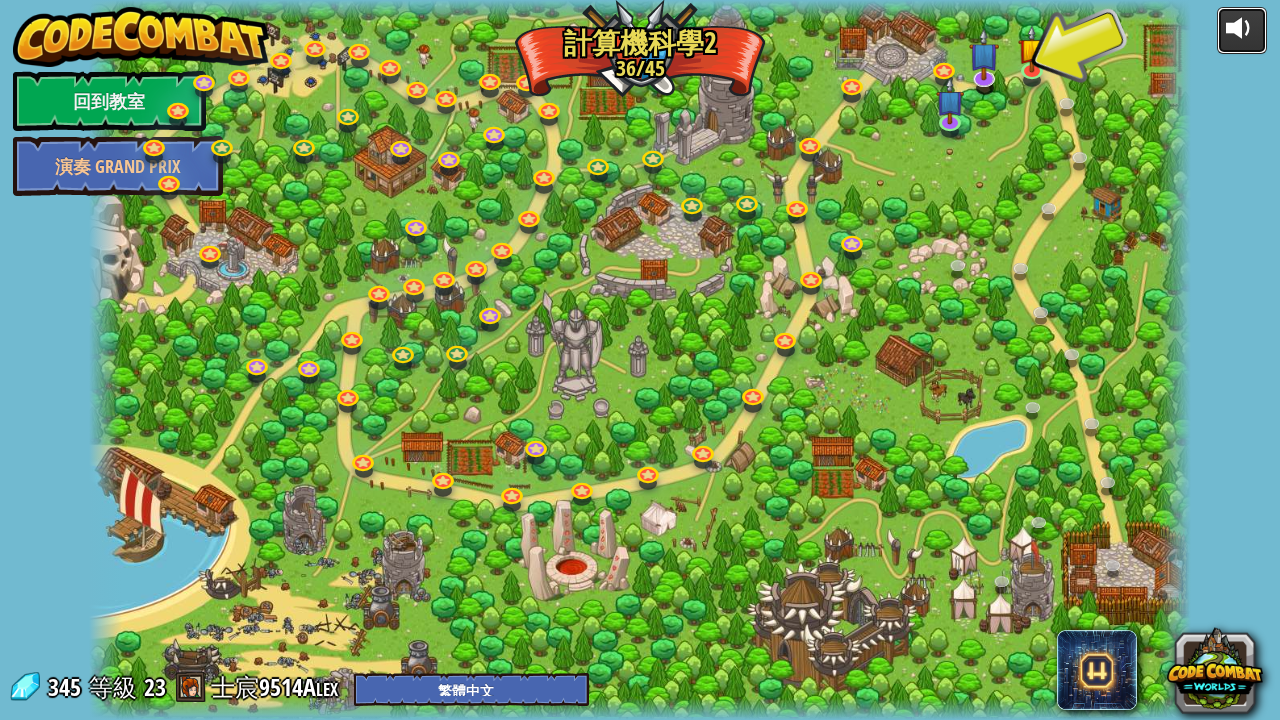 click at bounding box center [1242, 28] 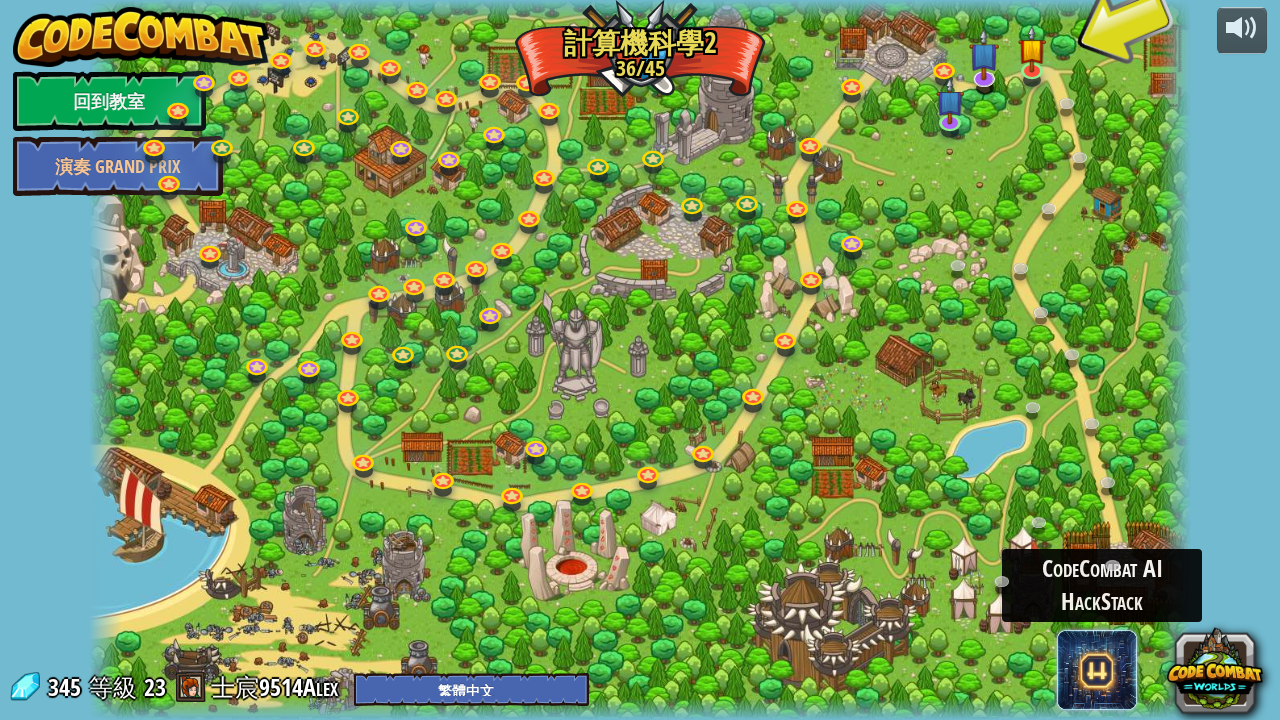 click at bounding box center (1097, 670) 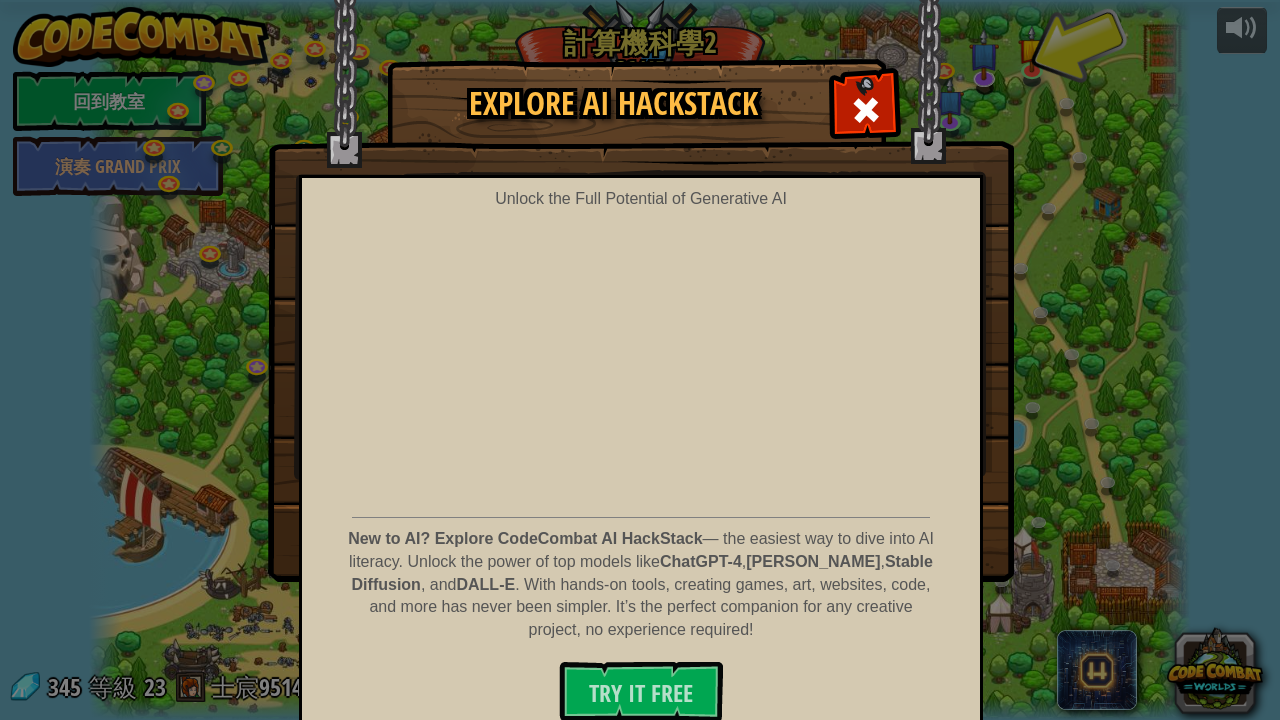 click on "powered by 回到教室 演奏 Grand Prix 8. 野餐毀滅者 從巡邏的食人魔手中保護野餐者。
進入關卡 9. If的盛宴 獸人從四面八方圍攻！等待時機，攻擊突圍！
進入關卡 7. 巡邏兵剋星 用新的選擇性目標技巧擊敗食人魔巡邏隊
進入關卡 10. 村莊守護者 保護村莊免受搶劫的小妖精劫掠。
進入關卡 46. 貪婪陷阱 對於狩獵貪婪的食人魔而言，今天真是個好日子。
進入關卡 49. 邊地好夥伴 你有一個寵物！訓練它說話吧！
進入關卡 6. 林地小屋 經過邊地森林，記得檢查每個角落，以確保您的安全。
進入關卡 48. 綜合挑戰. 函數巡邏 全力使用你的編程能力巡邏並擊敗食人魔。
進入關卡 15. 獸人營地 從食人魔營地中找回被盜的寶藏。
進入關卡 17. 森林劈裂者 使用你的新的劈砍能力來擊退小魔鬼。
進入關卡 5. 概念挑戰. 寶石果子 使用XY坐標來移動。
進入關卡
進入關卡" at bounding box center [640, 1] 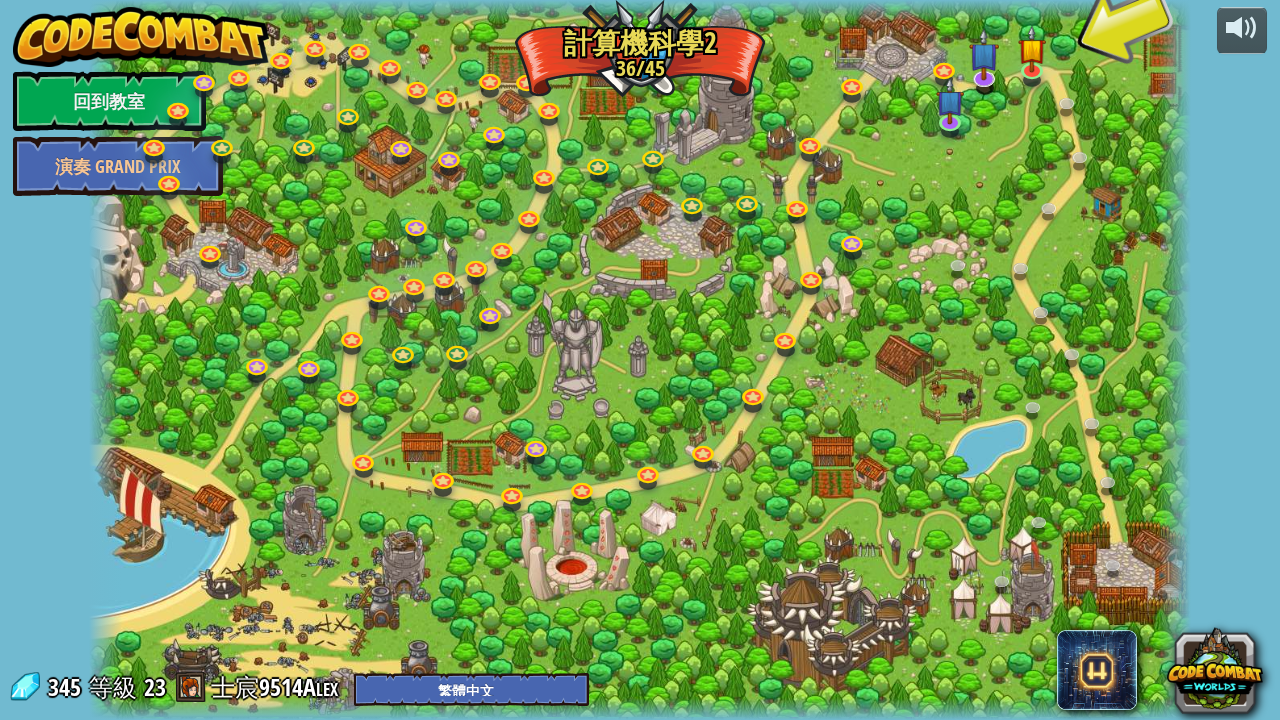 click at bounding box center [640, 360] 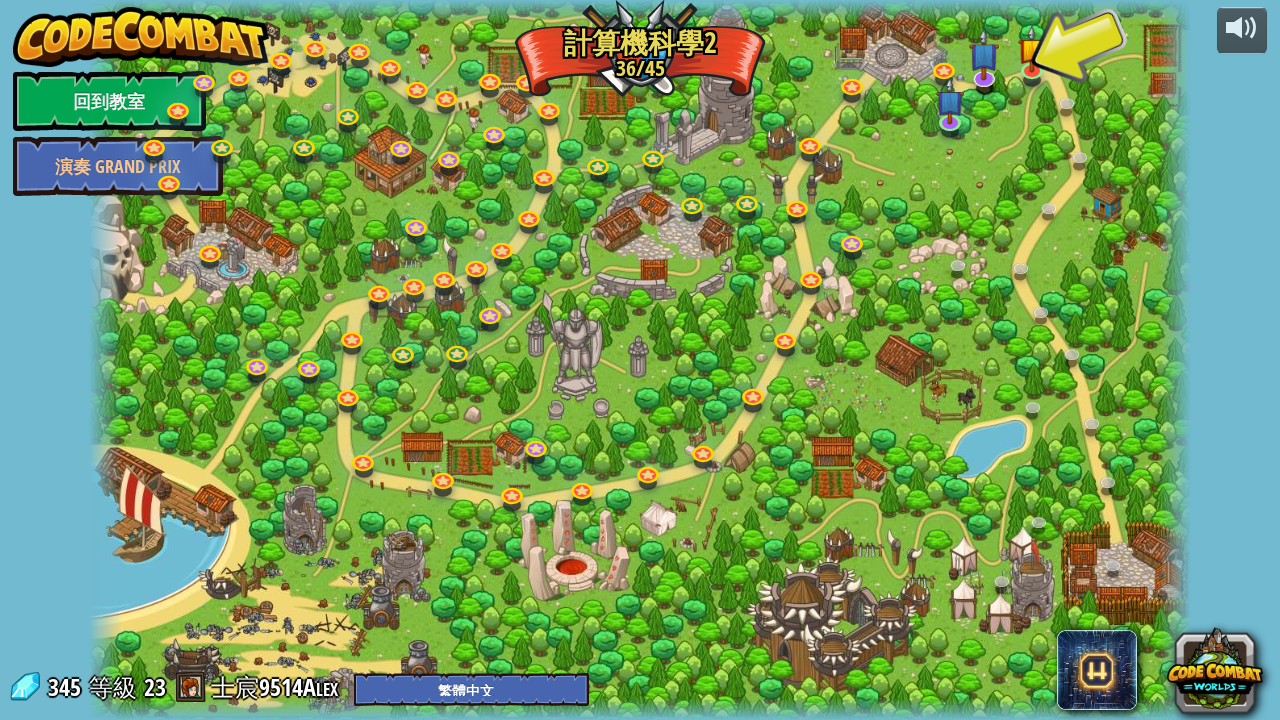 click on "8. 野餐毀滅者 從巡邏的食人魔手中保護野餐者。
進入關卡 9. If的盛宴 獸人從四面八方圍攻！等待時機，攻擊突圍！
進入關卡 7. 巡邏兵剋星 用新的選擇性目標技巧擊敗食人魔巡邏隊
進入關卡 10. 村莊守護者 保護村莊免受搶劫的小妖精劫掠。
進入關卡 46. 貪婪陷阱 對於狩獵貪婪的食人魔而言，今天真是個好日子。
進入關卡 49. 邊地好夥伴 你有一個寵物！訓練它說話吧！
進入關卡 6. 林地小屋 經過邊地森林，記得檢查每個角落，以確保您的安全。
進入關卡 48. 綜合挑戰. 函數巡邏 全力使用你的編程能力巡邏並擊敗食人魔。
進入關卡 15. 獸人營地 從食人魔營地中找回被盜的寶藏。
進入關卡 17. 森林劈裂者 使用你的新的劈砍能力來擊退小魔鬼。
進入關卡 5. 概念挑戰. 寶石果子 使用XY坐標來移動。
進入關卡 45. 封閉的十字路口
進入關卡 11. 荊棘之農莊" at bounding box center [640, 360] 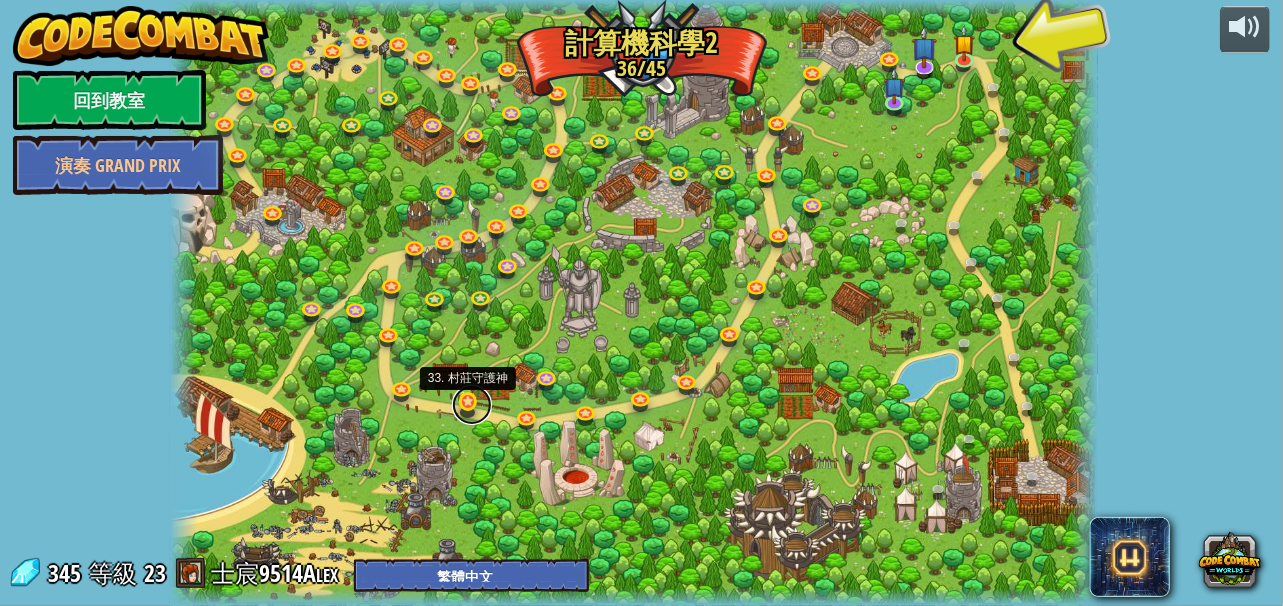 click at bounding box center [472, 405] 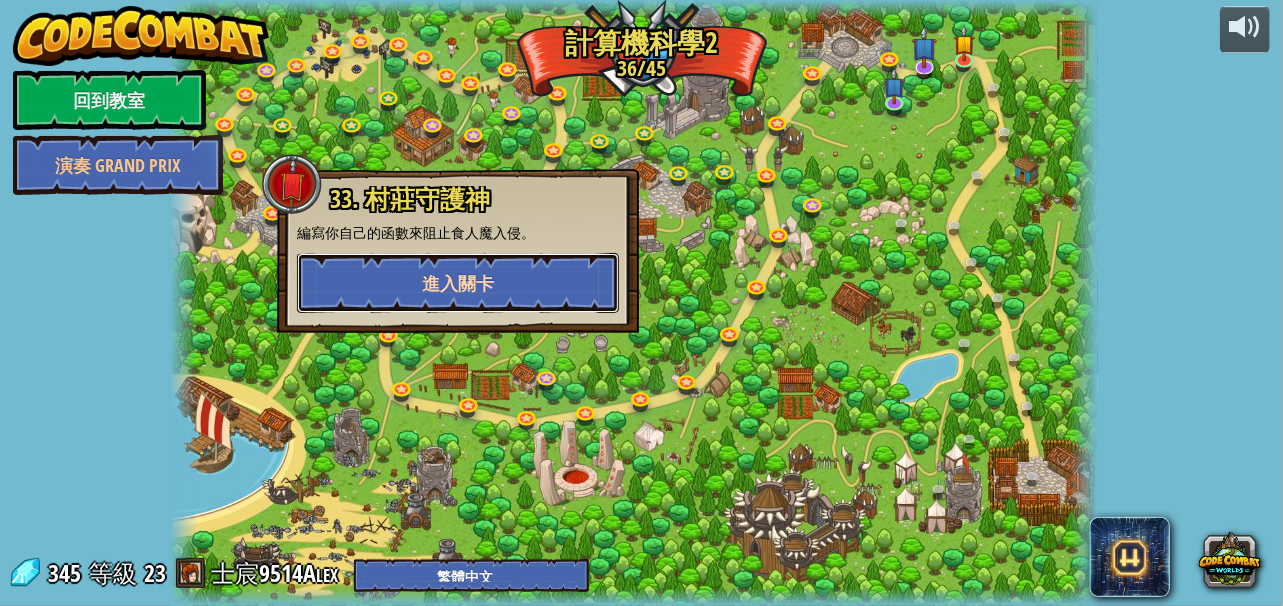 click on "進入關卡" at bounding box center (458, 283) 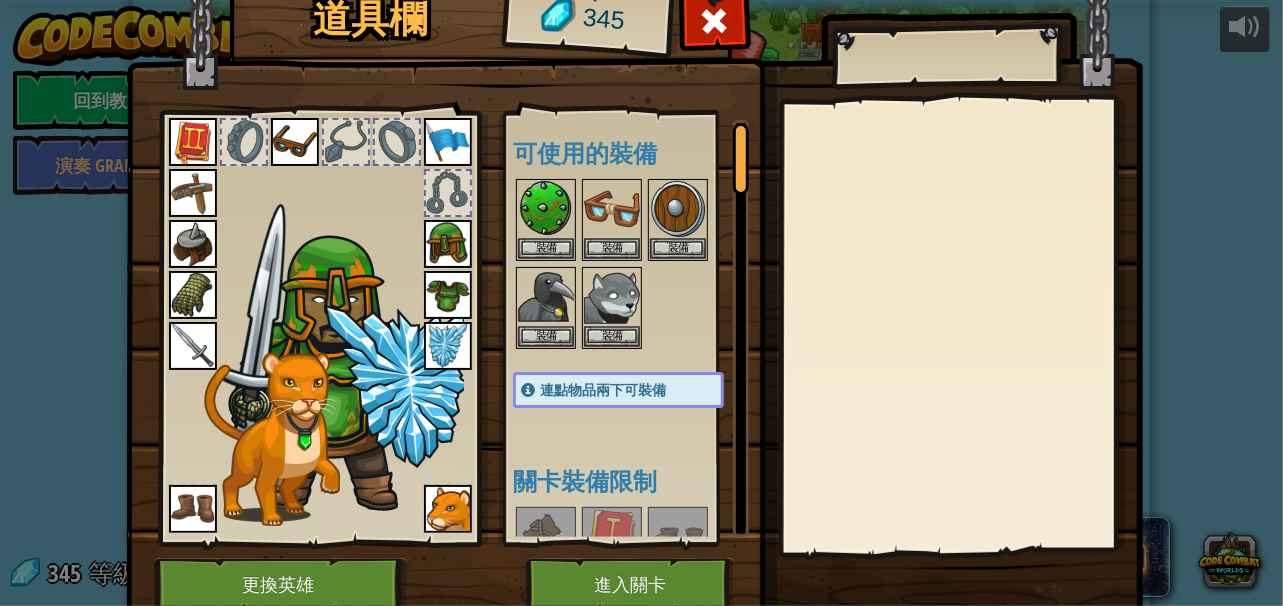 click at bounding box center [715, 21] 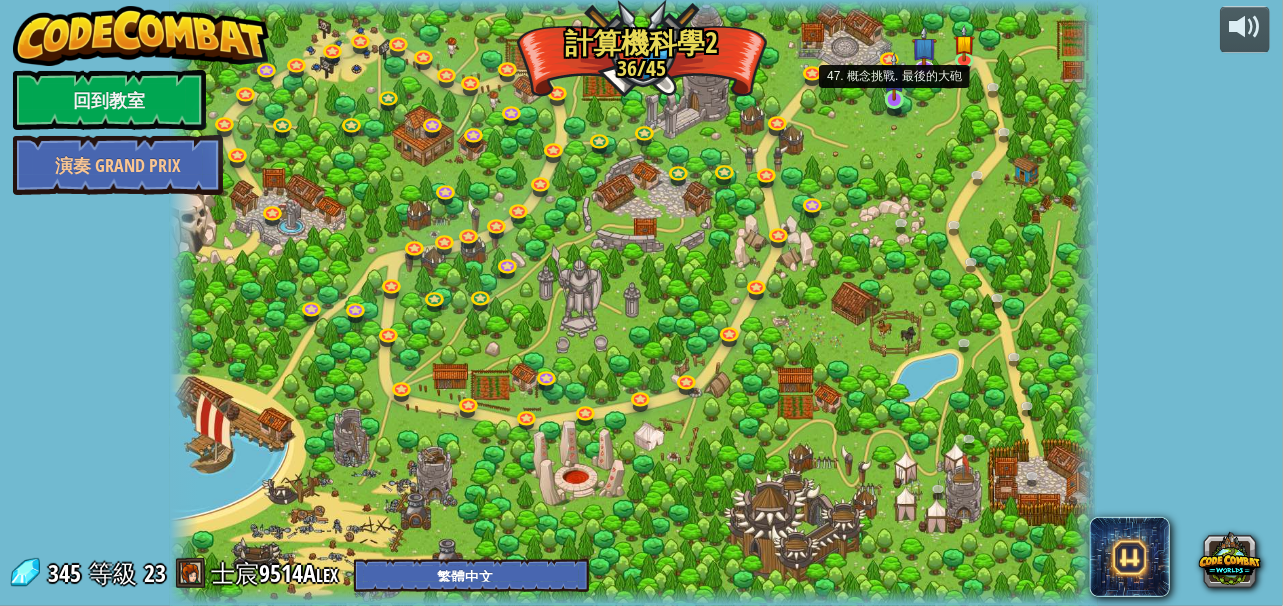 click at bounding box center [894, 76] 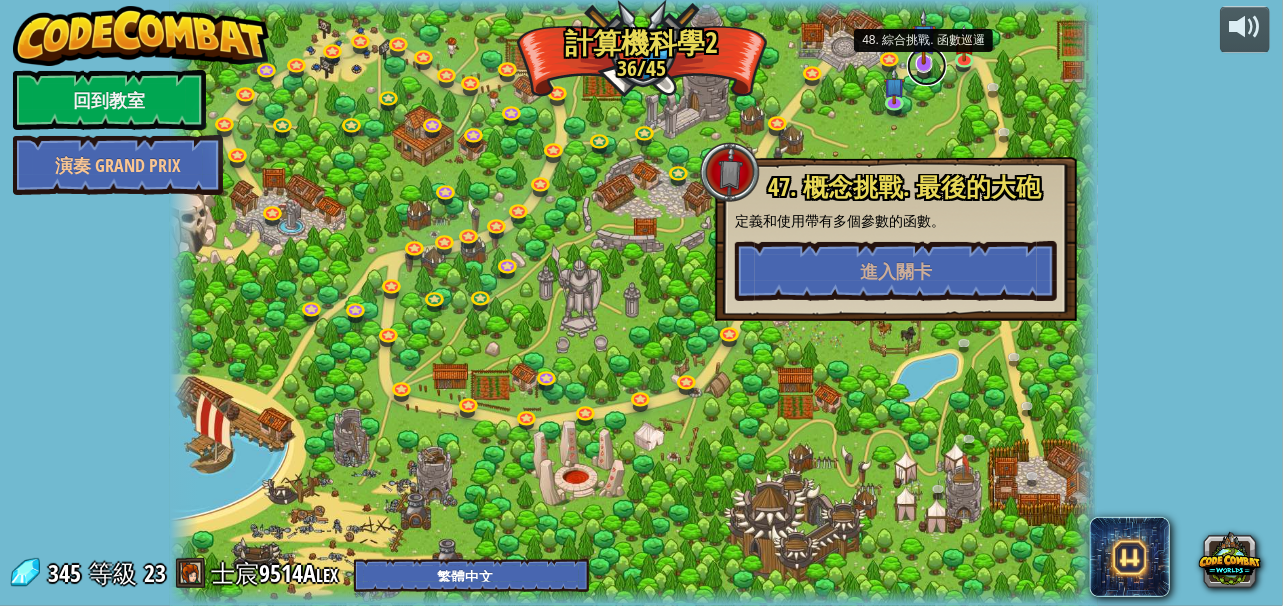 click at bounding box center (927, 66) 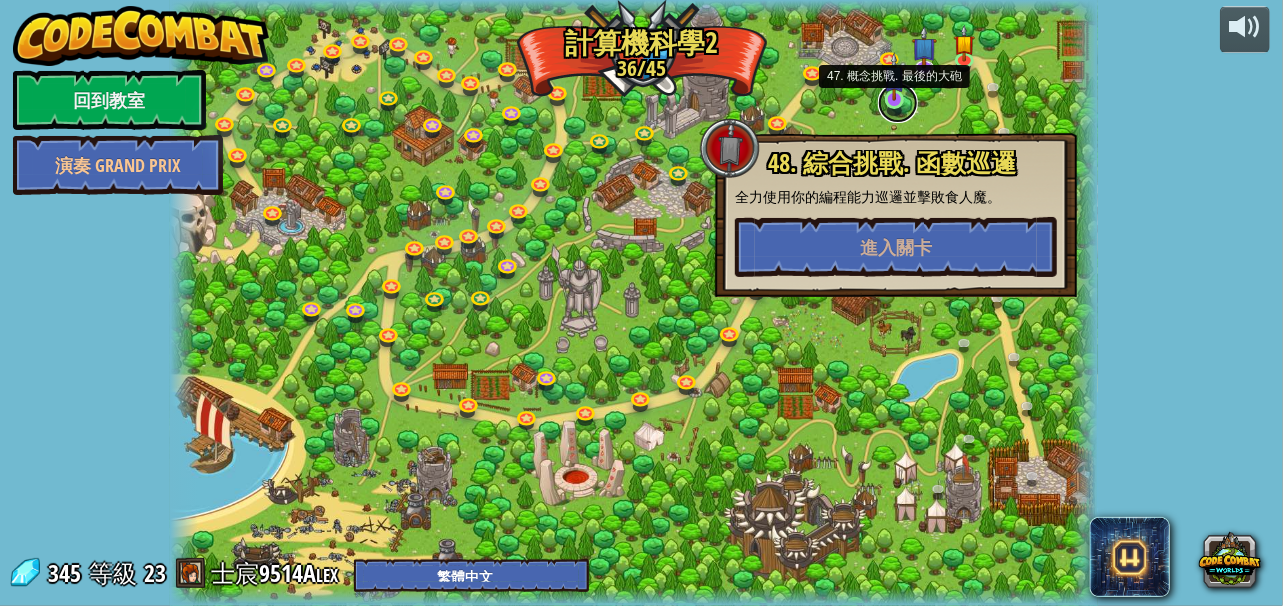 click at bounding box center [898, 103] 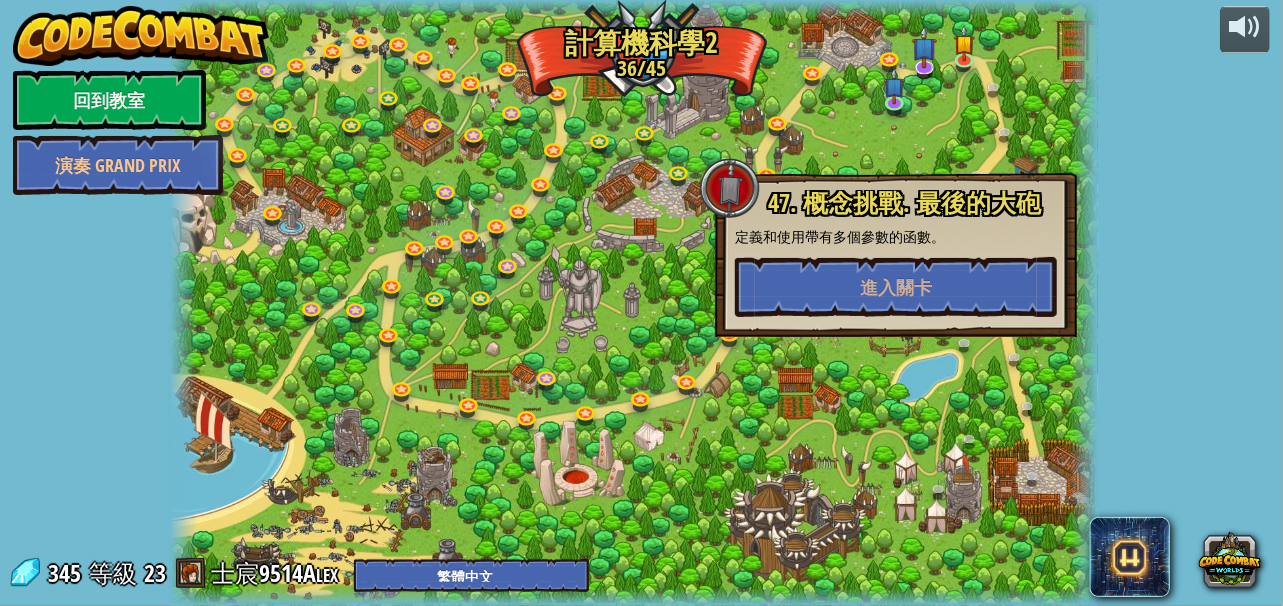 click at bounding box center (633, 303) 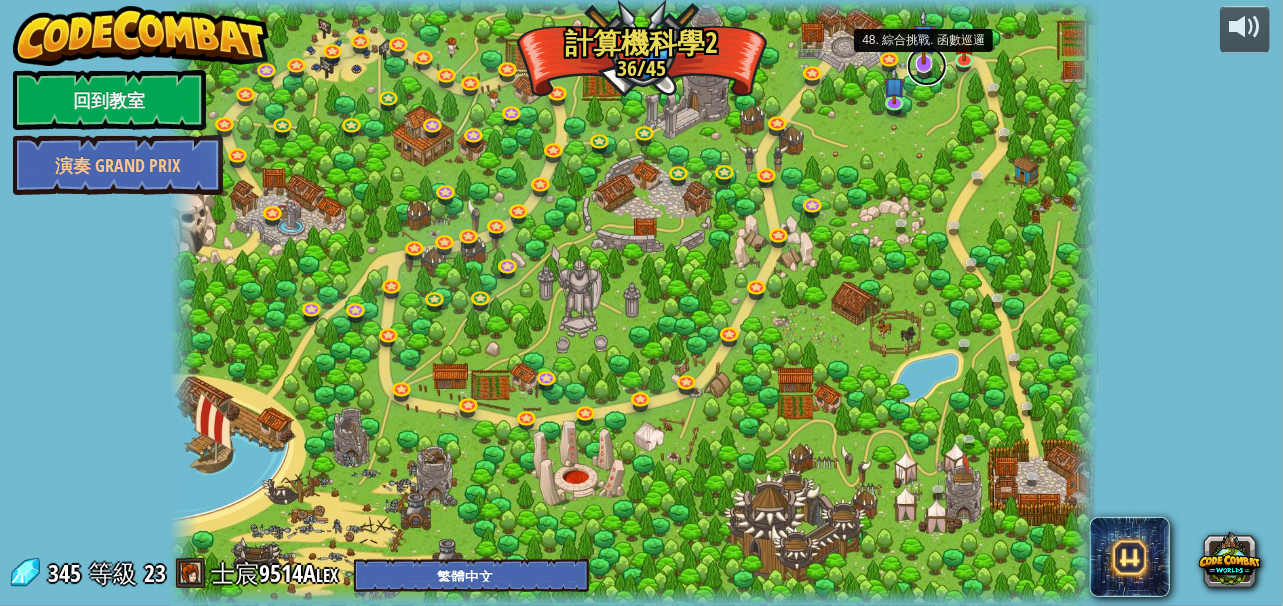 click at bounding box center [927, 66] 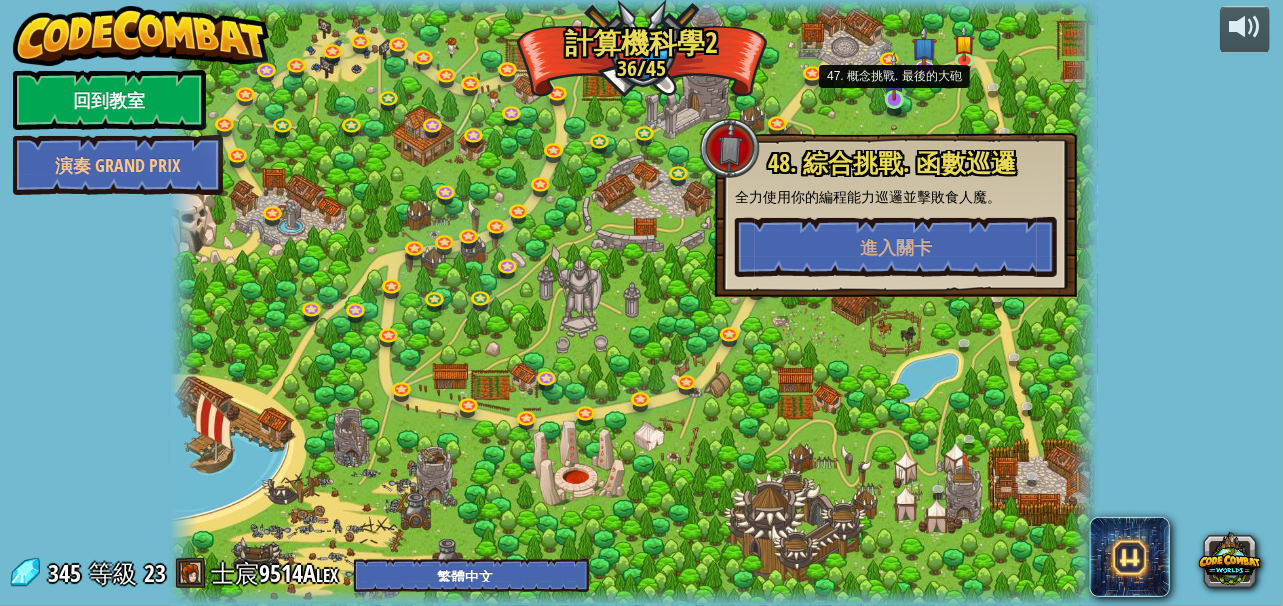 click at bounding box center [894, 76] 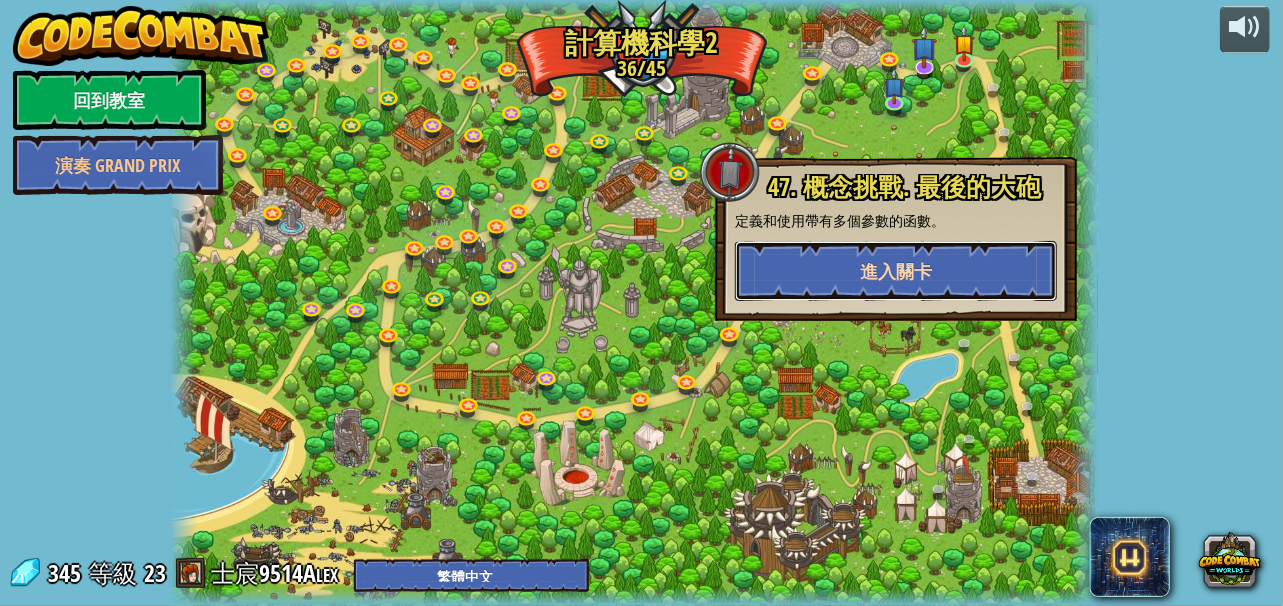 click on "進入關卡" at bounding box center [896, 271] 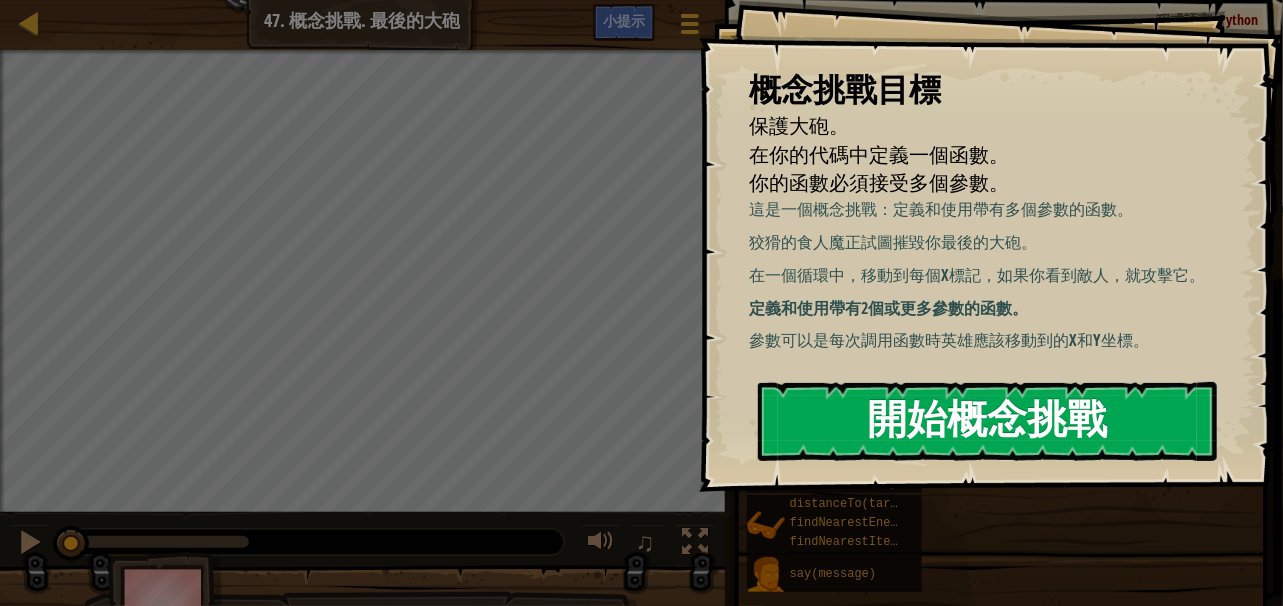 click on "開始概念挑戰" at bounding box center [987, 421] 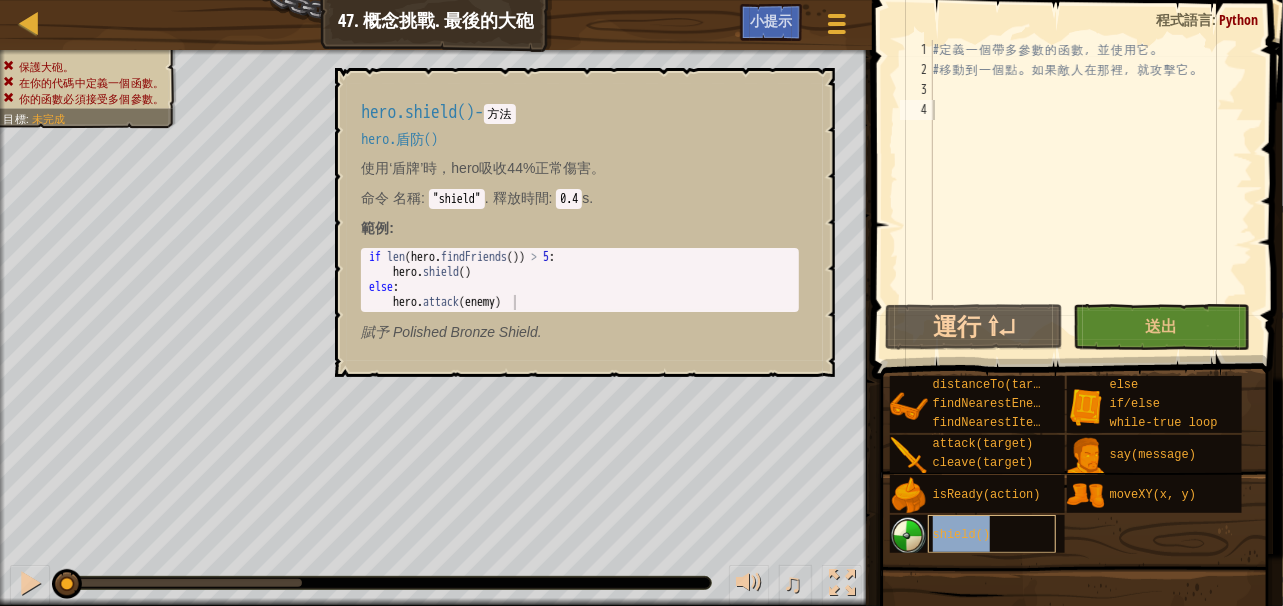 click on "shield()" at bounding box center (962, 535) 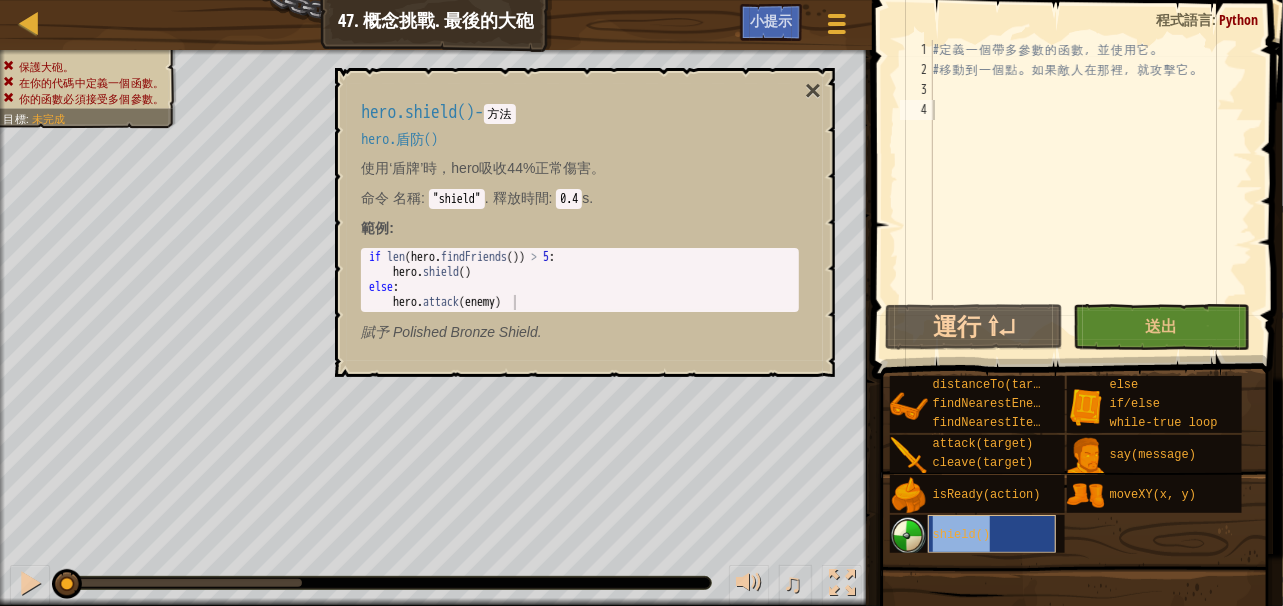 type on "shield()" 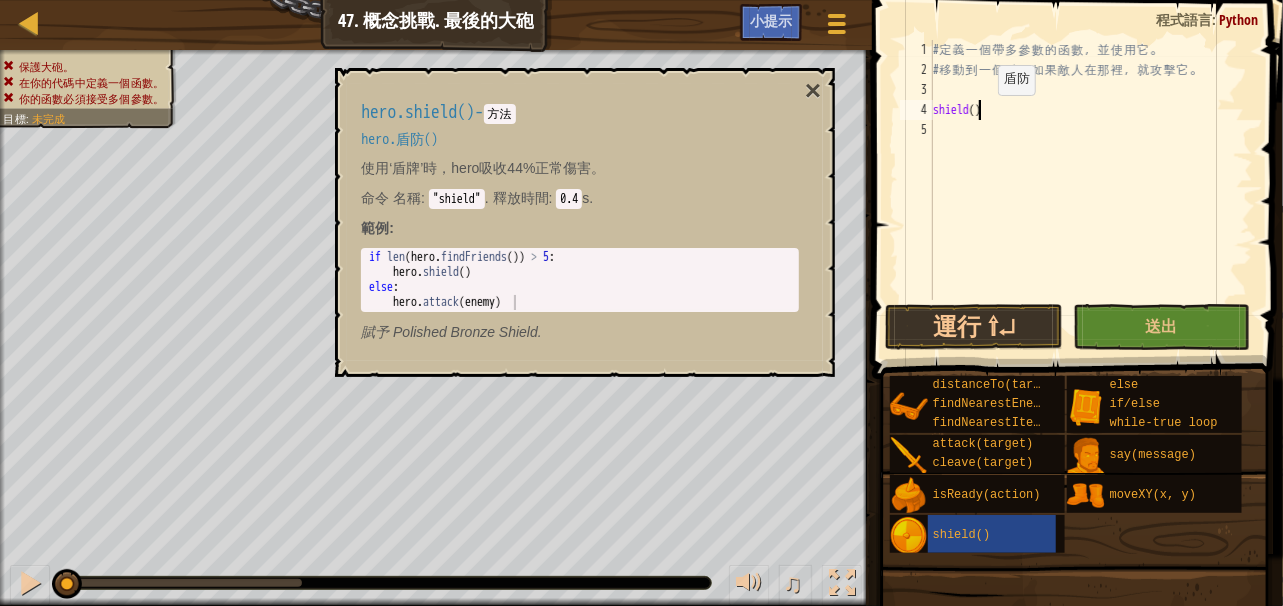 click on "#  定 義 一 個 帶 多 參 數 的 函 數 ， 並 使 用 它 。 #  移 動 到 一 個 點 。 如 果 敵 人 在 那 裡 ， 就 攻 擊 它 。 shield ( )" at bounding box center [1091, 190] 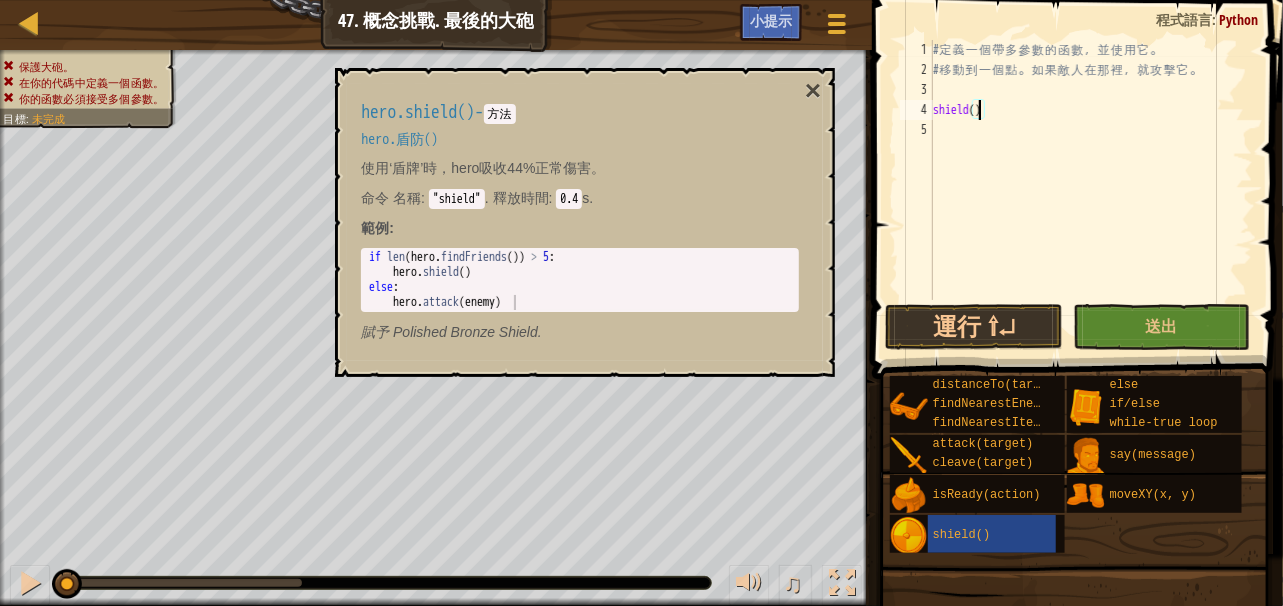 click on "#  定 義 一 個 帶 多 參 數 的 函 數 ， 並 使 用 它 。 #  移 動 到 一 個 點 。 如 果 敵 人 在 那 裡 ， 就 攻 擊 它 。 shield ( )" at bounding box center (1091, 190) 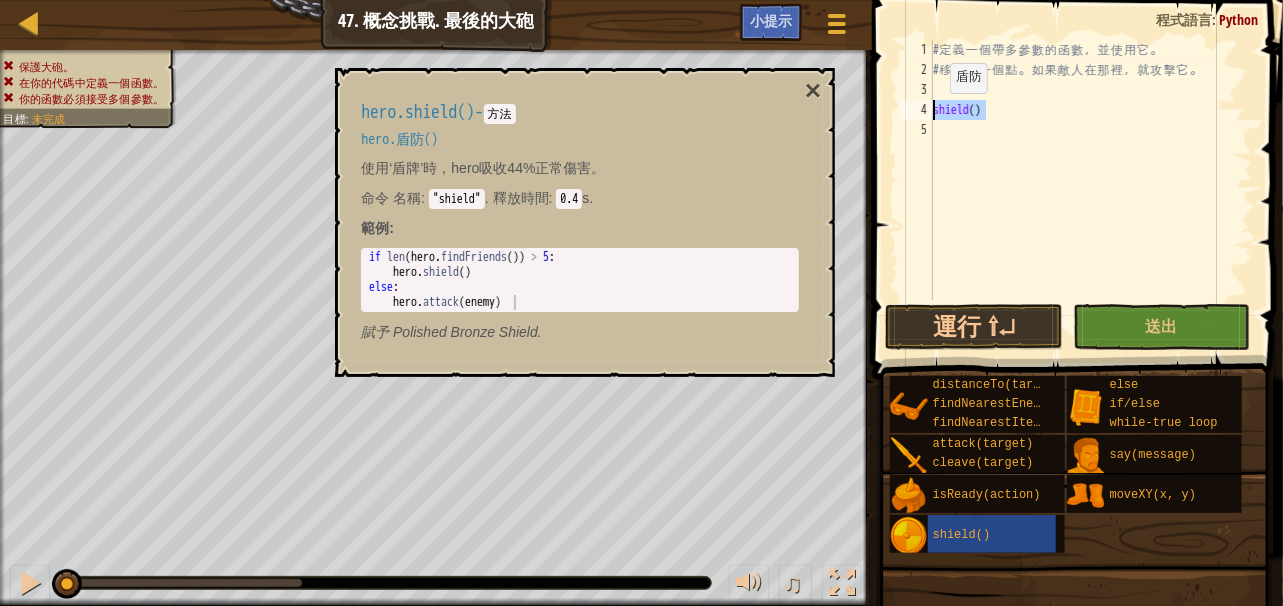 drag, startPoint x: 964, startPoint y: 121, endPoint x: 928, endPoint y: 113, distance: 36.878178 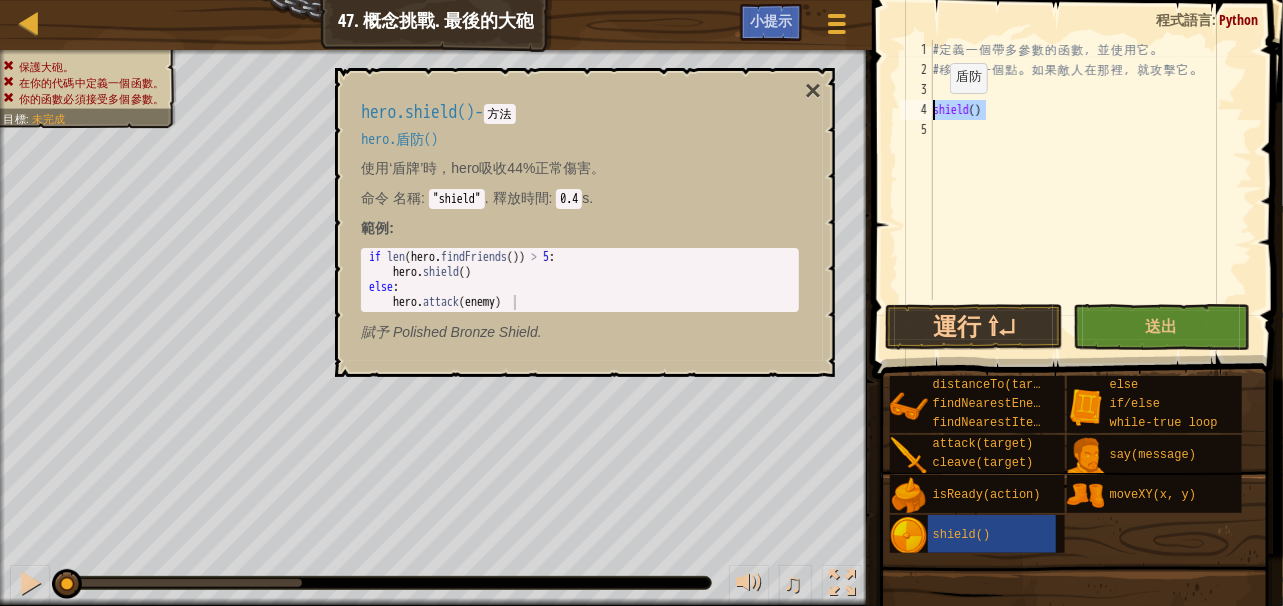 click on "shield() 1 2 3 4 5 #  定 義 一 個 帶 多 參 數 的 函 數 ， 並 使 用 它 。 #  移 動 到 一 個 點 。 如 果 敵 人 在 那 裡 ， 就 攻 擊 它 。 shield ( )     הההההההההההההההההההההההההההההההההההההההההההההההההההההההההההההההההההההההההההההההההההההההההההההההההההההההההההההההההההההההההההההההההההההההההההההההההההההההההההההההההההההההההההההההההההההההההההההההההההההההההההההההההההההההההההההההההההההההההההההההההההההההההההההההה XXXXXXXXXXXXXXXXXXXXXXXXXXXXXXXXXXXXXXXXXXXXXXXXXXXXXXXXXXXXXXXXXXXXXXXXXXXXXXXXXXXXXXXXXXXXXXXXXXXXXXXXXXXXXXXXXXXXXXXXXXXXXXXXXXXXXXXXXXXXXXXXXXXXXXXXXXXXXXXXXXXXXXXXXXXXXXXXXXXXXXXXXXXXXXXXXXXXXXXXXXXXXXXXXXXXXXXXXXXXXXXXXXXXXXXXXXXXXXXXXXXXXXXXXXXXXXXX" at bounding box center [1074, 170] 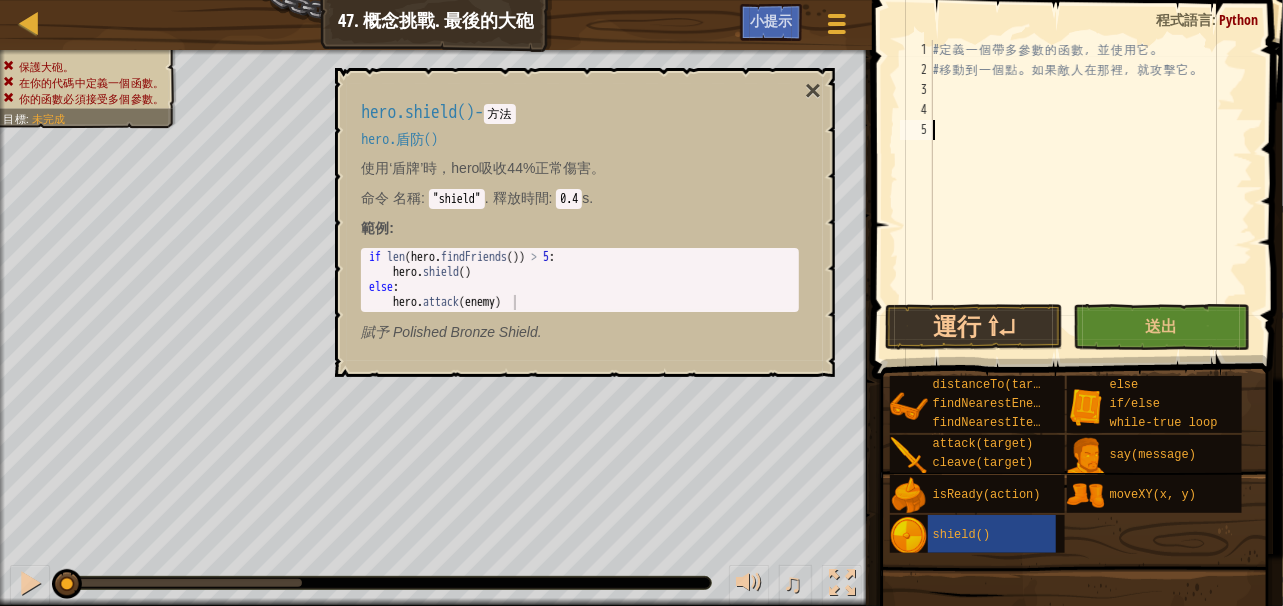 drag, startPoint x: 1024, startPoint y: 206, endPoint x: 1018, endPoint y: 188, distance: 18.973665 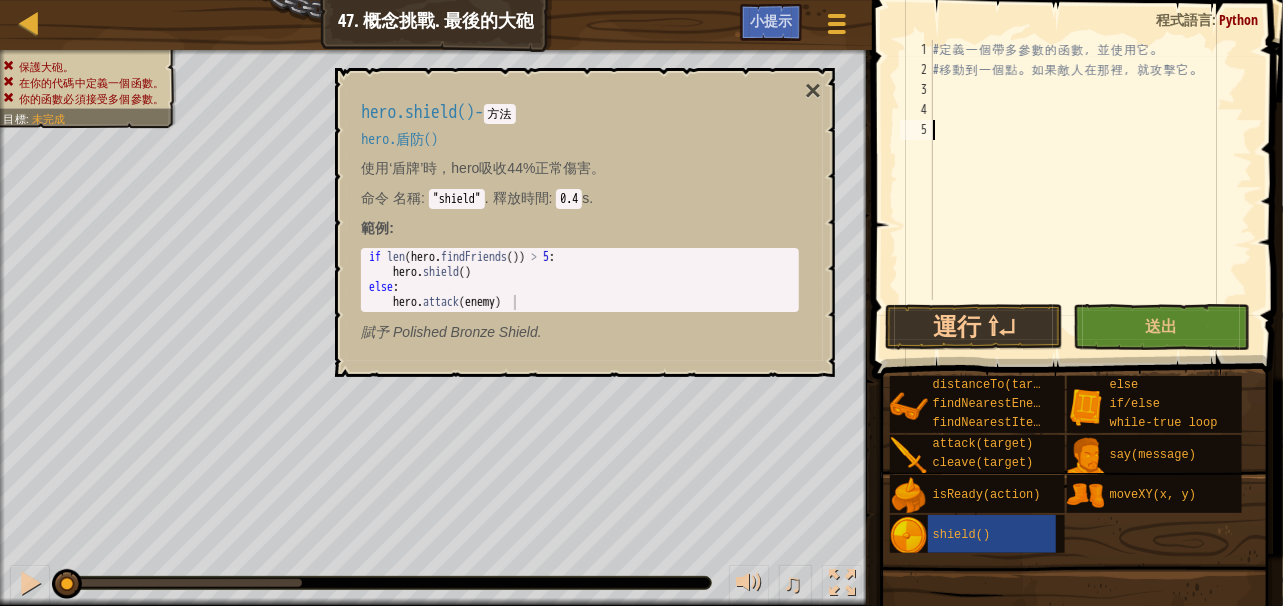 click on "#  定 義 一 個 帶 多 參 數 的 函 數 ， 並 使 用 它 。 #  移 動 到 一 個 點 。 如 果 敵 人 在 那 裡 ， 就 攻 擊 它 。" at bounding box center (1091, 190) 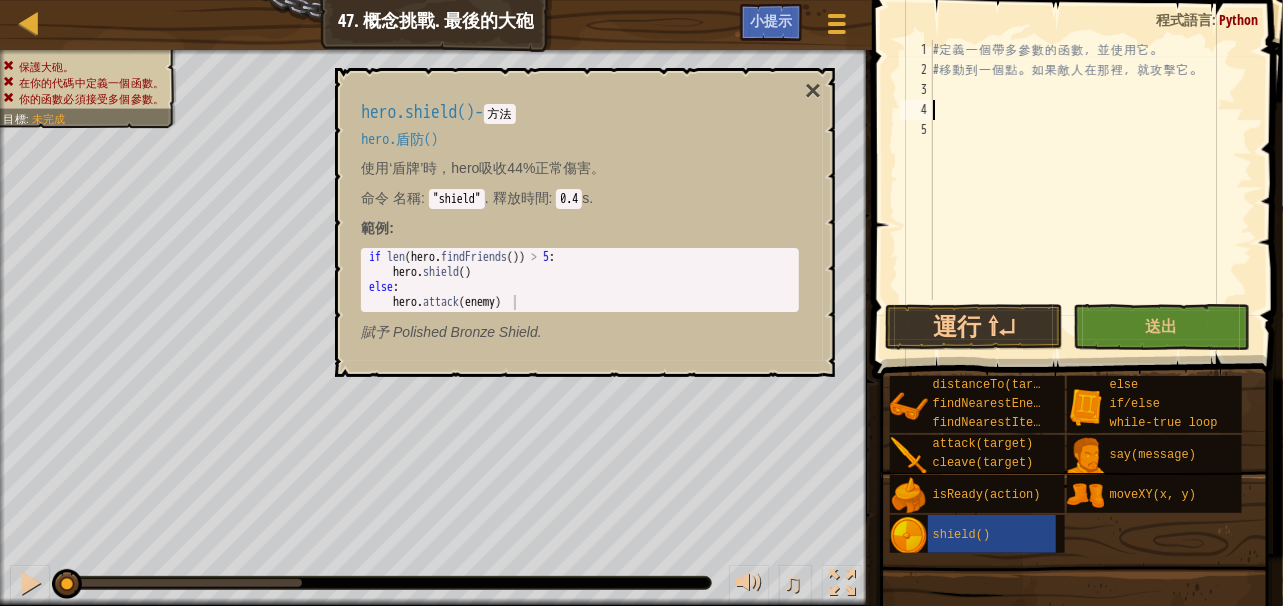 click on "#  定 義 一 個 帶 多 參 數 的 函 數 ， 並 使 用 它 。 #  移 動 到 一 個 點 。 如 果 敵 人 在 那 裡 ， 就 攻 擊 它 。" at bounding box center [1091, 190] 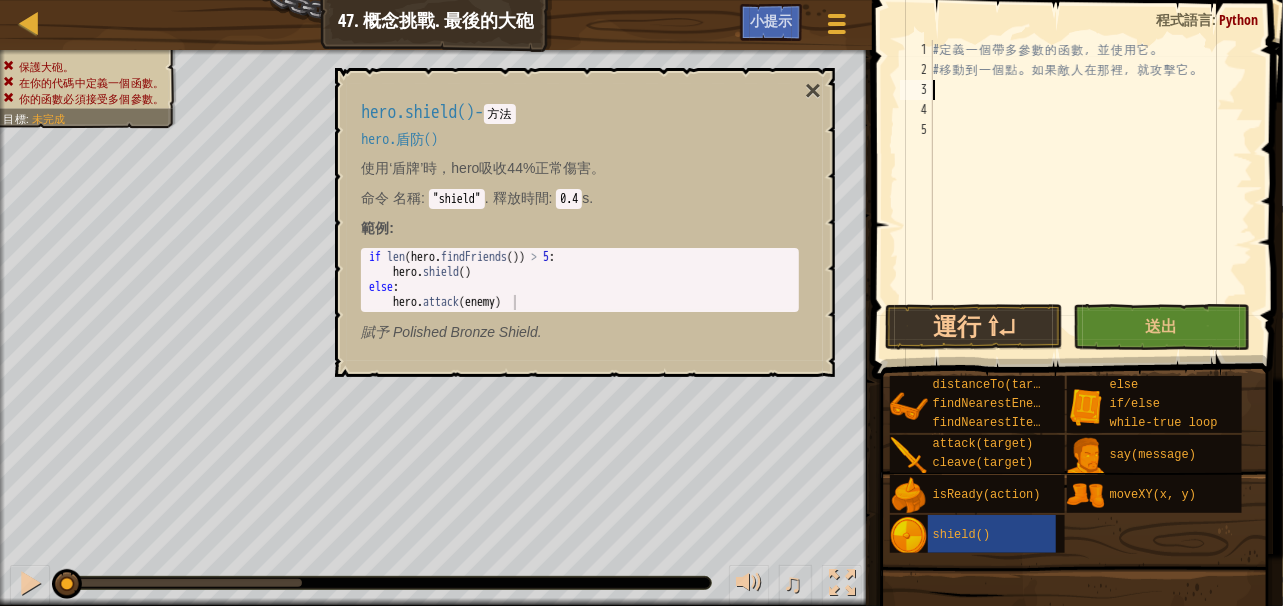 click on "#  定 義 一 個 帶 多 參 數 的 函 數 ， 並 使 用 它 。 #  移 動 到 一 個 點 。 如 果 敵 人 在 那 裡 ， 就 攻 擊 它 。" at bounding box center (1091, 190) 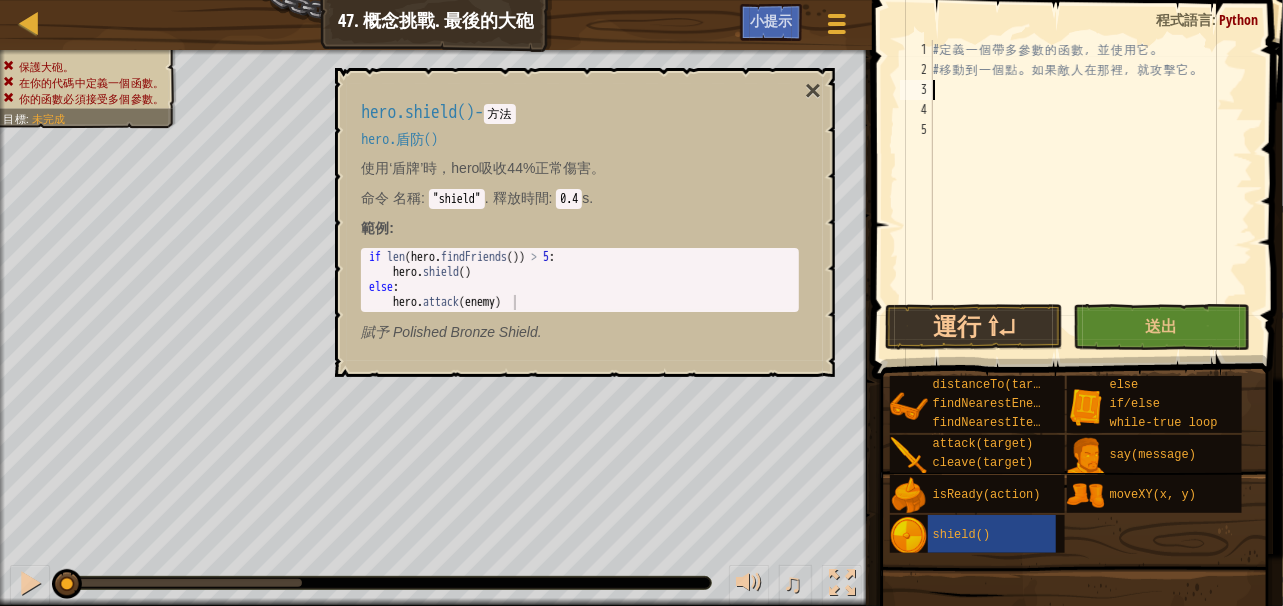 click at bounding box center (1074, 651) 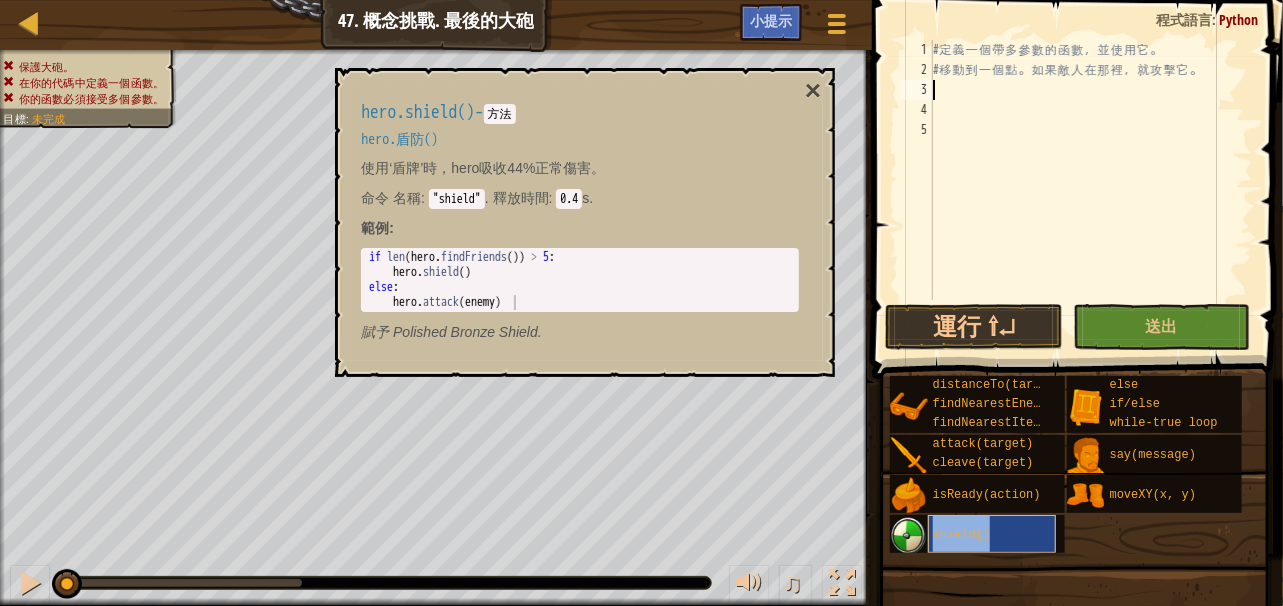 click on "shield()" at bounding box center [992, 534] 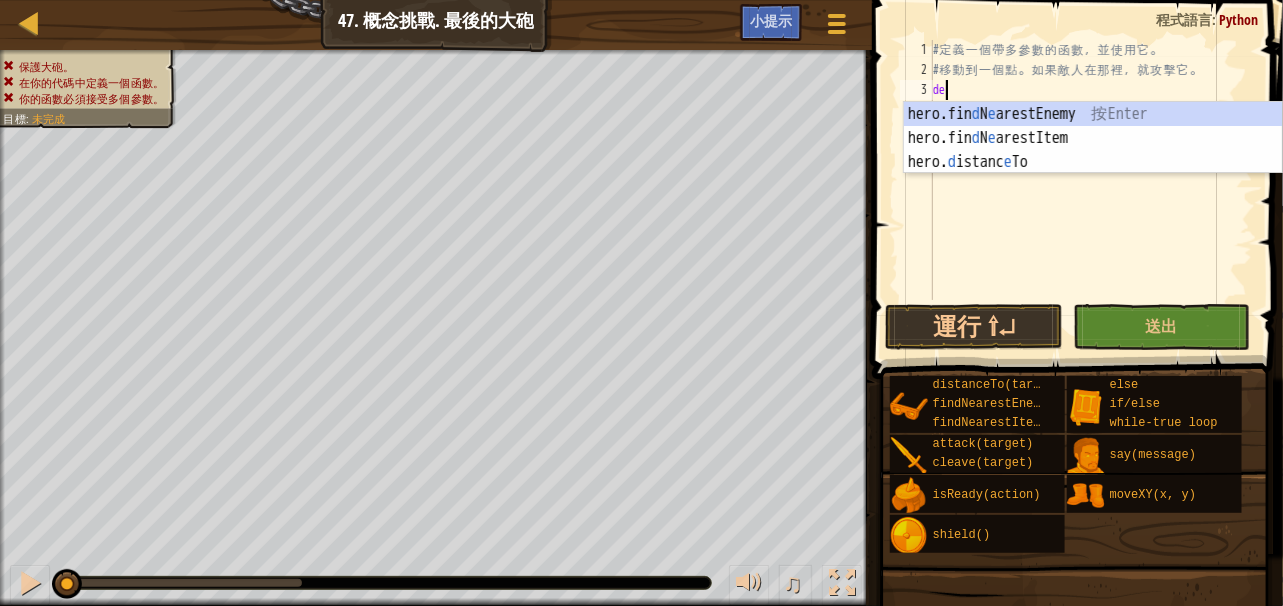 scroll, scrollTop: 9, scrollLeft: 0, axis: vertical 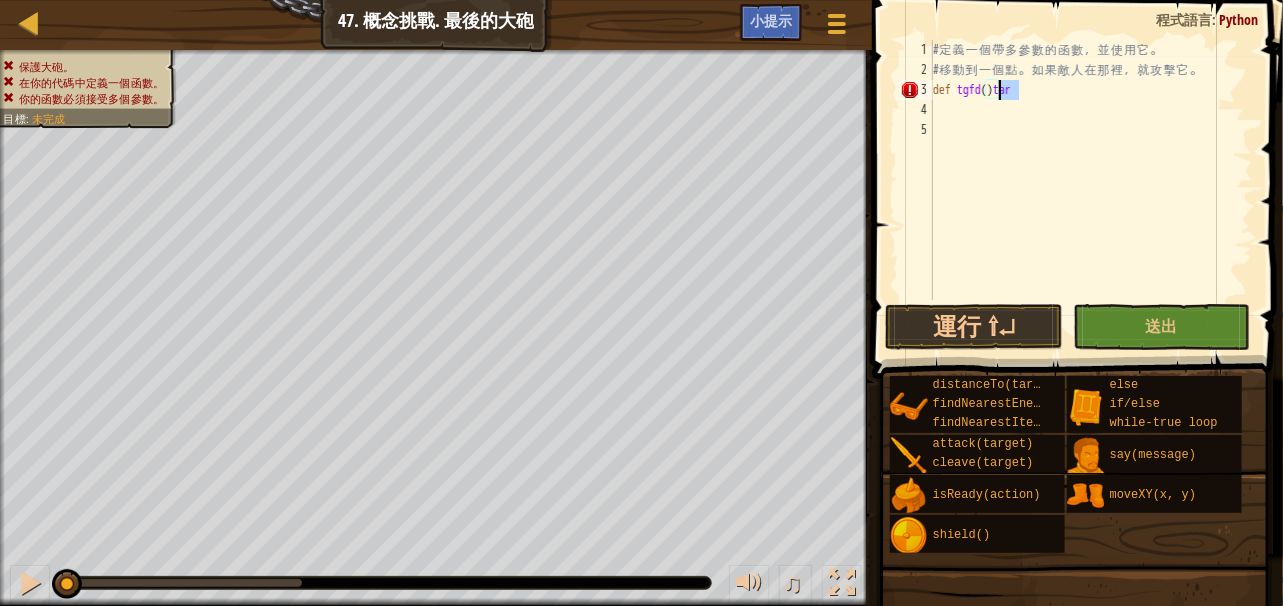 drag, startPoint x: 1020, startPoint y: 93, endPoint x: 997, endPoint y: 98, distance: 23.537205 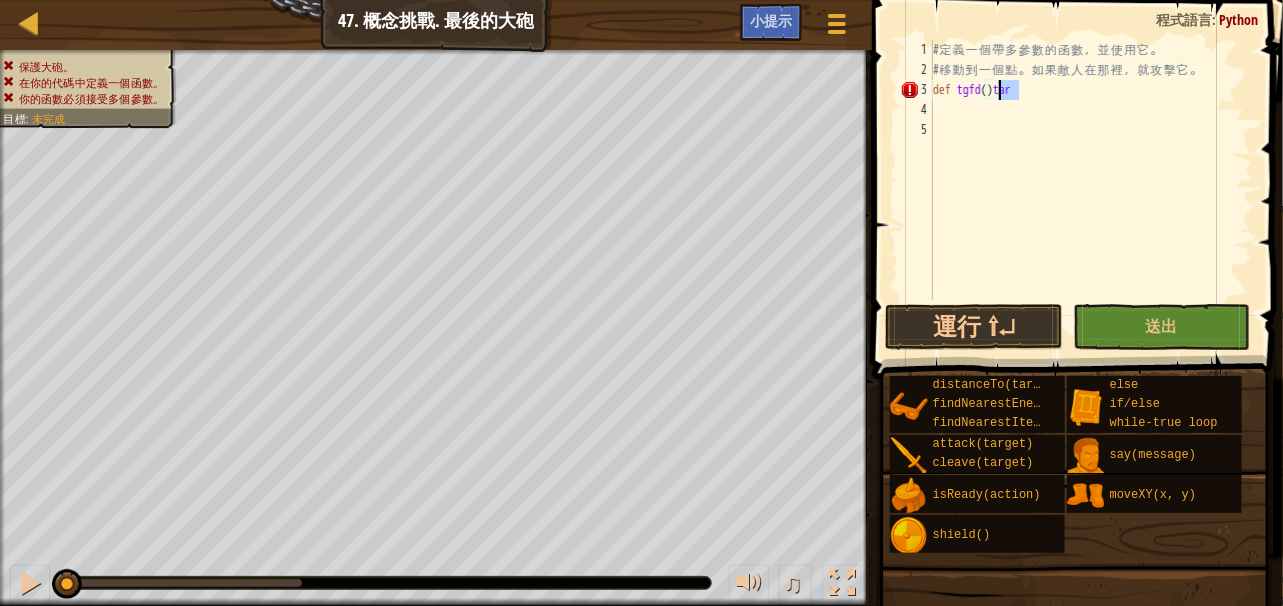 click on "#  定 義 一 個 帶 多 參 數 的 函 數 ， 並 使 用 它 。 #  移 動 到 一 個 點 。 如 果 敵 人 在 那 裡 ， 就 攻 擊 它 。 def   tgfd ( ) tar" at bounding box center (1091, 190) 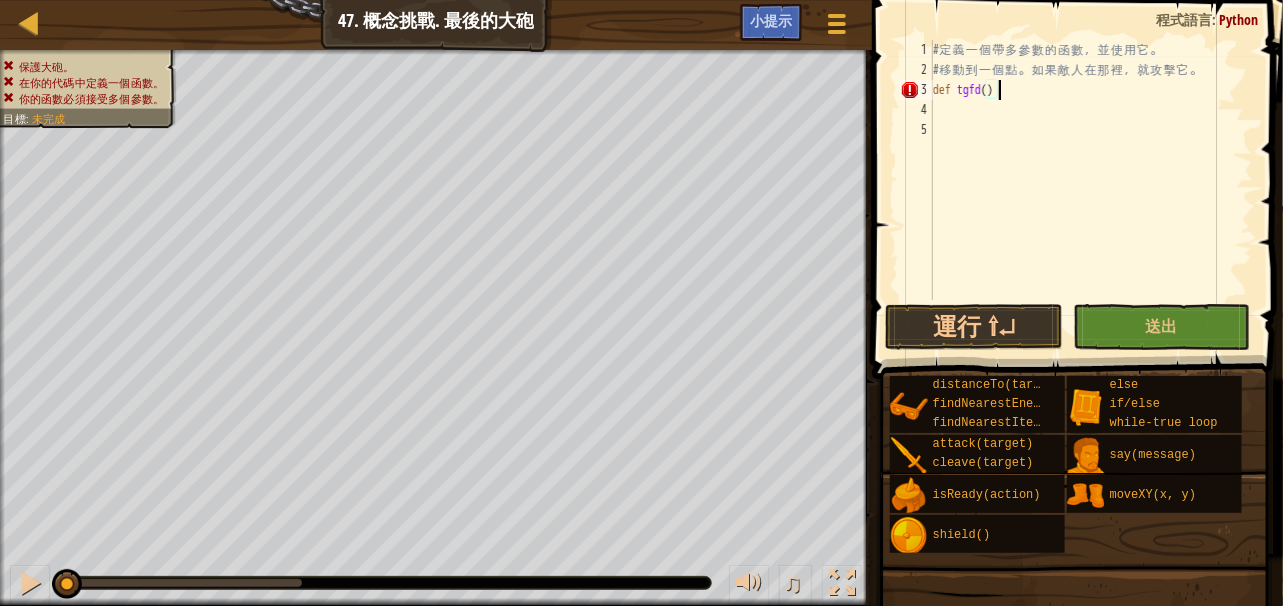 scroll, scrollTop: 9, scrollLeft: 4, axis: both 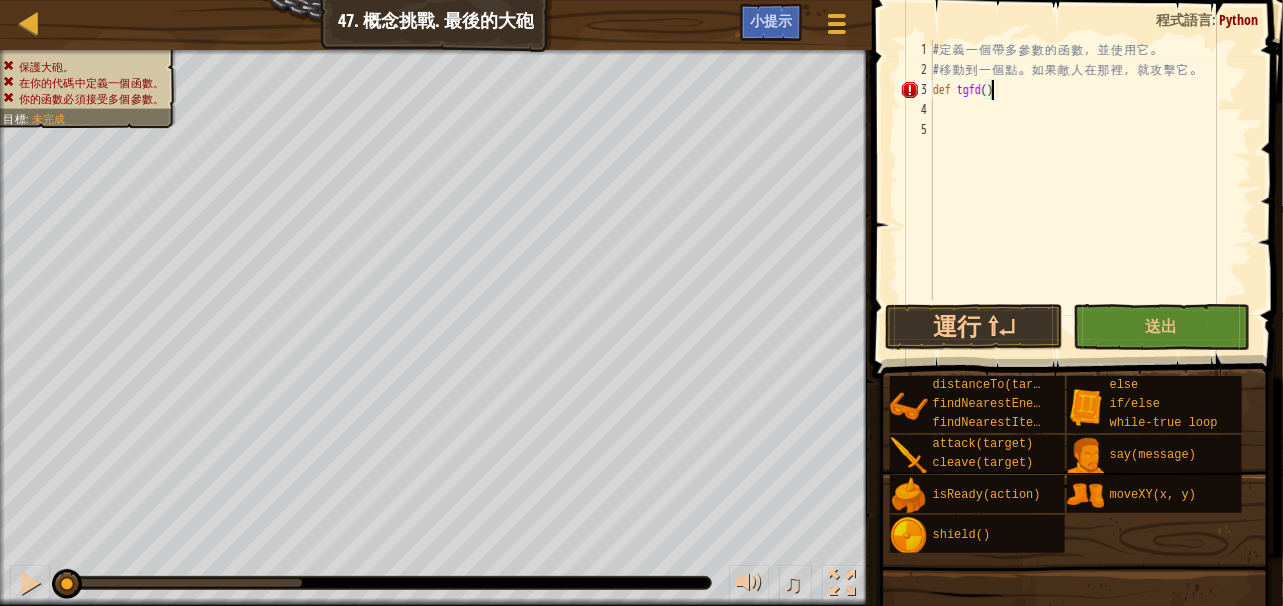 click on "#  定 義 一 個 帶 多 參 數 的 函 數 ， 並 使 用 它 。 #  移 動 到 一 個 點 。 如 果 敵 人 在 那 裡 ， 就 攻 擊 它 。 def   tgfd ( )" at bounding box center (1091, 190) 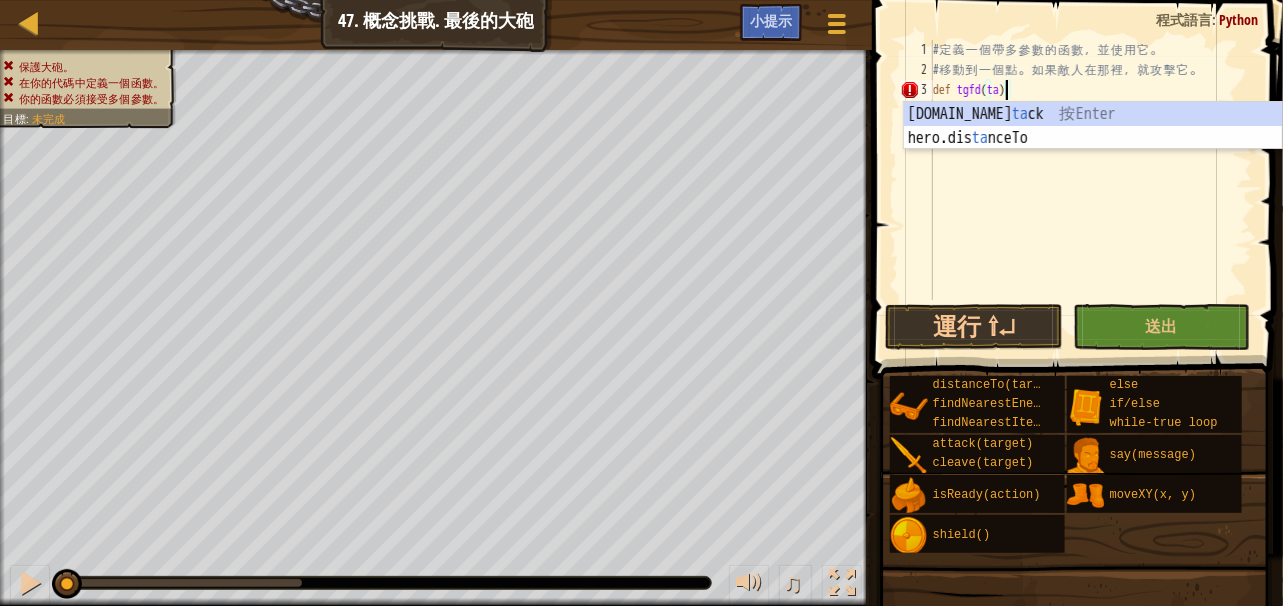 scroll, scrollTop: 9, scrollLeft: 6, axis: both 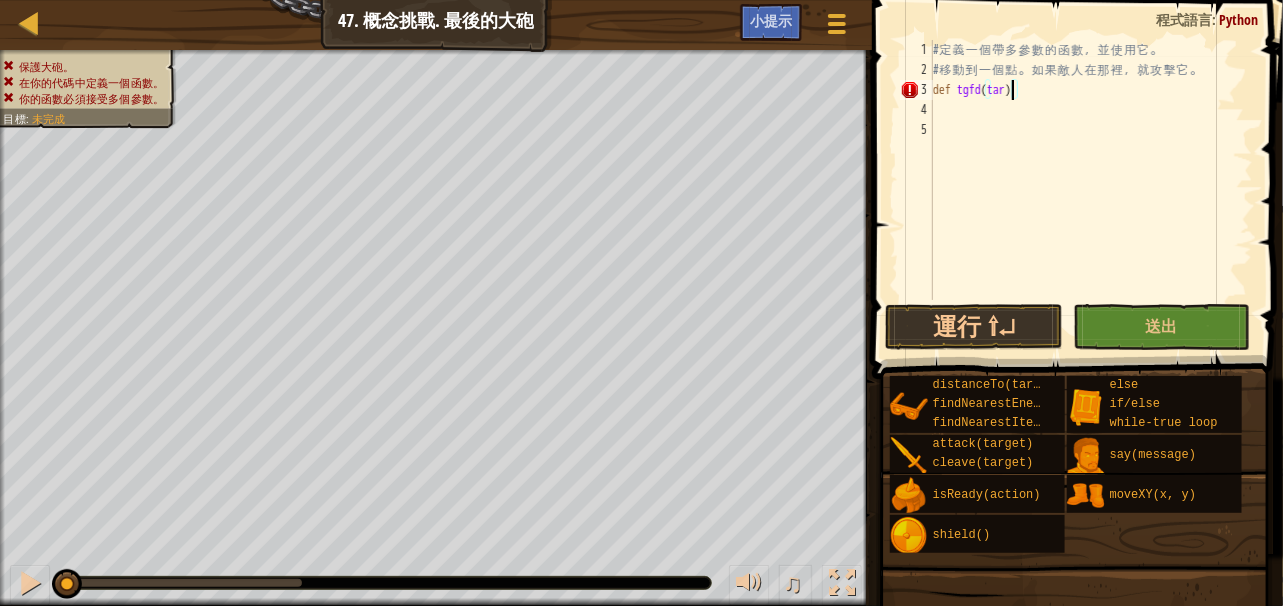 click on "#  定 義 一 個 帶 多 參 數 的 函 數 ， 並 使 用 它 。 #  移 動 到 一 個 點 。 如 果 敵 人 在 那 裡 ， 就 攻 擊 它 。 def   tgfd ( tar )" at bounding box center [1091, 190] 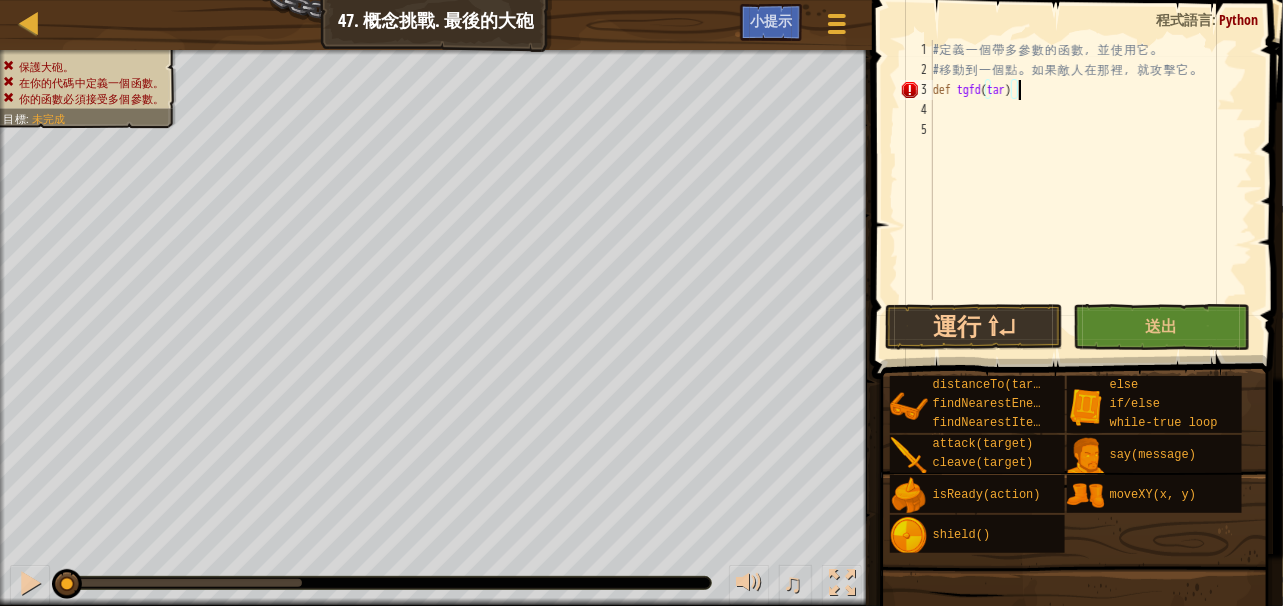type on "def tgfd(tar):" 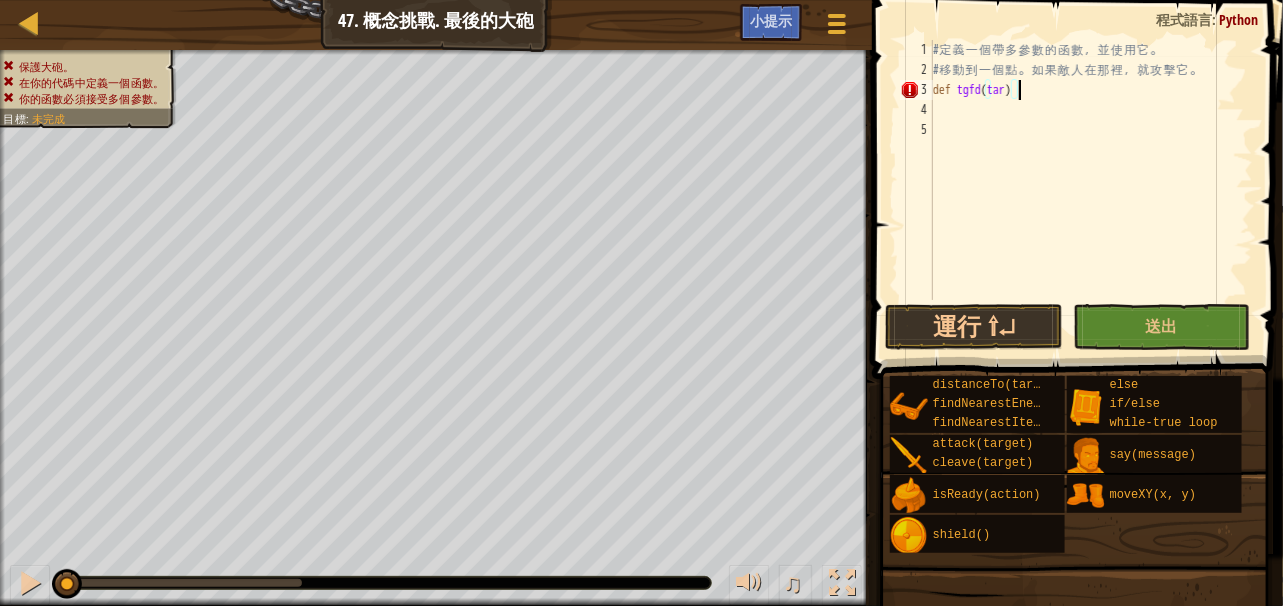 scroll, scrollTop: 9, scrollLeft: 6, axis: both 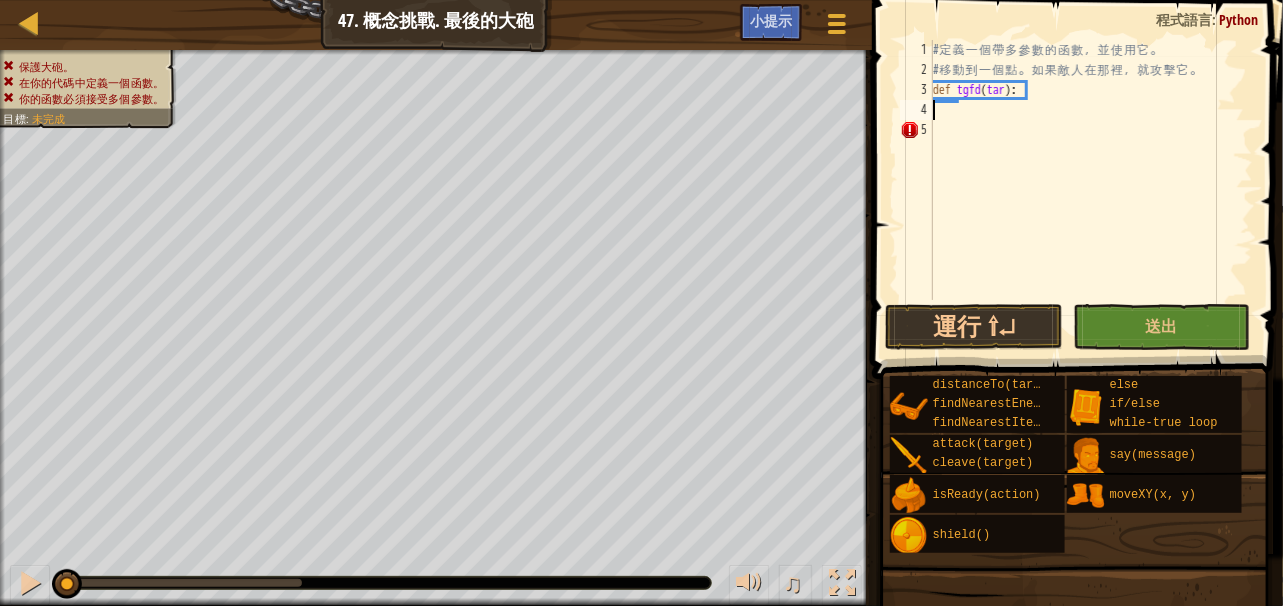 click on "#  定 義 一 個 帶 多 參 數 的 函 數 ， 並 使 用 它 。 #  移 動 到 一 個 點 。 如 果 敵 人 在 那 裡 ， 就 攻 擊 它 。 def   tgfd ( tar ) :" at bounding box center (1091, 190) 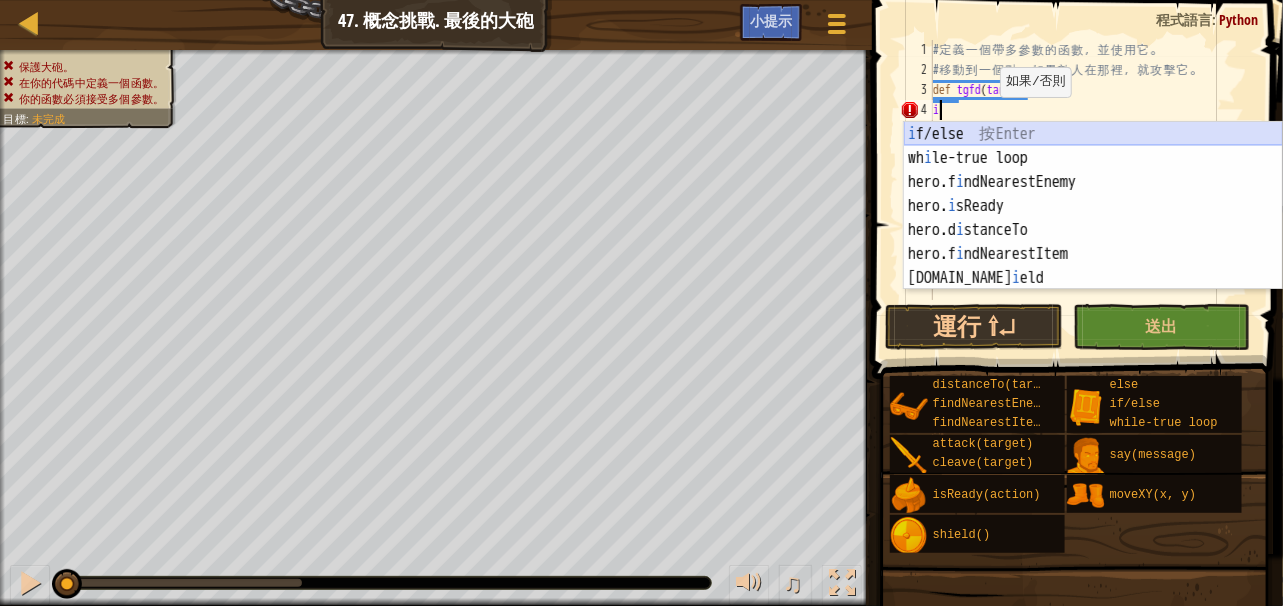 click on "i f/else 按 Enter wh i le-true loop 按 Enter hero.f i ndNearestEnemy 按 Enter hero. i sReady 按 Enter hero.d i stanceTo 按 Enter hero.f i ndNearestItem 按 Enter hero.sh i eld 按 Enter" at bounding box center (1093, 230) 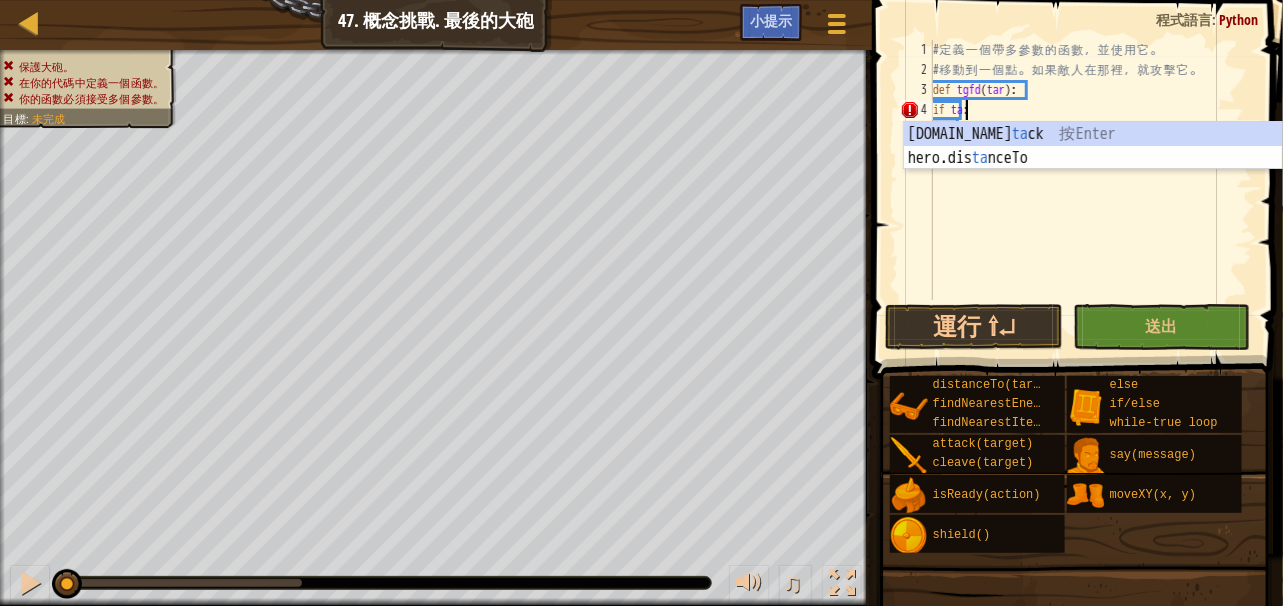 scroll, scrollTop: 9, scrollLeft: 2, axis: both 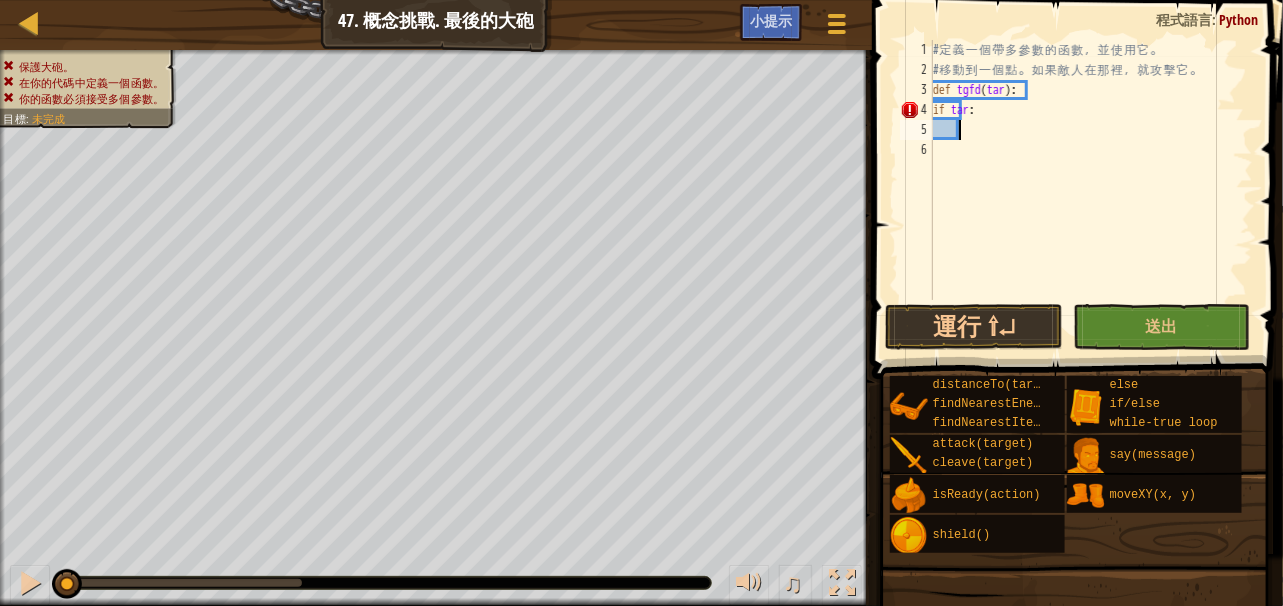 click on "#  定 義 一 個 帶 多 參 數 的 函 數 ， 並 使 用 它 。 #  移 動 到 一 個 點 。 如 果 敵 人 在 那 裡 ， 就 攻 擊 它 。 def   tgfd ( tar ) : if   tar :" at bounding box center (1091, 190) 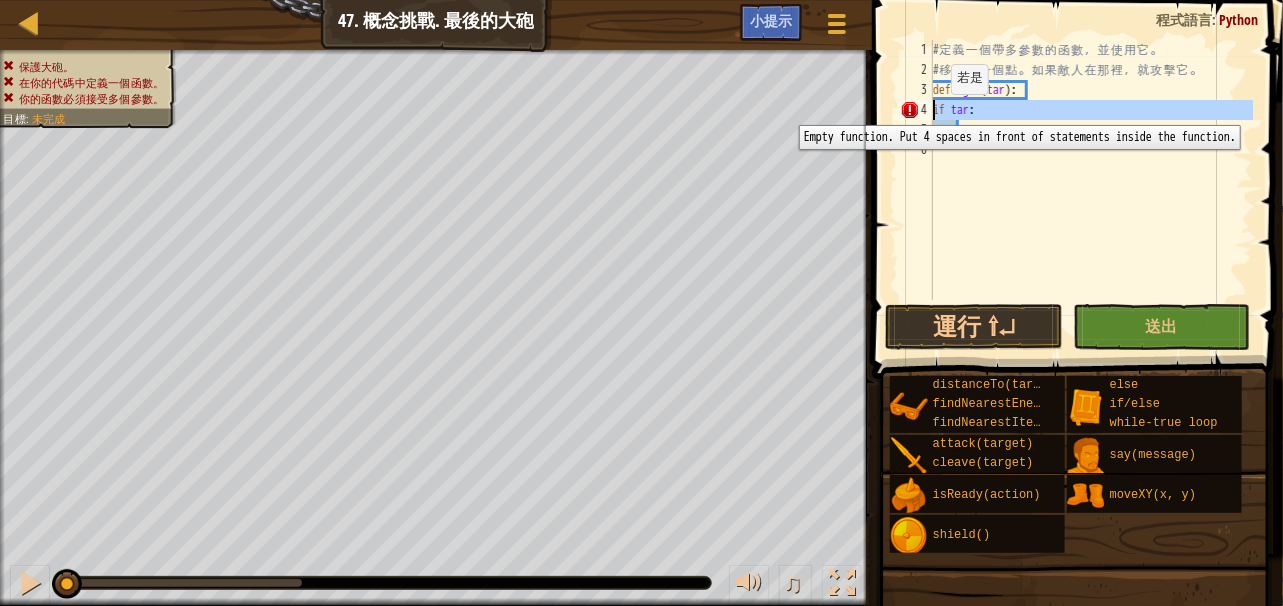 click on "4" at bounding box center (916, 110) 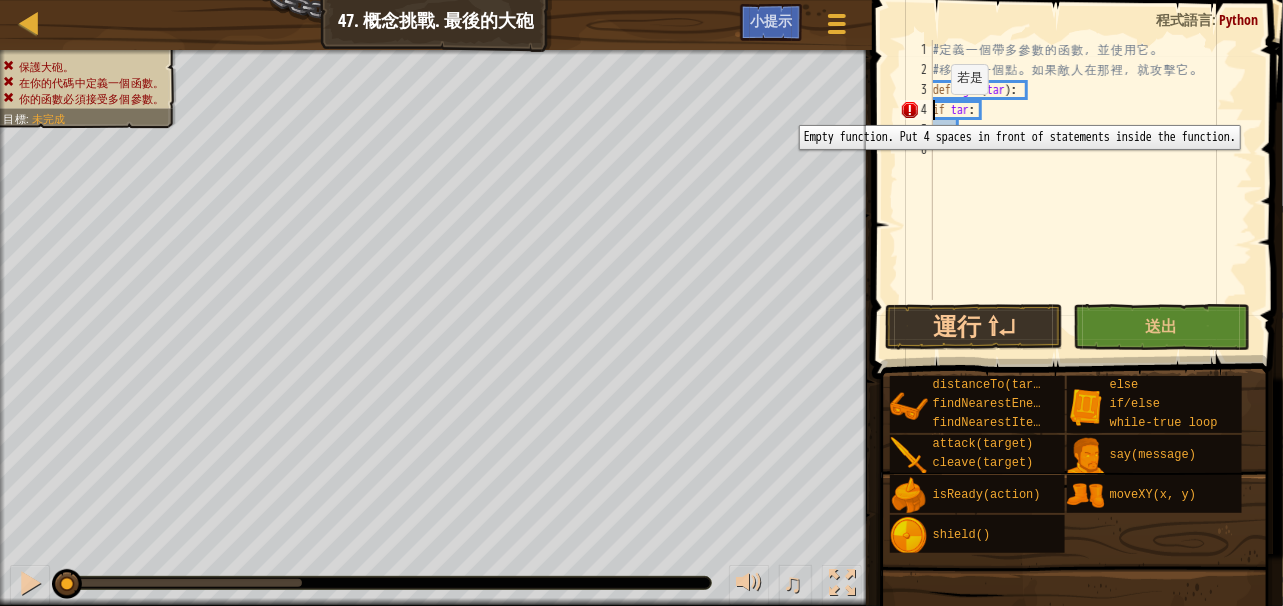 click on "4" at bounding box center [916, 110] 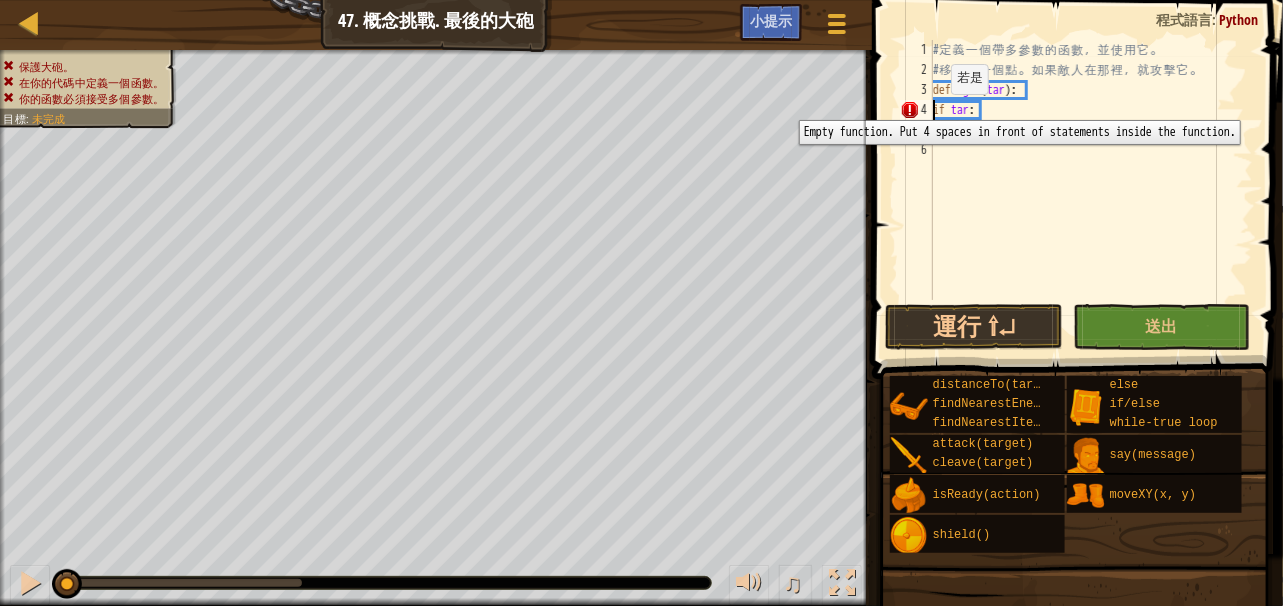 click on "4" at bounding box center (916, 110) 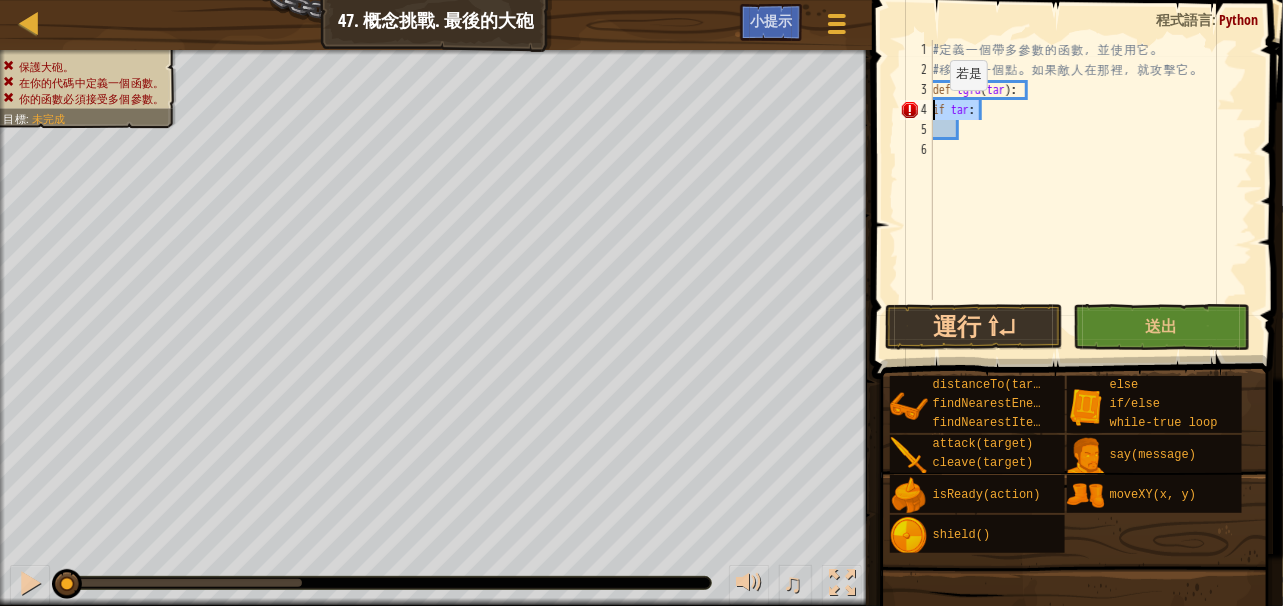 drag, startPoint x: 983, startPoint y: 114, endPoint x: 934, endPoint y: 110, distance: 49.162994 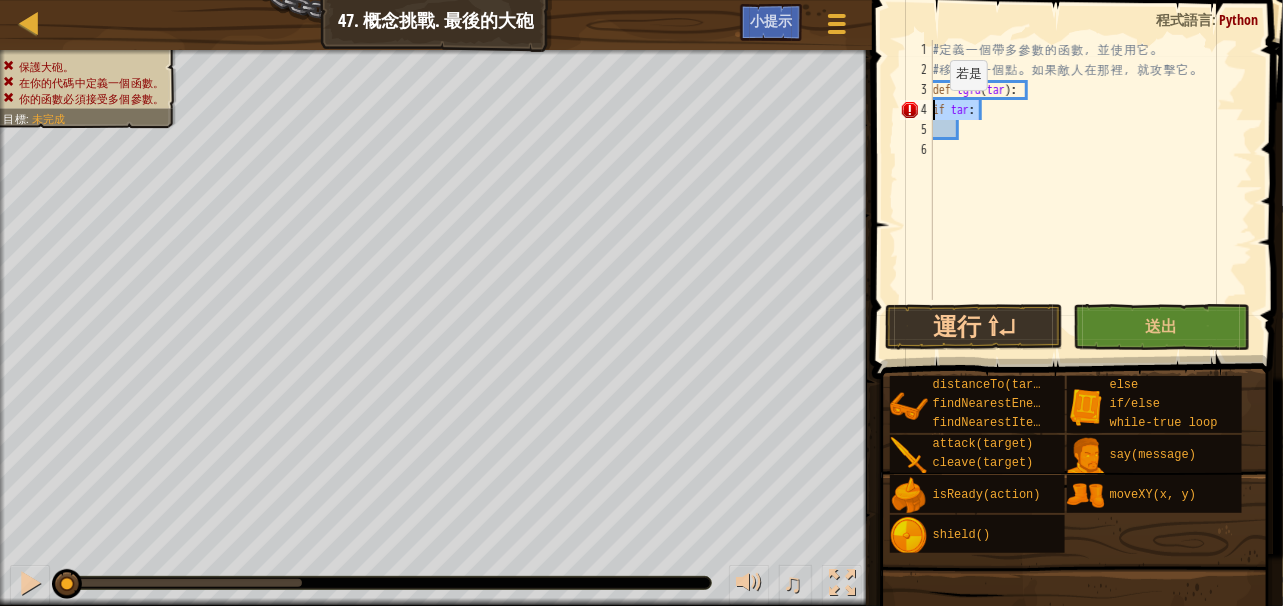 click on "#  定 義 一 個 帶 多 參 數 的 函 數 ， 並 使 用 它 。 #  移 動 到 一 個 點 。 如 果 敵 人 在 那 裡 ， 就 攻 擊 它 。 def   tgfd ( tar ) : if   tar :" at bounding box center (1091, 190) 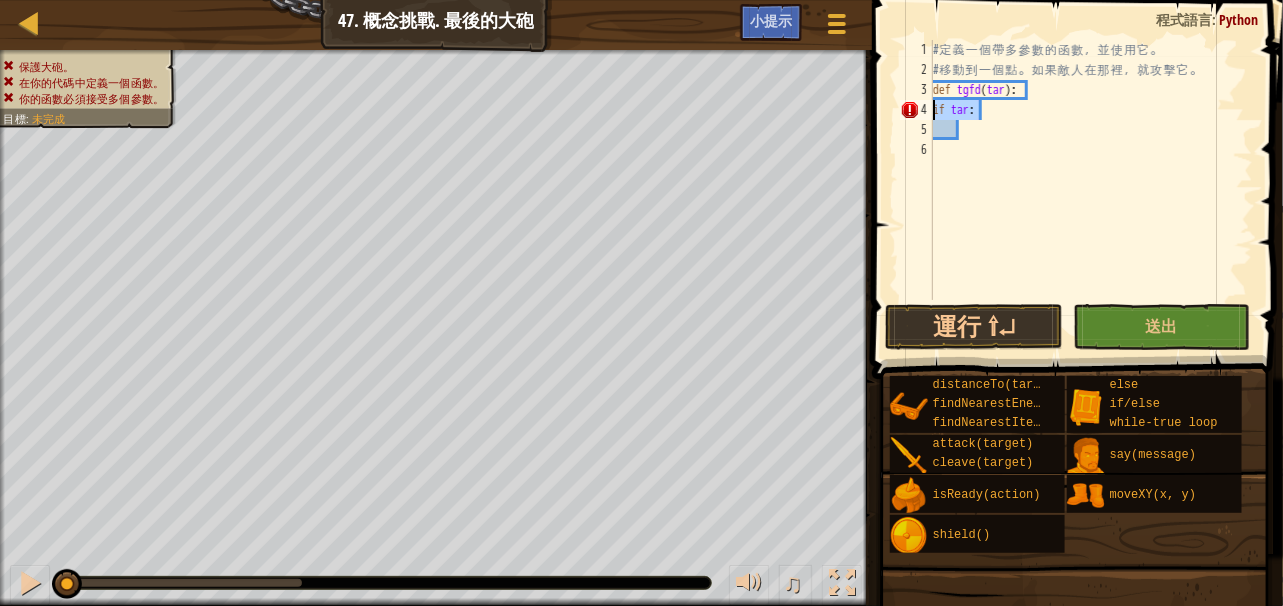 drag, startPoint x: 979, startPoint y: 149, endPoint x: 942, endPoint y: 136, distance: 39.217342 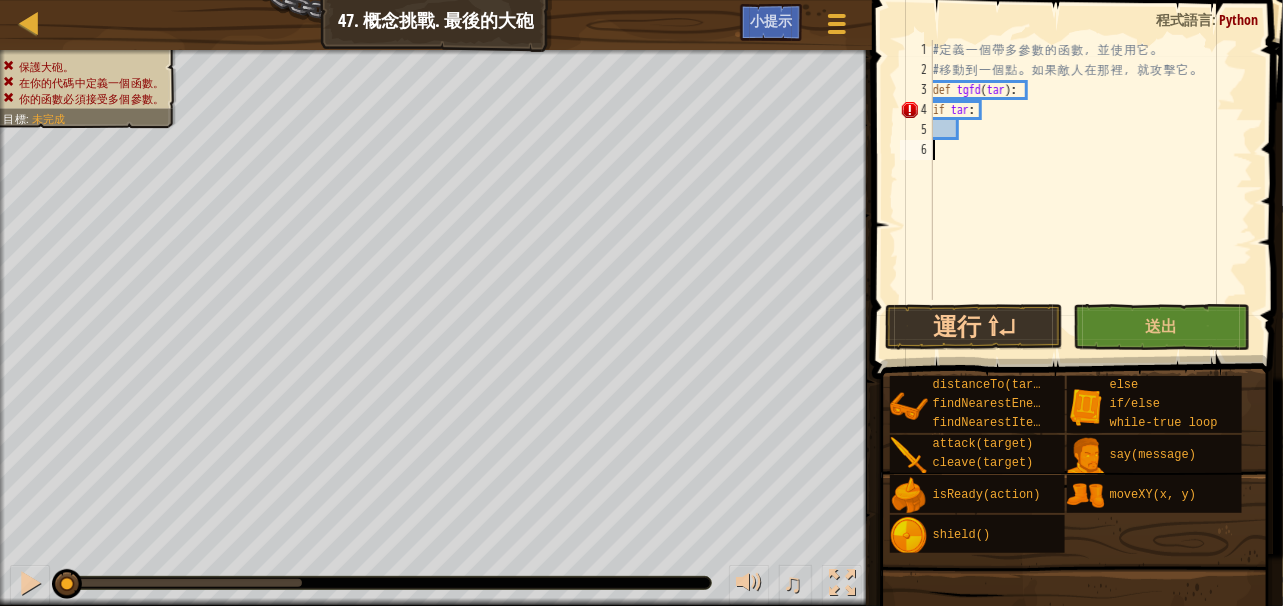 scroll, scrollTop: 9, scrollLeft: 0, axis: vertical 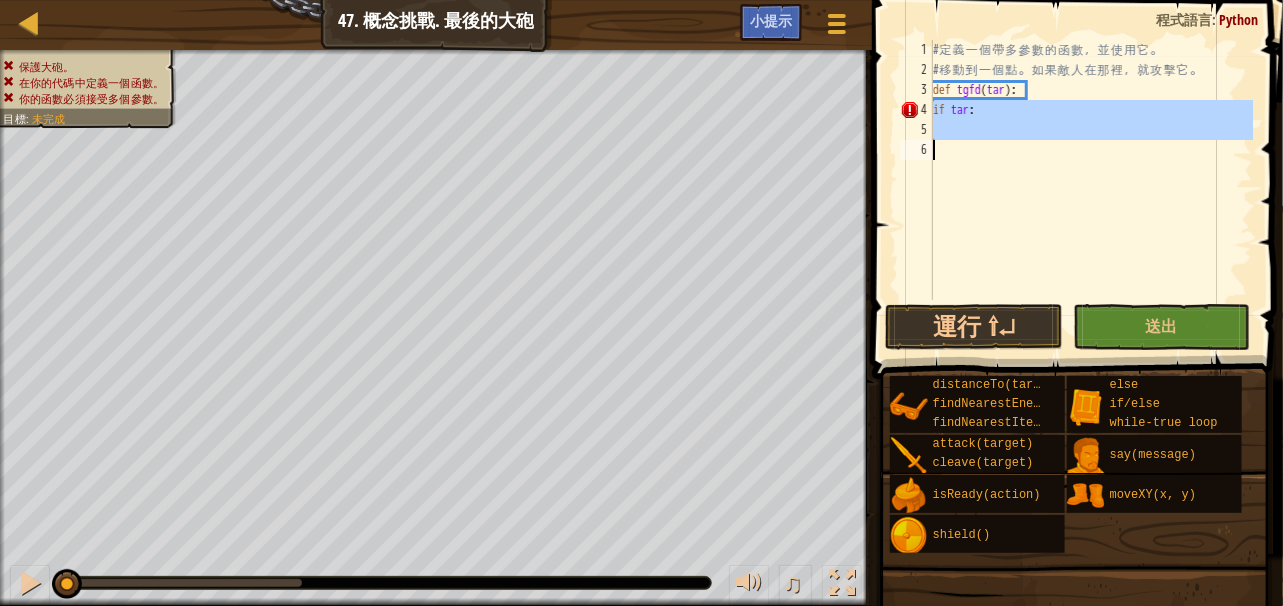 drag, startPoint x: 930, startPoint y: 111, endPoint x: 974, endPoint y: 149, distance: 58.137768 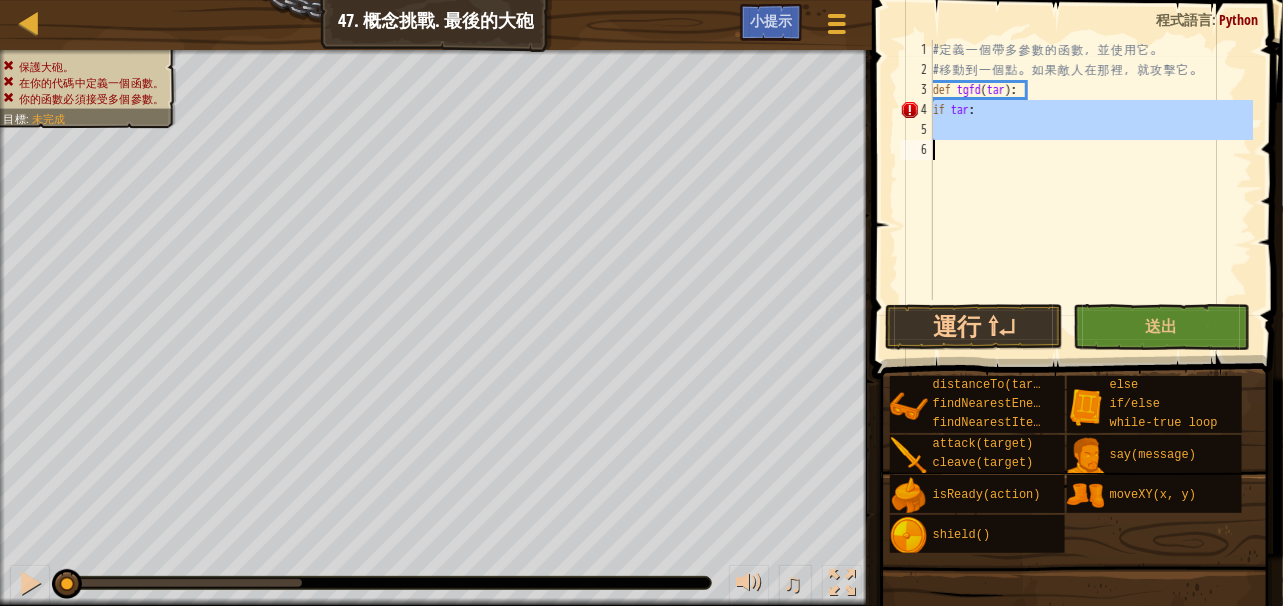click on "1 2 3 4 5 6 #  定 義 一 個 帶 多 參 數 的 函 數 ， 並 使 用 它 。 #  移 動 到 一 個 點 。 如 果 敵 人 在 那 裡 ， 就 攻 擊 它 。 def   tgfd ( tar ) : if   tar :          הההההההההההההההההההההההההההההההההההההההההההההההההההההההההההההההההההההההההההההההההההההההההההההההההההההההההההההההההההההההההההההההההההההההההההההההההההההההההההההההההההההההההההההההההההההההההההההההההההההההההההההההההההההההההההההההההההההההההההההההההההההההההההההההה XXXXXXXXXXXXXXXXXXXXXXXXXXXXXXXXXXXXXXXXXXXXXXXXXXXXXXXXXXXXXXXXXXXXXXXXXXXXXXXXXXXXXXXXXXXXXXXXXXXXXXXXXXXXXXXXXXXXXXXXXXXXXXXXXXXXXXXXXXXXXXXXXXXXXXXXXXXXXXXXXXXXXXXXXXXXXXXXXXXXXXXXXXXXXXXXXXXXXXXXXXXXXXXXXXXXXXXXXXXXXXXXXXXXXXXXXXXXXXXXXXXXXXXXXXXXXXXX" at bounding box center (1074, 170) 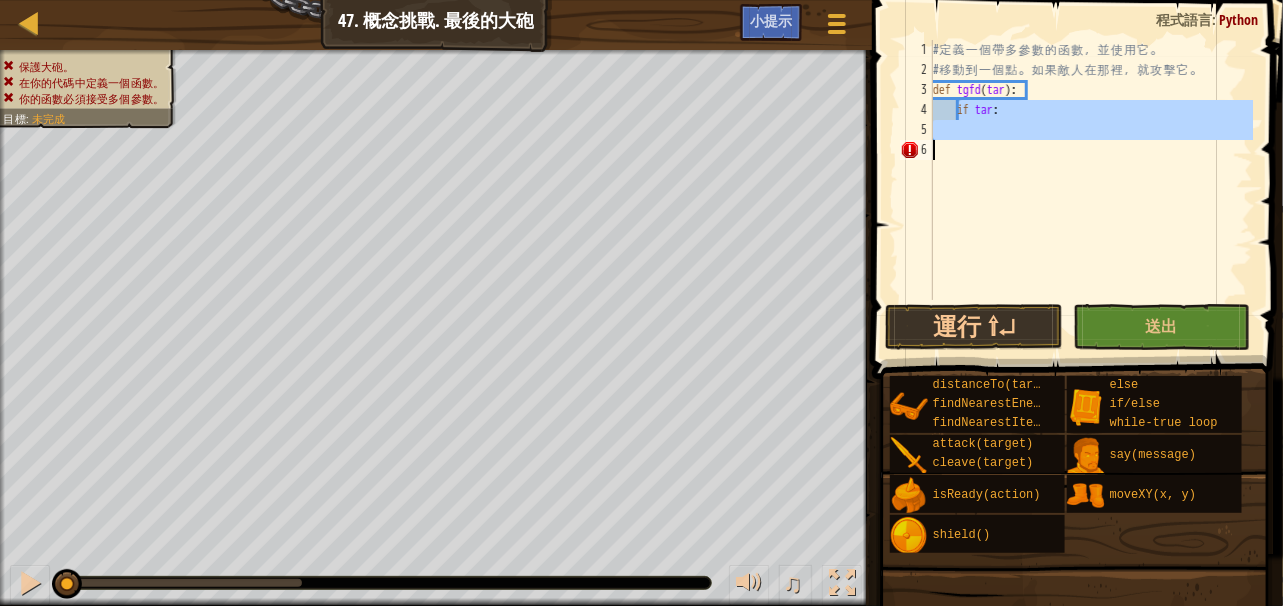 click on "#  定 義 一 個 帶 多 參 數 的 函 數 ， 並 使 用 它 。 #  移 動 到 一 個 點 。 如 果 敵 人 在 那 裡 ， 就 攻 擊 它 。 def   tgfd ( tar ) :      if   tar :" at bounding box center (1091, 170) 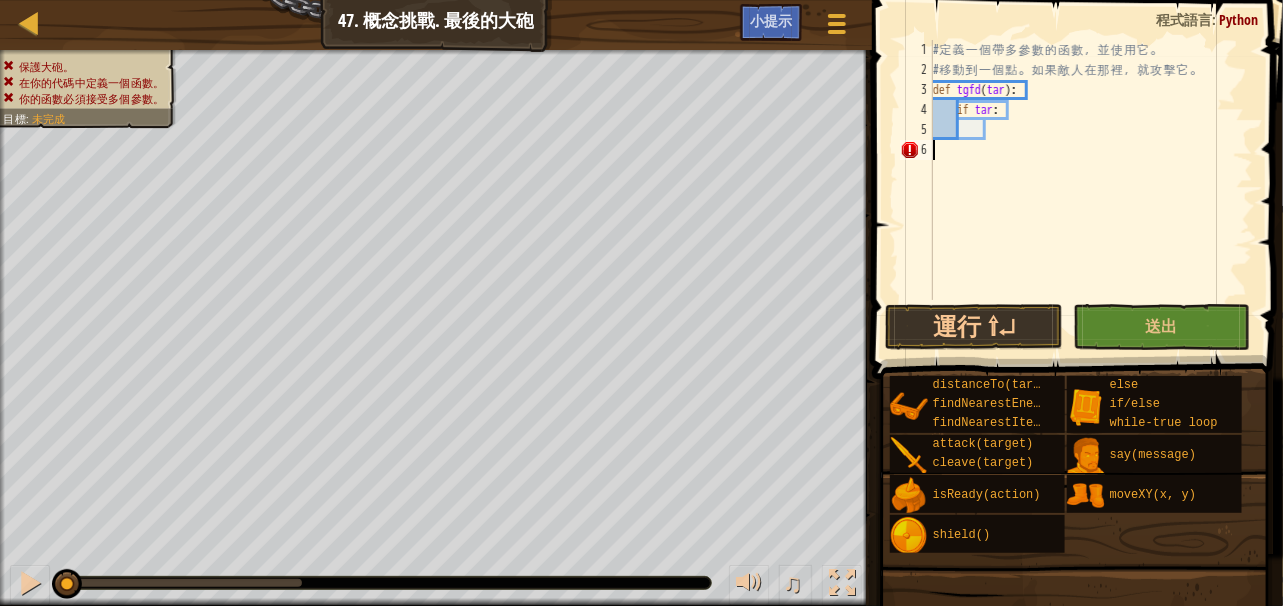 click on "#  定 義 一 個 帶 多 參 數 的 函 數 ， 並 使 用 它 。 #  移 動 到 一 個 點 。 如 果 敵 人 在 那 裡 ， 就 攻 擊 它 。 def   tgfd ( tar ) :      if   tar :" at bounding box center (1091, 190) 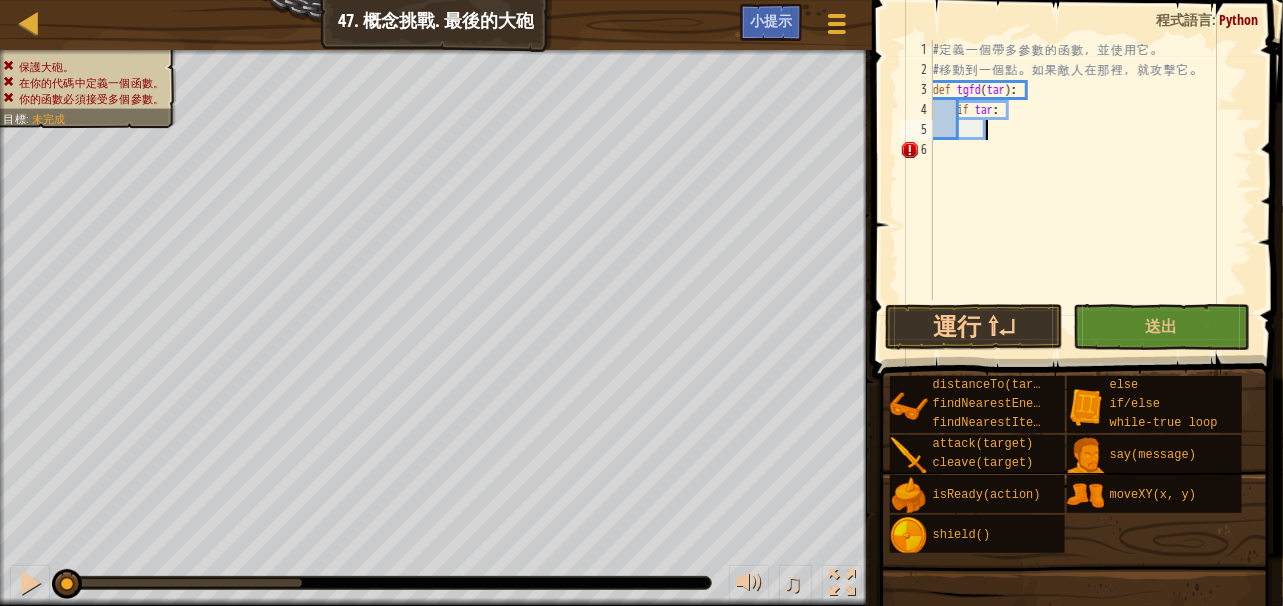 scroll, scrollTop: 9, scrollLeft: 4, axis: both 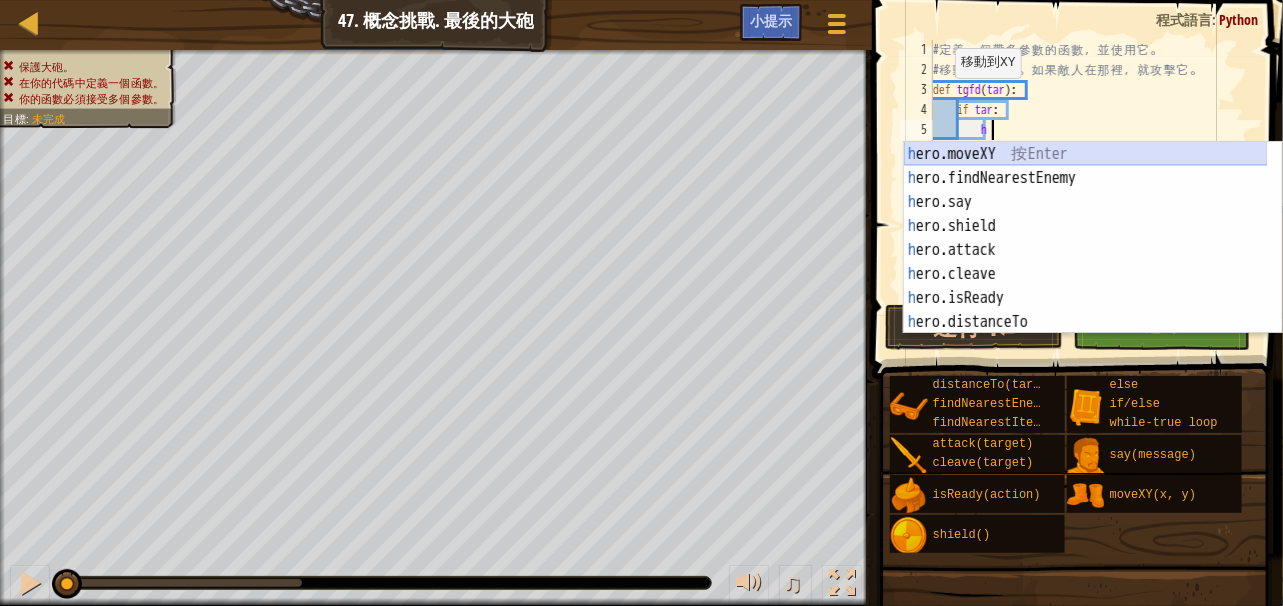 click on "h ero.moveXY 按 Enter h ero.findNearestEnemy 按 Enter h ero.say 按 Enter h ero.shield 按 Enter h ero.attack 按 Enter h ero.cleave 按 Enter h ero.isReady 按 Enter h ero.distanceTo 按 Enter h ero.findNearestItem 按 Enter" at bounding box center [1086, 262] 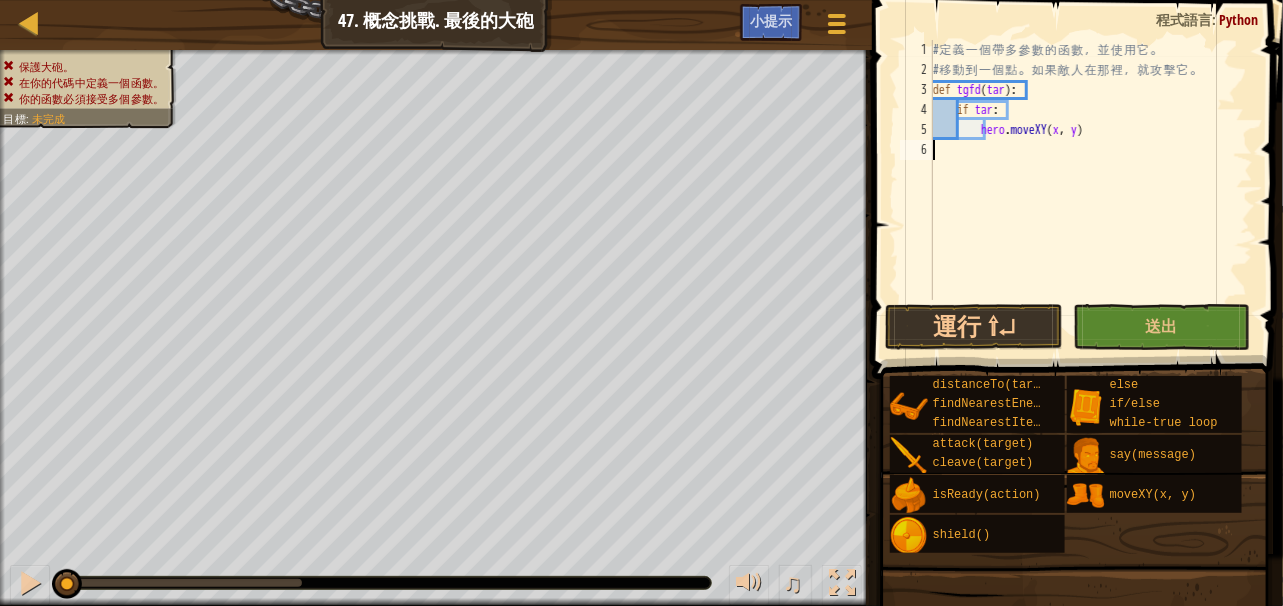 click on "#  定 義 一 個 帶 多 參 數 的 函 數 ， 並 使 用 它 。 #  移 動 到 一 個 點 。 如 果 敵 人 在 那 裡 ， 就 攻 擊 它 。 def   tgfd ( tar ) :      if   tar :          hero . moveXY ( x ,   y )" at bounding box center (1091, 190) 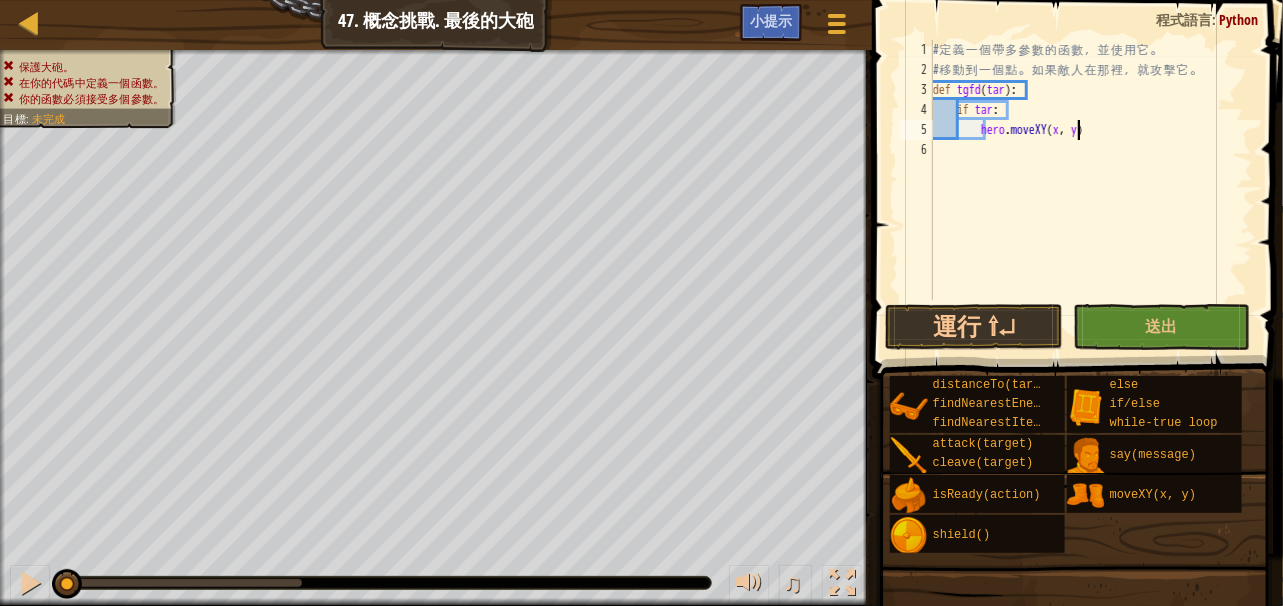 click on "#  定 義 一 個 帶 多 參 數 的 函 數 ， 並 使 用 它 。 #  移 動 到 一 個 點 。 如 果 敵 人 在 那 裡 ， 就 攻 擊 它 。 def   tgfd ( tar ) :      if   tar :          hero . moveXY ( x ,   y )" at bounding box center (1091, 190) 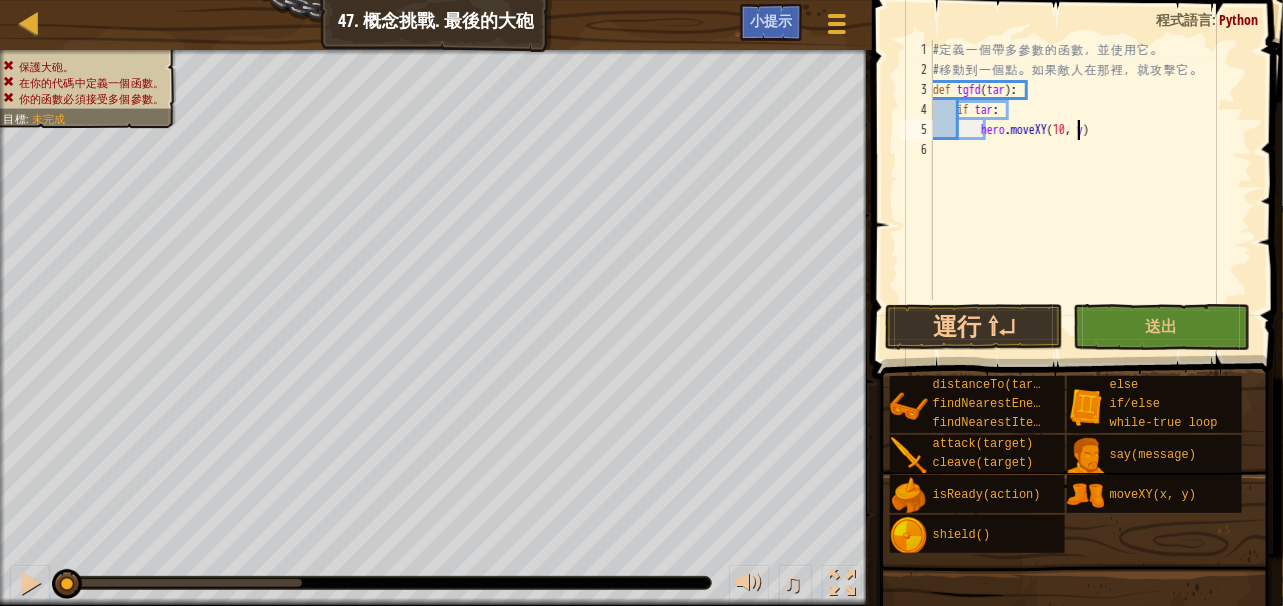 scroll, scrollTop: 9, scrollLeft: 12, axis: both 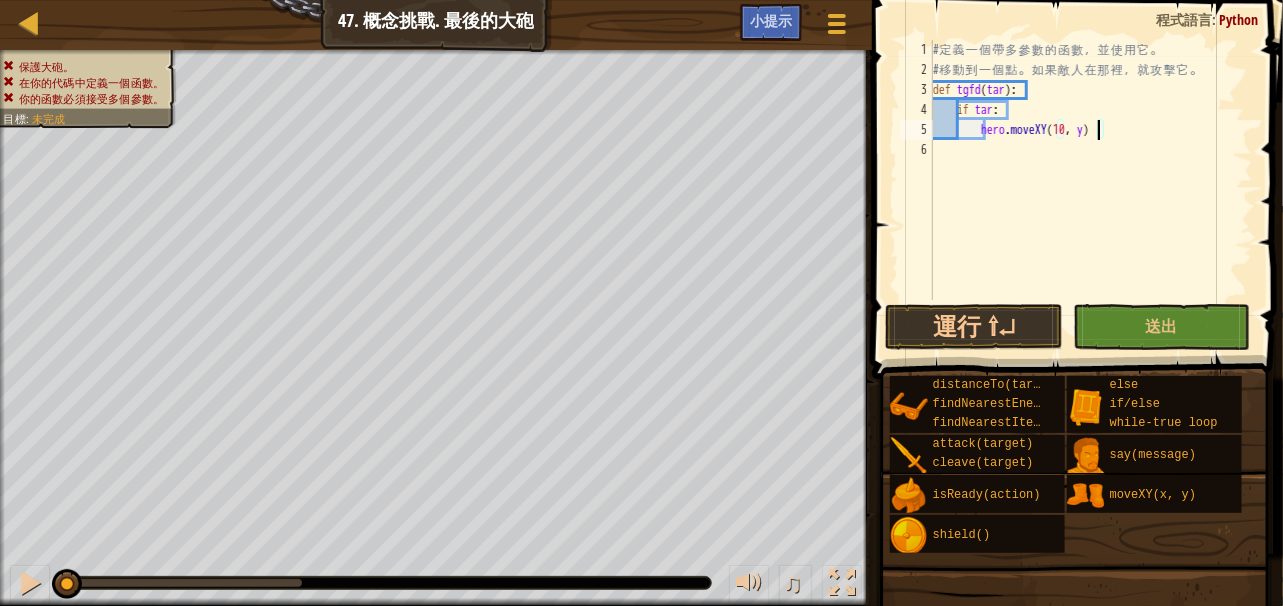 click on "#  定 義 一 個 帶 多 參 數 的 函 數 ， 並 使 用 它 。 #  移 動 到 一 個 點 。 如 果 敵 人 在 那 裡 ， 就 攻 擊 它 。 def   tgfd ( tar ) :      if   tar :          hero . moveXY ( 10 ,   y )" at bounding box center (1091, 190) 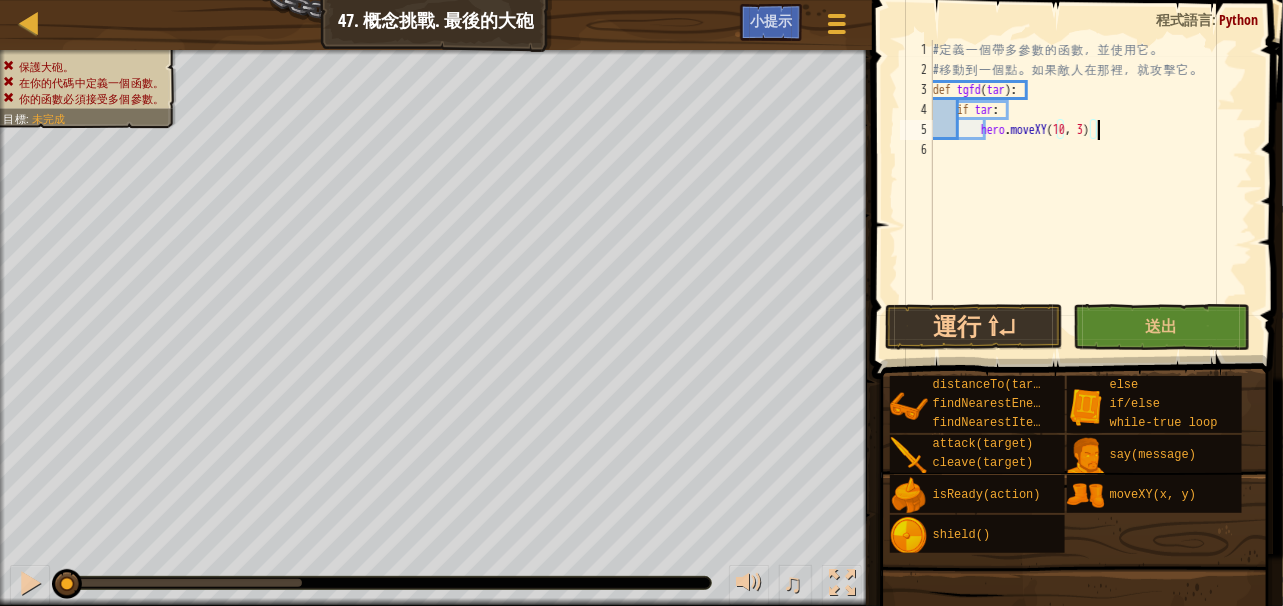 type on "hero.moveXY(10, 30)" 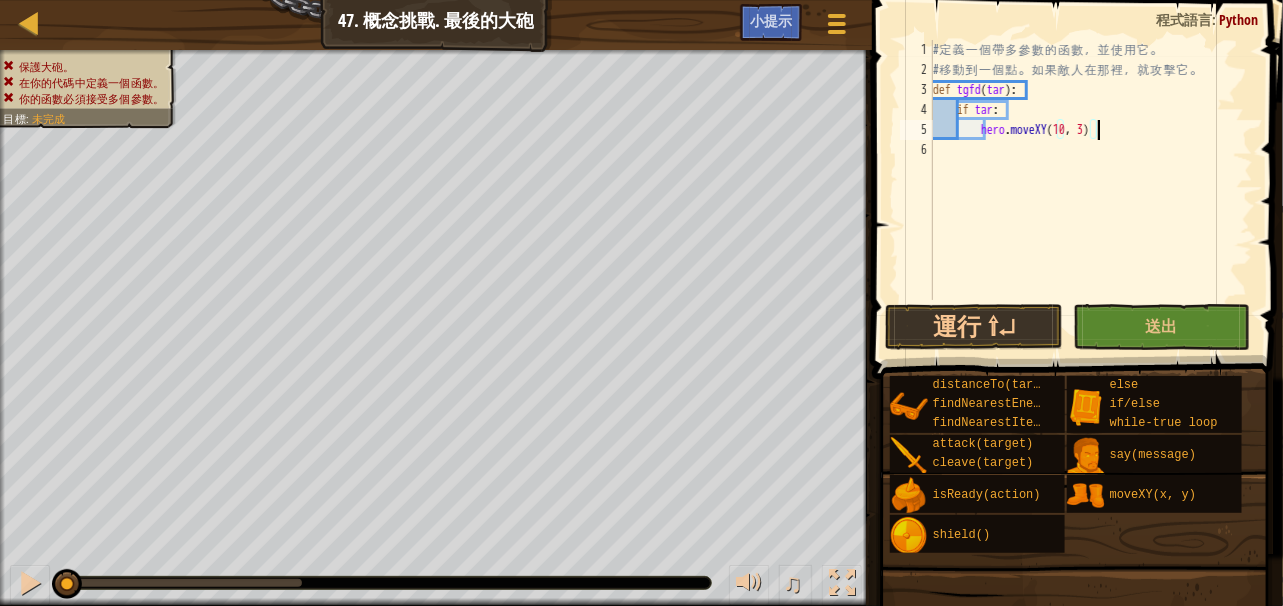 scroll, scrollTop: 9, scrollLeft: 14, axis: both 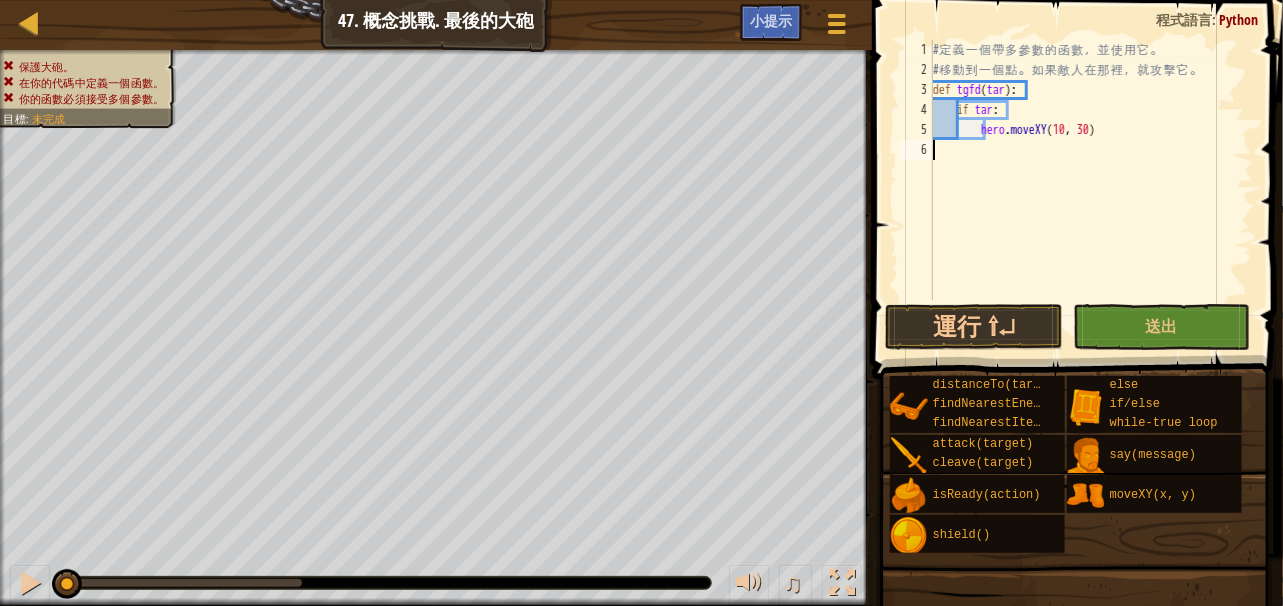 click on "#  定 義 一 個 帶 多 參 數 的 函 數 ， 並 使 用 它 。 #  移 動 到 一 個 點 。 如 果 敵 人 在 那 裡 ， 就 攻 擊 它 。 def   tgfd ( tar ) :      if   tar :          hero . moveXY ( 10 ,   30 )" at bounding box center (1091, 190) 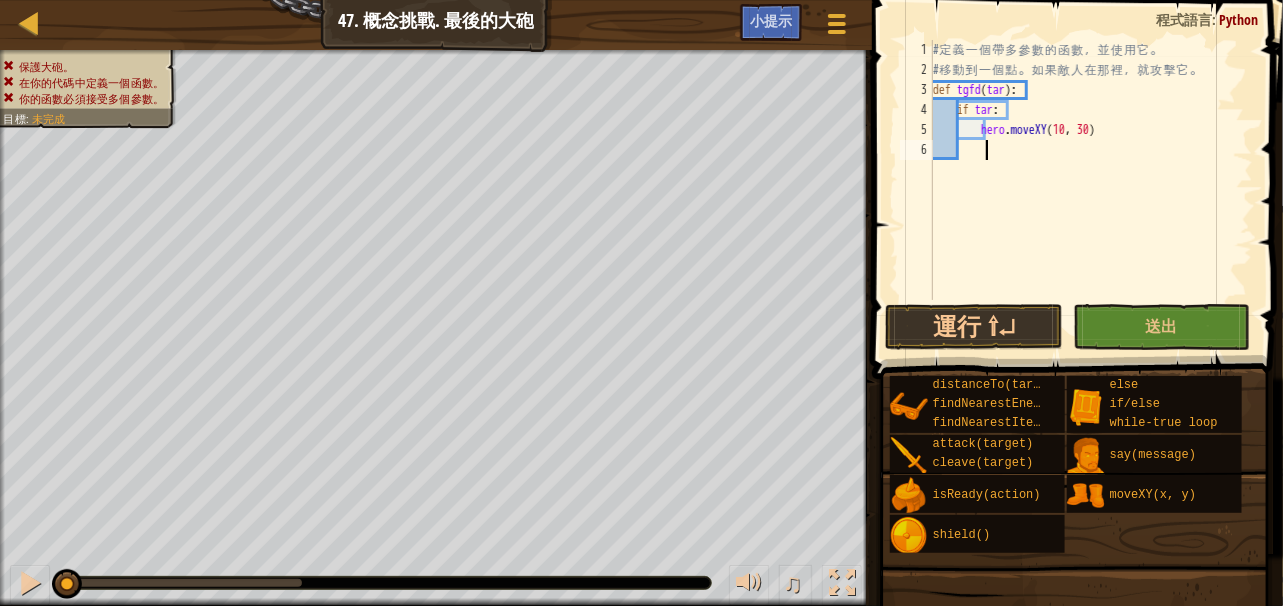 click on "#  定 義 一 個 帶 多 參 數 的 函 數 ， 並 使 用 它 。 #  移 動 到 一 個 點 。 如 果 敵 人 在 那 裡 ， 就 攻 擊 它 。 def   tgfd ( tar ) :      if   tar :          hero . moveXY ( 10 ,   30 )" at bounding box center [1091, 190] 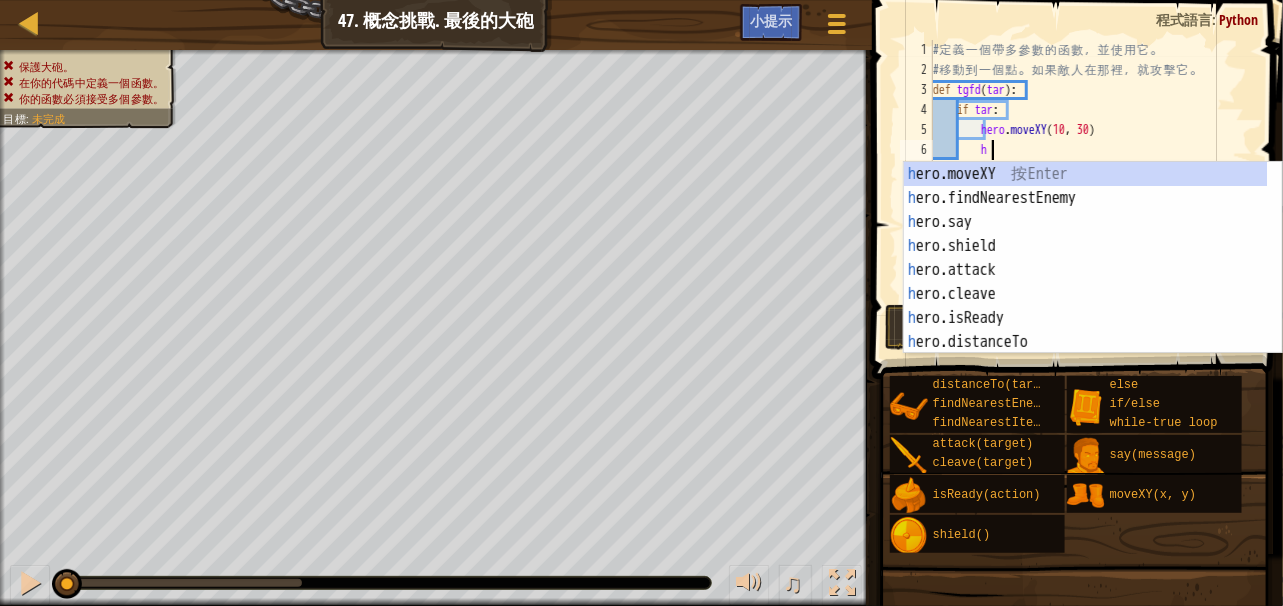 scroll, scrollTop: 9, scrollLeft: 4, axis: both 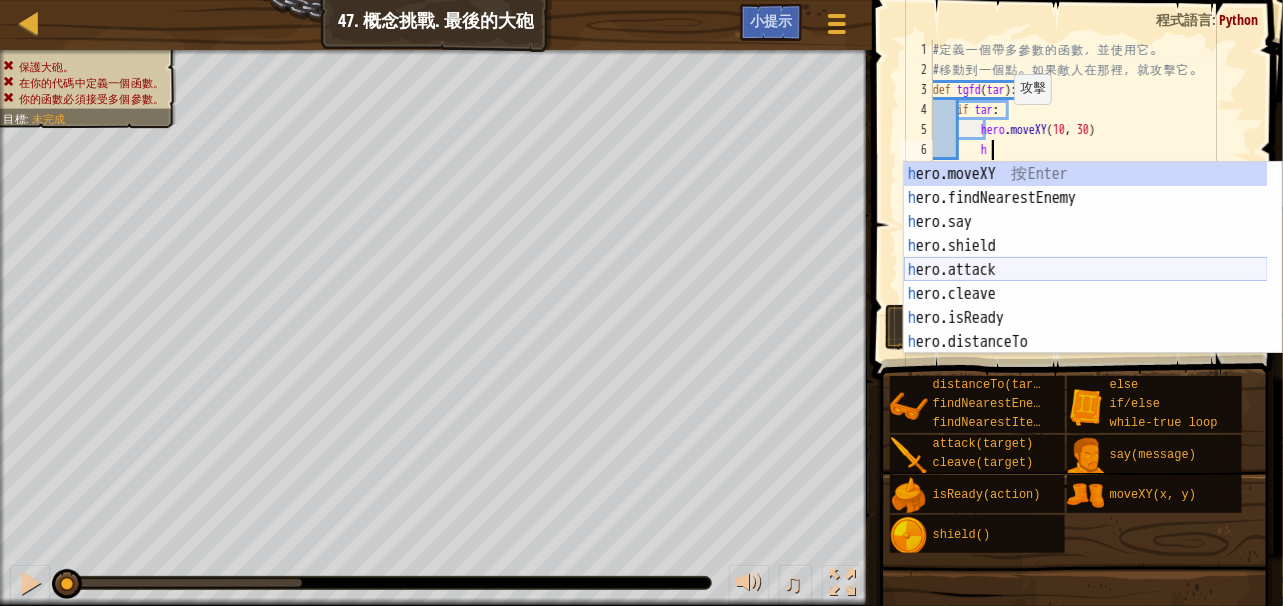 click on "h ero.moveXY 按 Enter h ero.findNearestEnemy 按 Enter h ero.say 按 Enter h ero.shield 按 Enter h ero.attack 按 Enter h ero.cleave 按 Enter h ero.isReady 按 Enter h ero.distanceTo 按 Enter h ero.findNearestItem 按 Enter" at bounding box center (1086, 282) 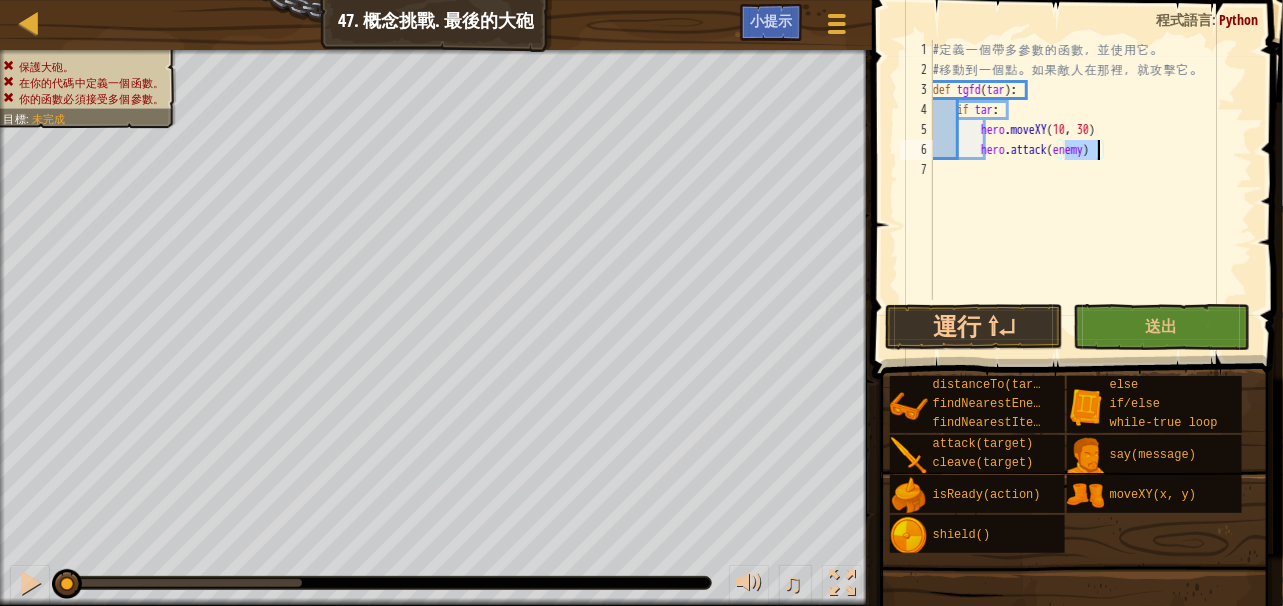 click on "#  定 義 一 個 帶 多 參 數 的 函 數 ， 並 使 用 它 。 #  移 動 到 一 個 點 。 如 果 敵 人 在 那 裡 ， 就 攻 擊 它 。 def   tgfd ( tar ) :      if   tar :          hero . moveXY ( 10 ,   30 )          hero . attack ( enemy )" at bounding box center (1091, 190) 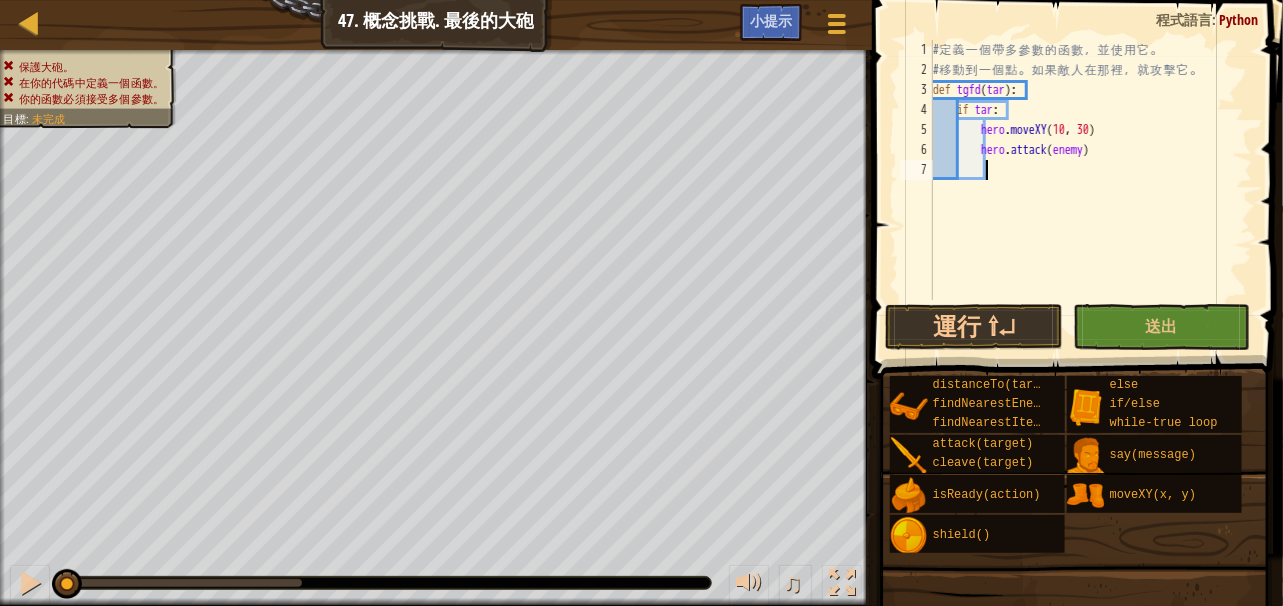 scroll, scrollTop: 9, scrollLeft: 4, axis: both 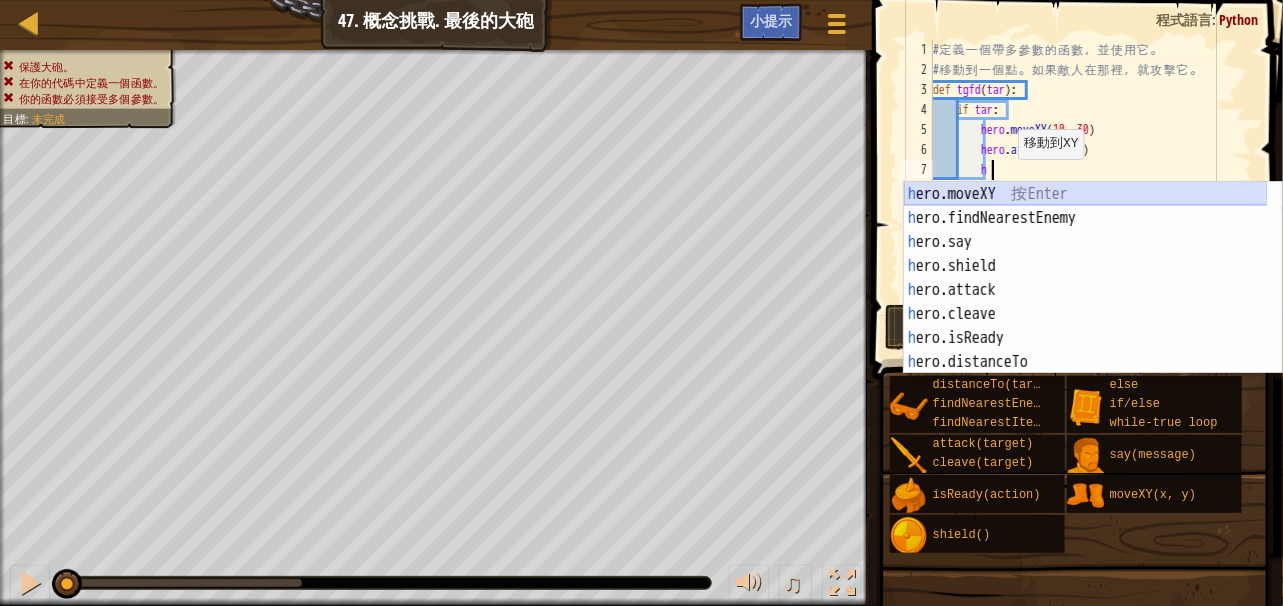 click on "h ero.moveXY 按 Enter h ero.findNearestEnemy 按 Enter h ero.say 按 Enter h ero.shield 按 Enter h ero.attack 按 Enter h ero.cleave 按 Enter h ero.isReady 按 Enter h ero.distanceTo 按 Enter h ero.findNearestItem 按 Enter" at bounding box center [1086, 302] 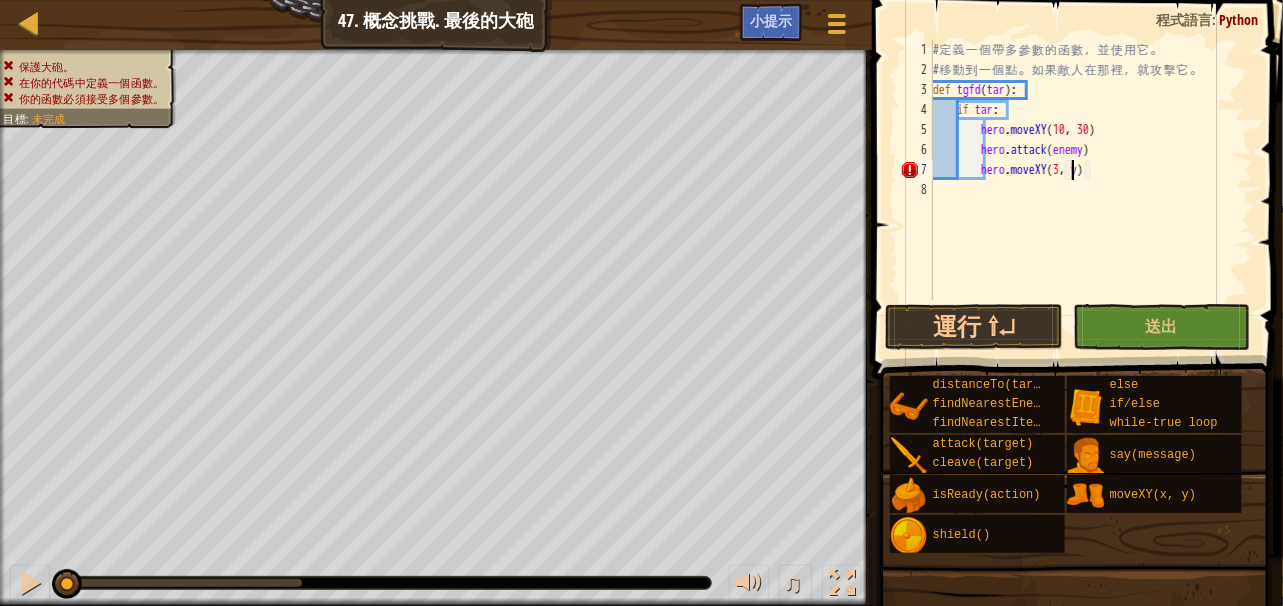 scroll, scrollTop: 9, scrollLeft: 12, axis: both 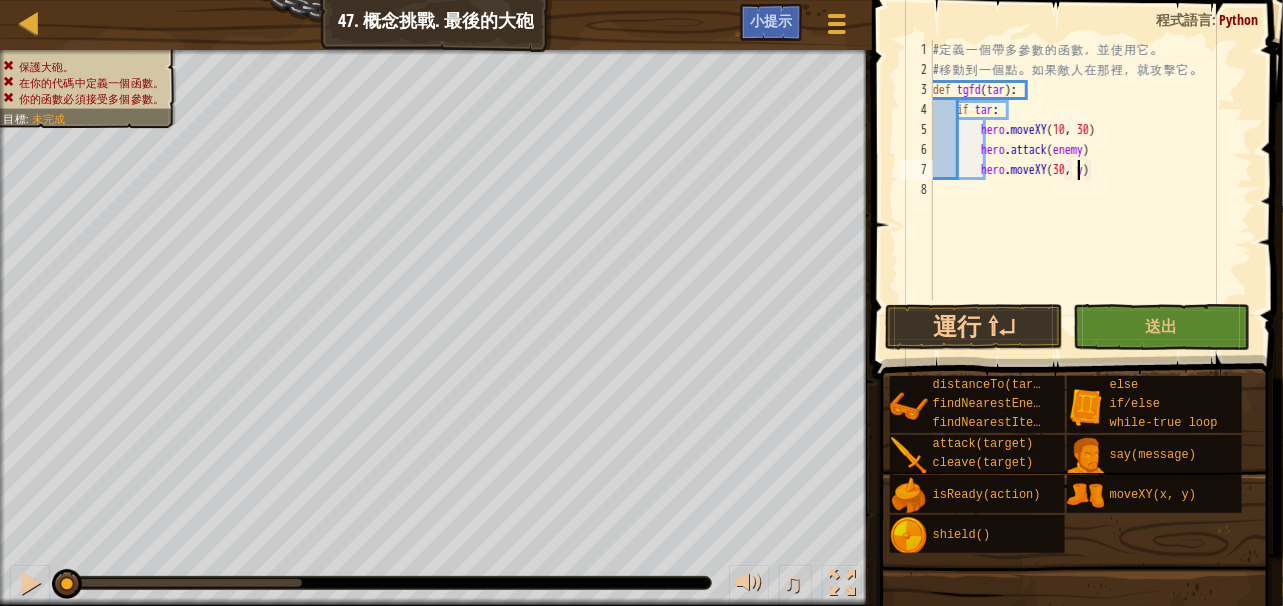 click on "#  定 義 一 個 帶 多 參 數 的 函 數 ， 並 使 用 它 。 #  移 動 到 一 個 點 。 如 果 敵 人 在 那 裡 ， 就 攻 擊 它 。 def   tgfd ( tar ) :      if   tar :          hero . moveXY ( 10 ,   30 )          hero . attack ( enemy )          hero . moveXY ( 30 ,   y )" at bounding box center (1091, 190) 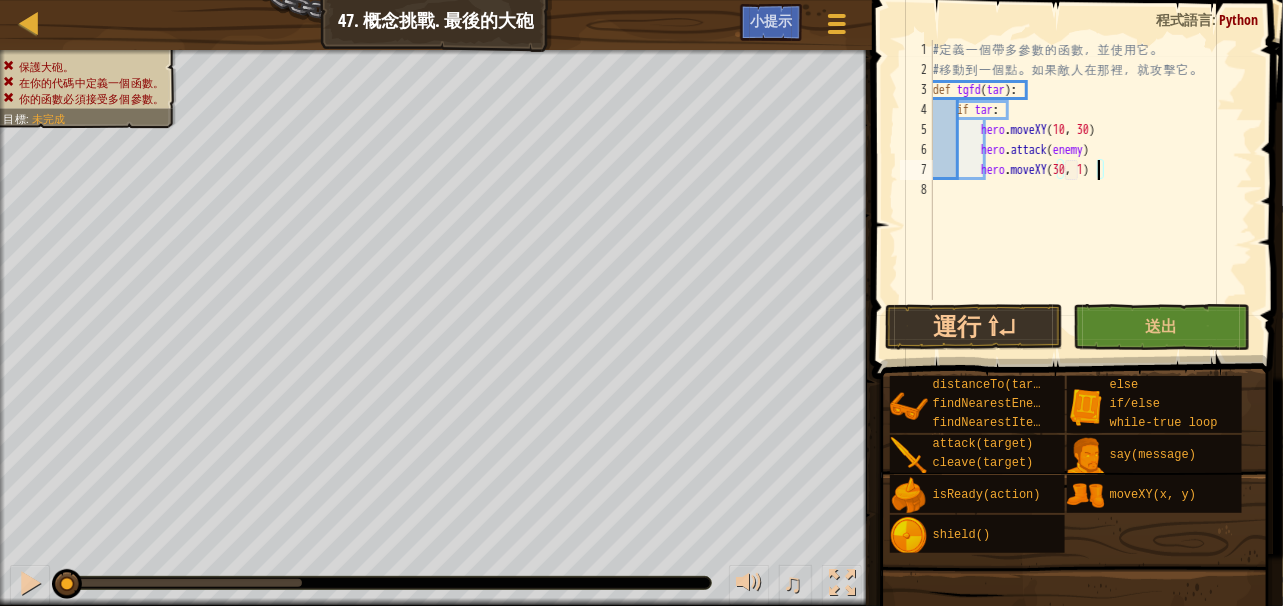 type on "hero.moveXY(30, 10)" 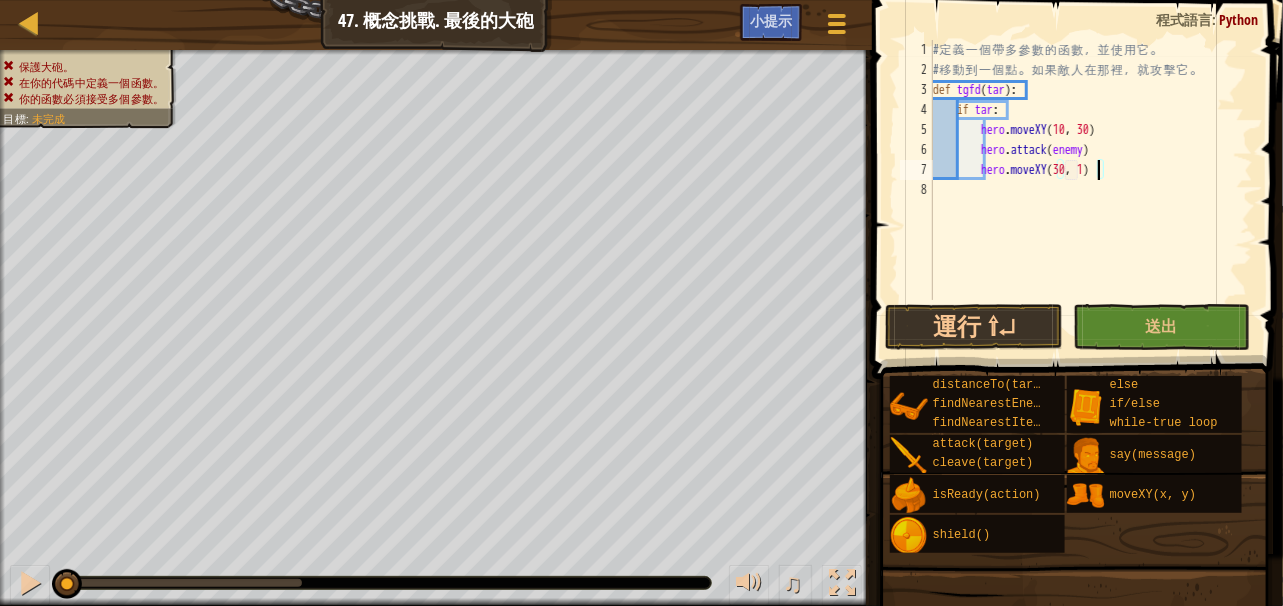 scroll, scrollTop: 9, scrollLeft: 14, axis: both 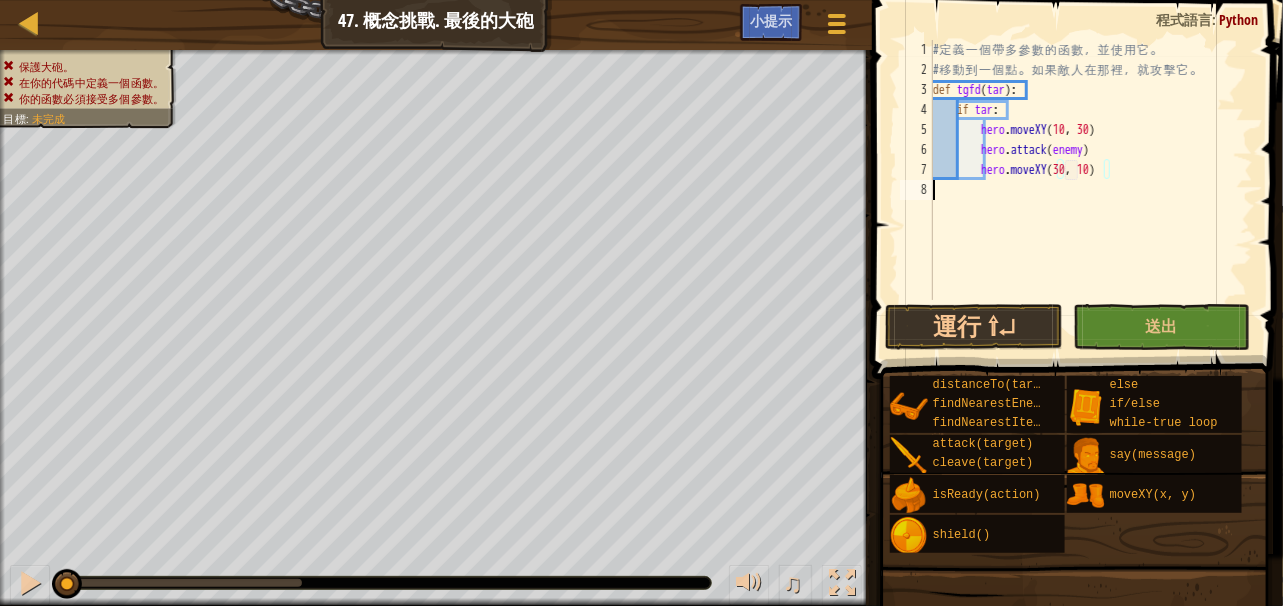 click on "#  定 義 一 個 帶 多 參 數 的 函 數 ， 並 使 用 它 。 #  移 動 到 一 個 點 。 如 果 敵 人 在 那 裡 ， 就 攻 擊 它 。 def   tgfd ( tar ) :      if   tar :          hero . moveXY ( 10 ,   30 )          hero . attack ( enemy )          hero . moveXY ( 30 ,   10 )" at bounding box center (1091, 190) 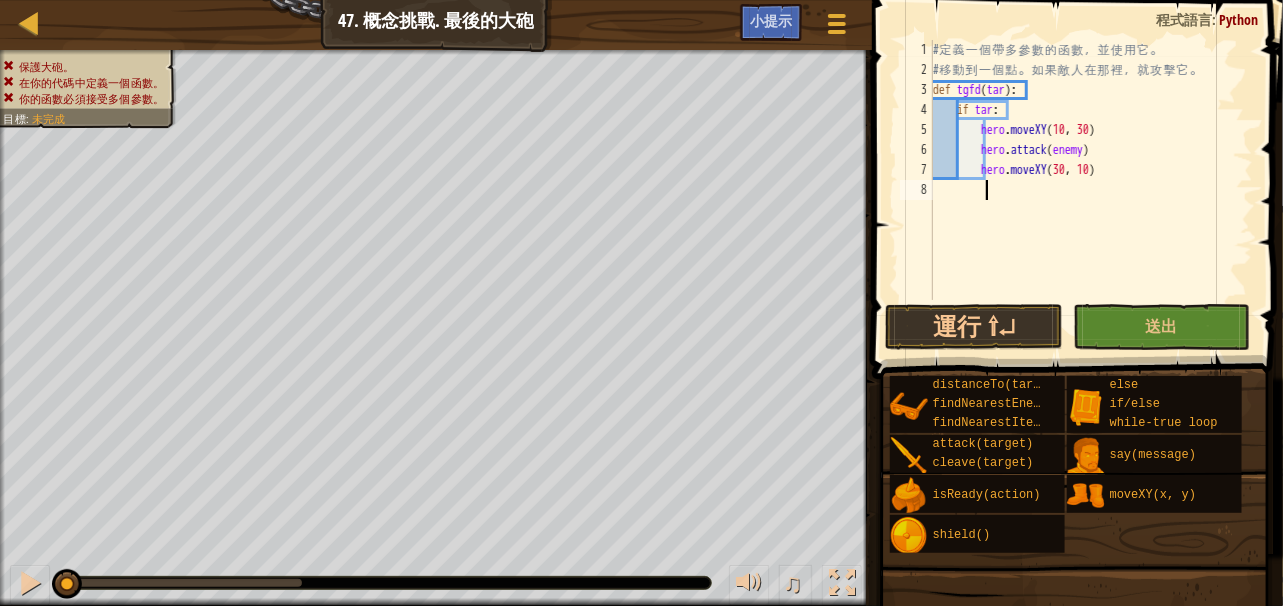 scroll, scrollTop: 9, scrollLeft: 4, axis: both 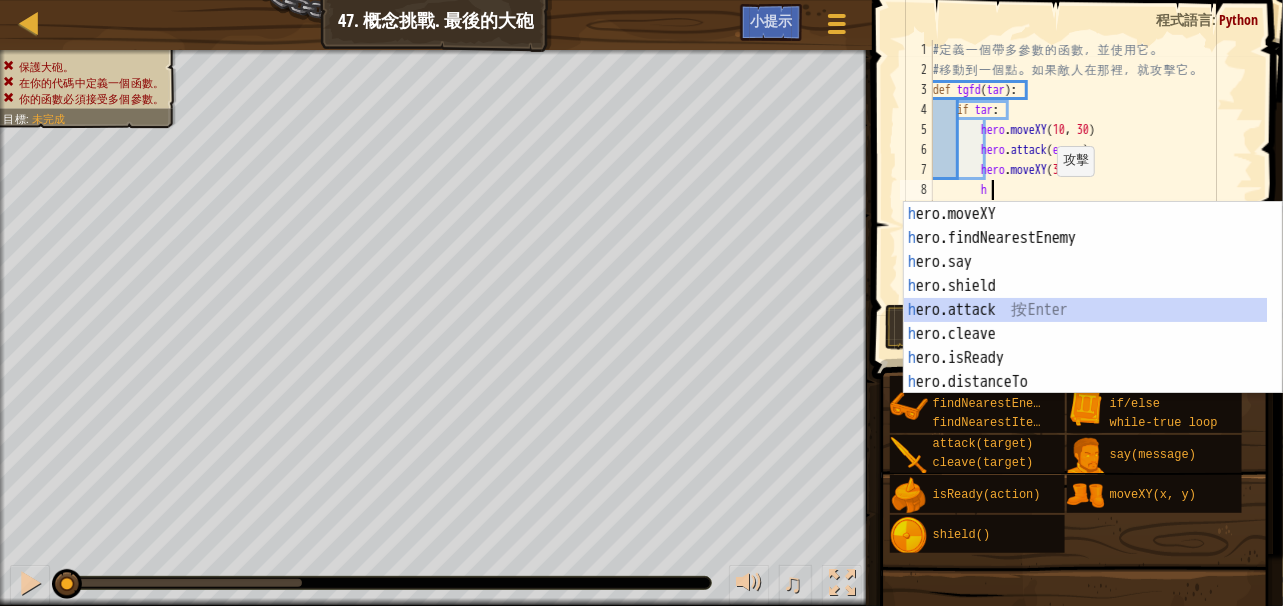 click on "h ero.moveXY 按 Enter h ero.findNearestEnemy 按 Enter h ero.say 按 Enter h ero.shield 按 Enter h ero.attack 按 Enter h ero.cleave 按 Enter h ero.isReady 按 Enter h ero.distanceTo 按 Enter h ero.findNearestItem 按 Enter" at bounding box center (1086, 322) 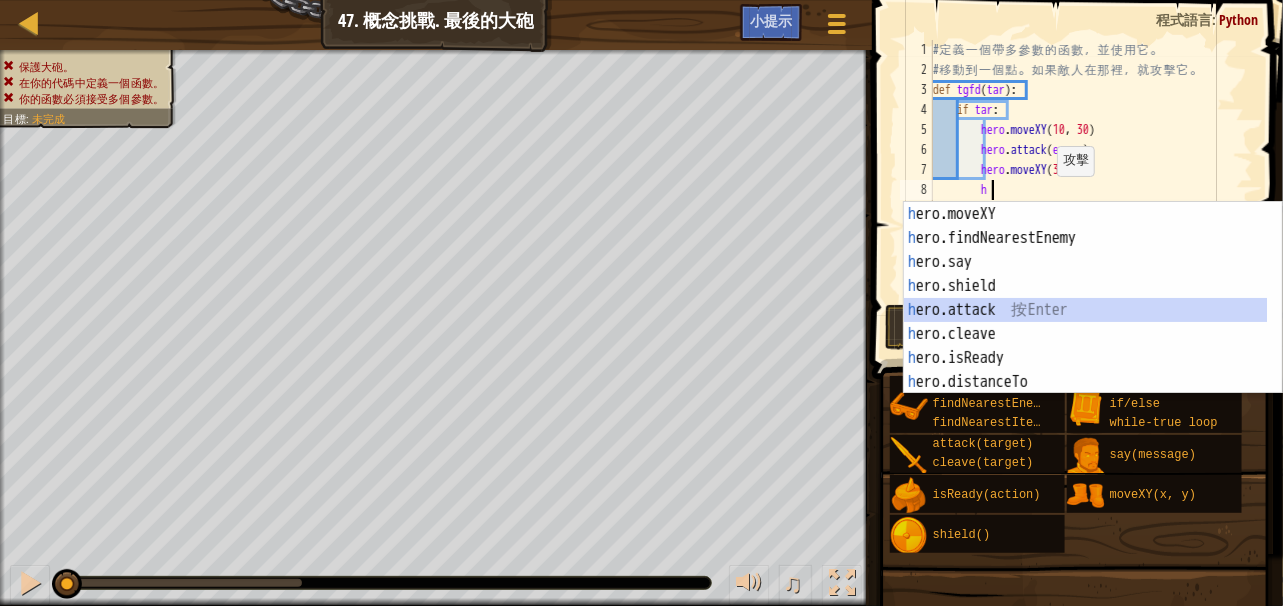 type on "hero.attack(enemy)" 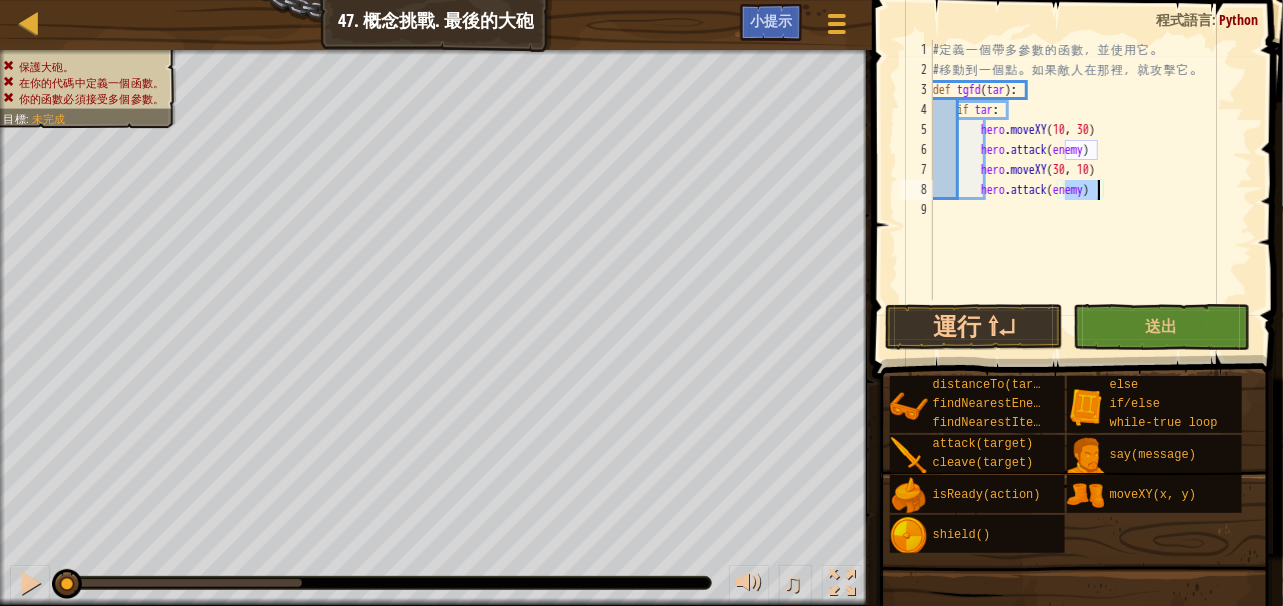 click on "#  定 義 一 個 帶 多 參 數 的 函 數 ， 並 使 用 它 。 #  移 動 到 一 個 點 。 如 果 敵 人 在 那 裡 ， 就 攻 擊 它 。 def   tgfd ( tar ) :      if   tar :          hero . moveXY ( 10 ,   30 )          hero . attack ( enemy )          hero . moveXY ( 30 ,   10 )          hero . attack ( enemy )" at bounding box center (1091, 190) 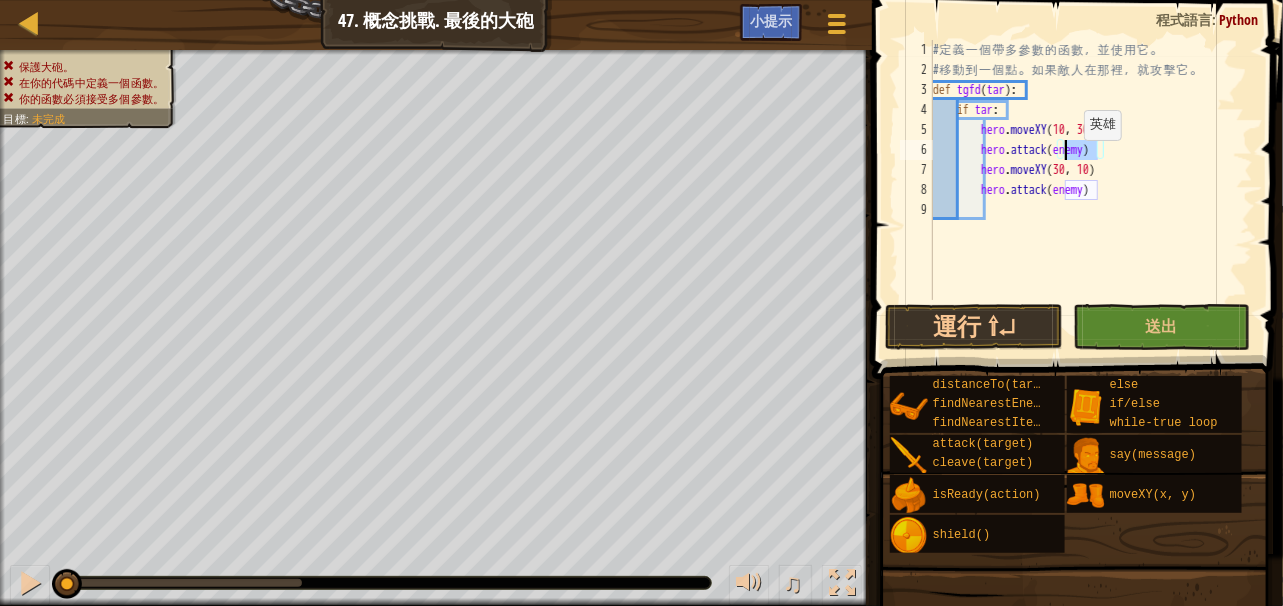 drag, startPoint x: 1098, startPoint y: 154, endPoint x: 1067, endPoint y: 159, distance: 31.400637 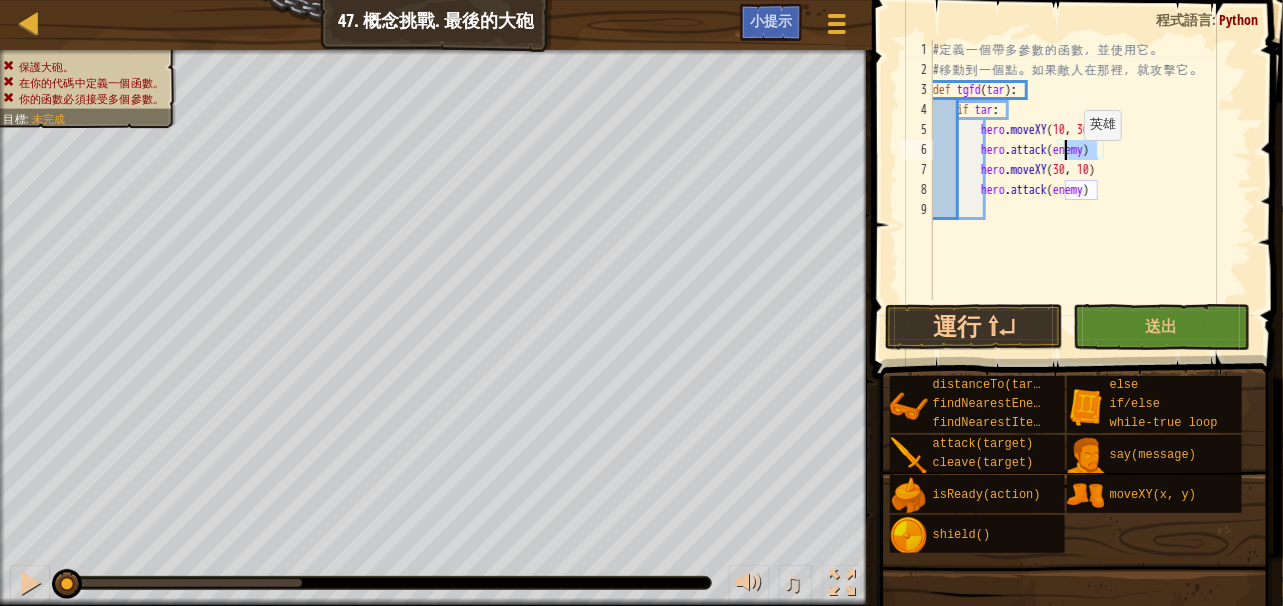 click on "#  定 義 一 個 帶 多 參 數 的 函 數 ， 並 使 用 它 。 #  移 動 到 一 個 點 。 如 果 敵 人 在 那 裡 ， 就 攻 擊 它 。 def   tgfd ( tar ) :      if   tar :          hero . moveXY ( 10 ,   30 )          hero . attack ( enemy )          hero . moveXY ( 30 ,   10 )          hero . attack ( enemy )" at bounding box center (1091, 190) 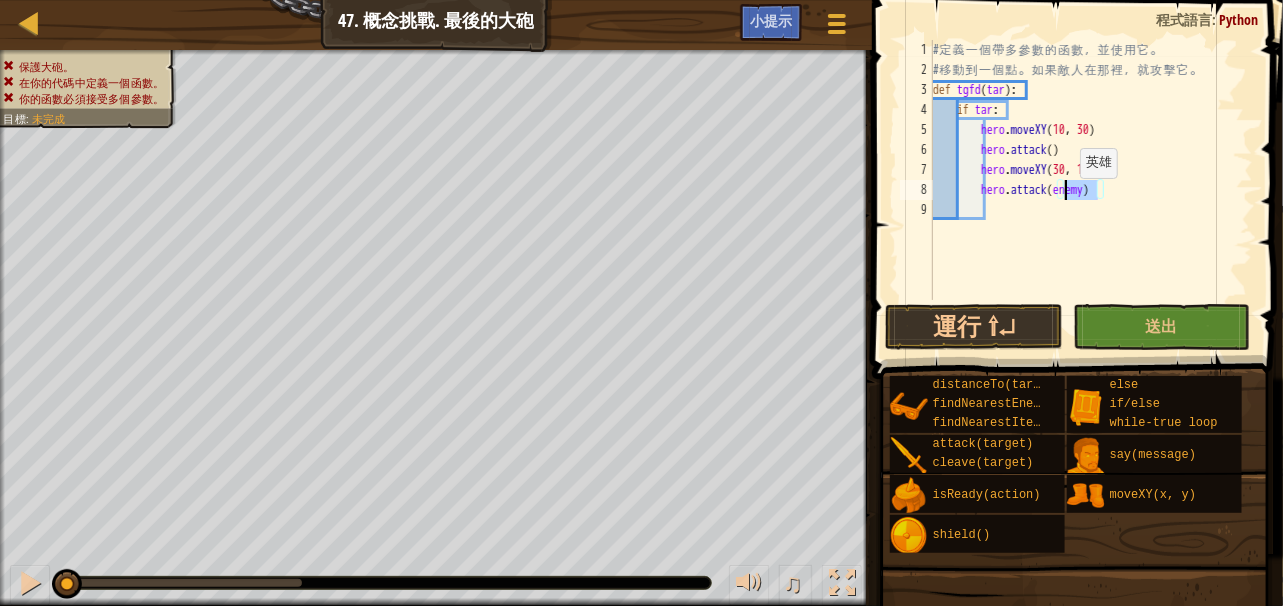 drag, startPoint x: 1096, startPoint y: 192, endPoint x: 1064, endPoint y: 197, distance: 32.38827 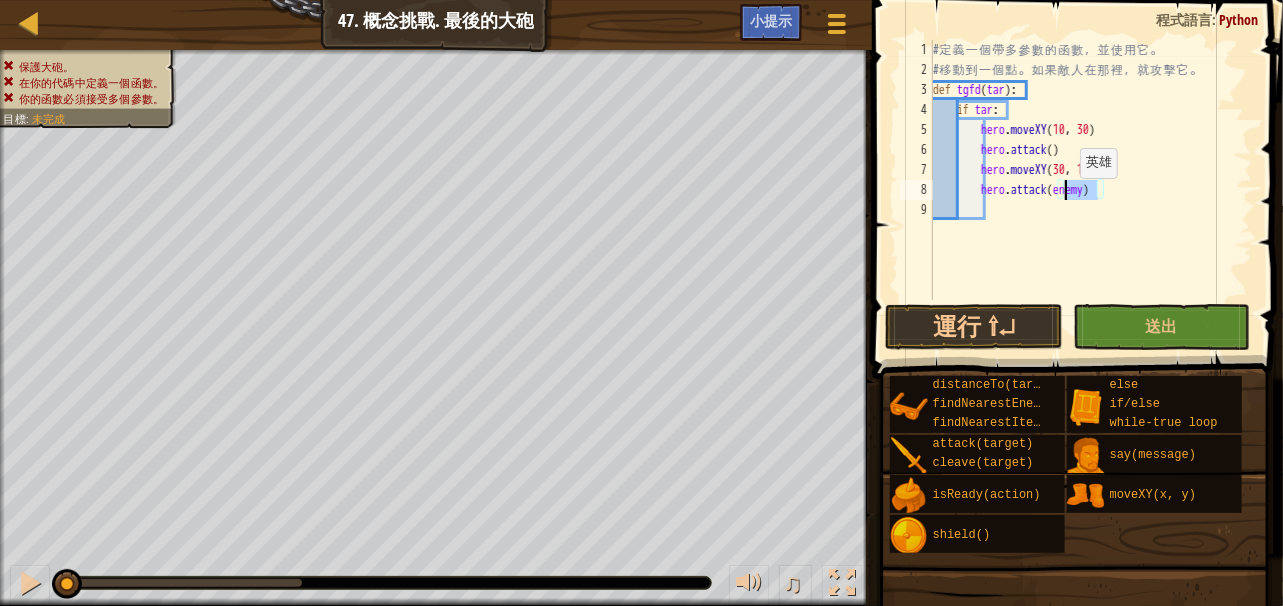 click on "#  定 義 一 個 帶 多 參 數 的 函 數 ， 並 使 用 它 。 #  移 動 到 一 個 點 。 如 果 敵 人 在 那 裡 ， 就 攻 擊 它 。 def   tgfd ( tar ) :      if   tar :          hero . moveXY ( 10 ,   30 )          hero . attack ( )          hero . moveXY ( 30 ,   10 )          hero . attack ( enemy )" at bounding box center [1091, 190] 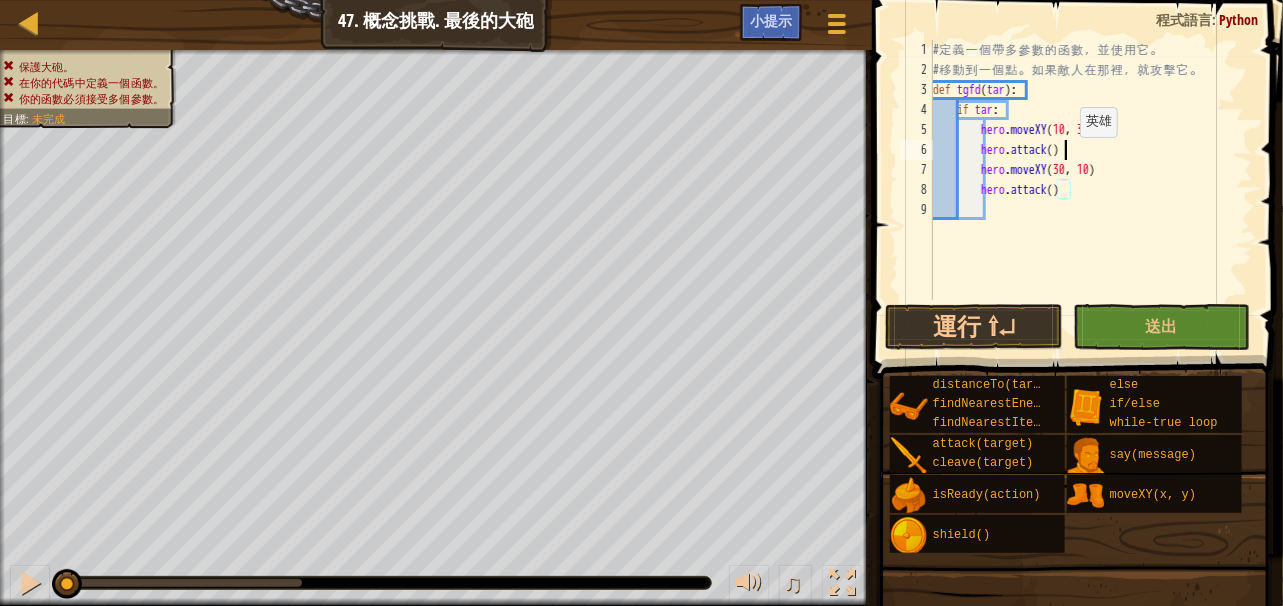 click on "#  定 義 一 個 帶 多 參 數 的 函 數 ， 並 使 用 它 。 #  移 動 到 一 個 點 。 如 果 敵 人 在 那 裡 ， 就 攻 擊 它 。 def   tgfd ( tar ) :      if   tar :          hero . moveXY ( 10 ,   30 )          hero . attack ( )          hero . moveXY ( 30 ,   10 )          hero . attack ( )" at bounding box center (1091, 190) 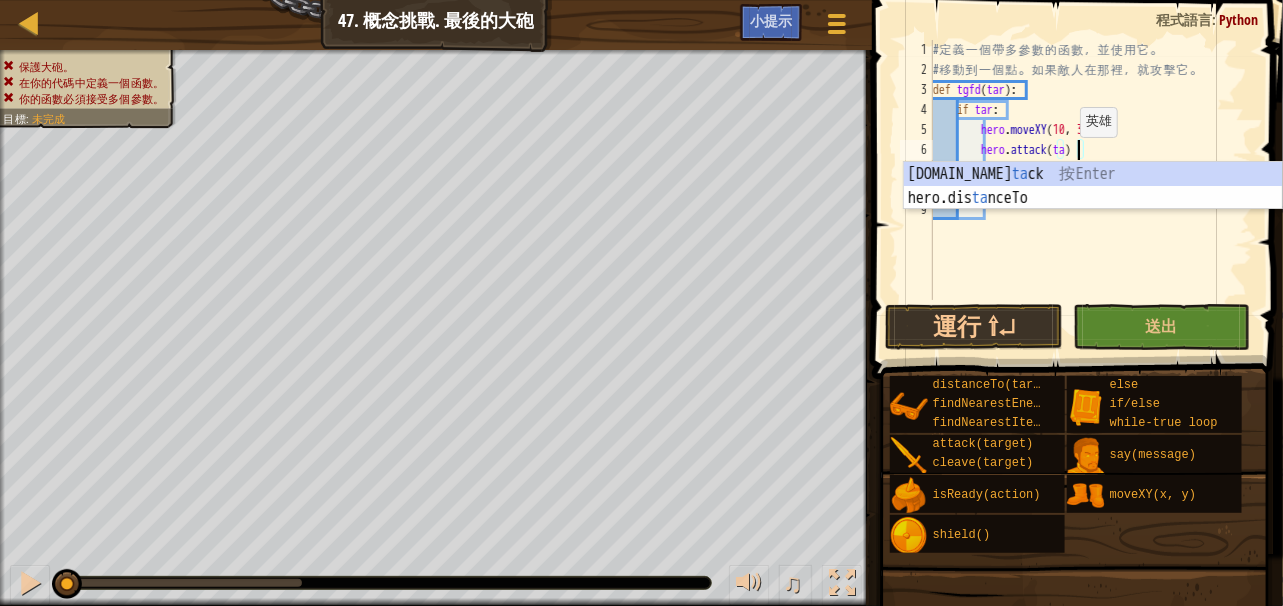 scroll, scrollTop: 9, scrollLeft: 12, axis: both 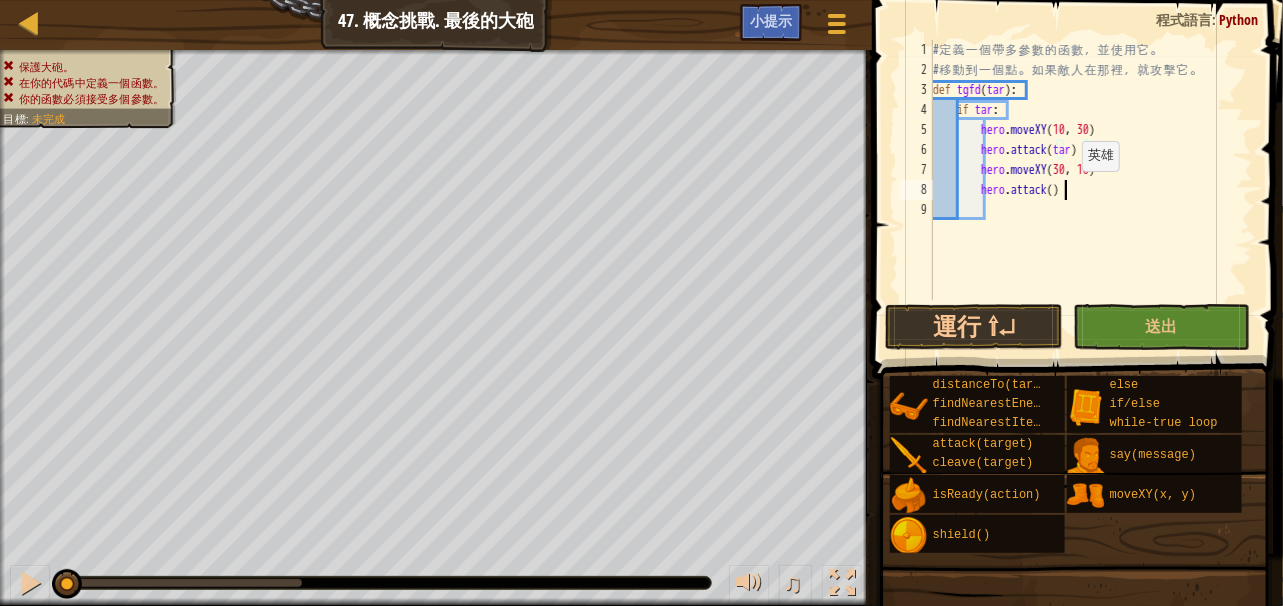 click on "#  定 義 一 個 帶 多 參 數 的 函 數 ， 並 使 用 它 。 #  移 動 到 一 個 點 。 如 果 敵 人 在 那 裡 ， 就 攻 擊 它 。 def   tgfd ( tar ) :      if   tar :          hero . moveXY ( 10 ,   30 )          hero . attack ( tar )          hero . moveXY ( 30 ,   10 )          hero . attack ( )" at bounding box center [1091, 190] 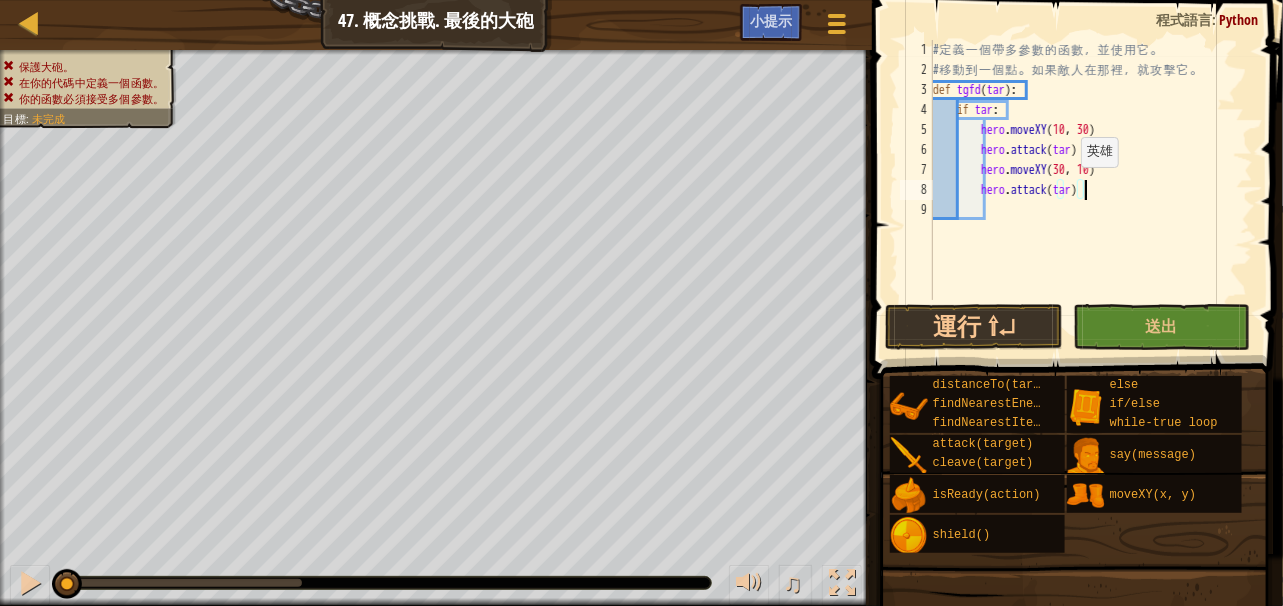 scroll, scrollTop: 9, scrollLeft: 12, axis: both 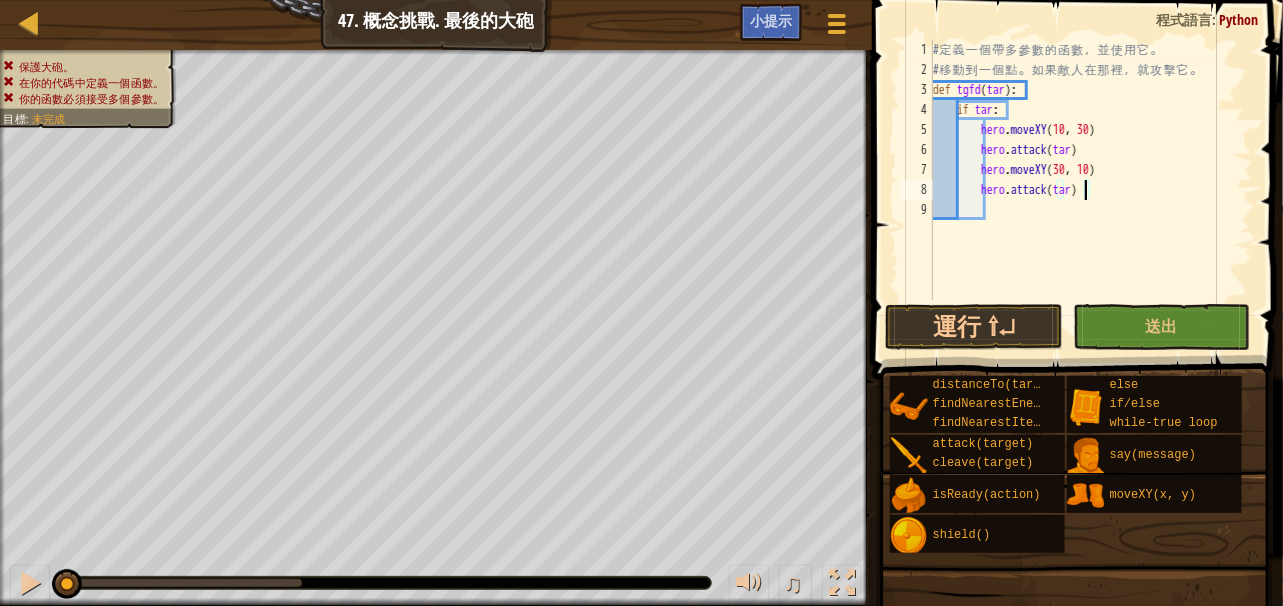 type on "hero.attack(tar)" 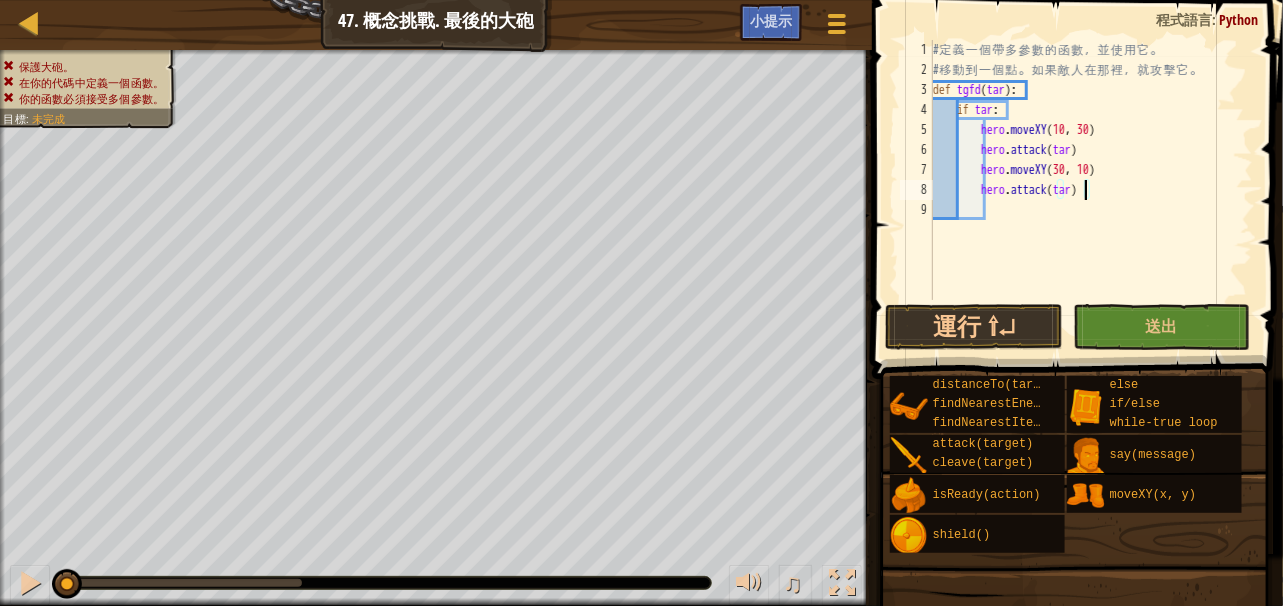 click on "#  定 義 一 個 帶 多 參 數 的 函 數 ， 並 使 用 它 。 #  移 動 到 一 個 點 。 如 果 敵 人 在 那 裡 ， 就 攻 擊 它 。 def   tgfd ( tar ) :      if   tar :          hero . moveXY ( 10 ,   30 )          hero . attack ( tar )          hero . moveXY ( 30 ,   10 )          hero . attack ( tar )" at bounding box center [1091, 190] 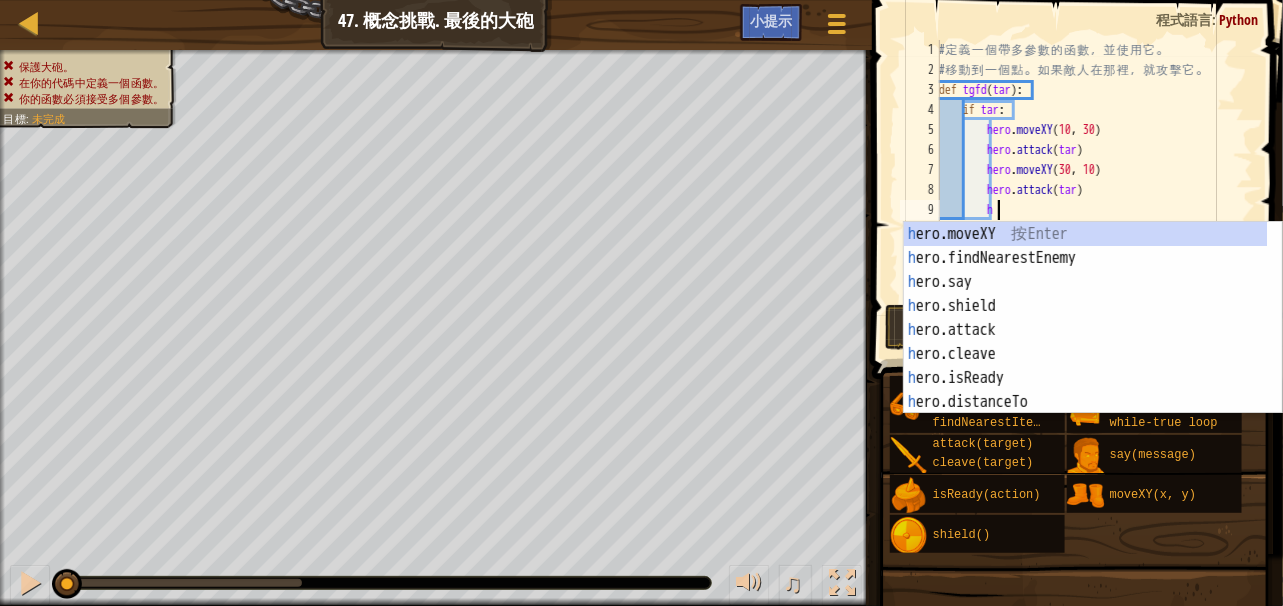 scroll, scrollTop: 9, scrollLeft: 4, axis: both 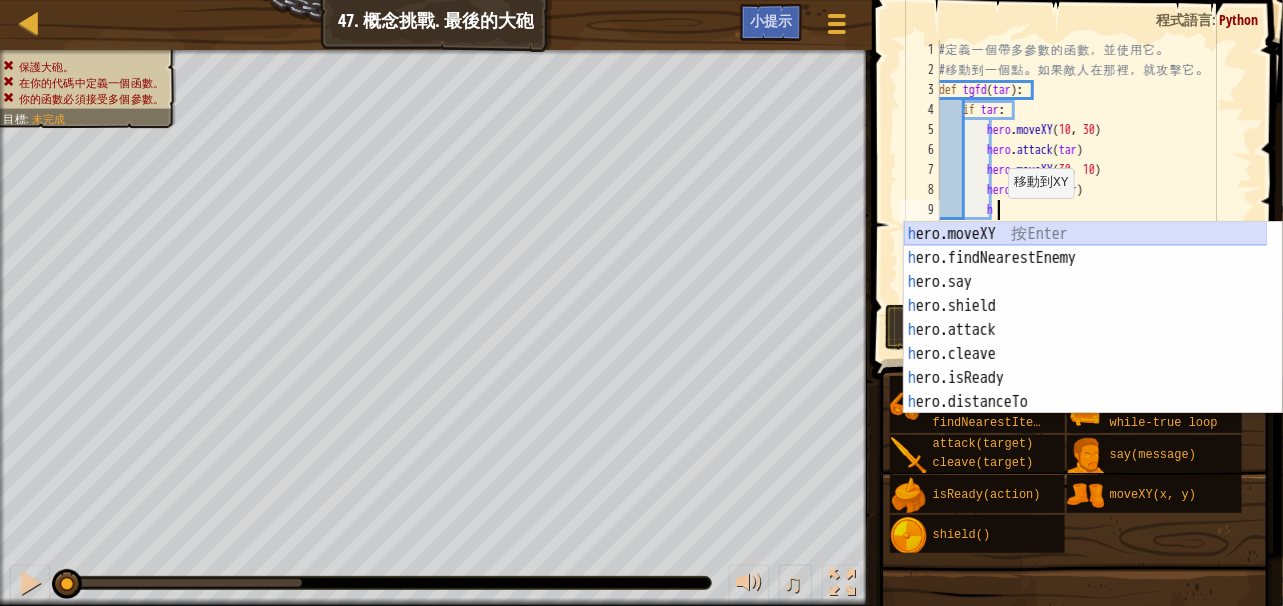 click on "h ero.moveXY 按 Enter h ero.findNearestEnemy 按 Enter h ero.say 按 Enter h ero.shield 按 Enter h ero.attack 按 Enter h ero.cleave 按 Enter h ero.isReady 按 Enter h ero.distanceTo 按 Enter h ero.findNearestItem 按 Enter" at bounding box center (1086, 342) 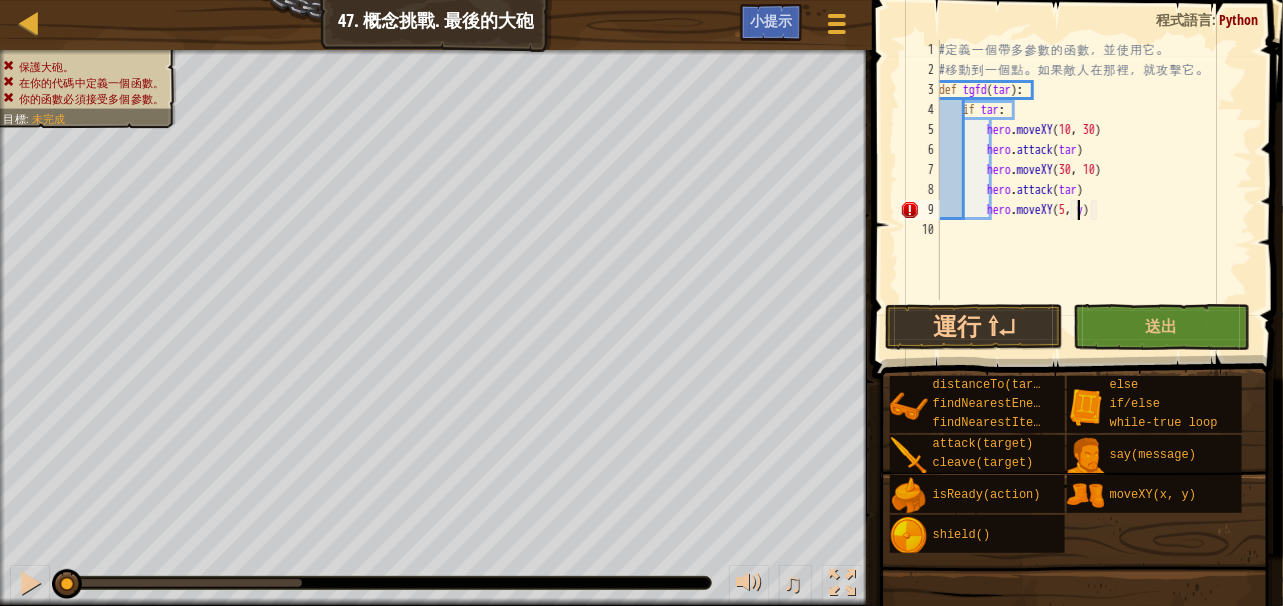 scroll, scrollTop: 9, scrollLeft: 12, axis: both 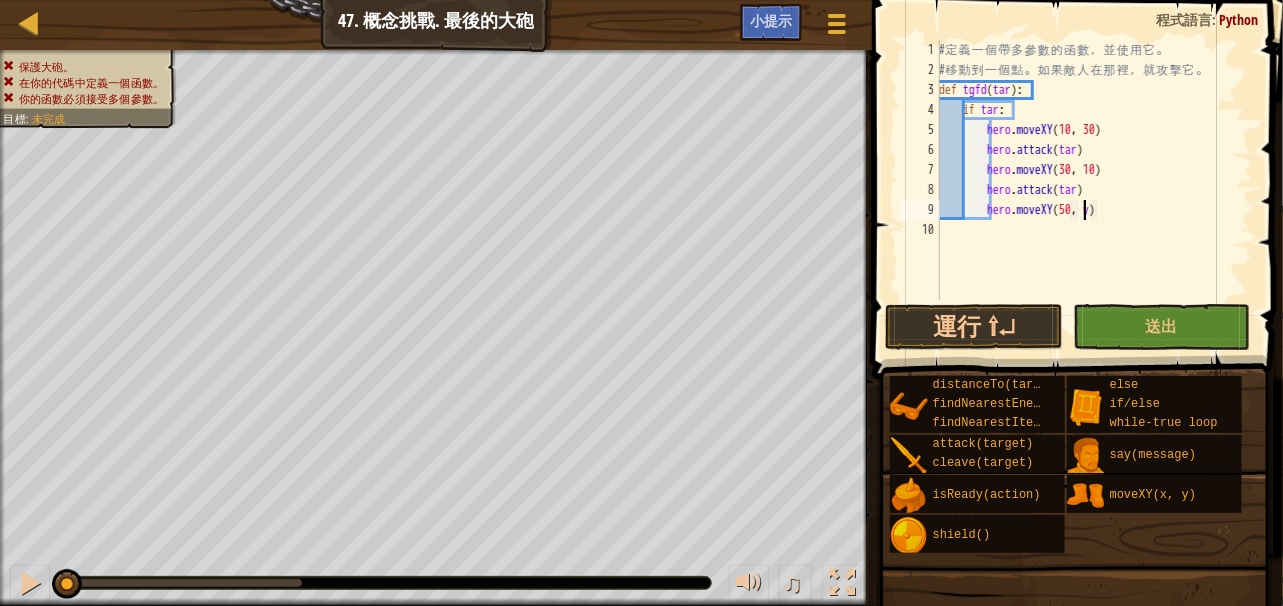 click on "#  定 義 一 個 帶 多 參 數 的 函 數 ， 並 使 用 它 。 #  移 動 到 一 個 點 。 如 果 敵 人 在 那 裡 ， 就 攻 擊 它 。 def   tgfd ( tar ) :      if   tar :          hero . moveXY ( 10 ,   30 )          hero . attack ( tar )          hero . moveXY ( 30 ,   10 )          hero . attack ( tar )          hero . moveXY ( 50 ,   y )" at bounding box center [1094, 190] 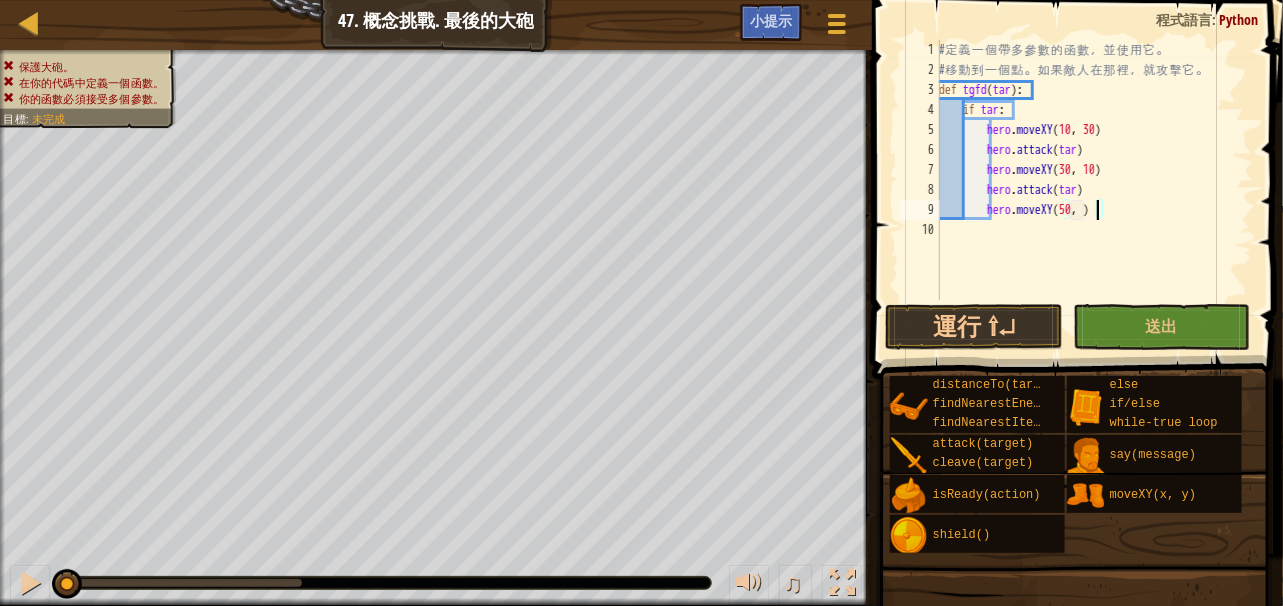 type on "hero.moveXY(50, 30)" 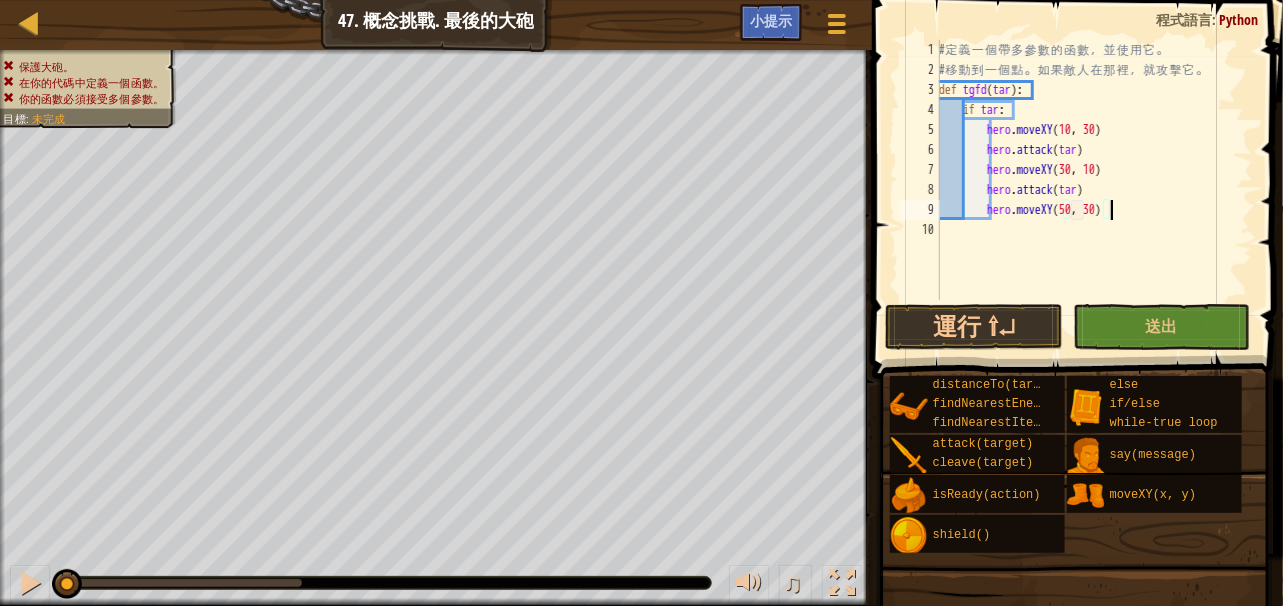 scroll, scrollTop: 9, scrollLeft: 14, axis: both 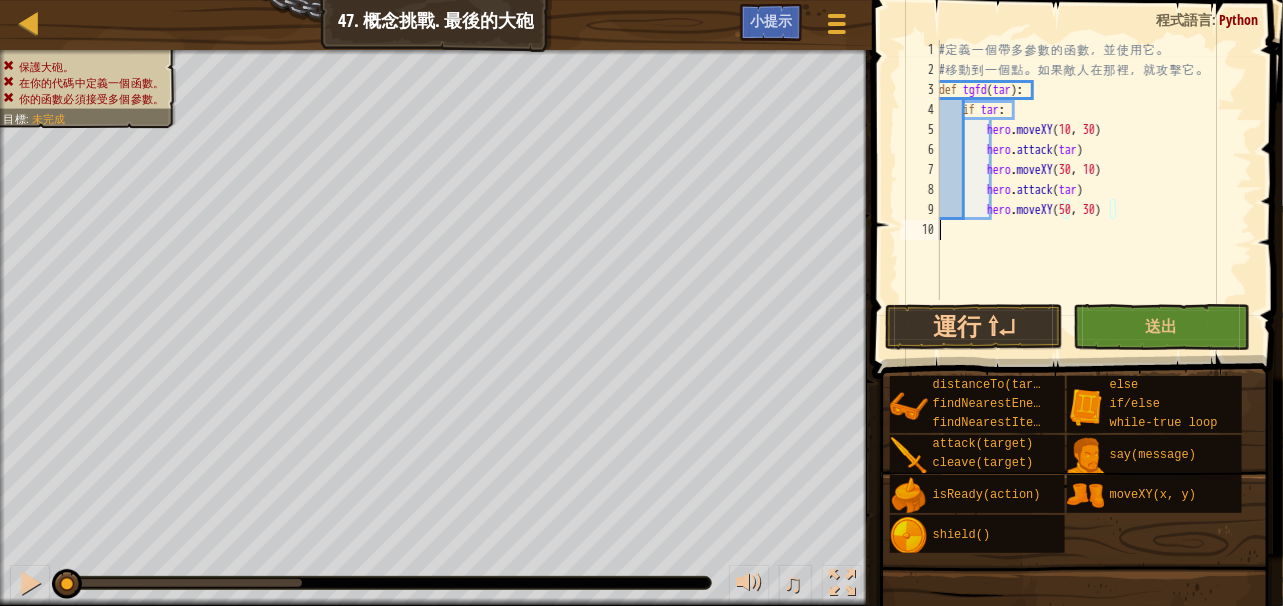 click on "#  定 義 一 個 帶 多 參 數 的 函 數 ， 並 使 用 它 。 #  移 動 到 一 個 點 。 如 果 敵 人 在 那 裡 ， 就 攻 擊 它 。 def   tgfd ( tar ) :      if   tar :          hero . moveXY ( 10 ,   30 )          hero . attack ( tar )          hero . moveXY ( 30 ,   10 )          hero . attack ( tar )          hero . moveXY ( 50 ,   30 )" at bounding box center (1094, 190) 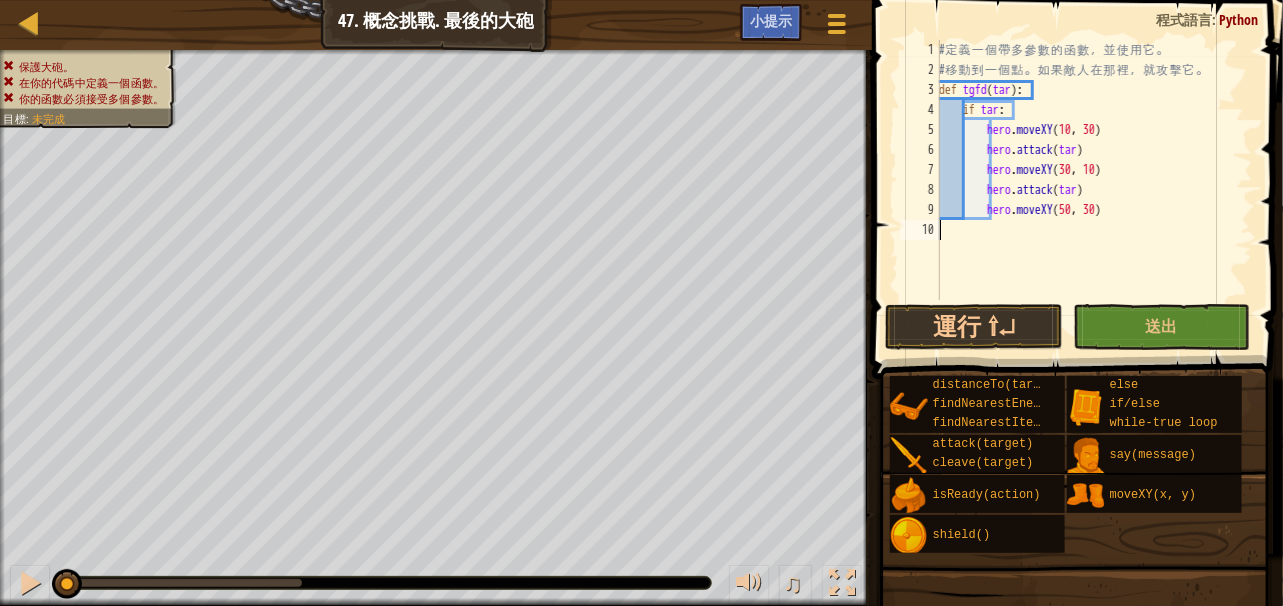 click on "#  定 義 一 個 帶 多 參 數 的 函 數 ， 並 使 用 它 。 #  移 動 到 一 個 點 。 如 果 敵 人 在 那 裡 ， 就 攻 擊 它 。 def   tgfd ( tar ) :      if   tar :          hero . moveXY ( 10 ,   30 )          hero . attack ( tar )          hero . moveXY ( 30 ,   10 )          hero . attack ( tar )          hero . moveXY ( 50 ,   30 )" at bounding box center [1094, 190] 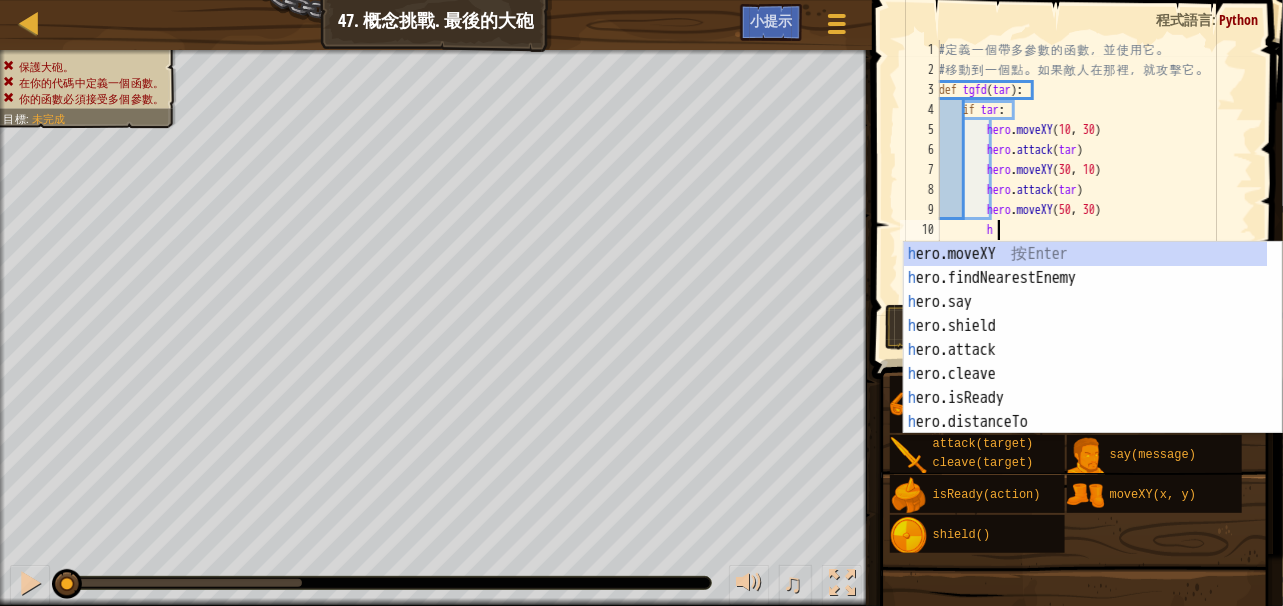scroll, scrollTop: 9, scrollLeft: 4, axis: both 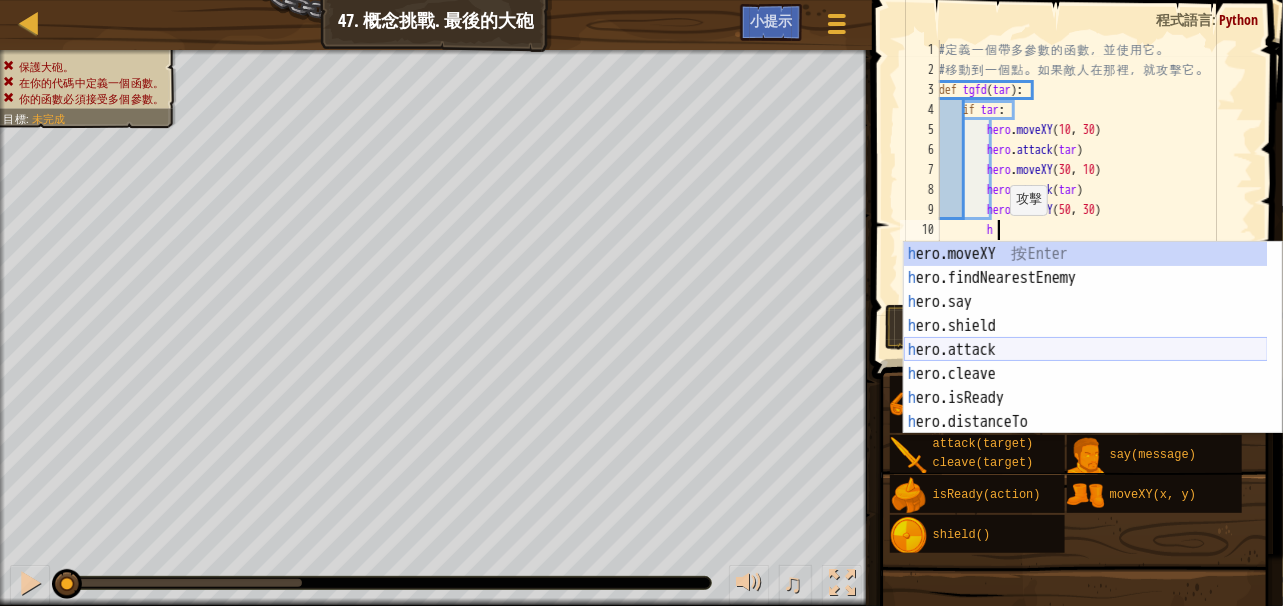click on "h ero.moveXY 按 Enter h ero.findNearestEnemy 按 Enter h ero.say 按 Enter h ero.shield 按 Enter h ero.attack 按 Enter h ero.cleave 按 Enter h ero.isReady 按 Enter h ero.distanceTo 按 Enter h ero.findNearestItem 按 Enter" at bounding box center (1086, 362) 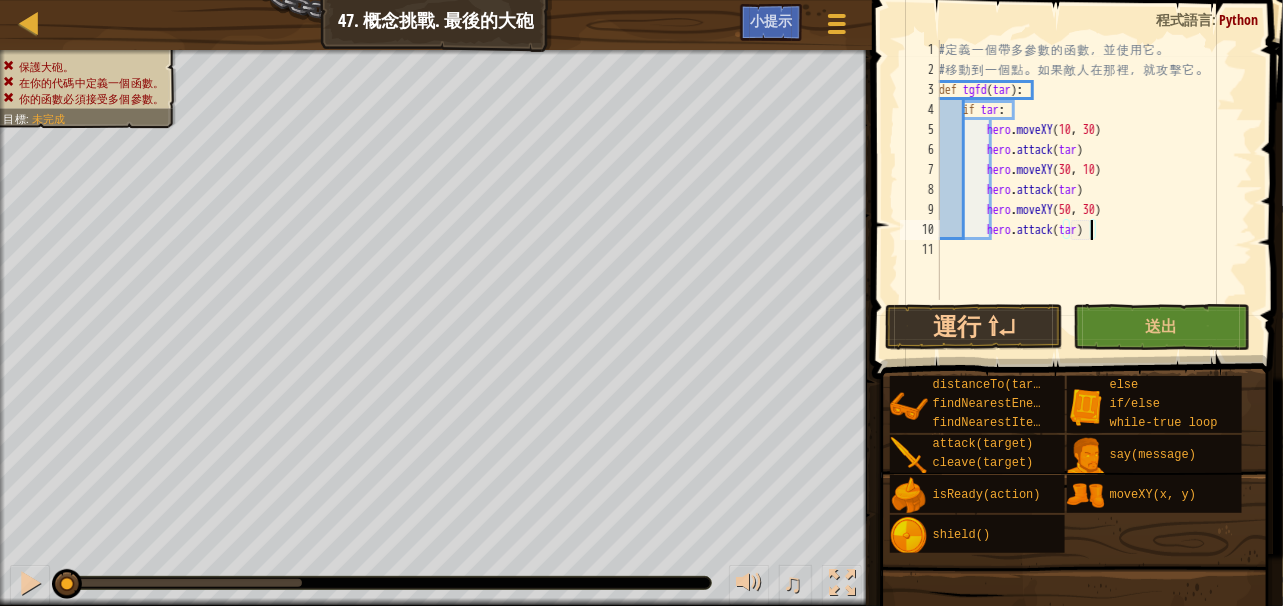 scroll, scrollTop: 9, scrollLeft: 12, axis: both 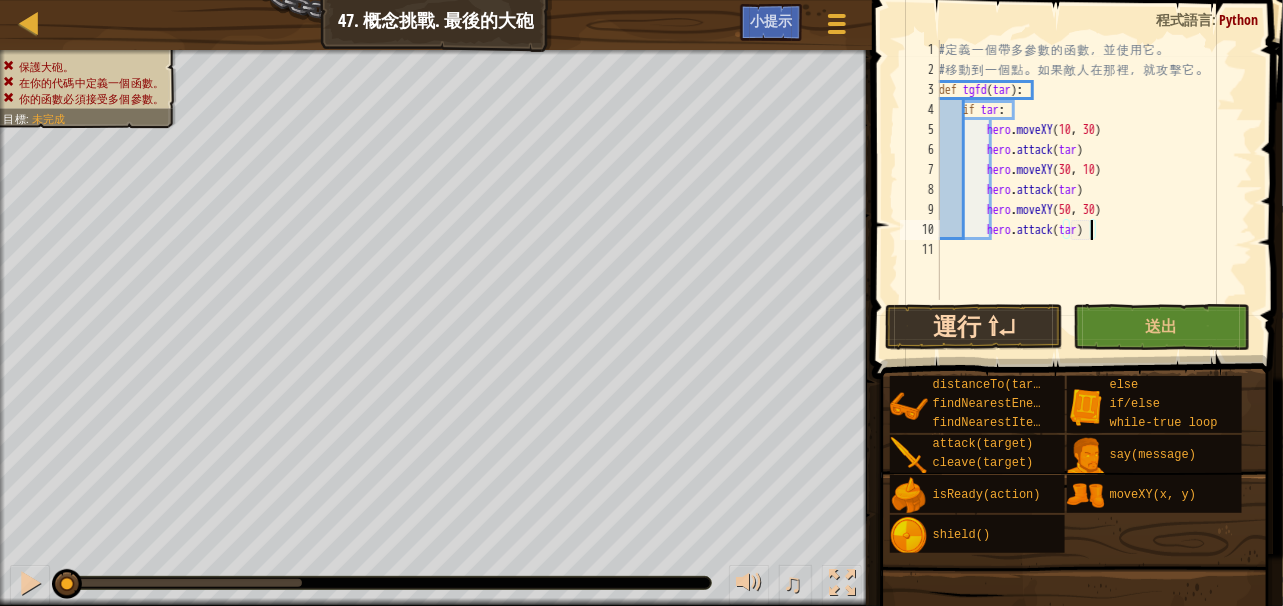 type on "hero.attack(tar)" 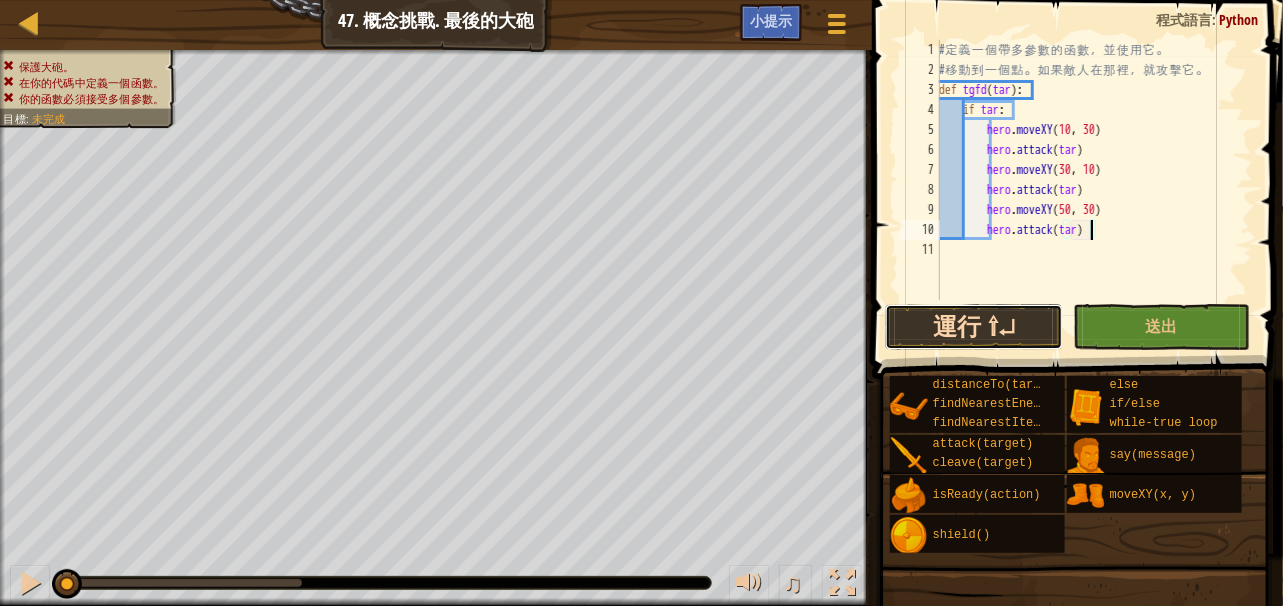 click on "運行 ⇧↵" at bounding box center (974, 327) 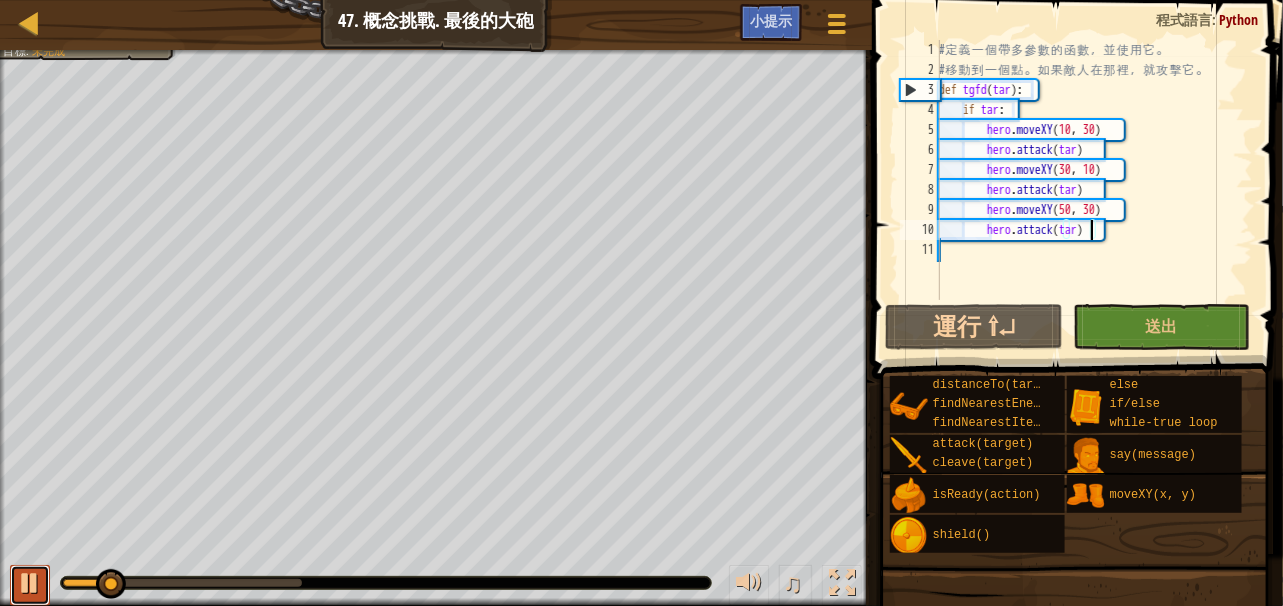 click at bounding box center [30, 585] 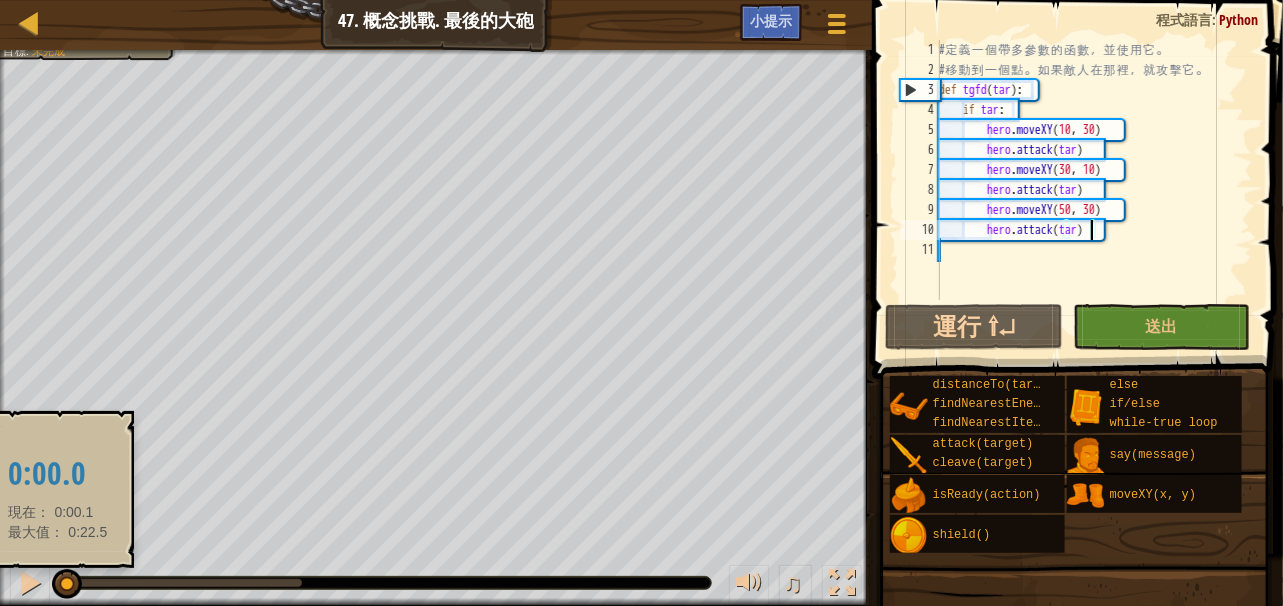 drag, startPoint x: 107, startPoint y: 580, endPoint x: 56, endPoint y: 596, distance: 53.450912 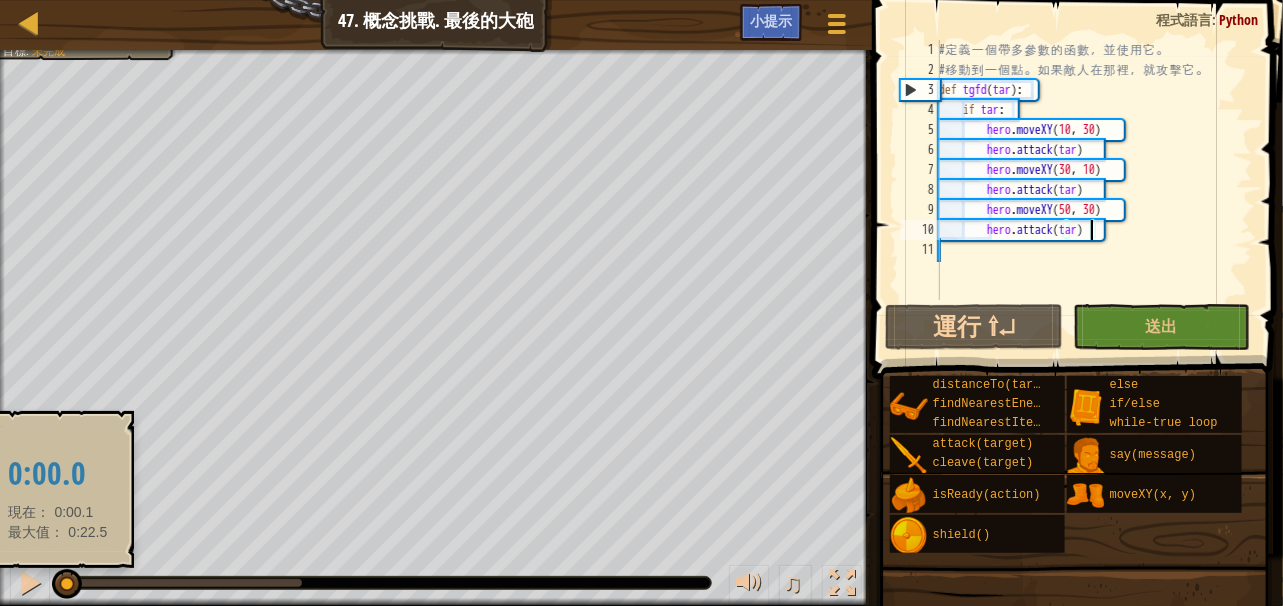 click at bounding box center [67, 584] 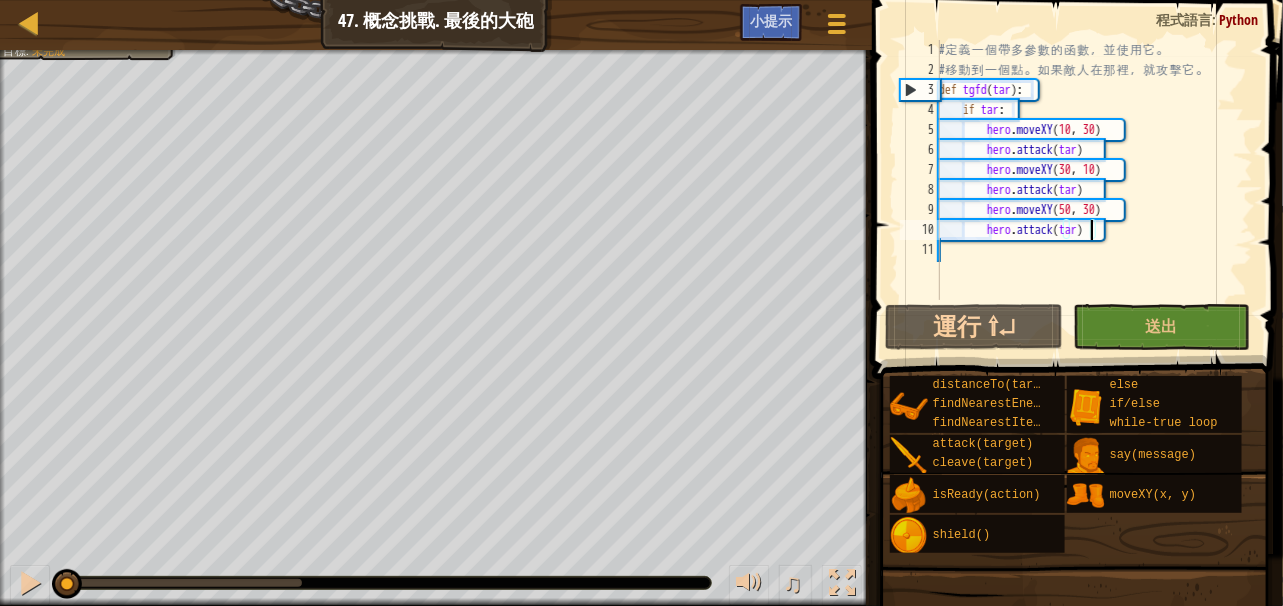click on "#  定 義 一 個 帶 多 參 數 的 函 數 ， 並 使 用 它 。 #  移 動 到 一 個 點 。 如 果 敵 人 在 那 裡 ， 就 攻 擊 它 。 def   tgfd ( tar ) :      if   tar :          hero . moveXY ( 10 ,   30 )          hero . attack ( tar )          hero . moveXY ( 30 ,   10 )          hero . attack ( tar )          hero . moveXY ( 50 ,   30 )          hero . attack ( tar )" at bounding box center [1094, 190] 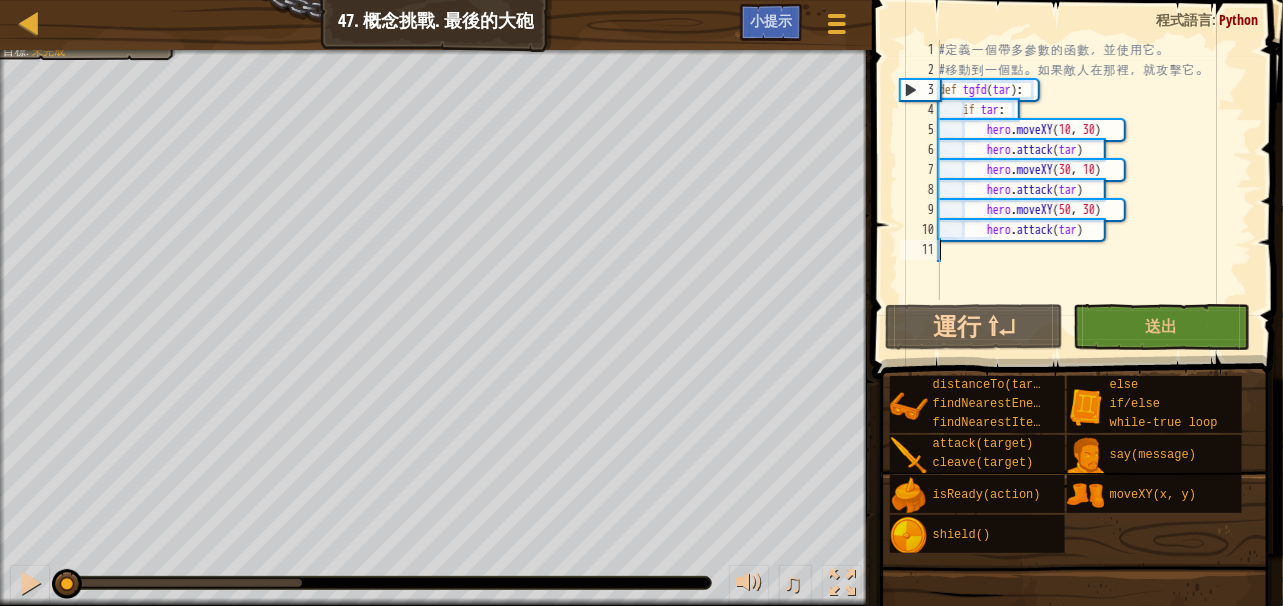 scroll, scrollTop: 9, scrollLeft: 0, axis: vertical 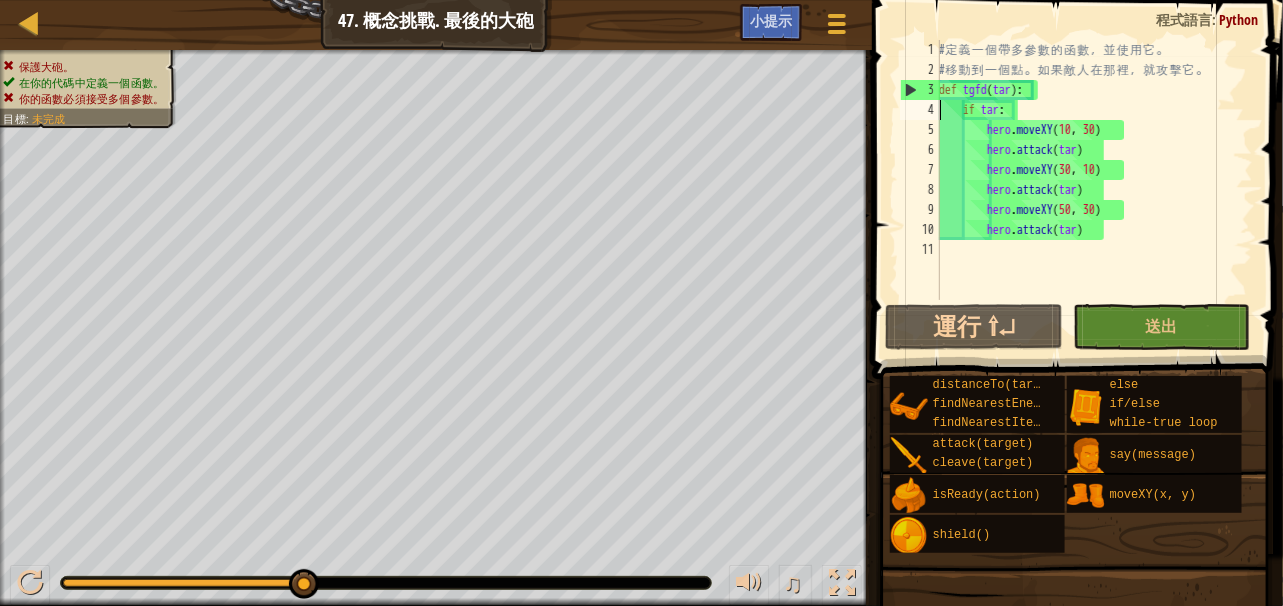 click on "保護大砲。 在你的代碼中定義一個函數。 你的函數必須接受多個參數。 目標 : 未完成 ♫ Alejandro 196 x: 30 y: 30 No target" at bounding box center (641, 328) 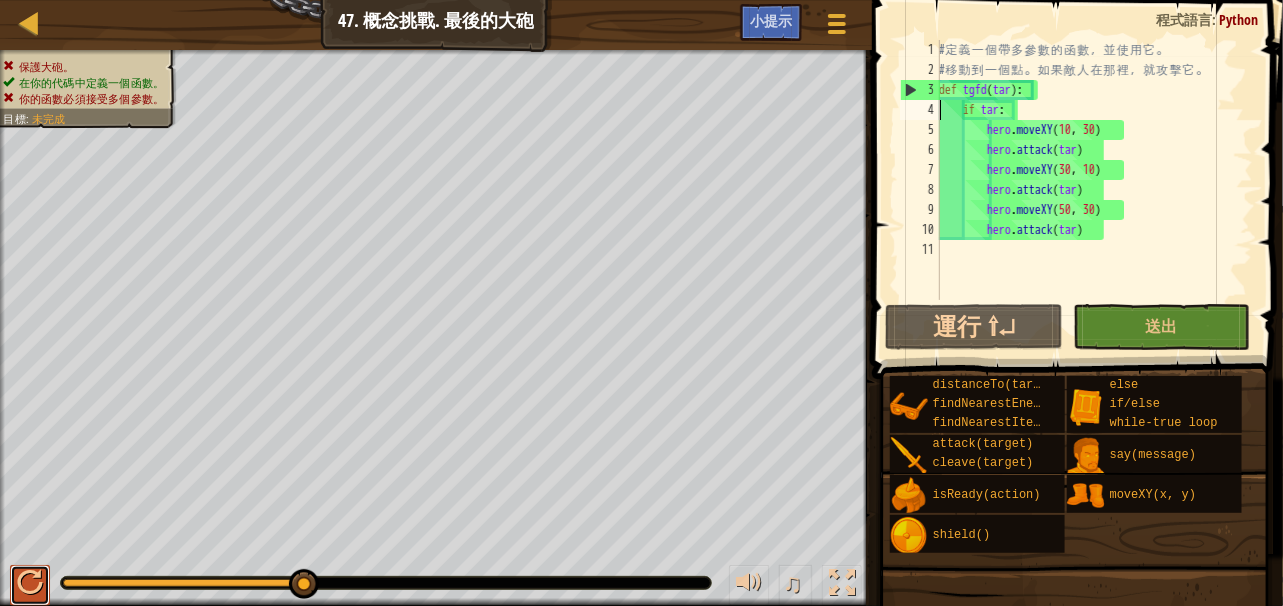 click at bounding box center (30, 583) 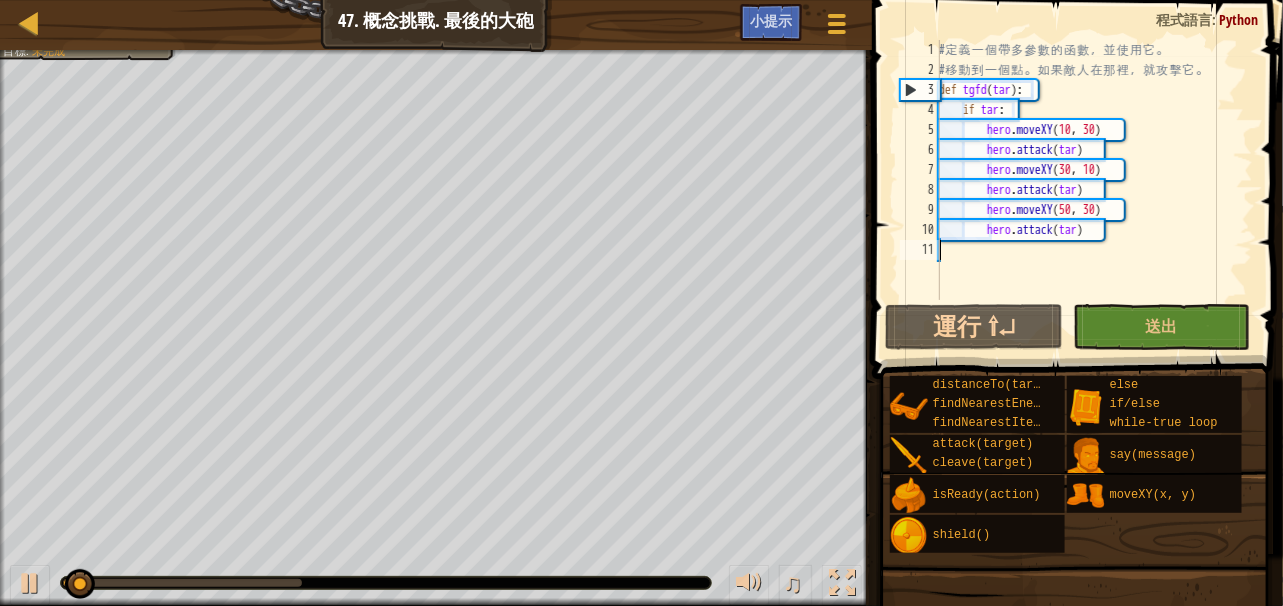 click on "#  定 義 一 個 帶 多 參 數 的 函 數 ， 並 使 用 它 。 #  移 動 到 一 個 點 。 如 果 敵 人 在 那 裡 ， 就 攻 擊 它 。 def   tgfd ( tar ) :      if   tar :          hero . moveXY ( 10 ,   30 )          hero . attack ( tar )          hero . moveXY ( 30 ,   10 )          hero . attack ( tar )          hero . moveXY ( 50 ,   30 )          hero . attack ( tar )" at bounding box center [1094, 190] 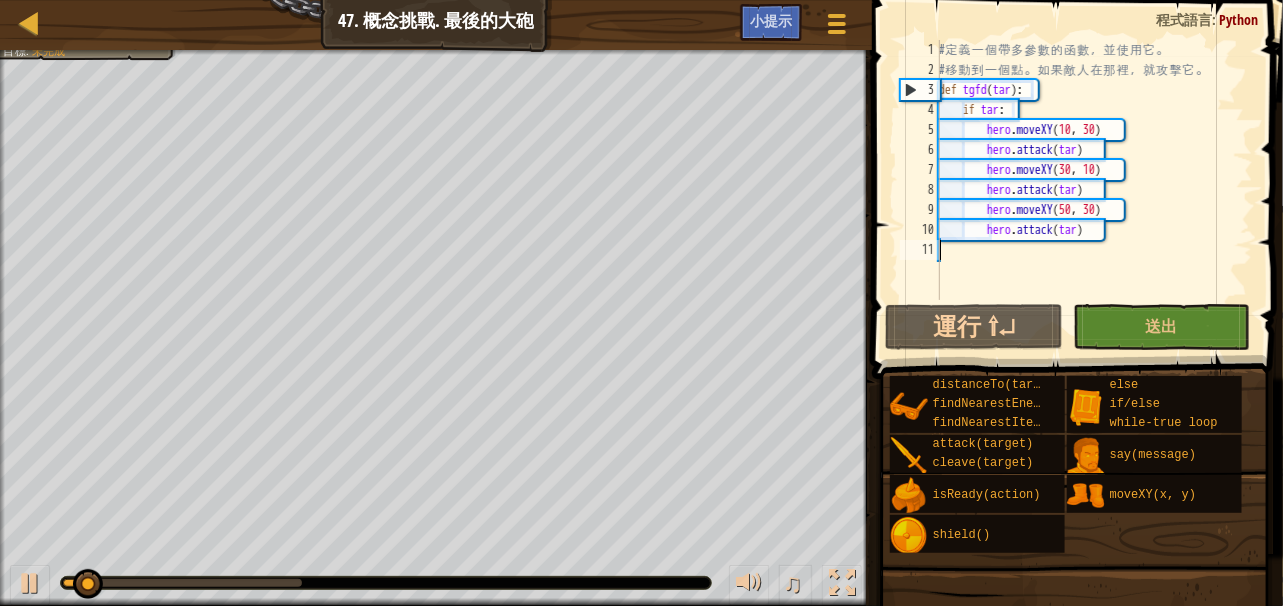 click on "#  定 義 一 個 帶 多 參 數 的 函 數 ， 並 使 用 它 。 #  移 動 到 一 個 點 。 如 果 敵 人 在 那 裡 ， 就 攻 擊 它 。 def   tgfd ( tar ) :      if   tar :          hero . moveXY ( 10 ,   30 )          hero . attack ( tar )          hero . moveXY ( 30 ,   10 )          hero . attack ( tar )          hero . moveXY ( 50 ,   30 )          hero . attack ( tar )" at bounding box center (1094, 190) 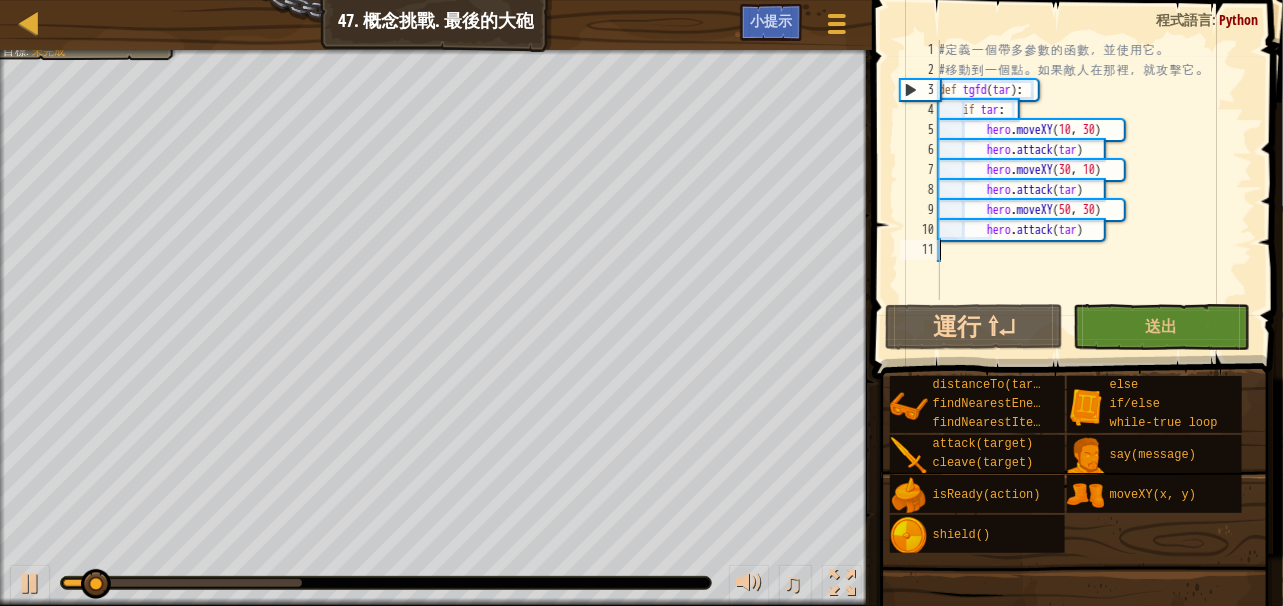 click on "3" at bounding box center [920, 90] 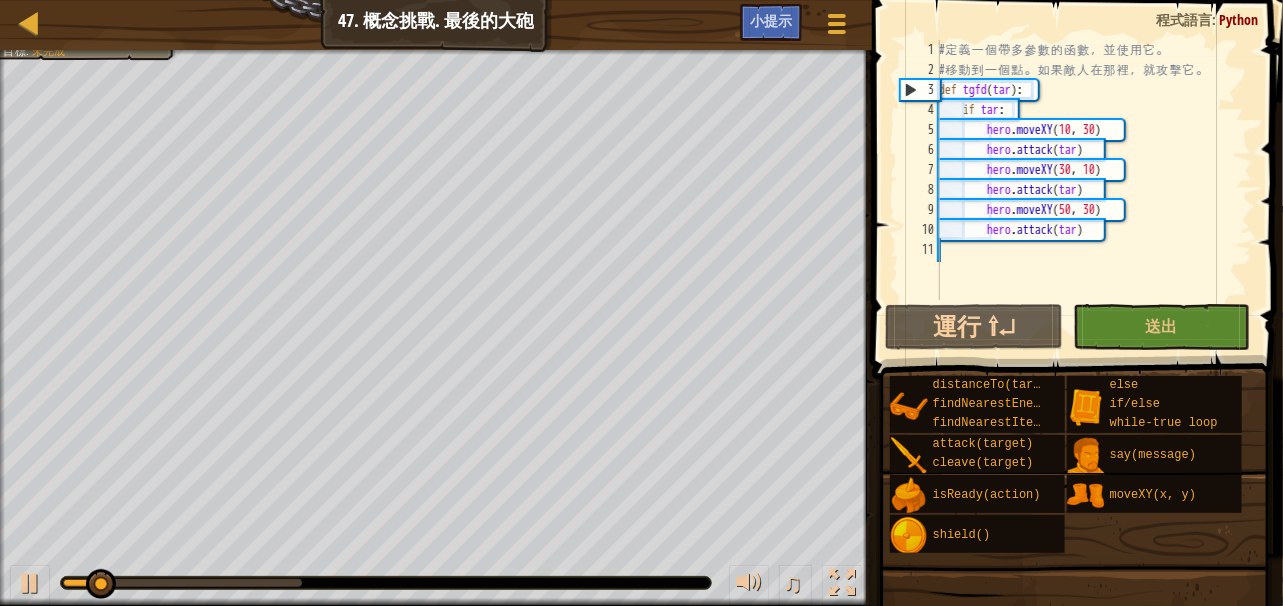 type on "hero.attack(tar)" 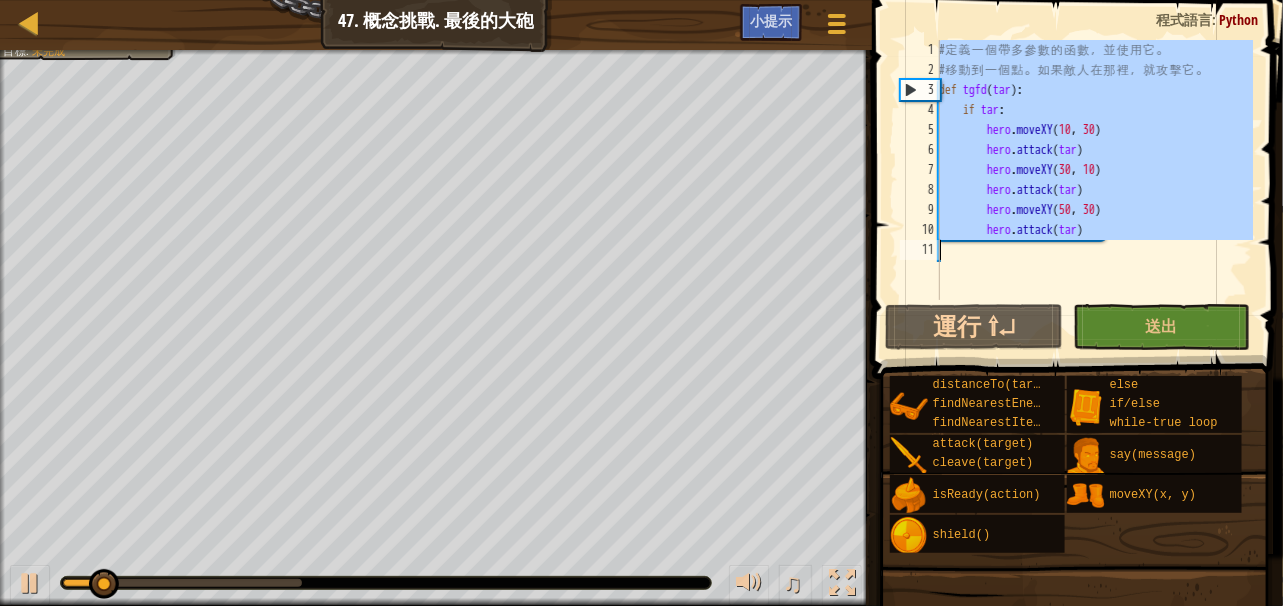 click on "3" at bounding box center (920, 90) 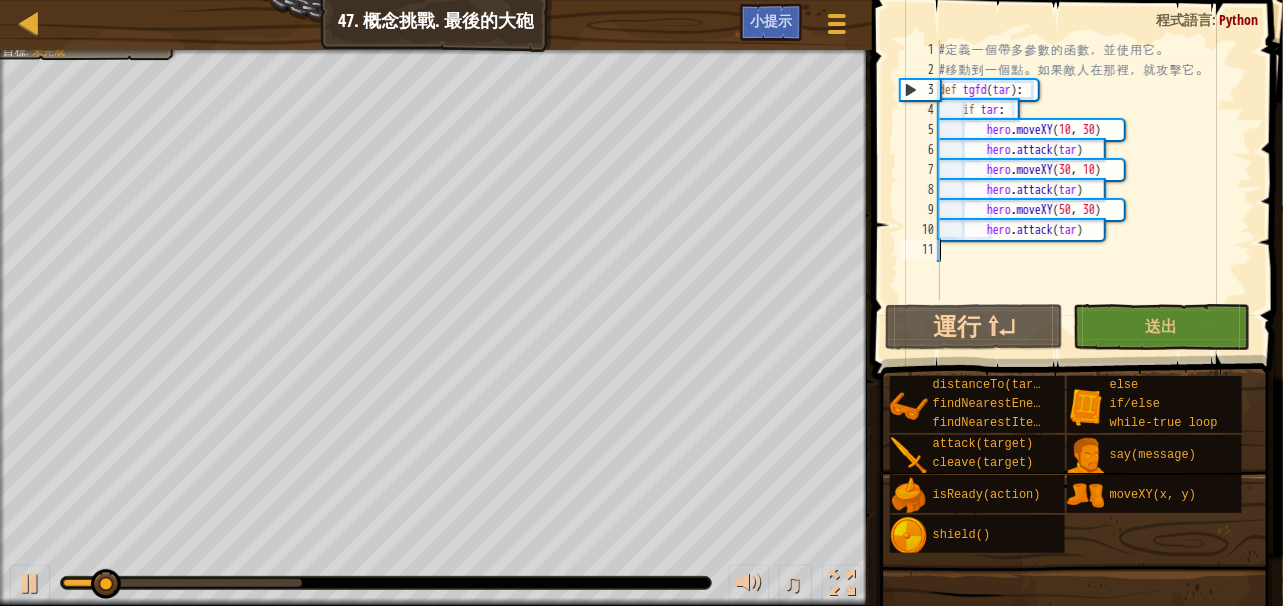 click on "6" at bounding box center [920, 150] 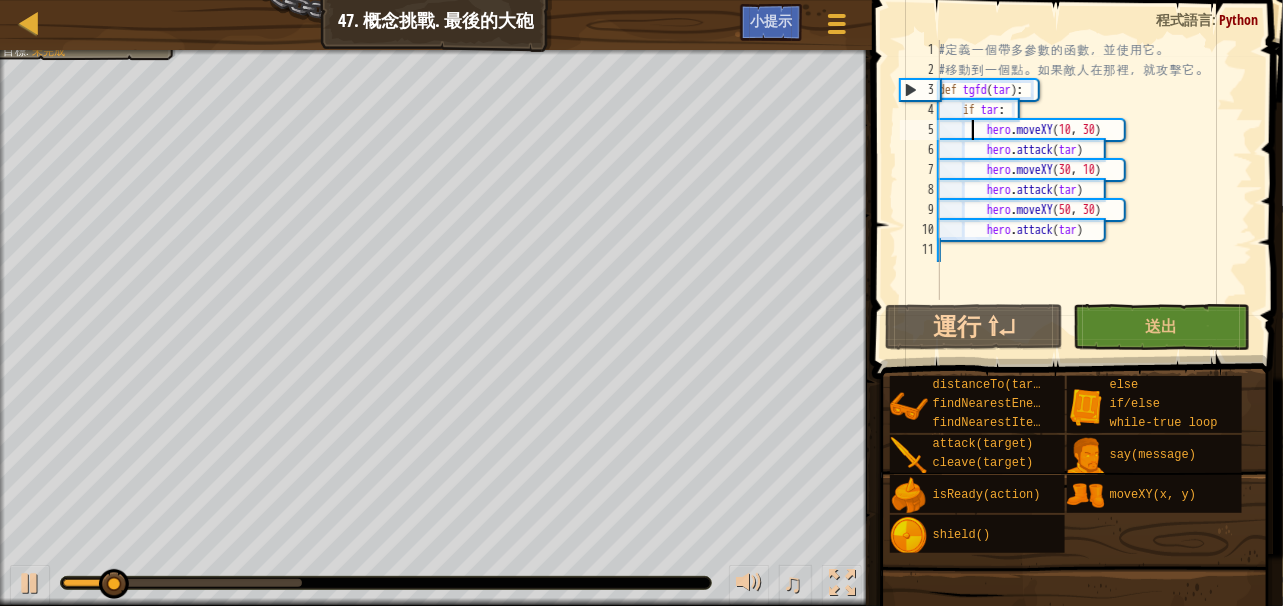click on "#  定 義 一 個 帶 多 參 數 的 函 數 ， 並 使 用 它 。 #  移 動 到 一 個 點 。 如 果 敵 人 在 那 裡 ， 就 攻 擊 它 。 def   tgfd ( tar ) :      if   tar :          hero . moveXY ( 10 ,   30 )          hero . attack ( tar )          hero . moveXY ( 30 ,   10 )          hero . attack ( tar )          hero . moveXY ( 50 ,   30 )          hero . attack ( tar )" at bounding box center (1094, 190) 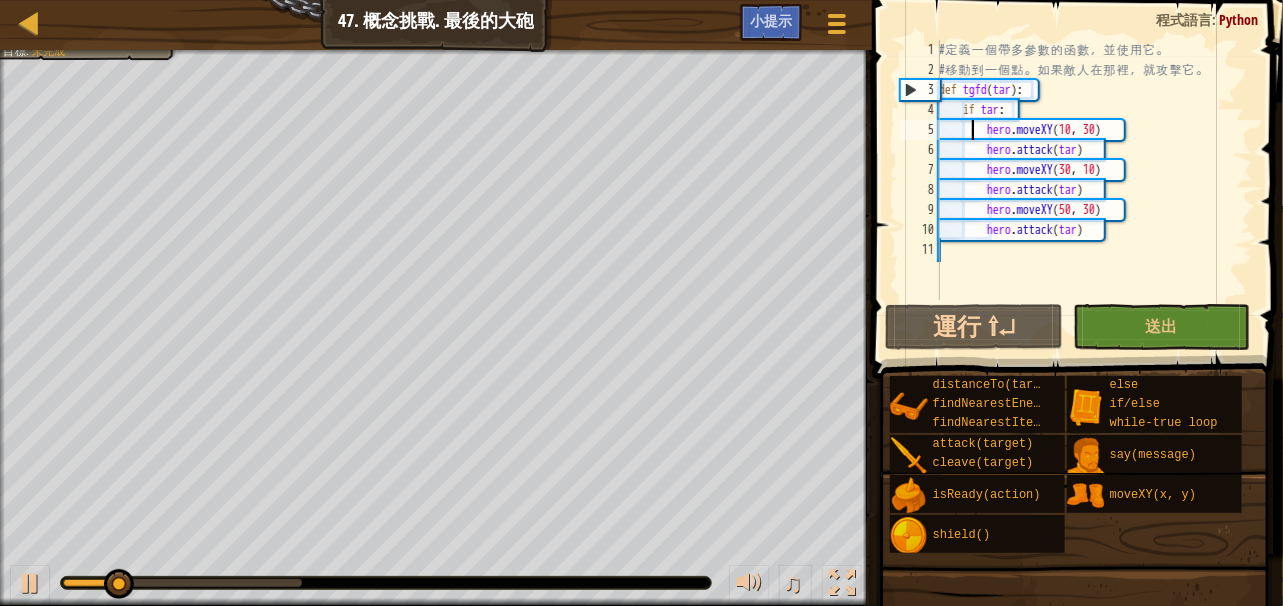 click on "#  定 義 一 個 帶 多 參 數 的 函 數 ， 並 使 用 它 。 #  移 動 到 一 個 點 。 如 果 敵 人 在 那 裡 ， 就 攻 擊 它 。 def   tgfd ( tar ) :      if   tar :          hero . moveXY ( 10 ,   30 )          hero . attack ( tar )          hero . moveXY ( 30 ,   10 )          hero . attack ( tar )          hero . moveXY ( 50 ,   30 )          hero . attack ( tar )" at bounding box center [1094, 190] 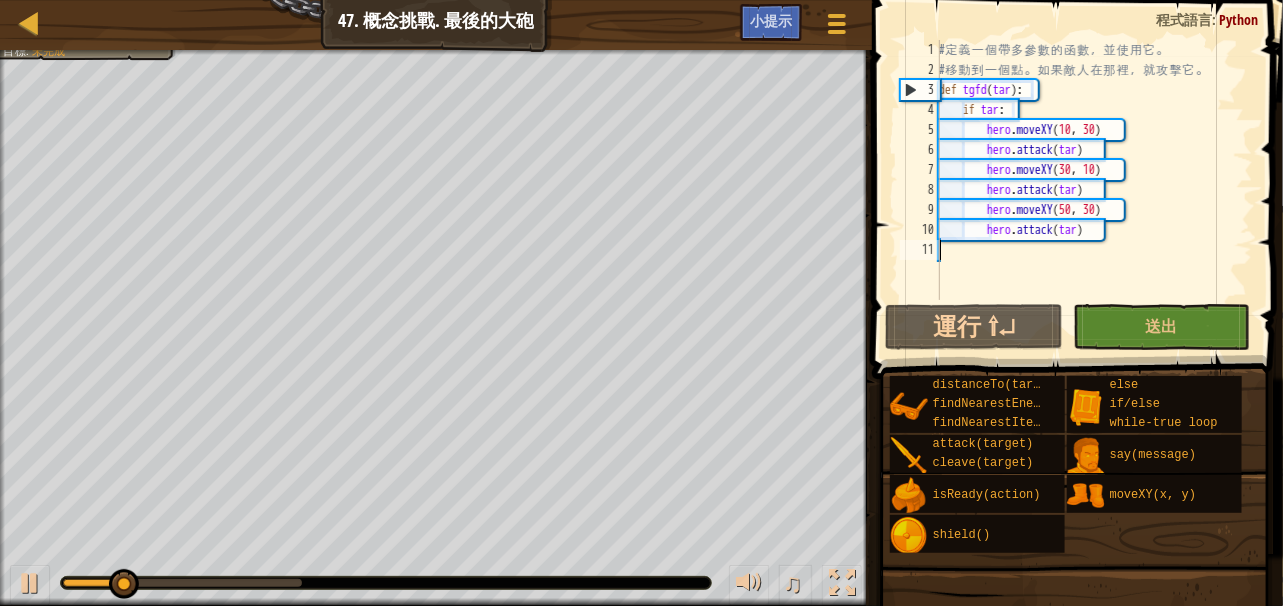 click on "#  定 義 一 個 帶 多 參 數 的 函 數 ， 並 使 用 它 。 #  移 動 到 一 個 點 。 如 果 敵 人 在 那 裡 ， 就 攻 擊 它 。 def   tgfd ( tar ) :      if   tar :          hero . moveXY ( 10 ,   30 )          hero . attack ( tar )          hero . moveXY ( 30 ,   10 )          hero . attack ( tar )          hero . moveXY ( 50 ,   30 )          hero . attack ( tar )" at bounding box center [1094, 190] 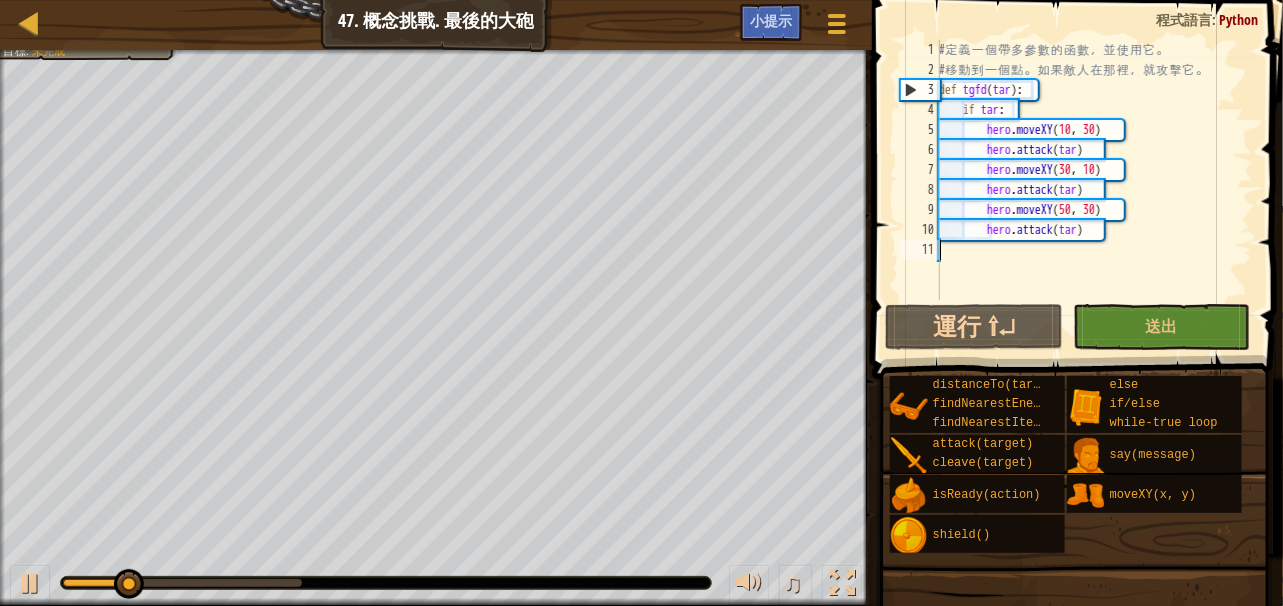 click on "#  定 義 一 個 帶 多 參 數 的 函 數 ， 並 使 用 它 。 #  移 動 到 一 個 點 。 如 果 敵 人 在 那 裡 ， 就 攻 擊 它 。 def   tgfd ( tar ) :      if   tar :          hero . moveXY ( 10 ,   30 )          hero . attack ( tar )          hero . moveXY ( 30 ,   10 )          hero . attack ( tar )          hero . moveXY ( 50 ,   30 )          hero . attack ( tar )" at bounding box center [1094, 190] 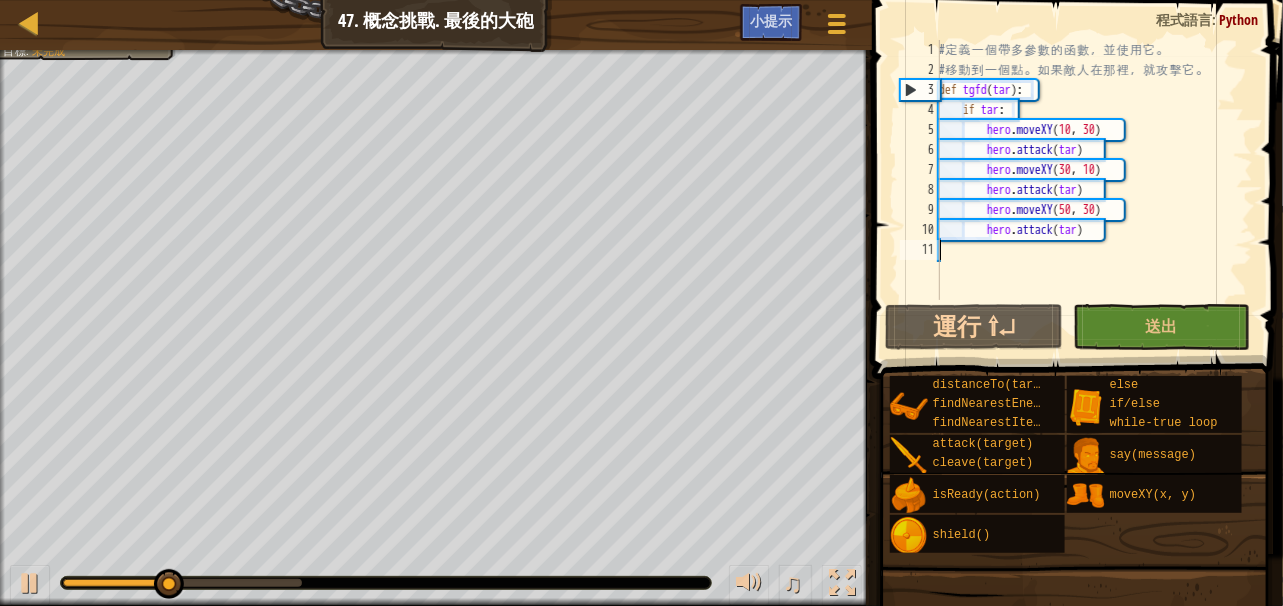 type on "h" 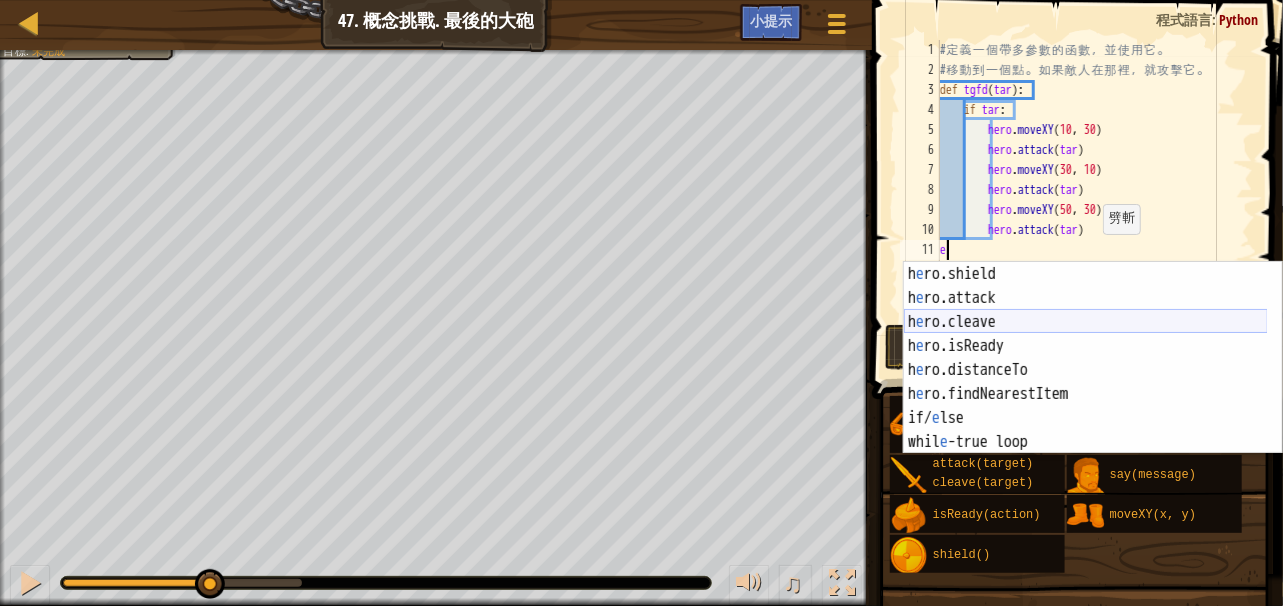 scroll, scrollTop: 0, scrollLeft: 0, axis: both 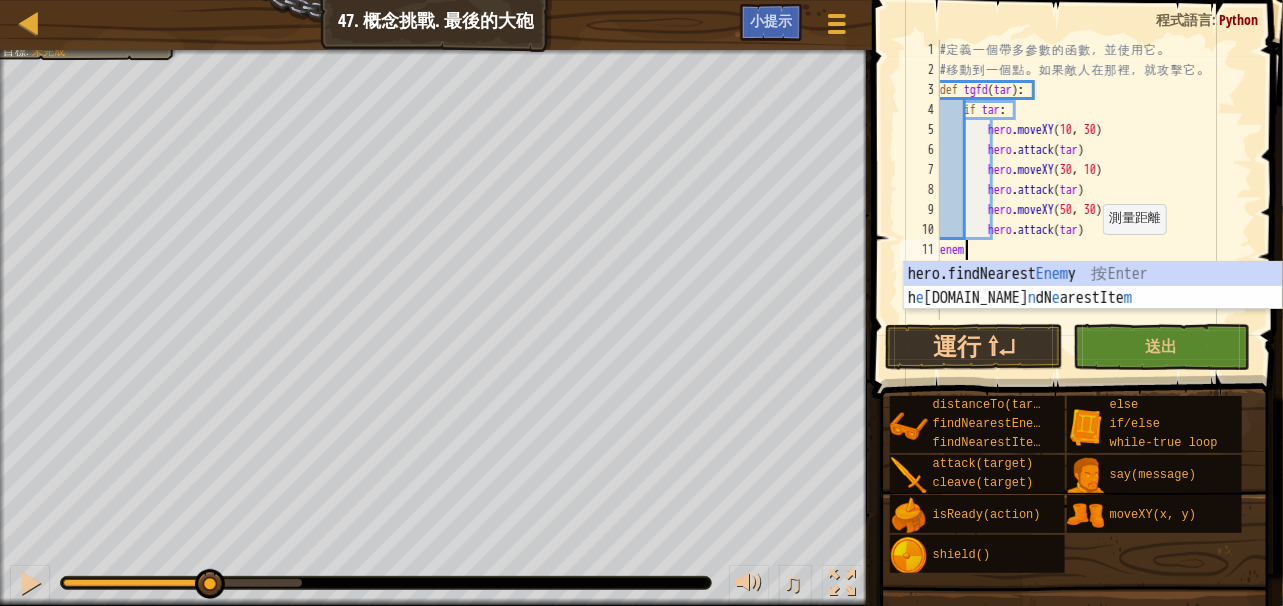 type on "enemy" 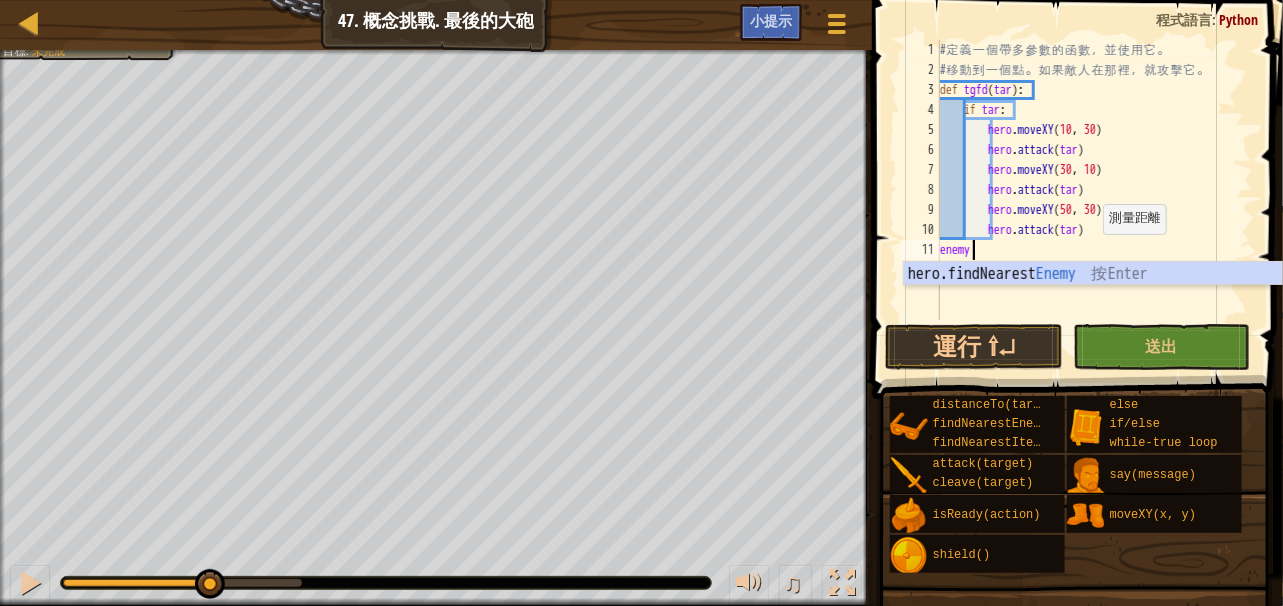 scroll, scrollTop: 9, scrollLeft: 2, axis: both 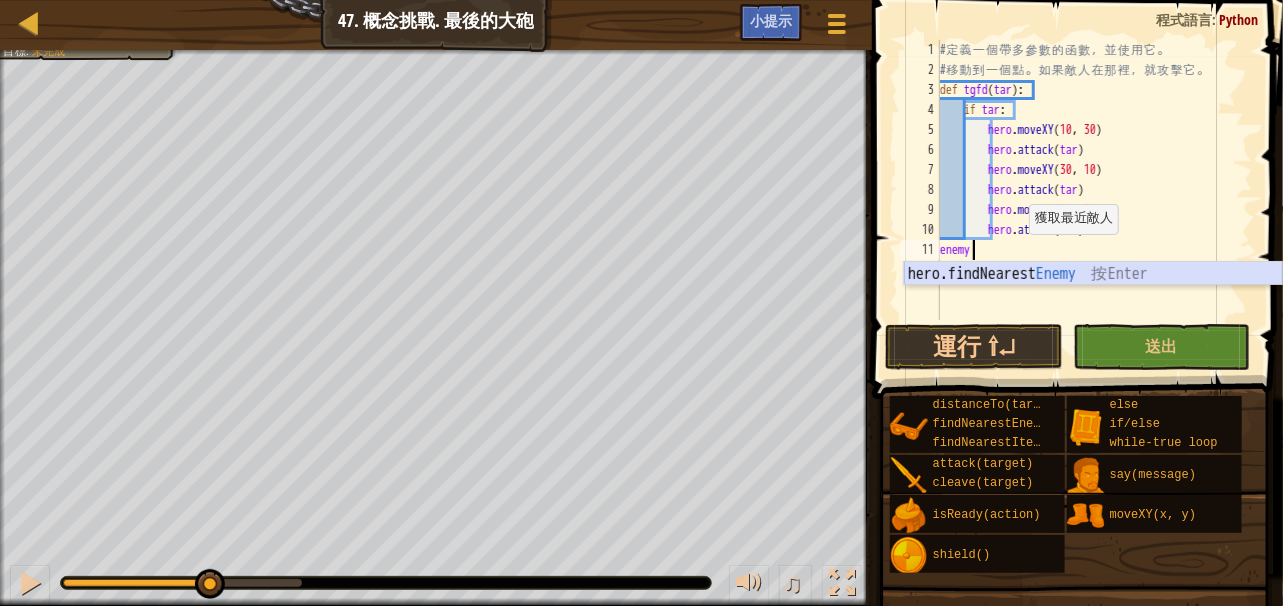 click on "hero.findNearest Enemy 按 Enter" at bounding box center [1093, 298] 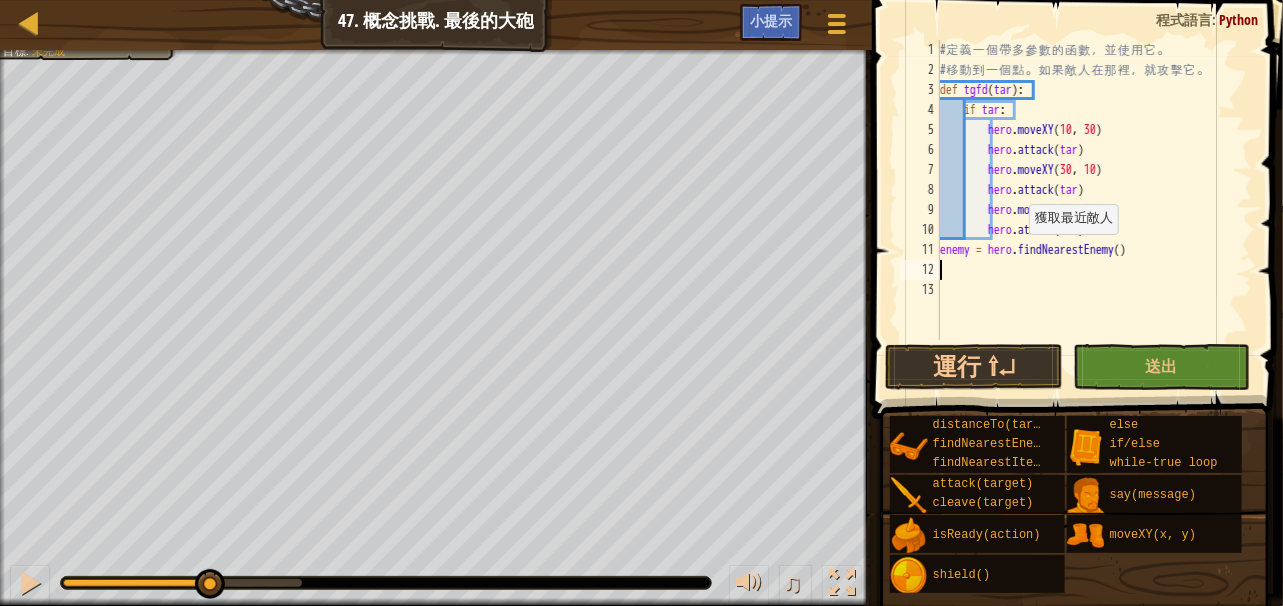 scroll, scrollTop: 9, scrollLeft: 0, axis: vertical 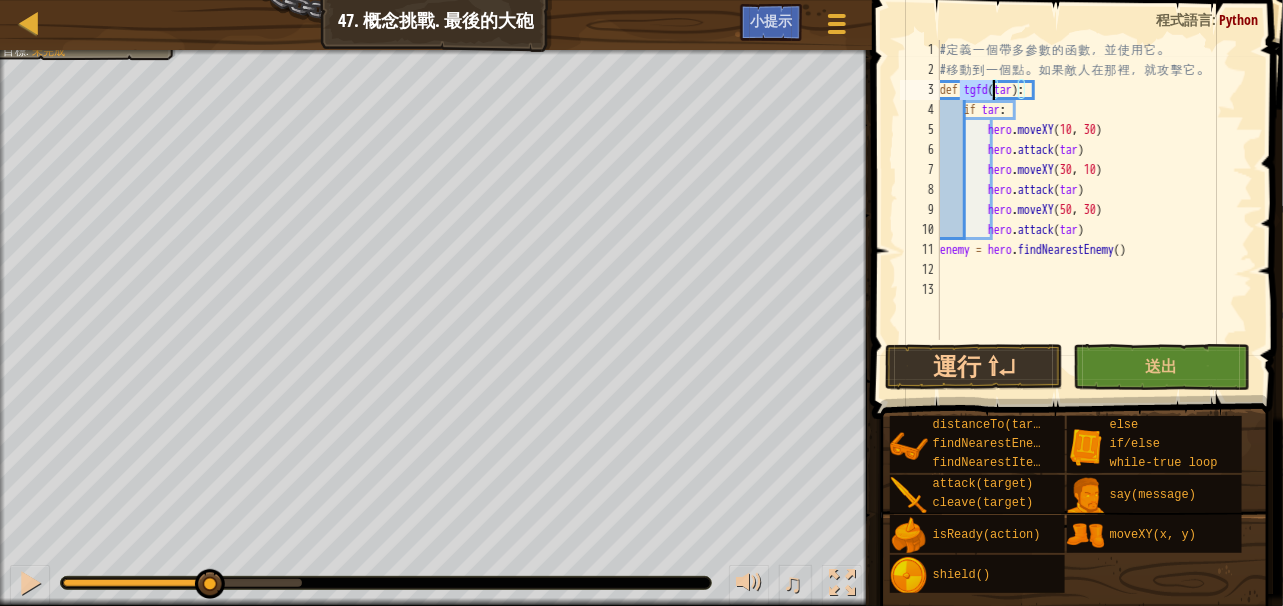 drag, startPoint x: 963, startPoint y: 88, endPoint x: 992, endPoint y: 95, distance: 29.832869 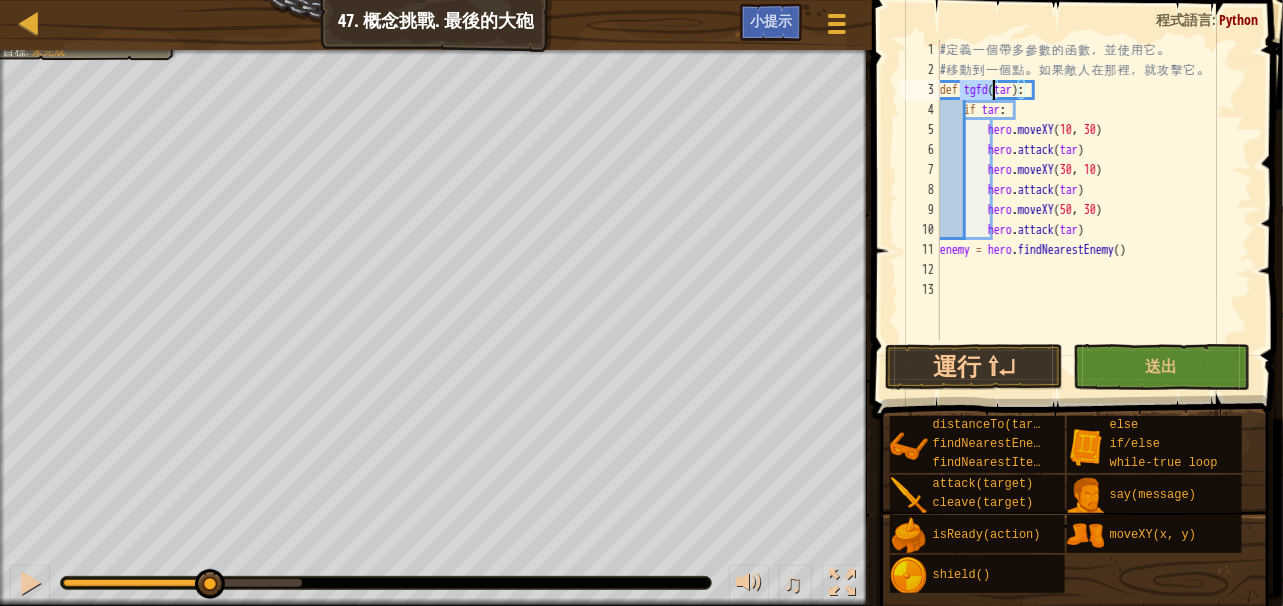 click on "#  定 義 一 個 帶 多 參 數 的 函 數 ， 並 使 用 它 。 #  移 動 到 一 個 點 。 如 果 敵 人 在 那 裡 ， 就 攻 擊 它 。 def   tgfd ( tar ) :      if   tar :          hero . moveXY ( 10 ,   30 )          hero . attack ( tar )          hero . moveXY ( 30 ,   10 )          hero . attack ( tar )          hero . moveXY ( 50 ,   30 )          hero . attack ( tar ) enemy   =   hero . findNearestEnemy ( )" at bounding box center (1094, 210) 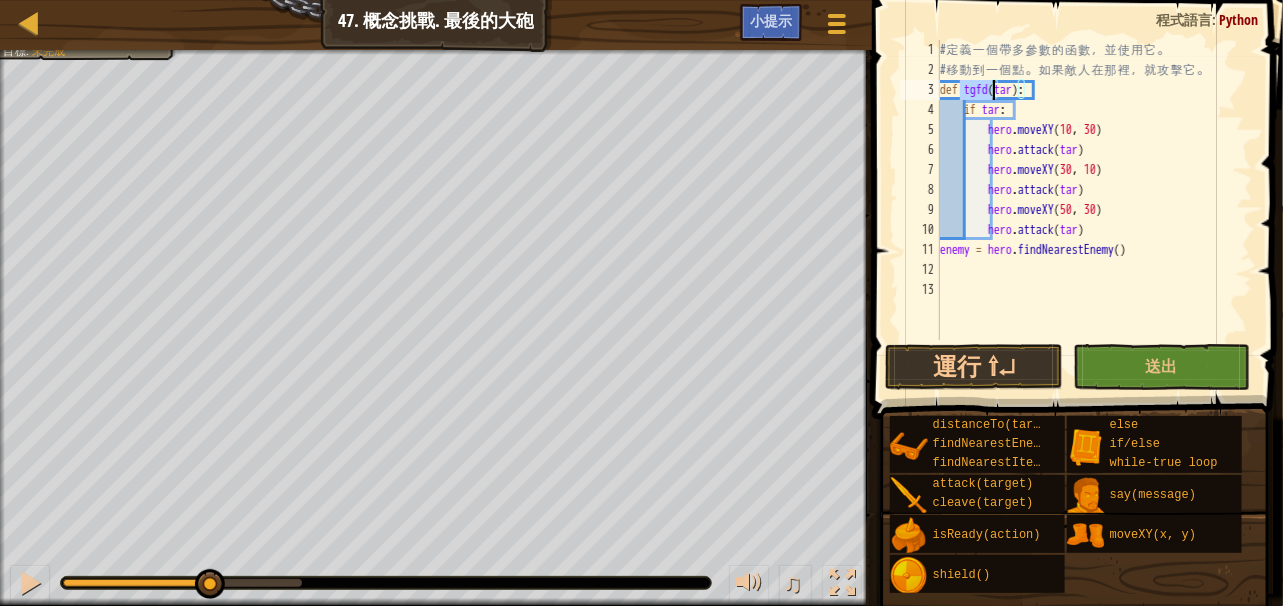 click on "#  定 義 一 個 帶 多 參 數 的 函 數 ， 並 使 用 它 。 #  移 動 到 一 個 點 。 如 果 敵 人 在 那 裡 ， 就 攻 擊 它 。 def   tgfd ( tar ) :      if   tar :          hero . moveXY ( 10 ,   30 )          hero . attack ( tar )          hero . moveXY ( 30 ,   10 )          hero . attack ( tar )          hero . moveXY ( 50 ,   30 )          hero . attack ( tar ) enemy   =   hero . findNearestEnemy ( )" at bounding box center (1094, 210) 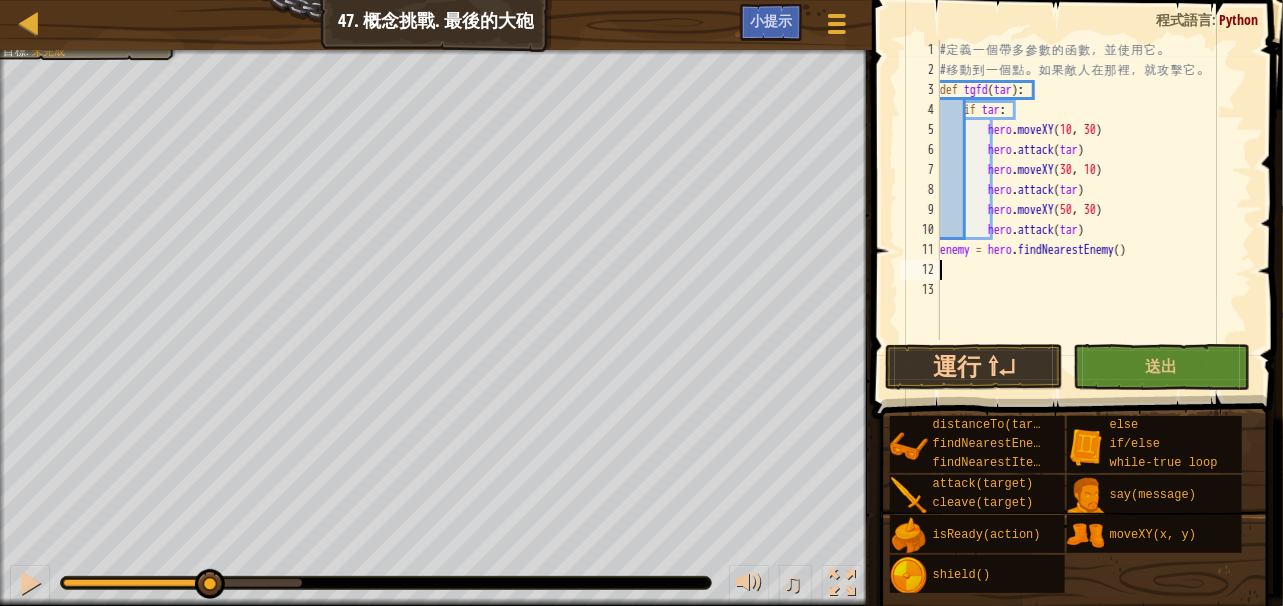 paste on "tgfd" 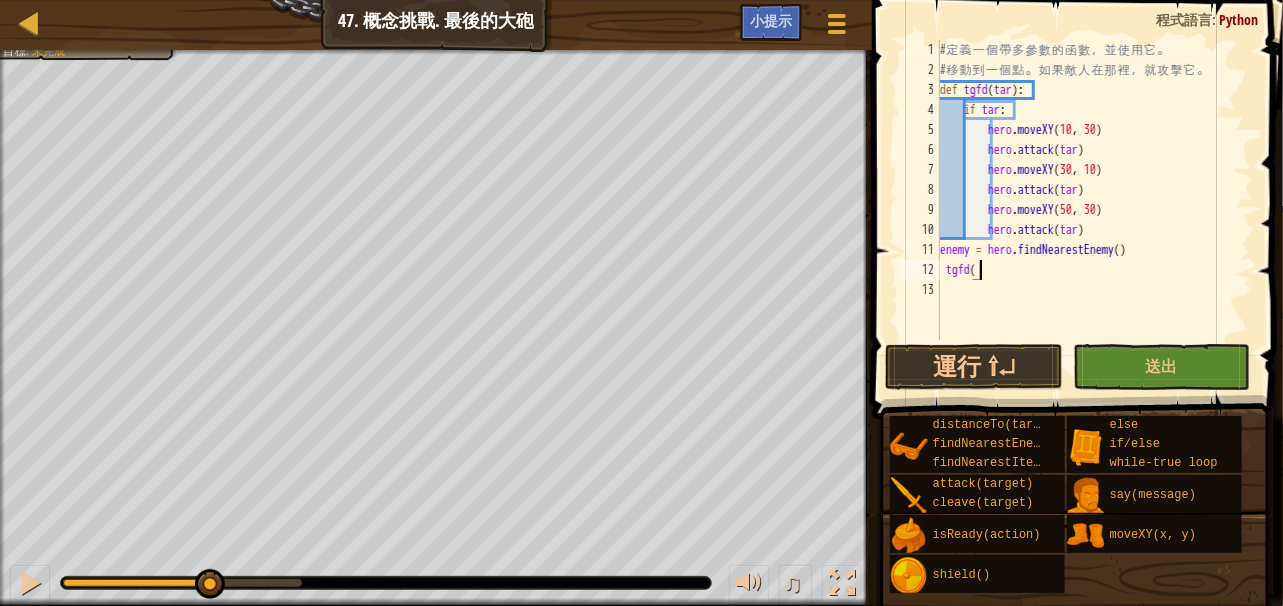 scroll, scrollTop: 9, scrollLeft: 2, axis: both 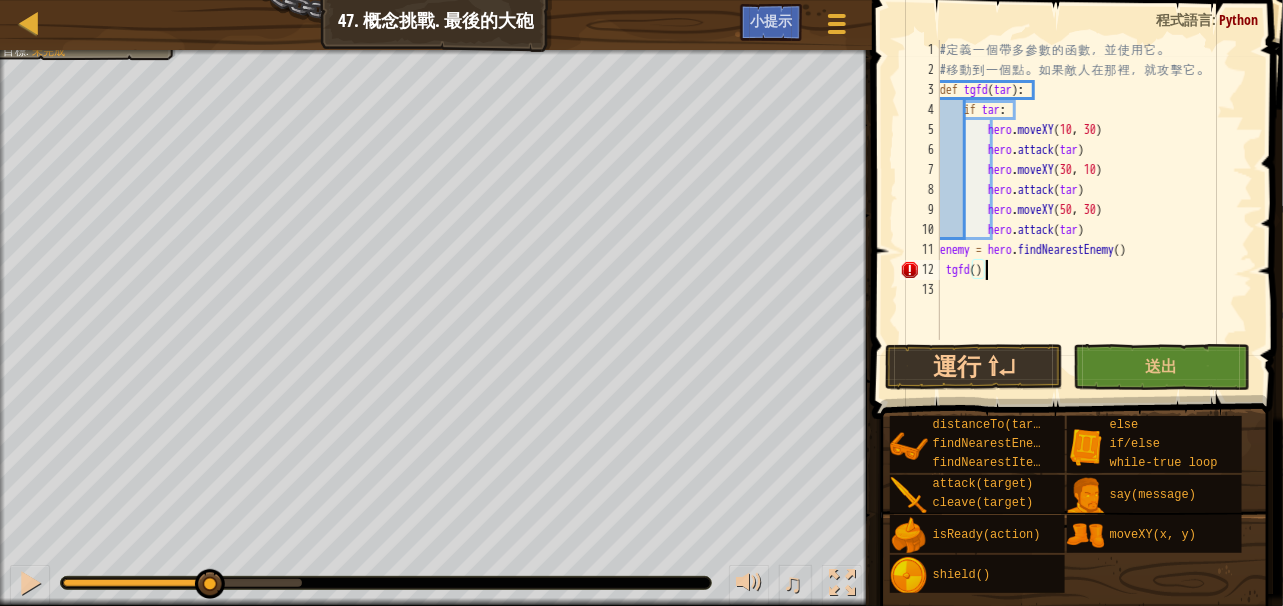 click on "#  定 義 一 個 帶 多 參 數 的 函 數 ， 並 使 用 它 。 #  移 動 到 一 個 點 。 如 果 敵 人 在 那 裡 ， 就 攻 擊 它 。 def   tgfd ( tar ) :      if   tar :          hero . moveXY ( 10 ,   30 )          hero . attack ( tar )          hero . moveXY ( 30 ,   10 )          hero . attack ( tar )          hero . moveXY ( 50 ,   30 )          hero . attack ( tar ) enemy   =   hero . findNearestEnemy ( )   tgfd ( )" at bounding box center (1094, 210) 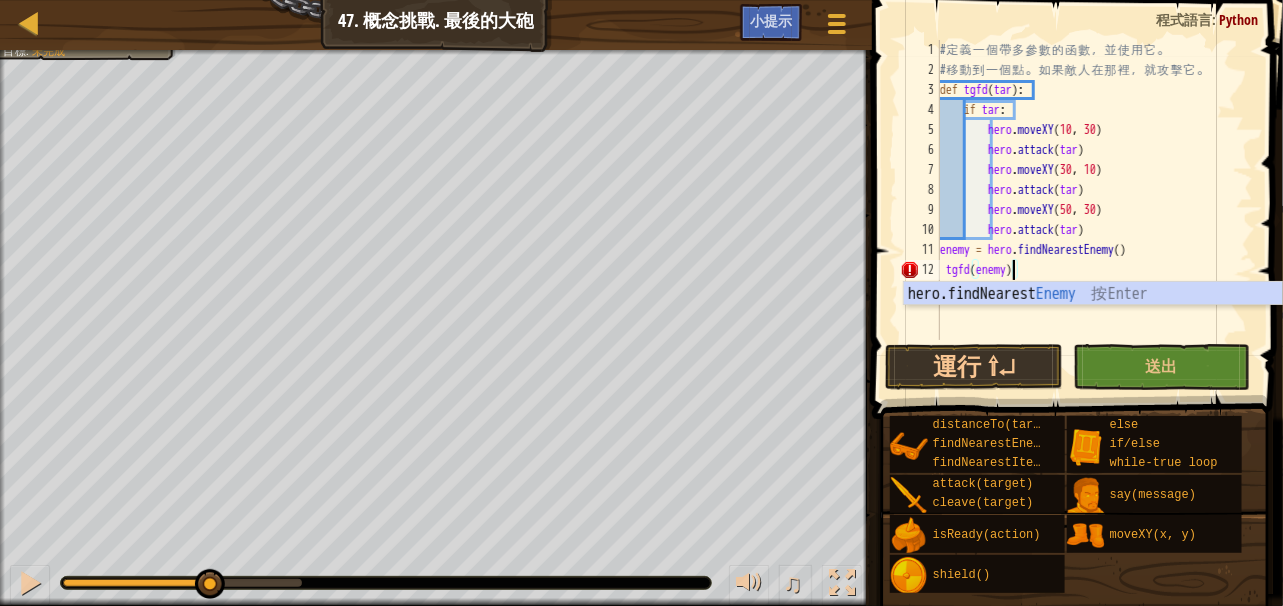 scroll, scrollTop: 9, scrollLeft: 5, axis: both 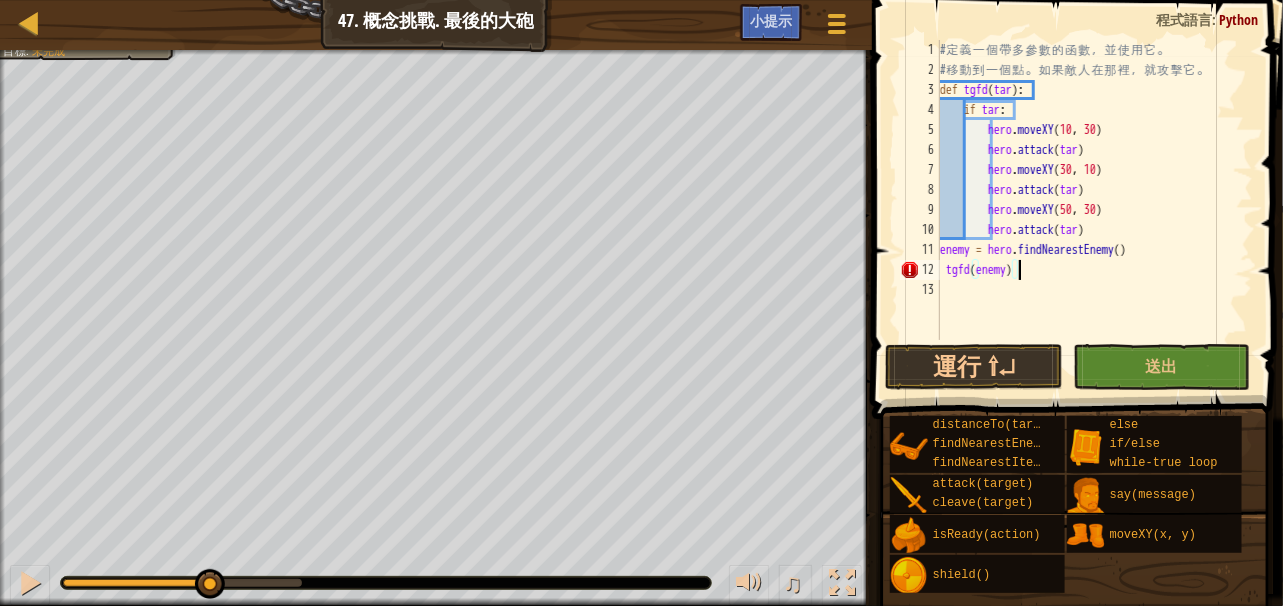 click on "#  定 義 一 個 帶 多 參 數 的 函 數 ， 並 使 用 它 。 #  移 動 到 一 個 點 。 如 果 敵 人 在 那 裡 ， 就 攻 擊 它 。 def   tgfd ( tar ) :      if   tar :          hero . moveXY ( 10 ,   30 )          hero . attack ( tar )          hero . moveXY ( 30 ,   10 )          hero . attack ( tar )          hero . moveXY ( 50 ,   30 )          hero . attack ( tar ) enemy   =   hero . findNearestEnemy ( )   tgfd ( enemy )" at bounding box center [1094, 210] 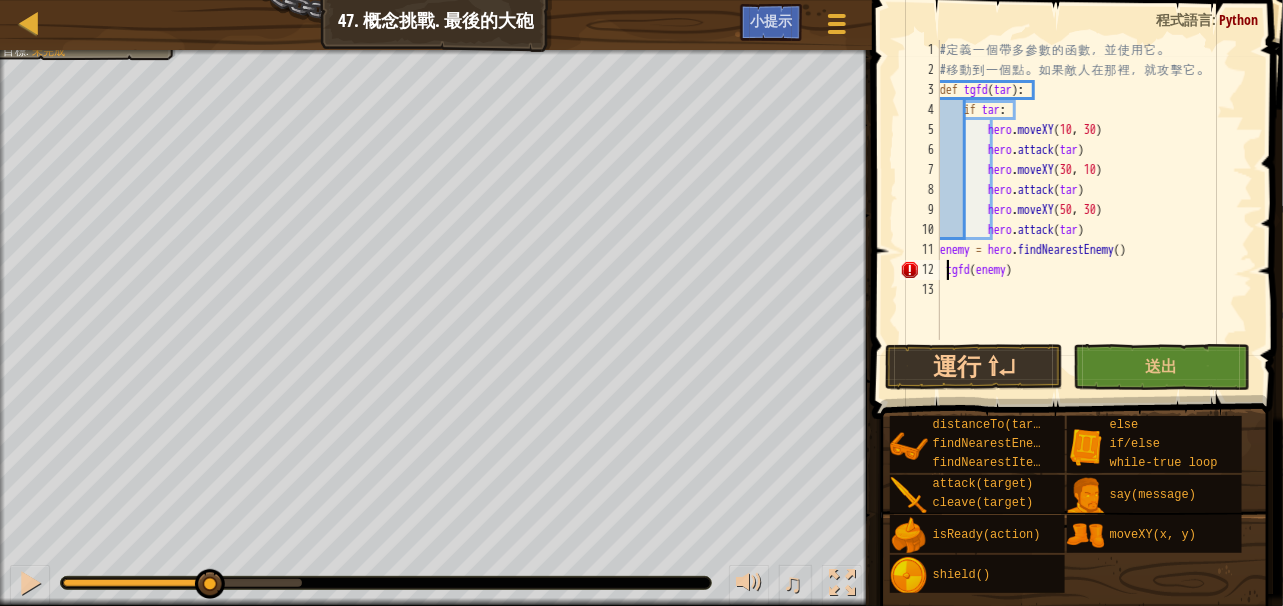 click on "#  定 義 一 個 帶 多 參 數 的 函 數 ， 並 使 用 它 。 #  移 動 到 一 個 點 。 如 果 敵 人 在 那 裡 ， 就 攻 擊 它 。 def   tgfd ( tar ) :      if   tar :          hero . moveXY ( 10 ,   30 )          hero . attack ( tar )          hero . moveXY ( 30 ,   10 )          hero . attack ( tar )          hero . moveXY ( 50 ,   30 )          hero . attack ( tar ) enemy   =   hero . findNearestEnemy ( )   tgfd ( enemy )" at bounding box center (1094, 210) 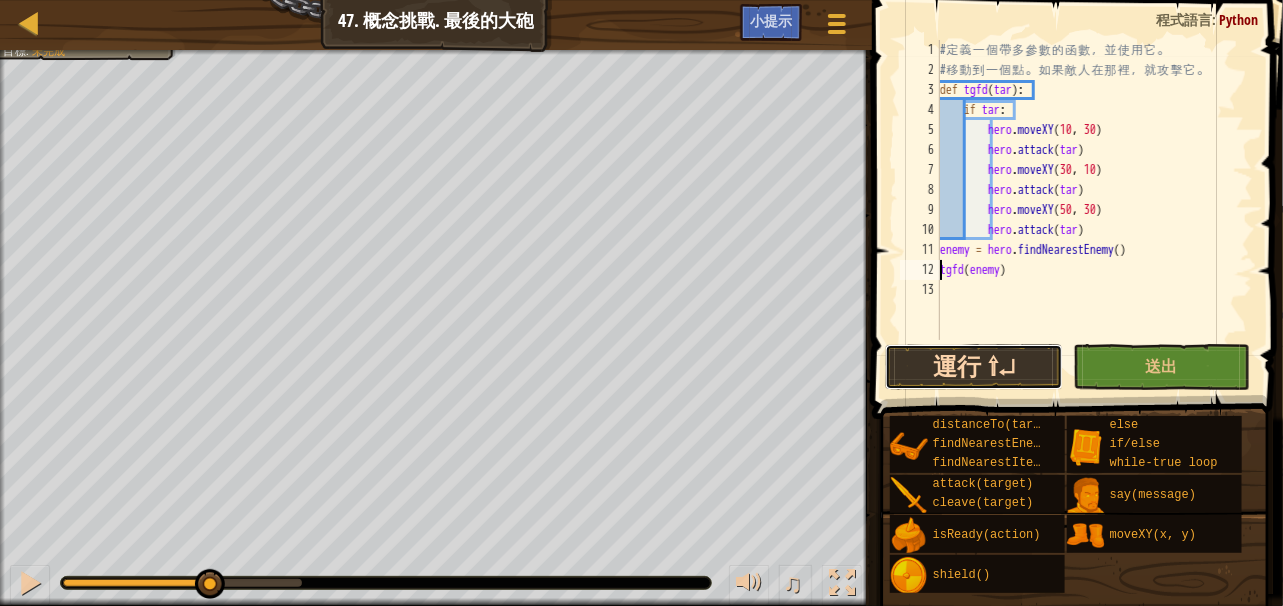 click on "運行 ⇧↵" at bounding box center [974, 367] 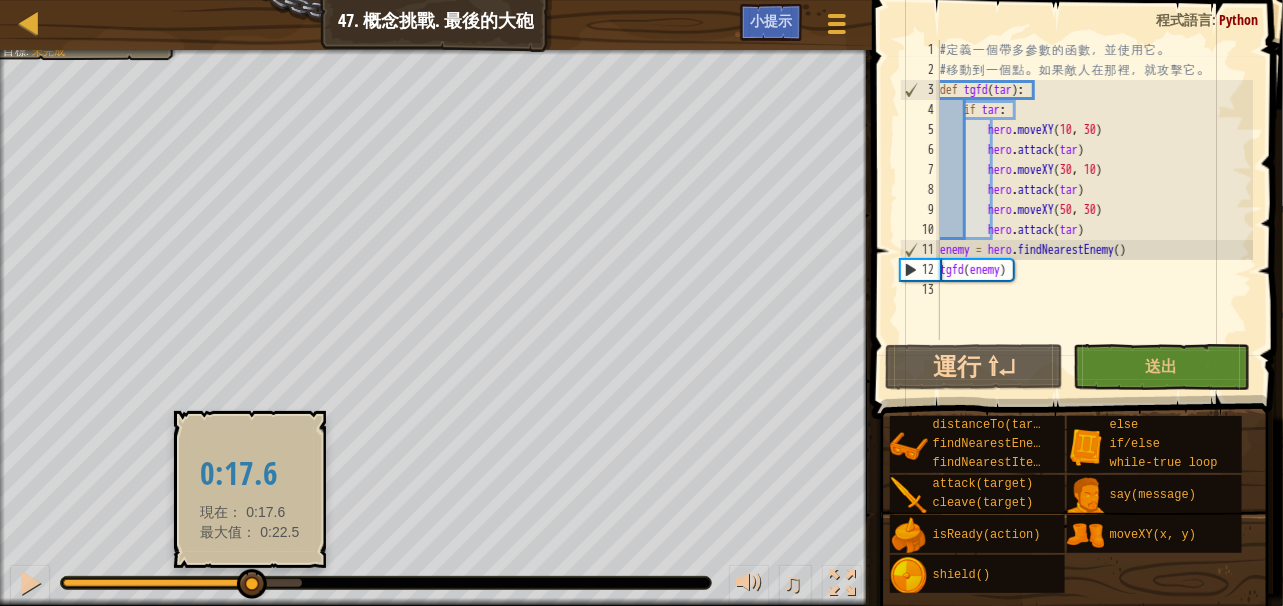 drag, startPoint x: 198, startPoint y: 583, endPoint x: 250, endPoint y: 584, distance: 52.009613 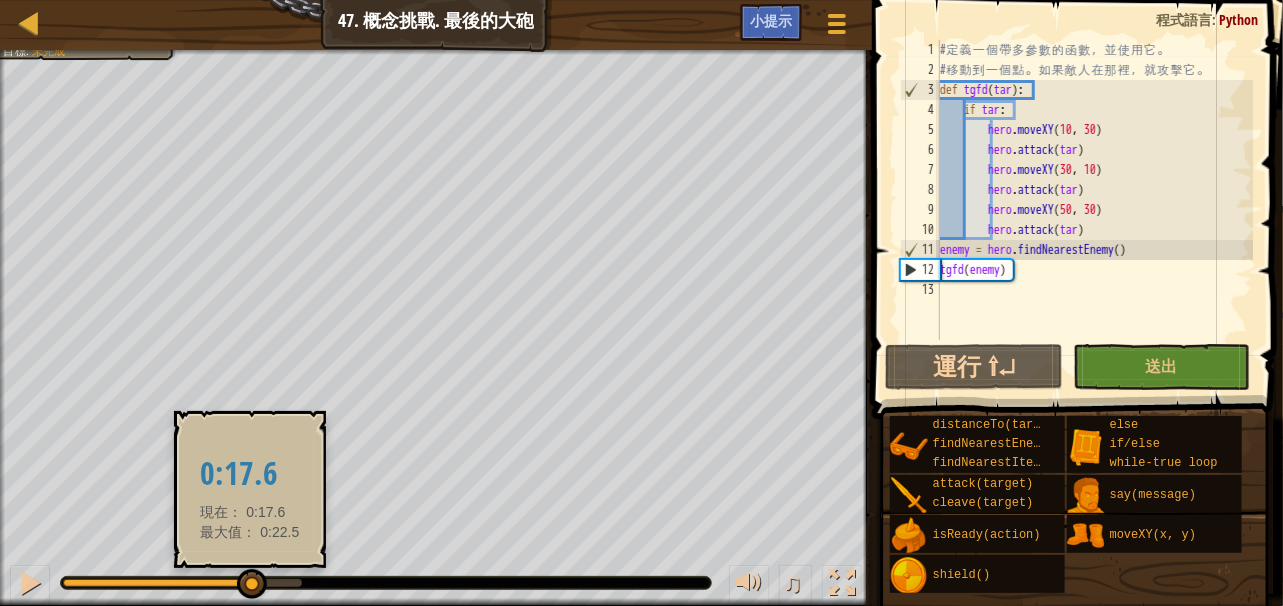 click at bounding box center [252, 584] 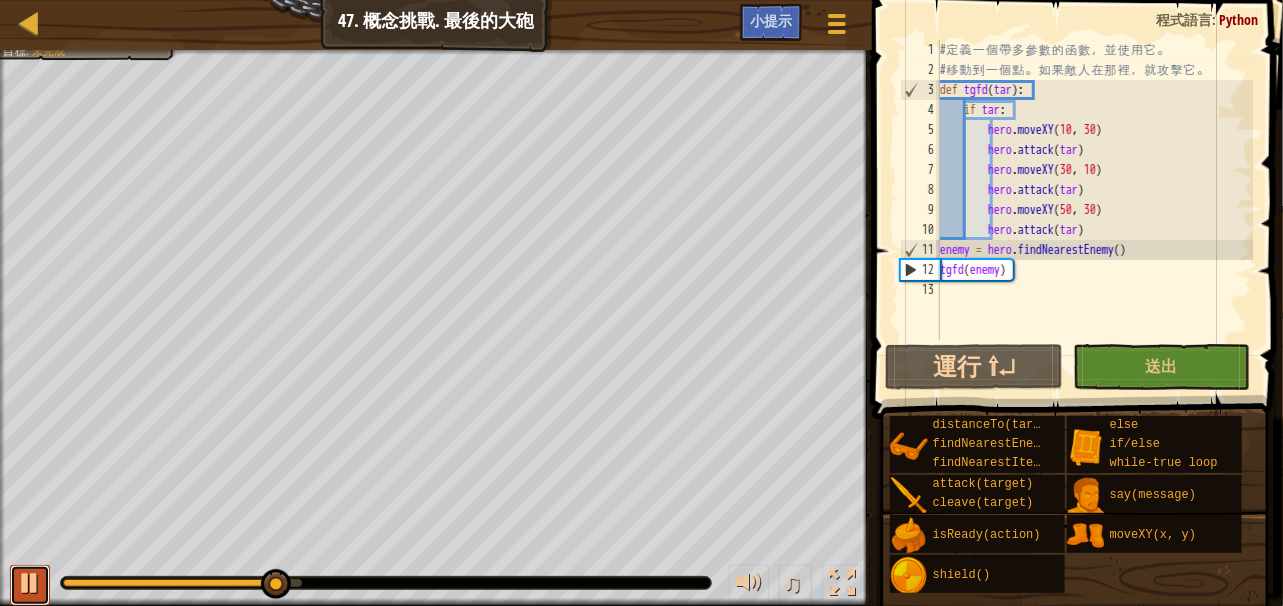 click at bounding box center [30, 583] 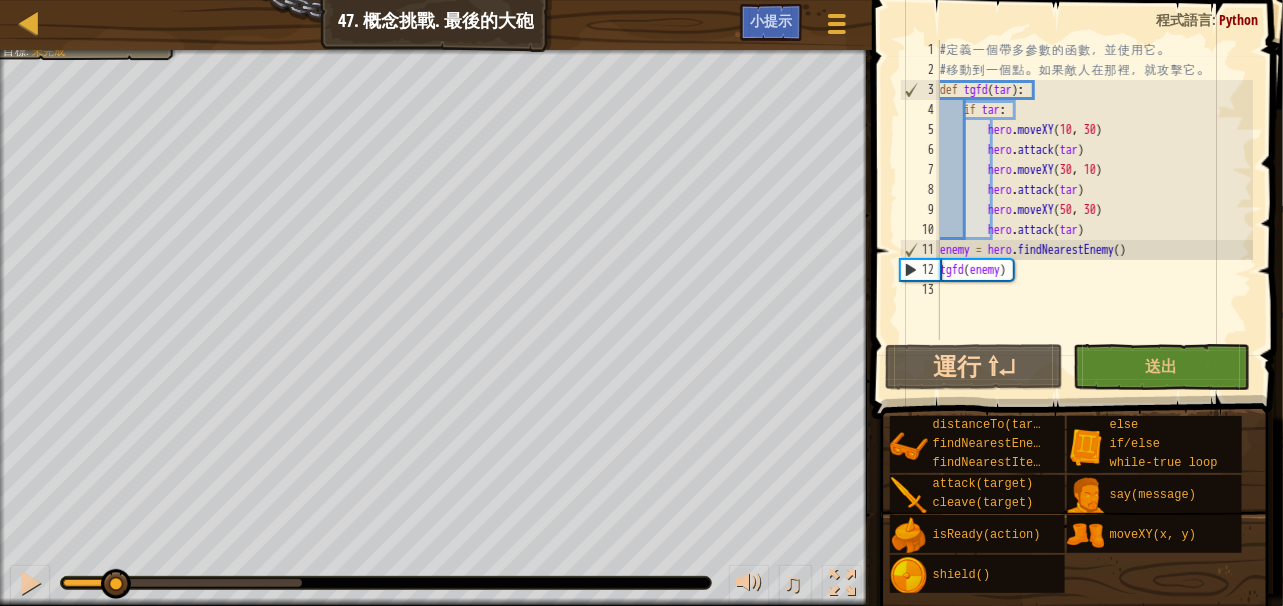 drag, startPoint x: 269, startPoint y: 589, endPoint x: 114, endPoint y: 601, distance: 155.46382 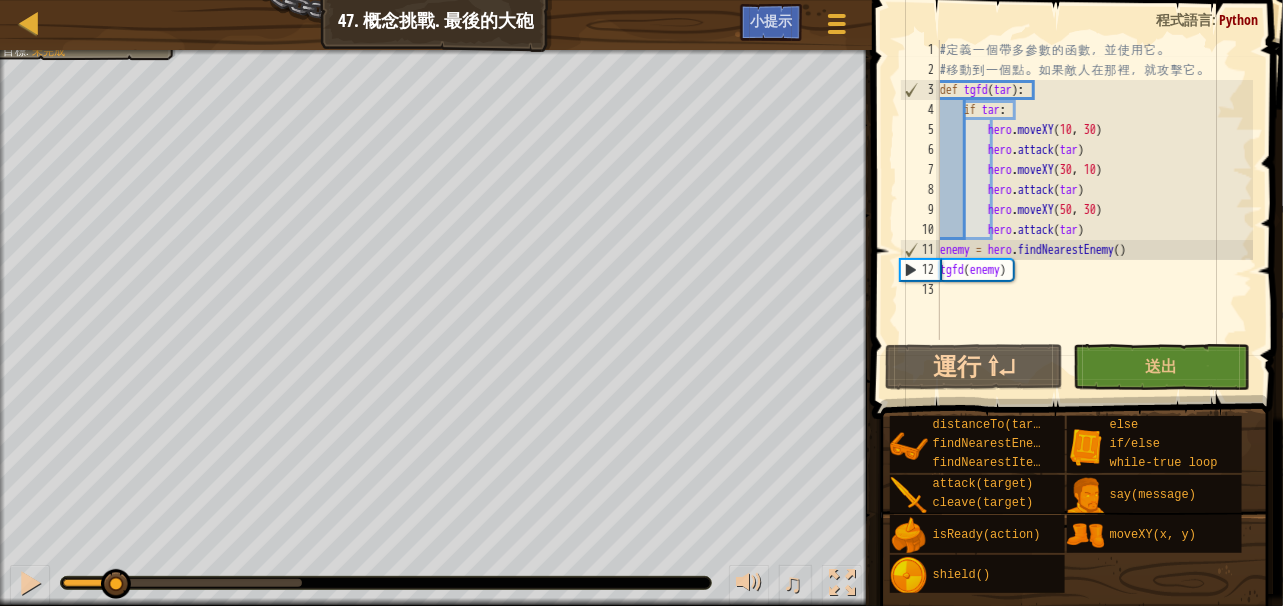 click on "♫" at bounding box center [436, 578] 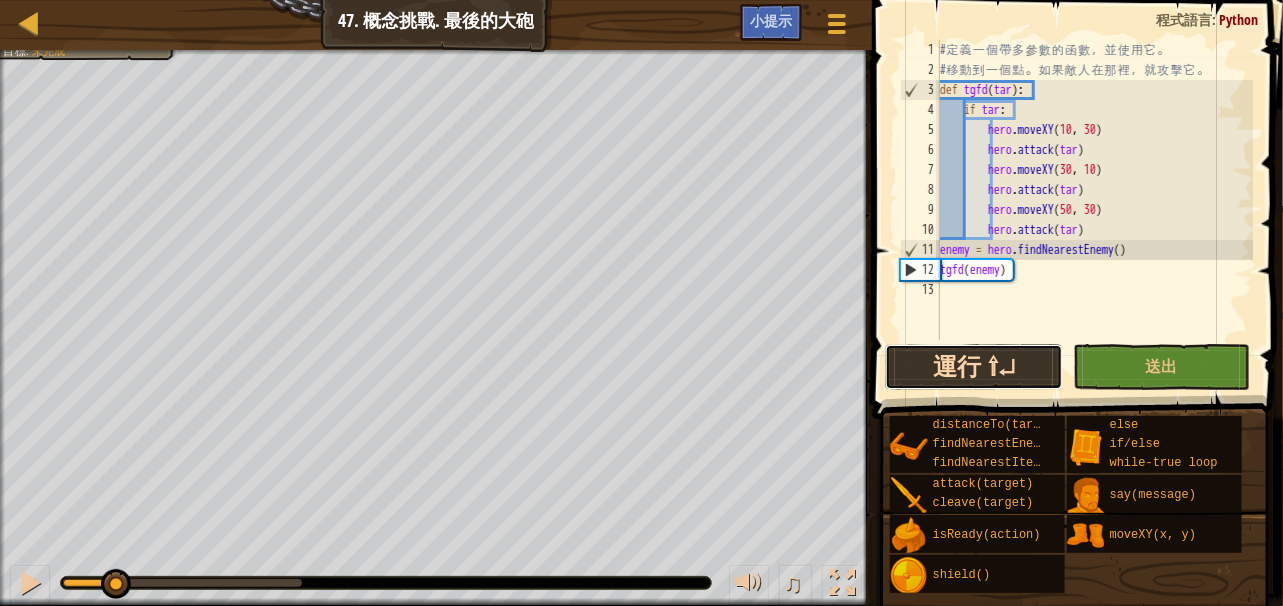 click on "運行 ⇧↵" at bounding box center [974, 367] 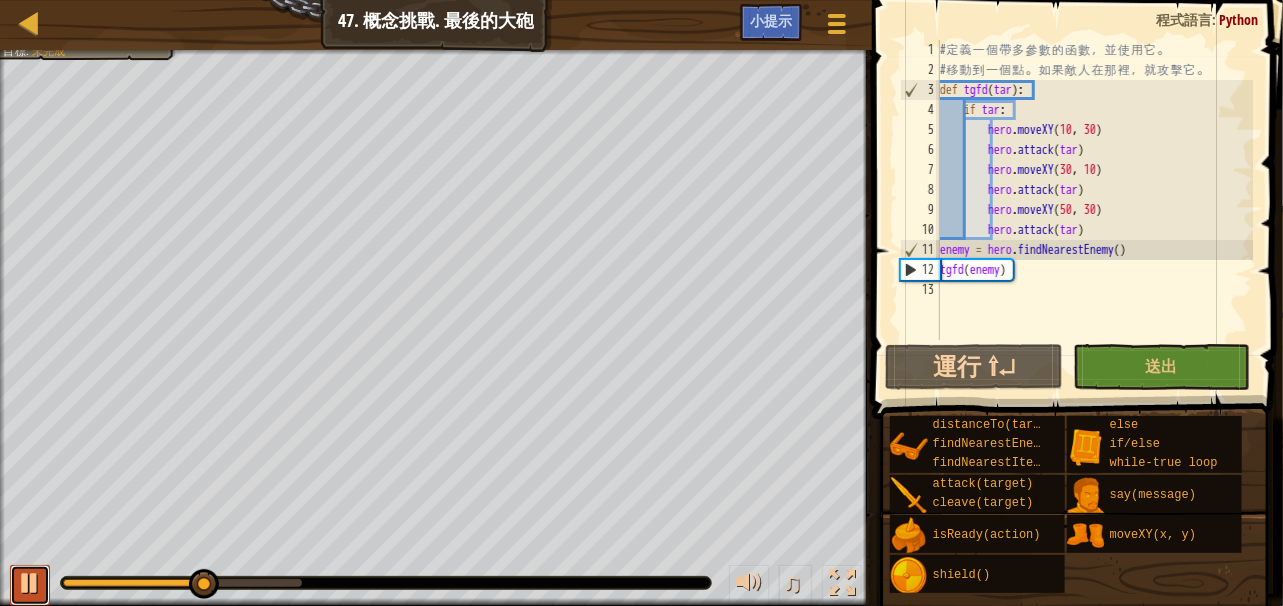 click at bounding box center [30, 583] 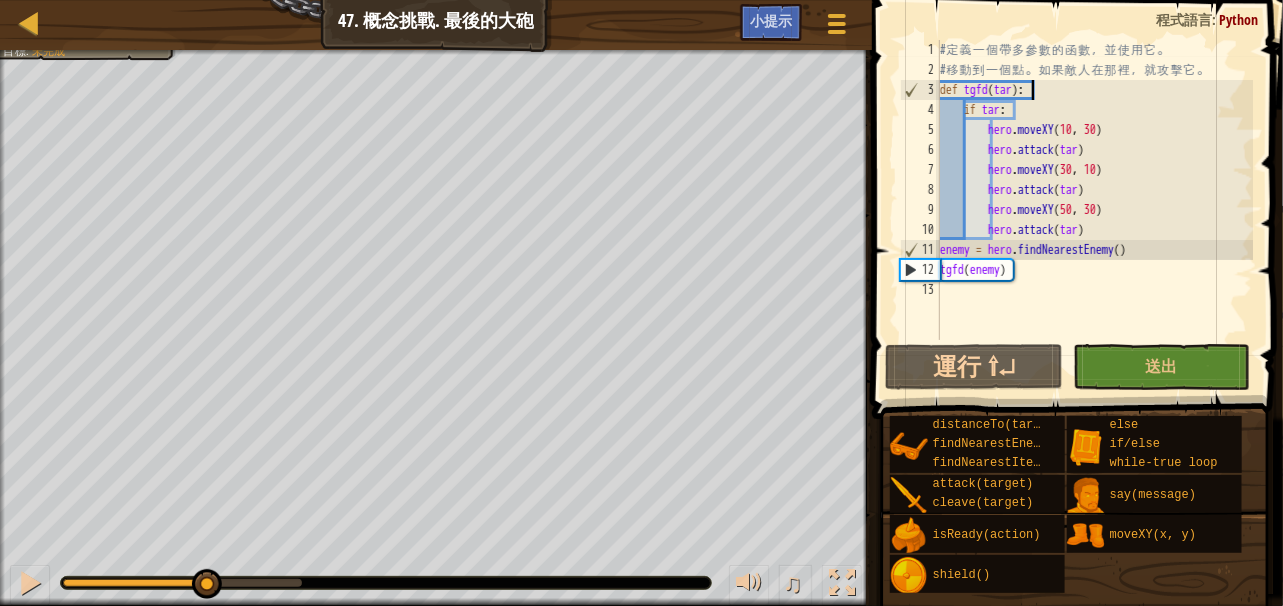 click on "#  定 義 一 個 帶 多 參 數 的 函 數 ， 並 使 用 它 。 #  移 動 到 一 個 點 。 如 果 敵 人 在 那 裡 ， 就 攻 擊 它 。 def   tgfd ( tar ) :      if   tar :          hero . moveXY ( 10 ,   30 )          hero . attack ( tar )          hero . moveXY ( 30 ,   10 )          hero . attack ( tar )          hero . moveXY ( 50 ,   30 )          hero . attack ( tar ) enemy   =   hero . findNearestEnemy ( ) tgfd ( enemy )" at bounding box center (1094, 210) 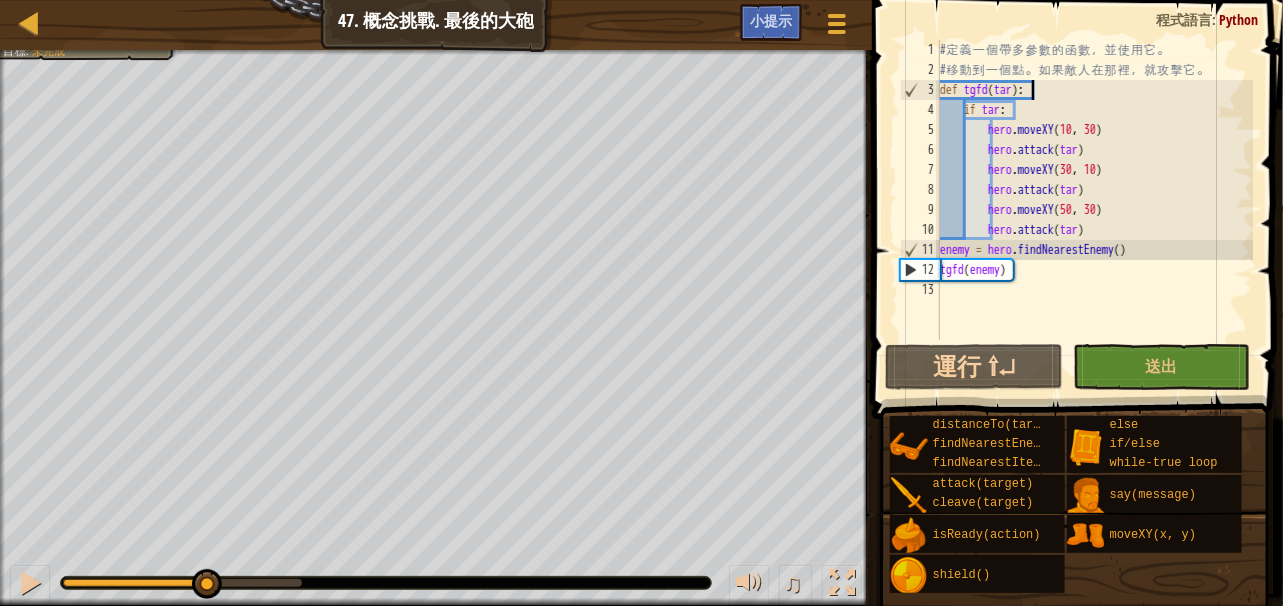 click on "#  定 義 一 個 帶 多 參 數 的 函 數 ， 並 使 用 它 。 #  移 動 到 一 個 點 。 如 果 敵 人 在 那 裡 ， 就 攻 擊 它 。 def   tgfd ( tar ) :      if   tar :          hero . moveXY ( 10 ,   30 )          hero . attack ( tar )          hero . moveXY ( 30 ,   10 )          hero . attack ( tar )          hero . moveXY ( 50 ,   30 )          hero . attack ( tar ) enemy   =   hero . findNearestEnemy ( ) tgfd ( enemy )" at bounding box center (1094, 210) 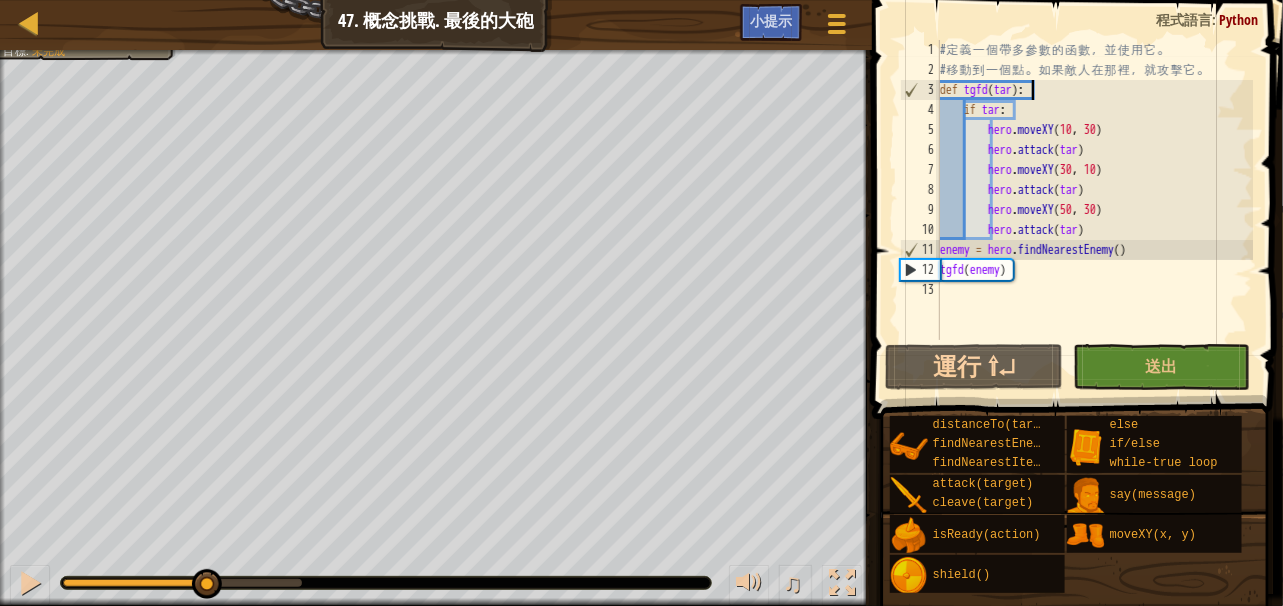 type on "# 移動到一個點。如果敵人在那裡，就攻擊它。" 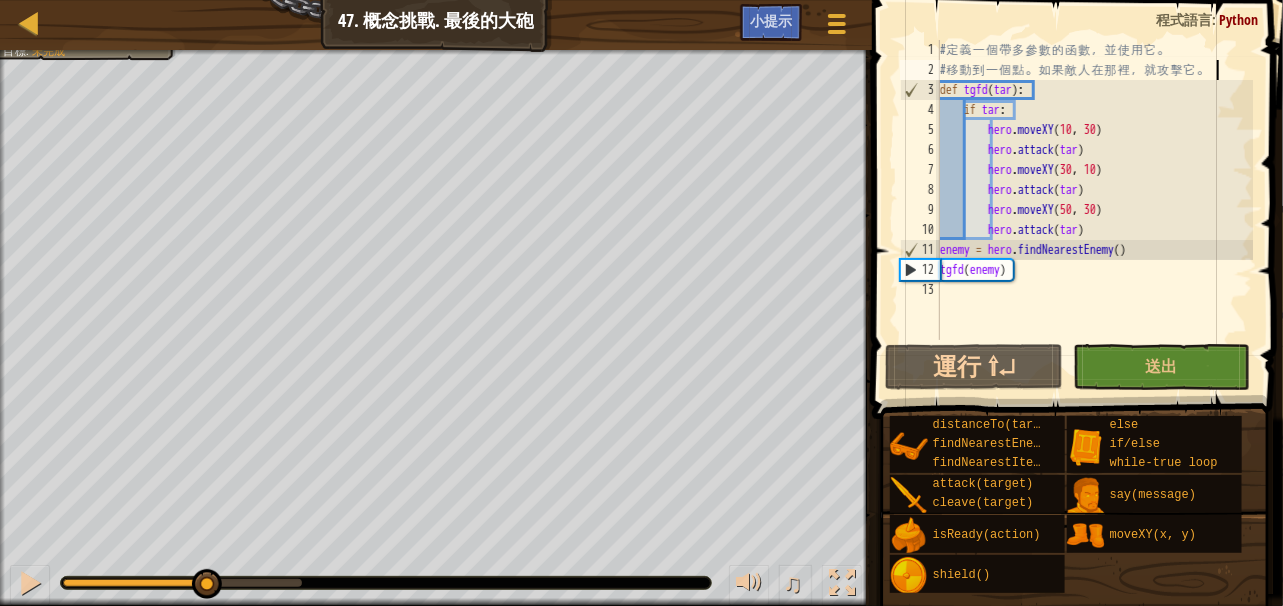 scroll, scrollTop: 9, scrollLeft: 0, axis: vertical 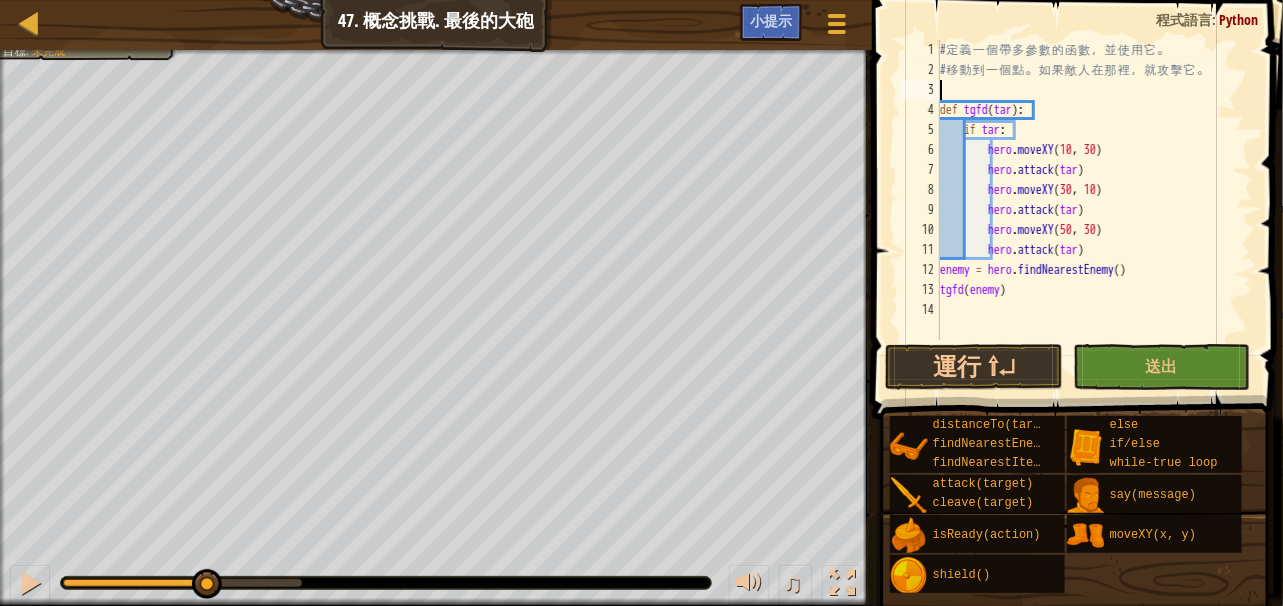 click on "地圖 資訊科學2 47. 概念挑戰. 最後的大砲 遊戲選單 完成 小提示 1     הההההההההההההההההההההההההההההההההההההההההההההההההההההההההההההההההההההההההההההההההההההההההההההההההההההההההההההההההההההההההההההההההההההההההההההההההההההההההההההההההההההההההההההההההההההההההההההההההההההההההההההההההההההההההההההההההההההההההההההההההההההההההההההההה XXXXXXXXXXXXXXXXXXXXXXXXXXXXXXXXXXXXXXXXXXXXXXXXXXXXXXXXXXXXXXXXXXXXXXXXXXXXXXXXXXXXXXXXXXXXXXXXXXXXXXXXXXXXXXXXXXXXXXXXXXXXXXXXXXXXXXXXXXXXXXXXXXXXXXXXXXXXXXXXXXXXXXXXXXXXXXXXXXXXXXXXXXXXXXXXXXXXXXXXXXXXXXXXXXXXXXXXXXXXXXXXXXXXXXXXXXXXXXXXXXXXXXXXXXXXXXXX 解決方法 × 小提示 1 2 3 4 5 6 7 8 9 10 11 12 13 14 #  定 義 一 個 帶 多 參 數 的 函 數 ， 並 使 用 它 。 #  移 動 到 一 個 點 。" at bounding box center [641, 303] 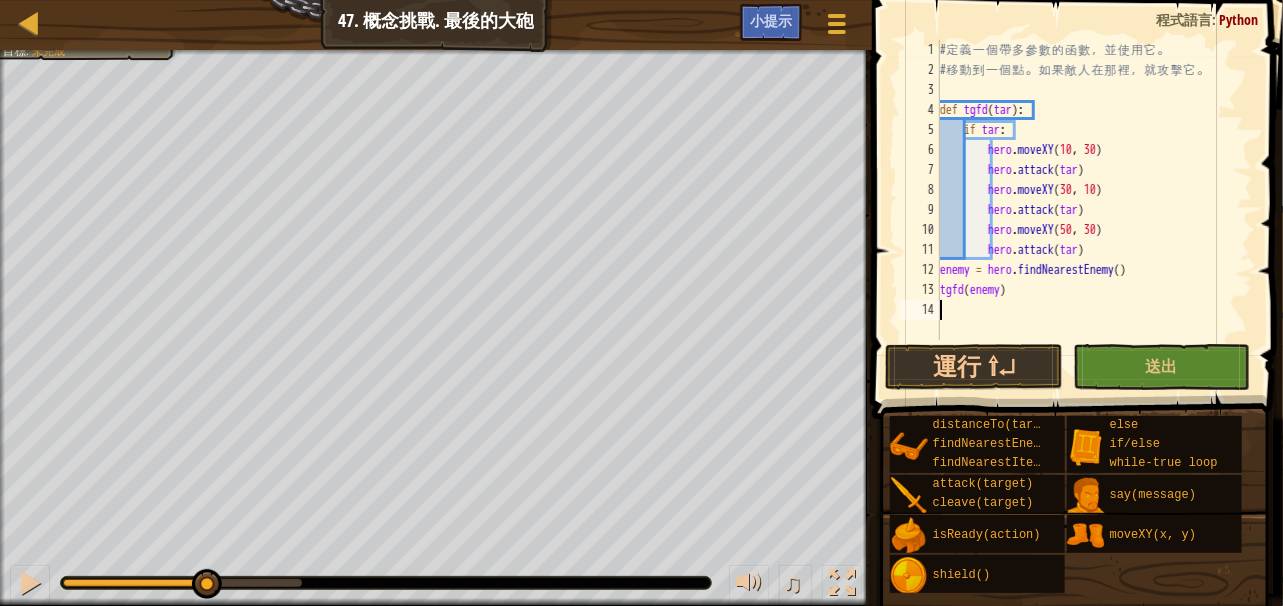 click on "1 2 3 4 5 6 7 8 9 10 11 12 13 14" at bounding box center [920, 500040] 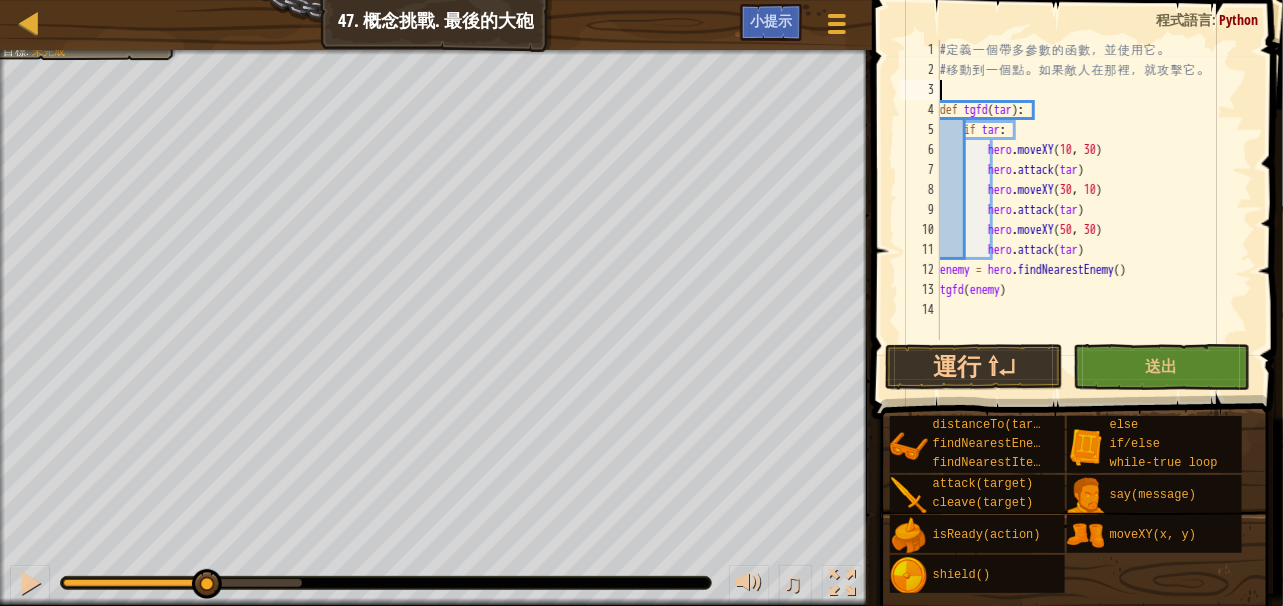 click on "#  定 義 一 個 帶 多 參 數 的 函 數 ， 並 使 用 它 。 #  移 動 到 一 個 點 。 如 果 敵 人 在 那 裡 ， 就 攻 擊 它 。 def   tgfd ( tar ) :      if   tar :          hero . moveXY ( 10 ,   30 )          hero . attack ( tar )          hero . moveXY ( 30 ,   10 )          hero . attack ( tar )          hero . moveXY ( 50 ,   30 )          hero . attack ( tar ) enemy   =   hero . findNearestEnemy ( ) tgfd ( enemy )" at bounding box center (1094, 210) 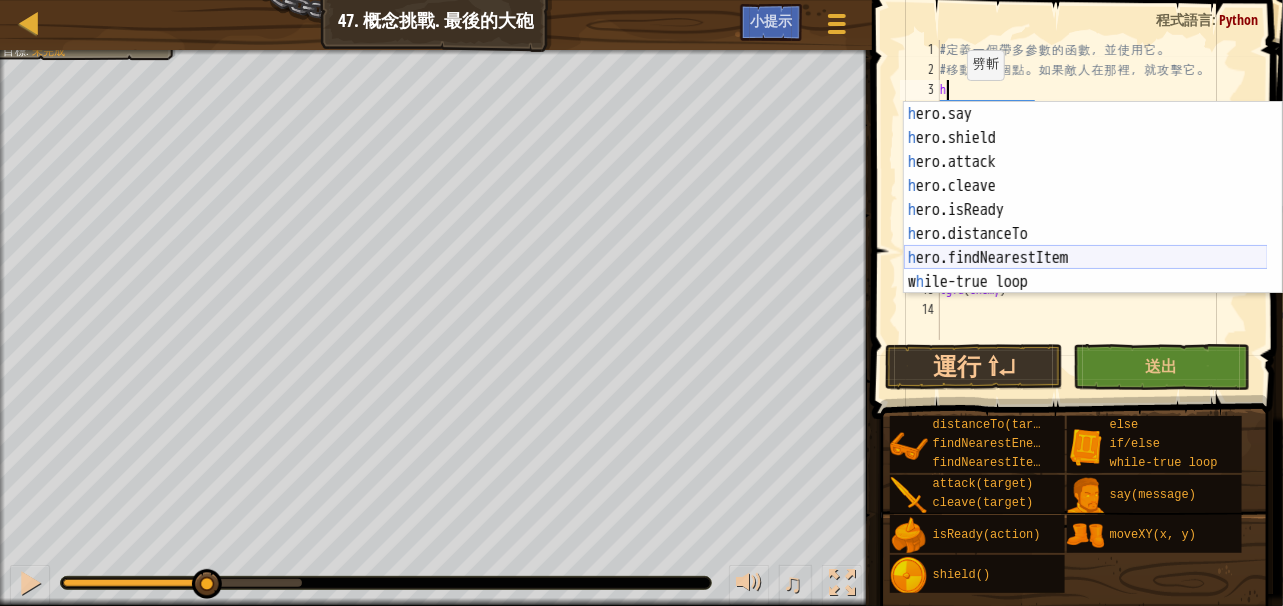 scroll, scrollTop: 72, scrollLeft: 0, axis: vertical 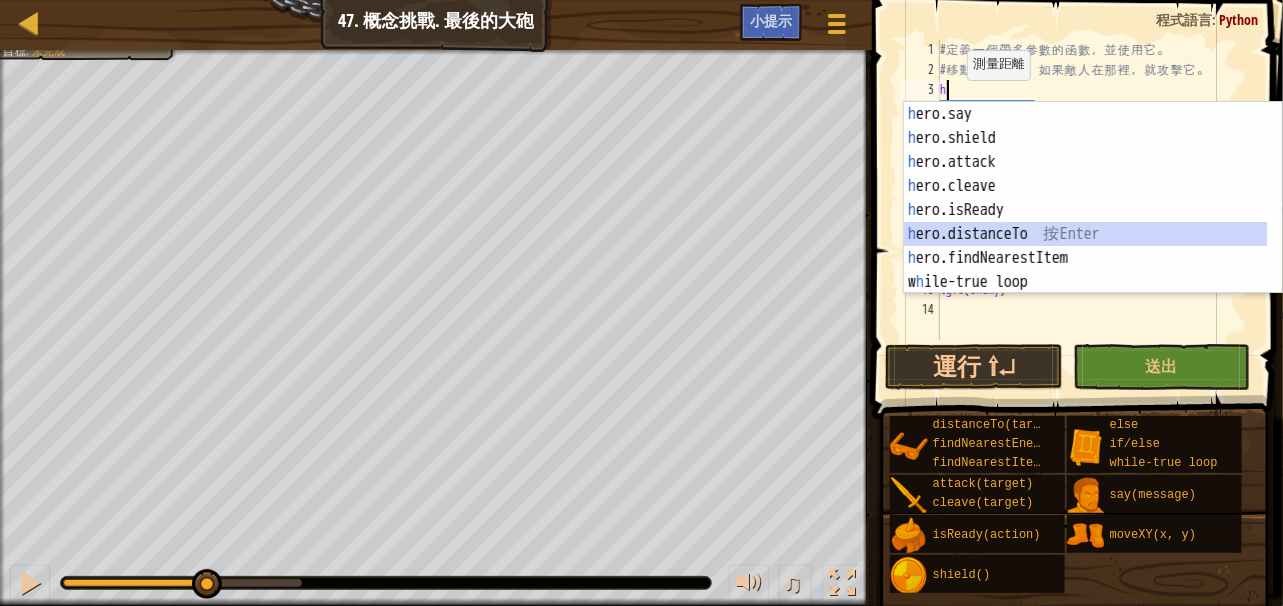 click on "h ero.say 按 Enter h ero.shield 按 Enter h ero.attack 按 Enter h ero.cleave 按 Enter h ero.isReady 按 Enter h ero.distanceTo 按 Enter h ero.findNearestItem 按 Enter w h ile-true loop 按 Enter" at bounding box center [1086, 222] 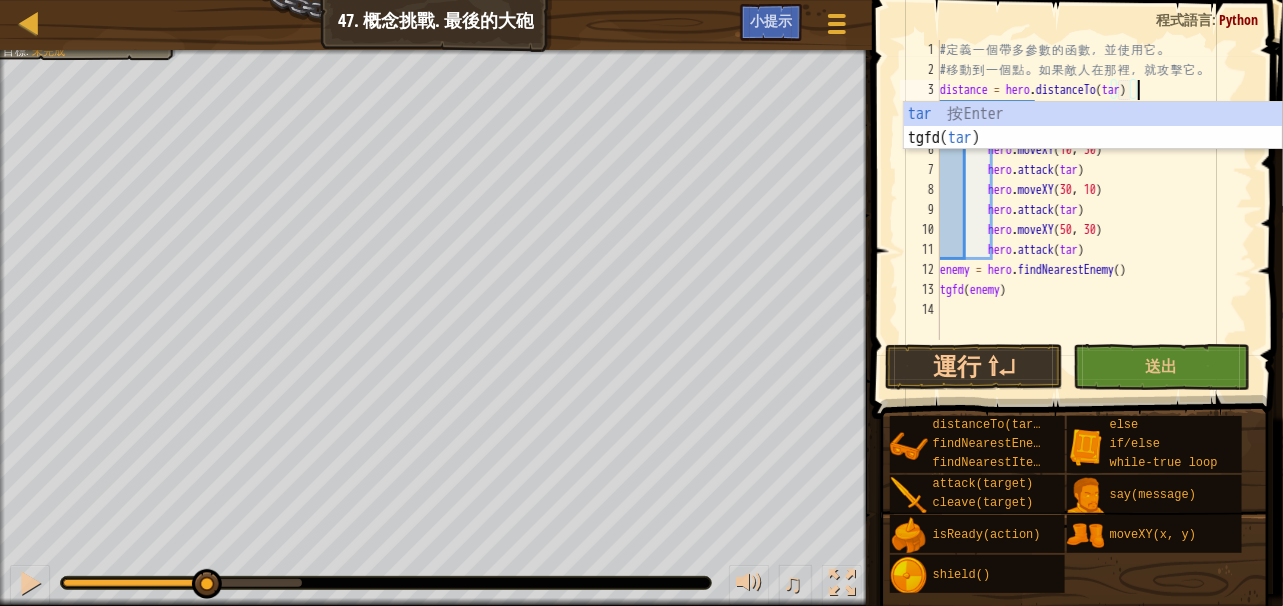 scroll, scrollTop: 9, scrollLeft: 16, axis: both 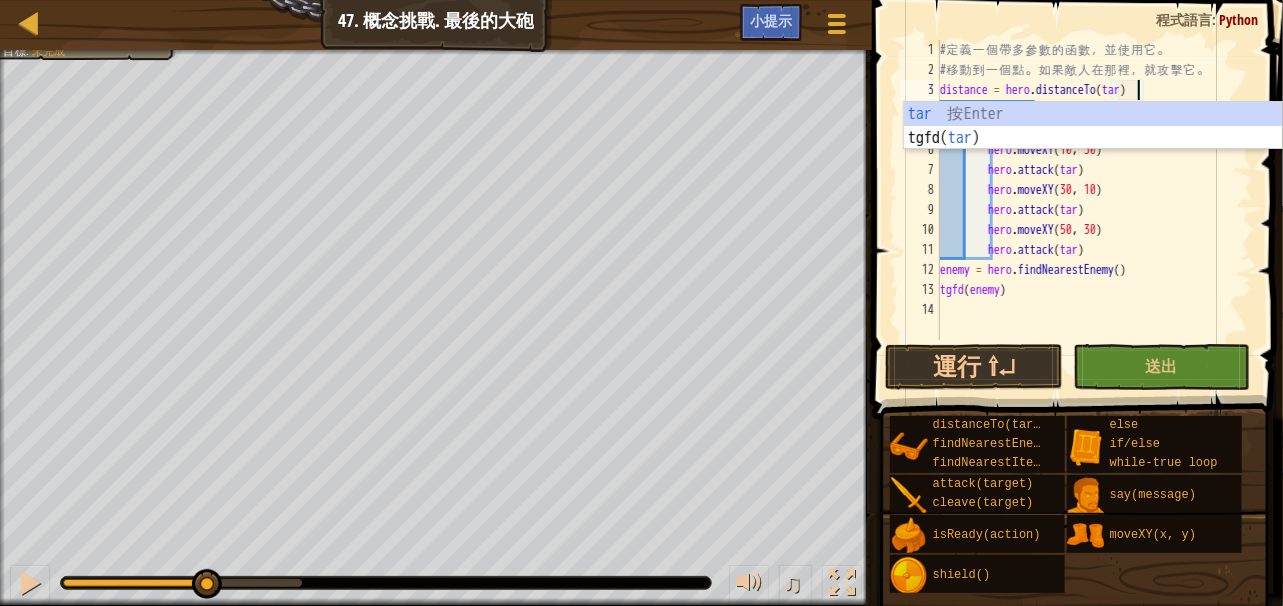 click on "#  定 義 一 個 帶 多 參 數 的 函 數 ， 並 使 用 它 。 #  移 動 到 一 個 點 。 如 果 敵 人 在 那 裡 ， 就 攻 擊 它 。 distance   =   hero . distanceTo ( tar ) def   tgfd ( tar ) :      if   tar :          hero . moveXY ( 10 ,   30 )          hero . attack ( tar )          hero . moveXY ( 30 ,   10 )          hero . attack ( tar )          hero . moveXY ( 50 ,   30 )          hero . attack ( tar ) enemy   =   hero . findNearestEnemy ( ) tgfd ( enemy )" at bounding box center [1094, 210] 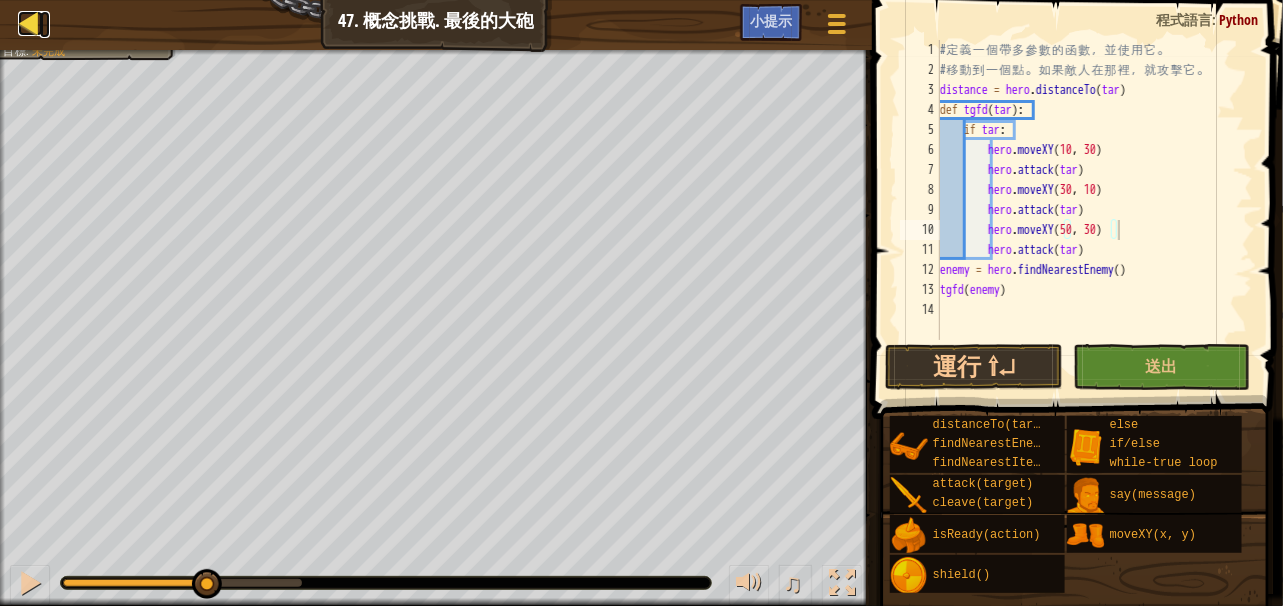 click at bounding box center (30, 23) 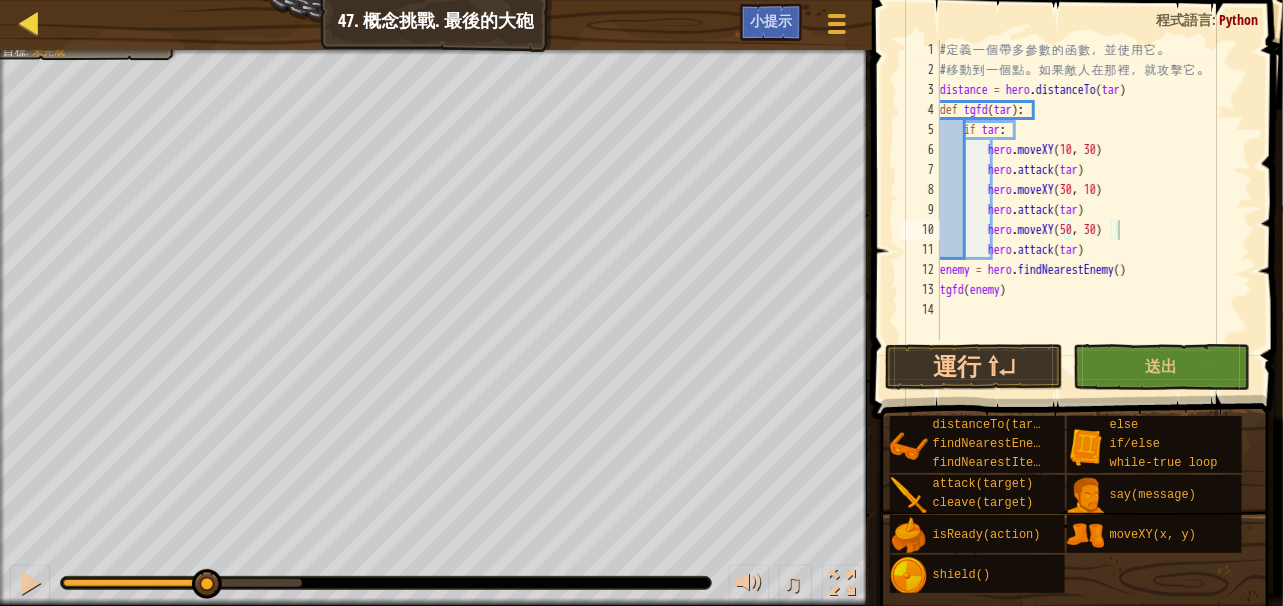 select on "zh-HANT" 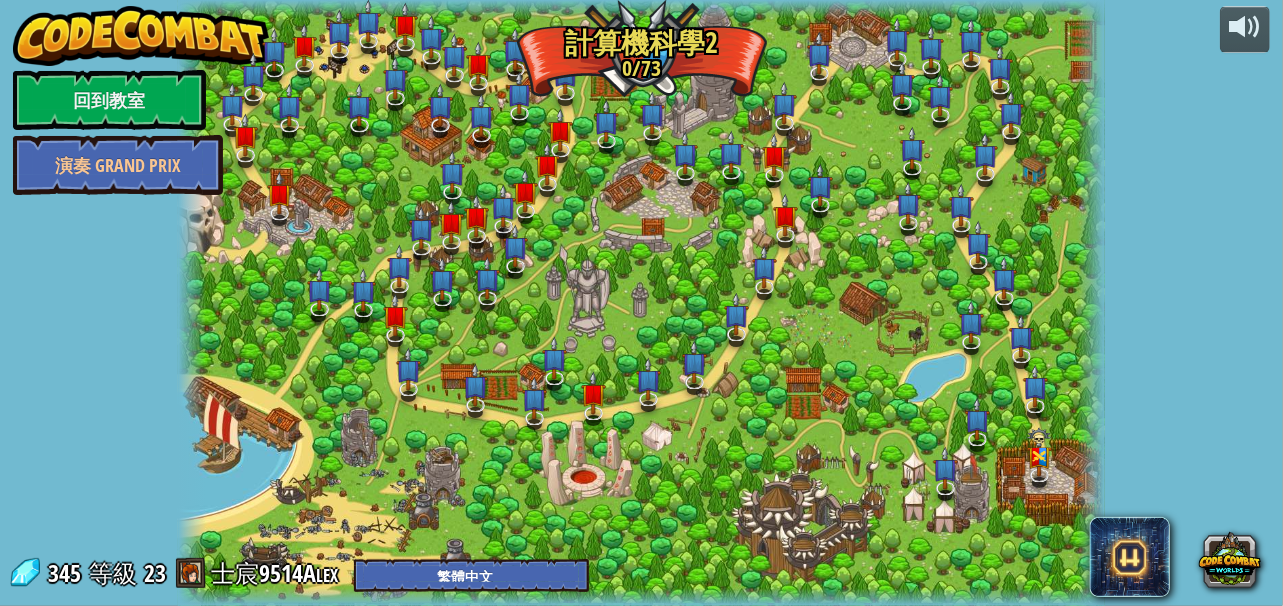 select on "zh-HANT" 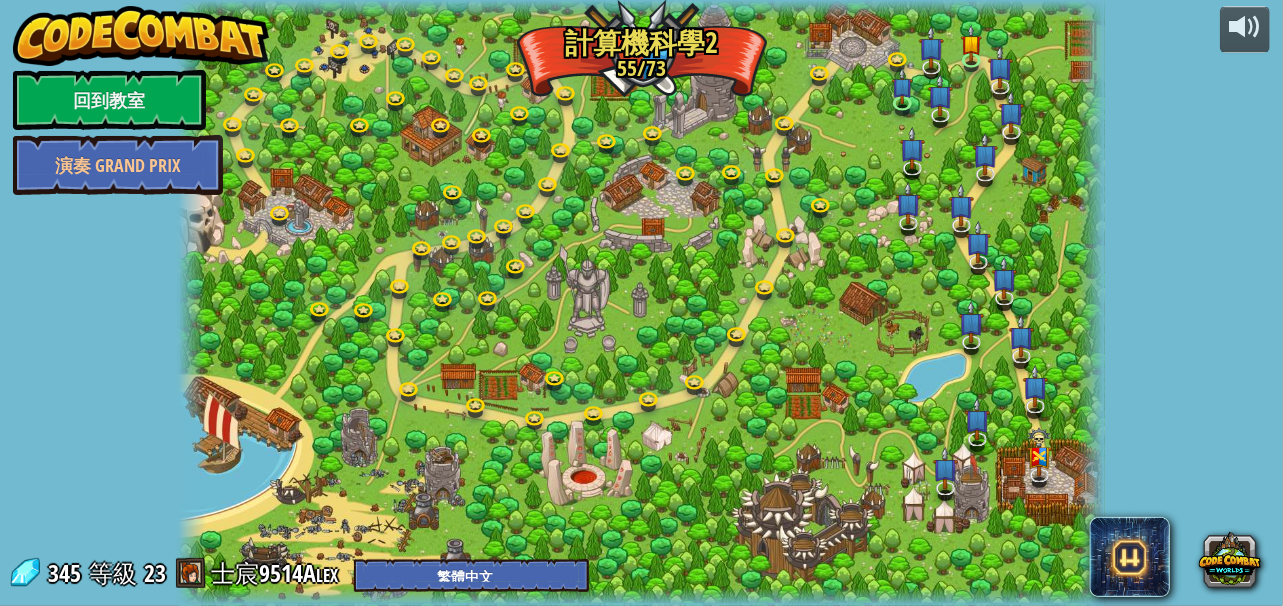 select on "zh-HANT" 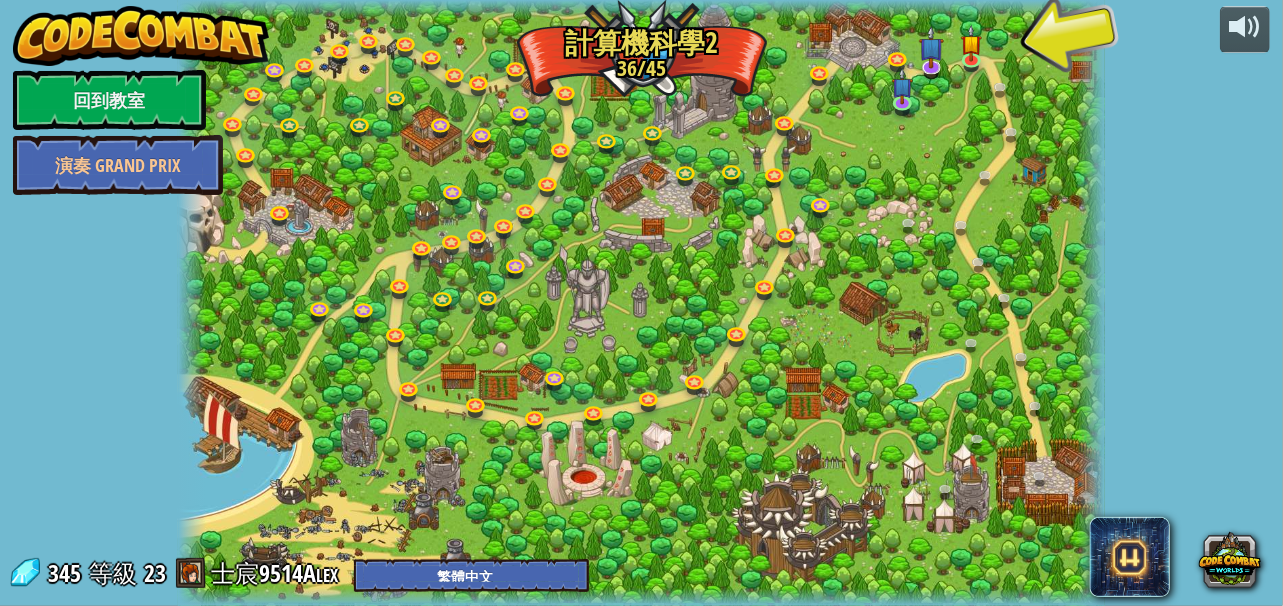 click on "345" at bounding box center [67, 573] 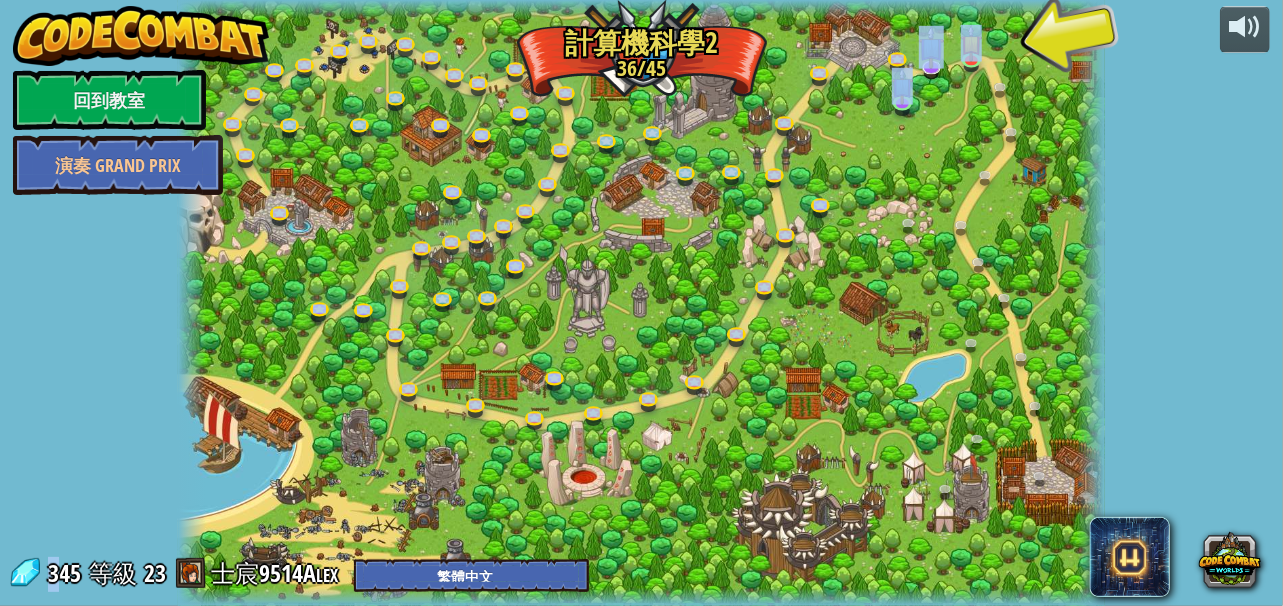 drag, startPoint x: 54, startPoint y: 573, endPoint x: 1010, endPoint y: 605, distance: 956.5354 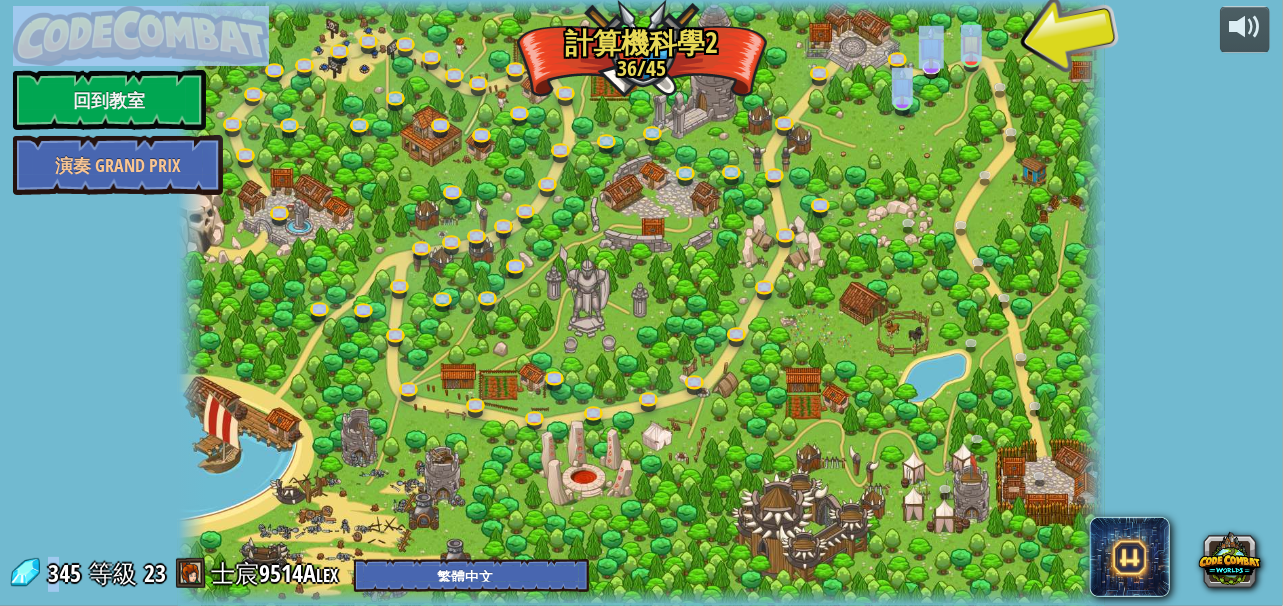 click at bounding box center [641, 303] 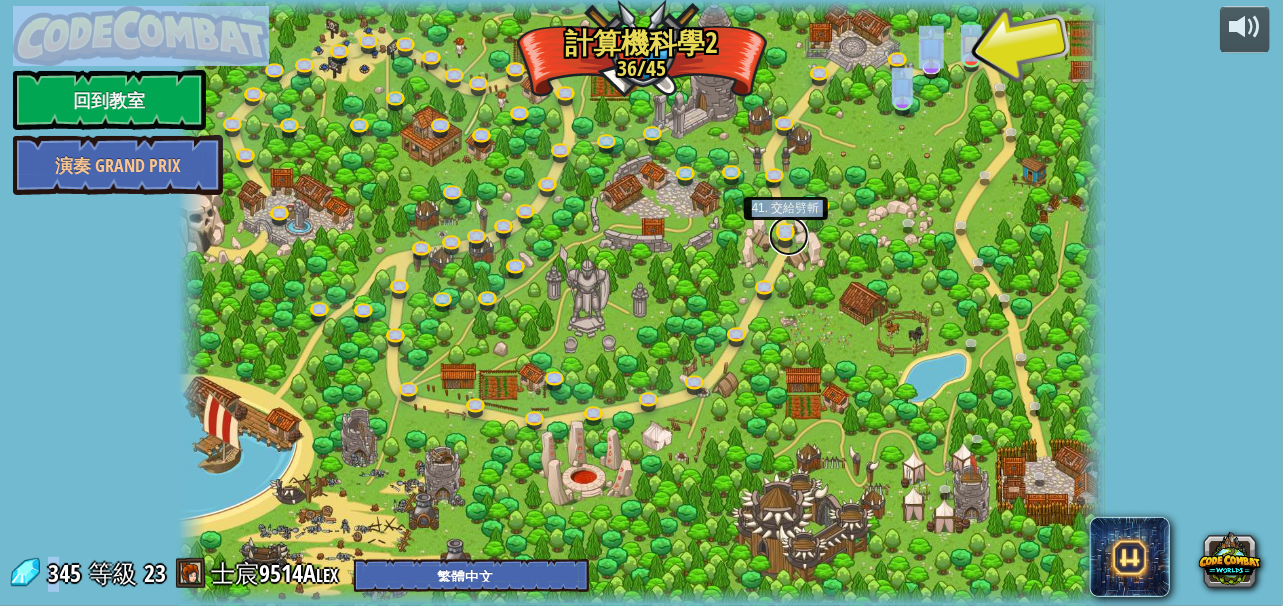 click at bounding box center (789, 236) 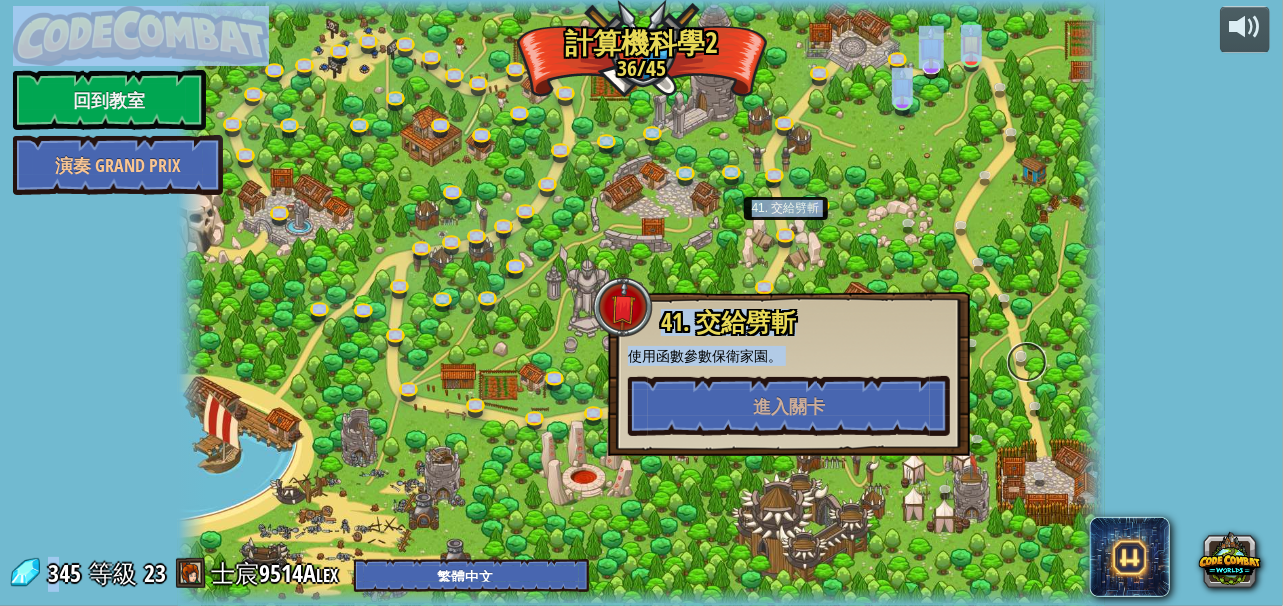 click at bounding box center (1027, 362) 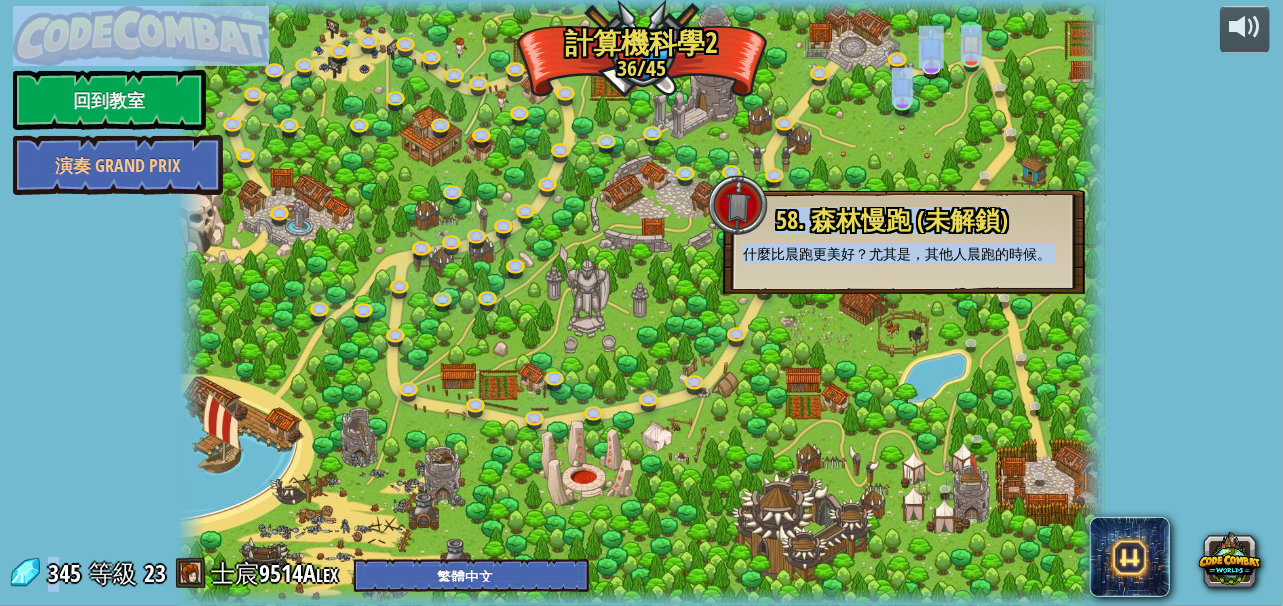click on "58. 森林慢跑 (未解鎖)" at bounding box center (892, 220) 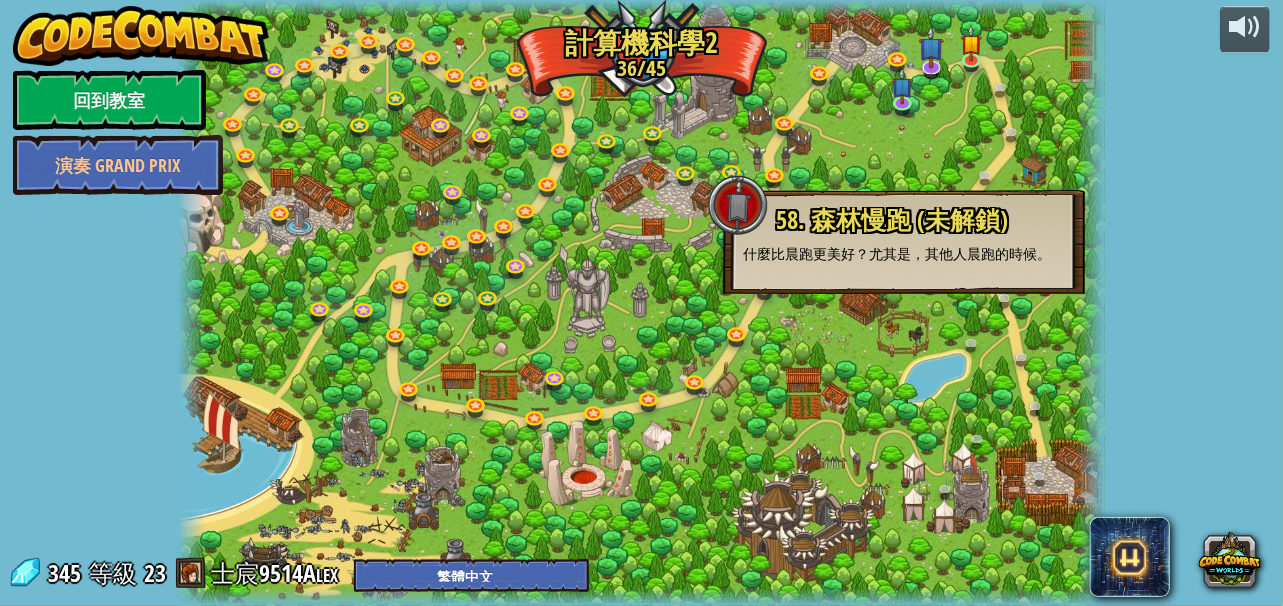 click at bounding box center (641, 303) 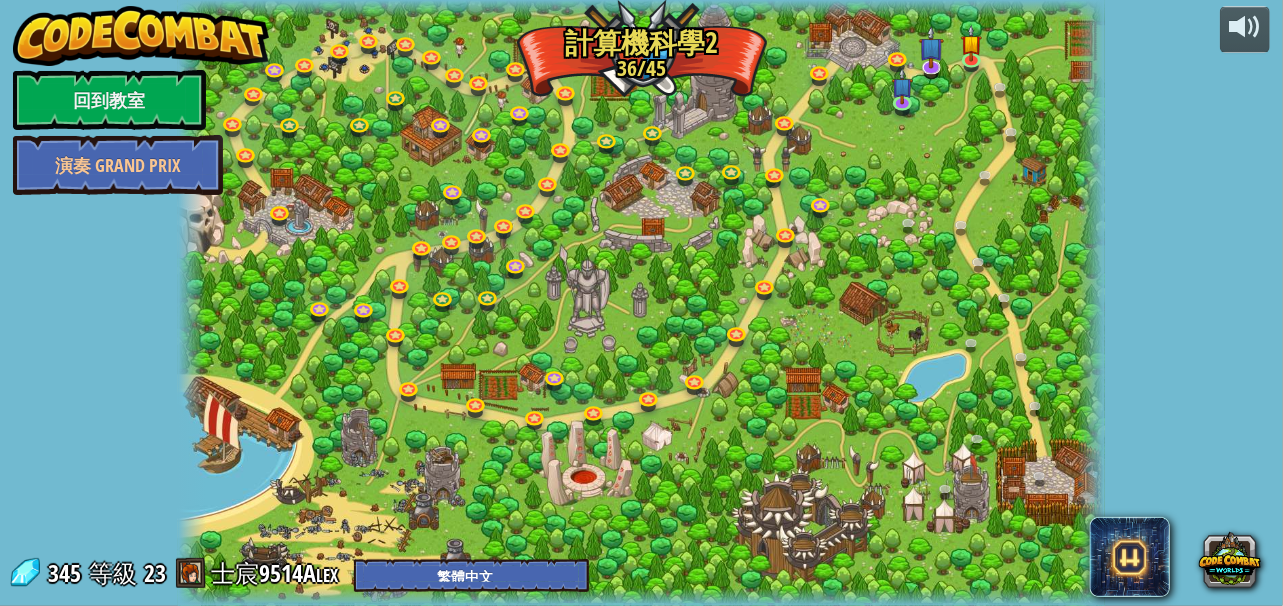 drag, startPoint x: 317, startPoint y: 267, endPoint x: 374, endPoint y: 426, distance: 168.90826 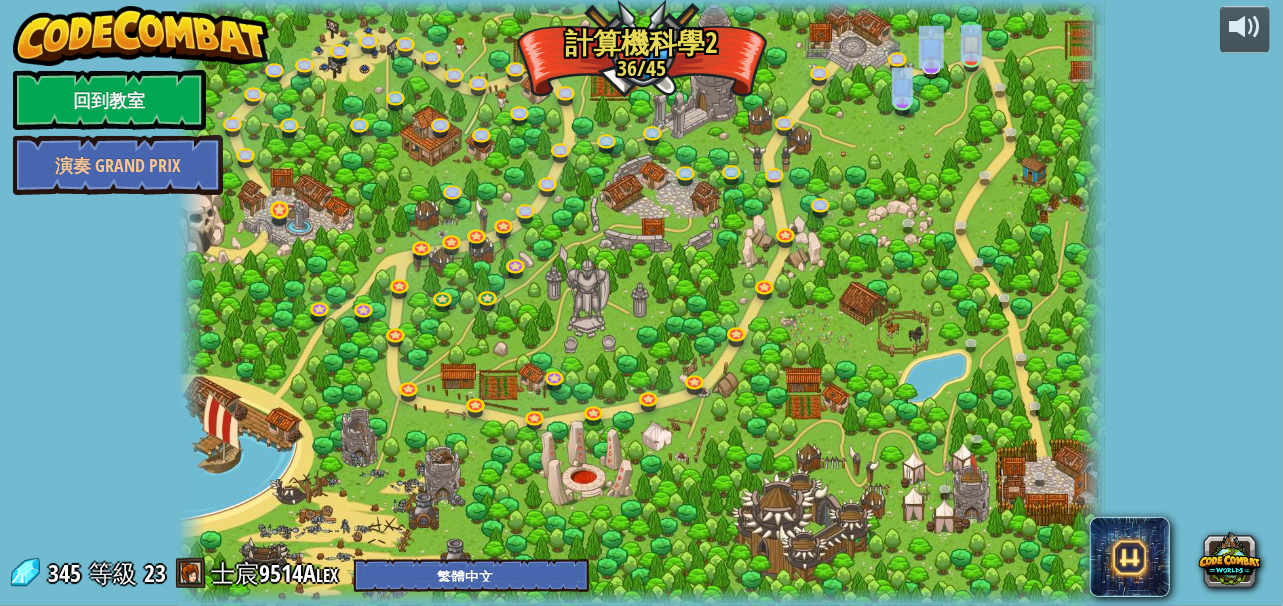 drag, startPoint x: 85, startPoint y: 388, endPoint x: 264, endPoint y: 210, distance: 252.43811 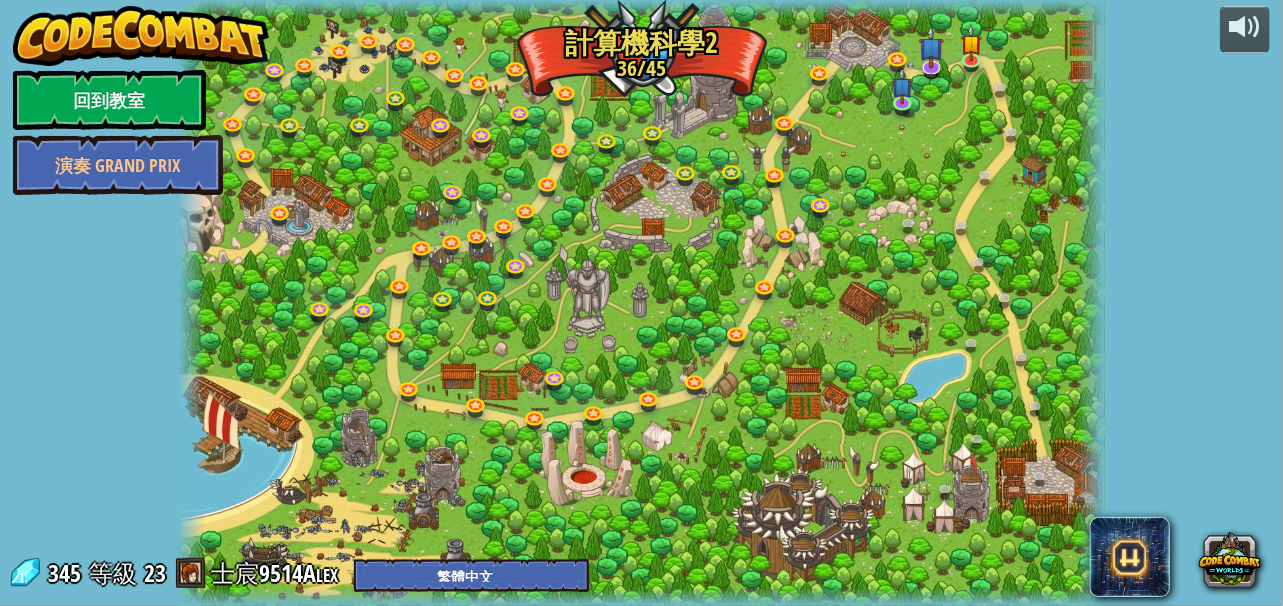 drag, startPoint x: 160, startPoint y: 376, endPoint x: 313, endPoint y: 285, distance: 178.01685 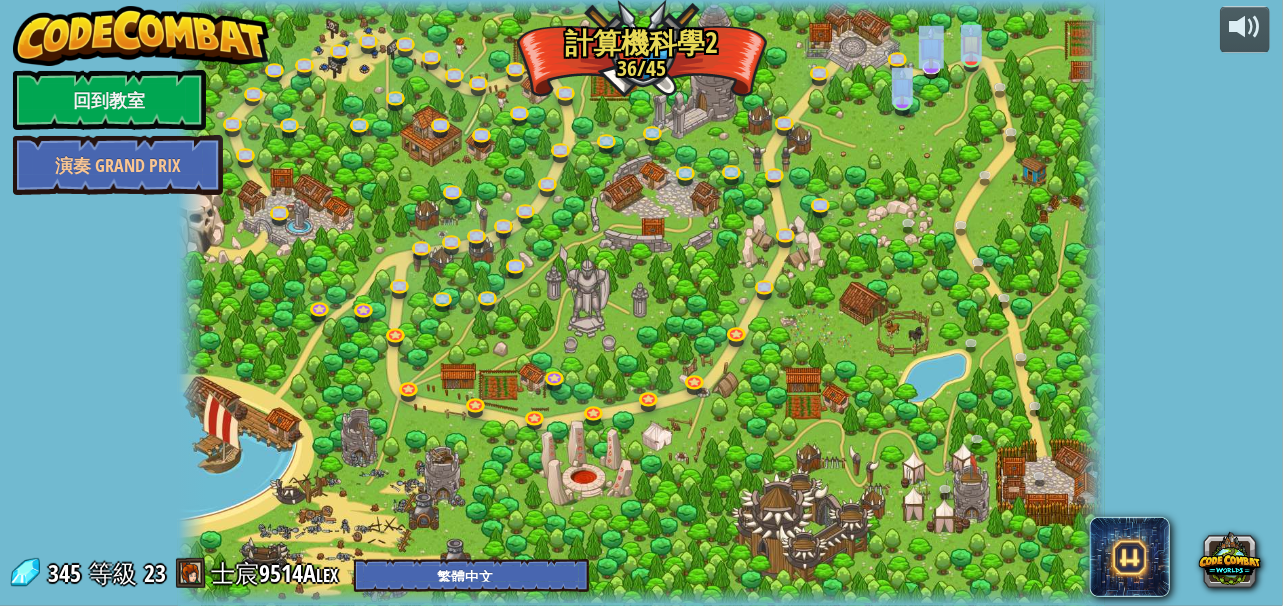 drag, startPoint x: 296, startPoint y: 263, endPoint x: 1068, endPoint y: 363, distance: 778.44977 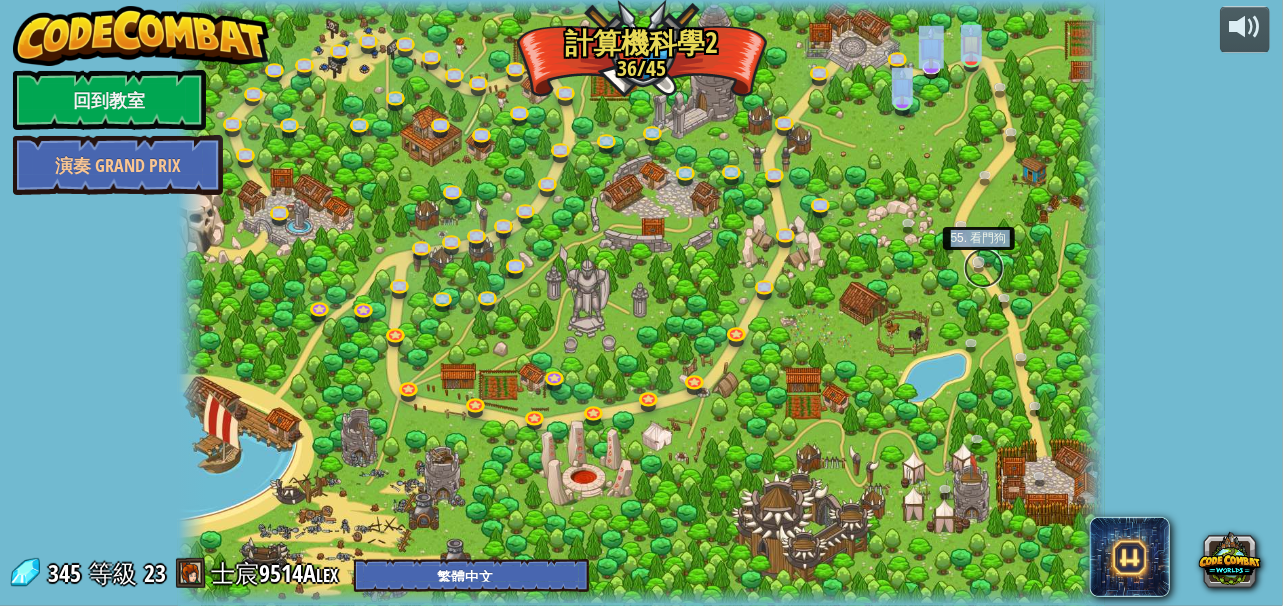 click at bounding box center (984, 268) 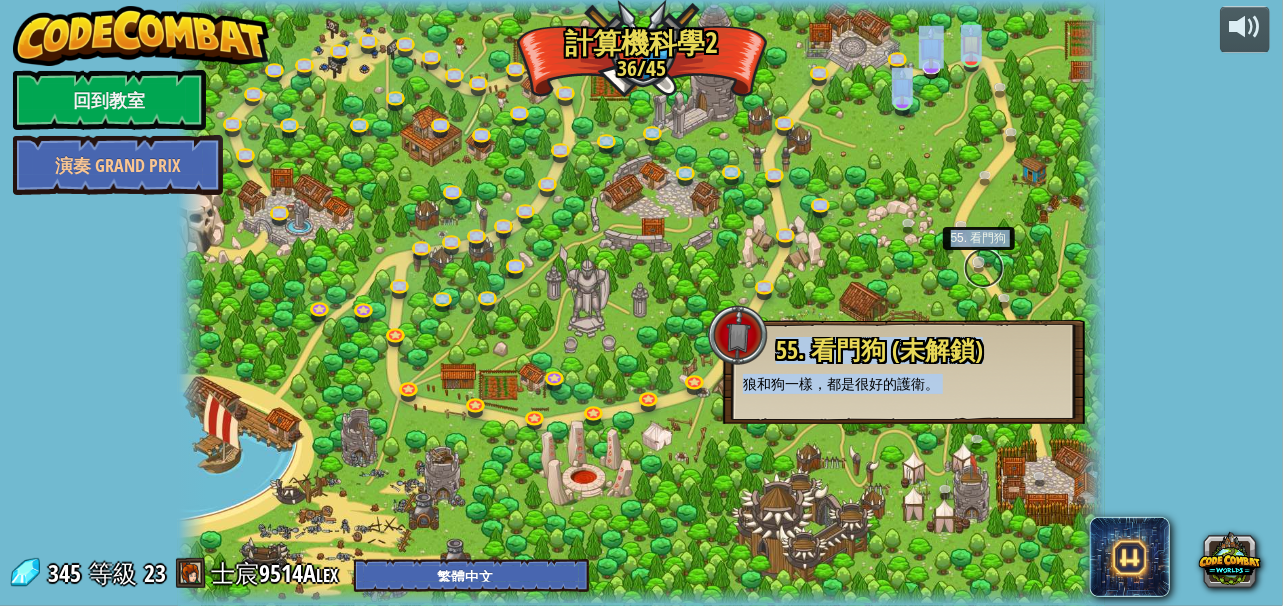 click at bounding box center [984, 268] 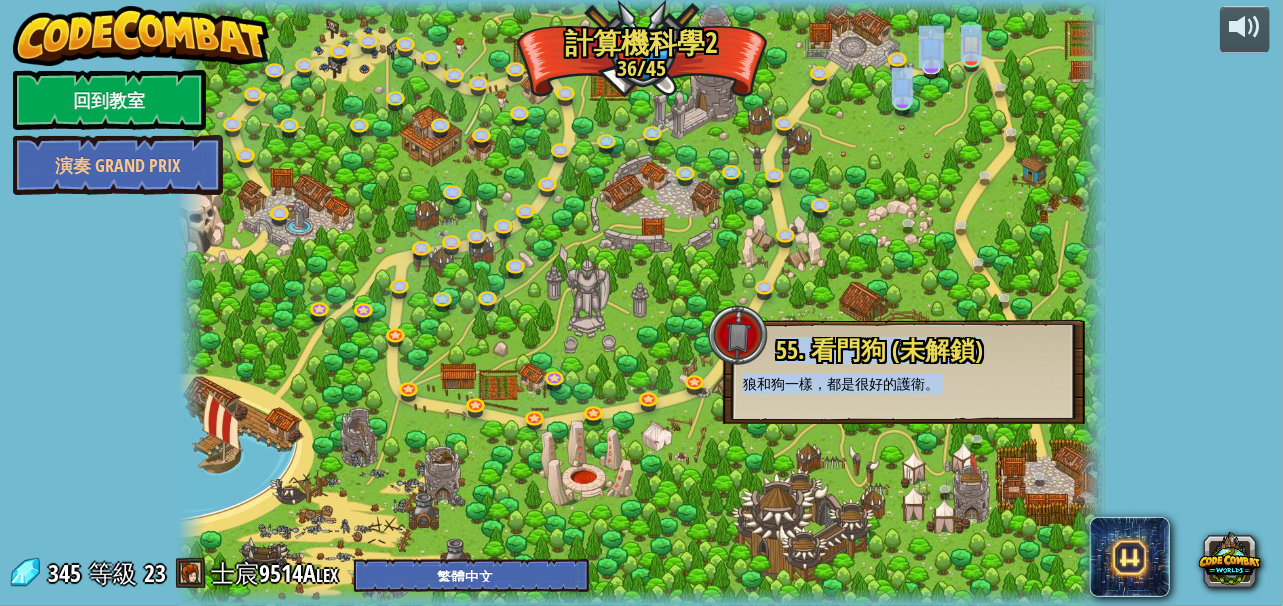 click at bounding box center (641, 303) 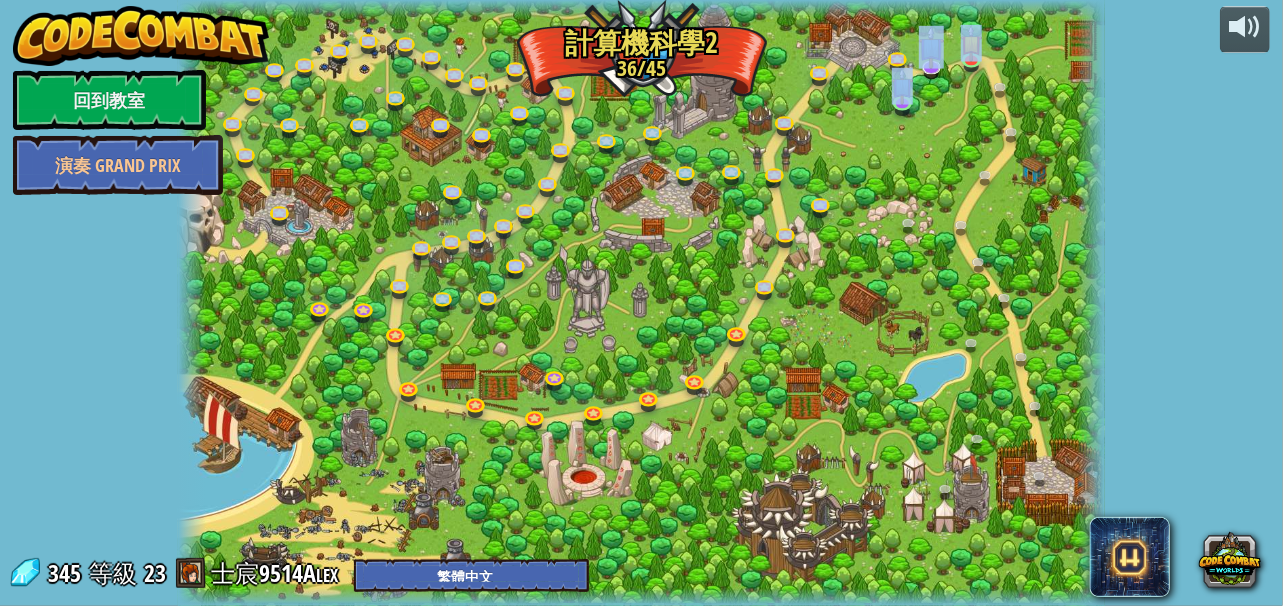 click at bounding box center [641, 303] 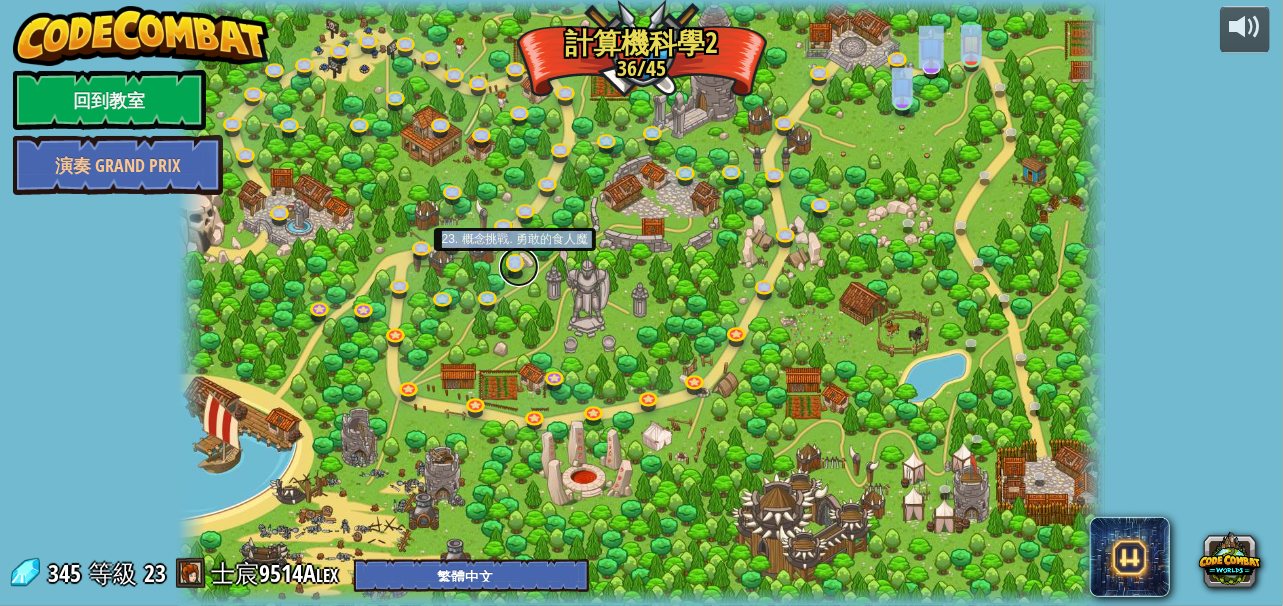 click at bounding box center (519, 267) 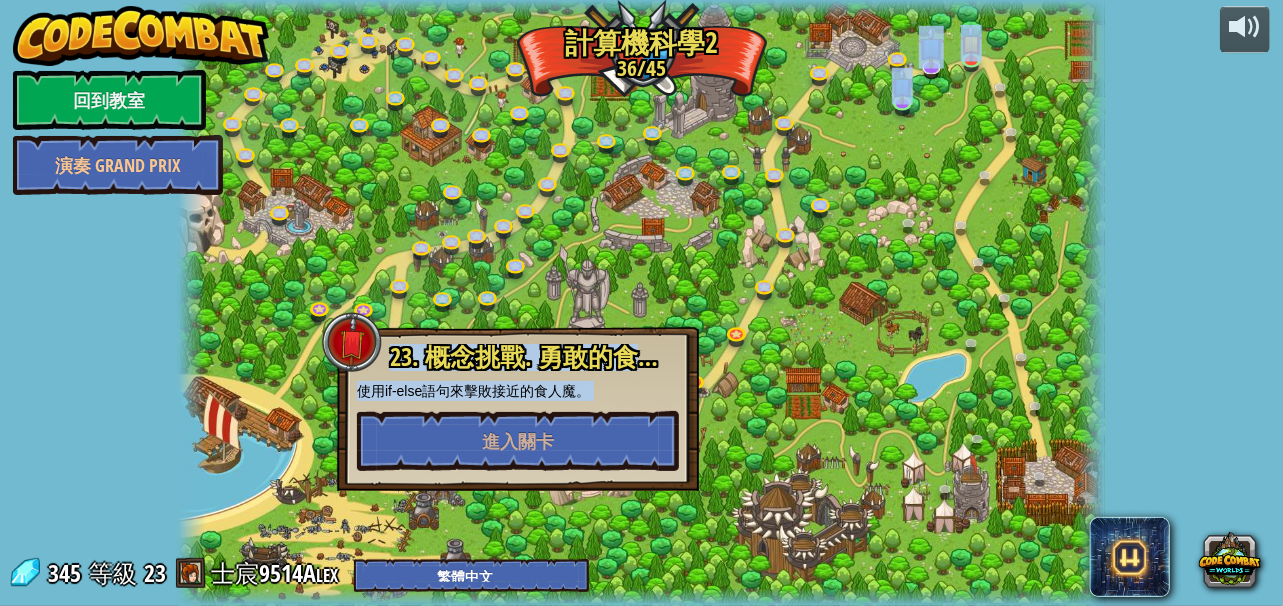 click at bounding box center [641, 303] 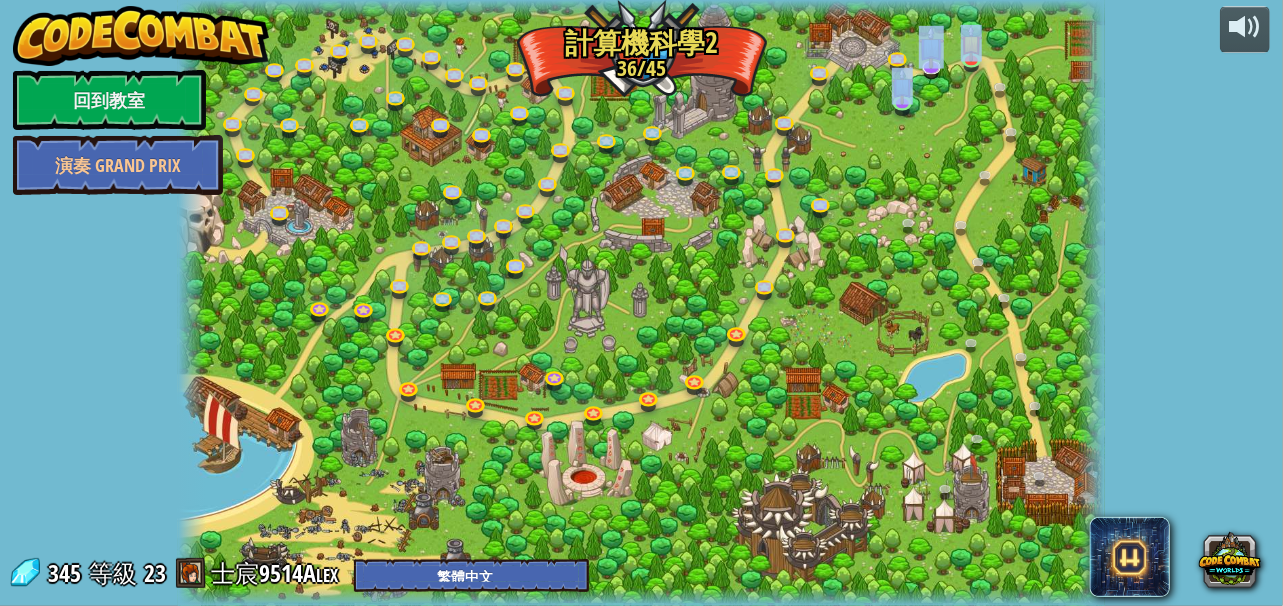 click at bounding box center [641, 303] 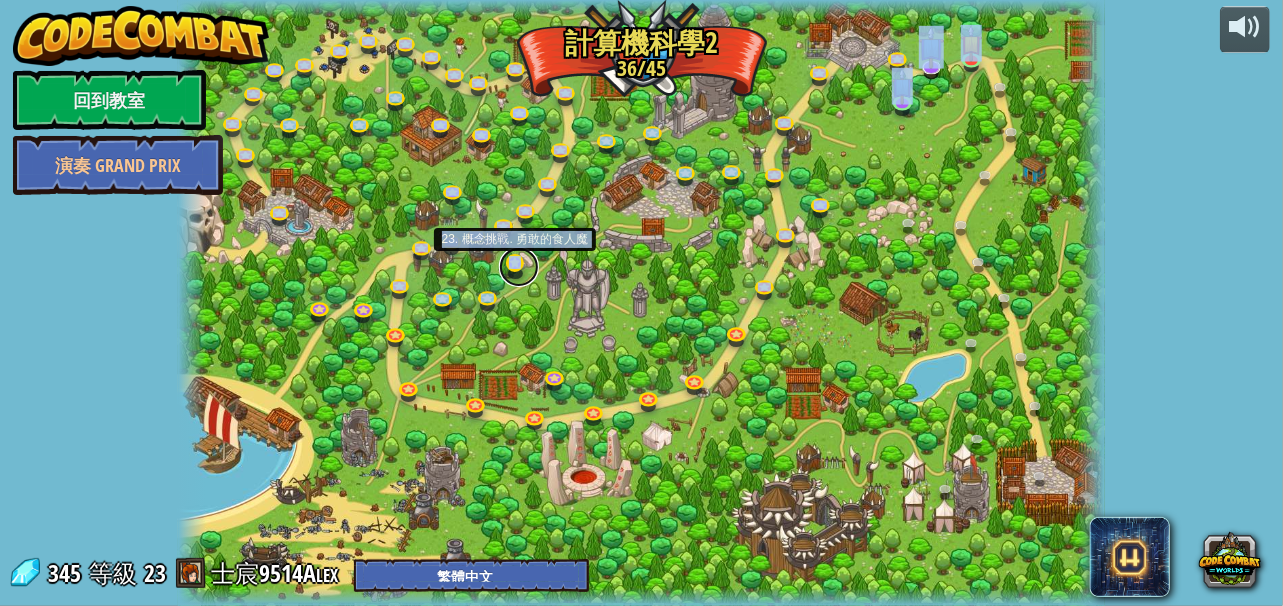 click at bounding box center [519, 267] 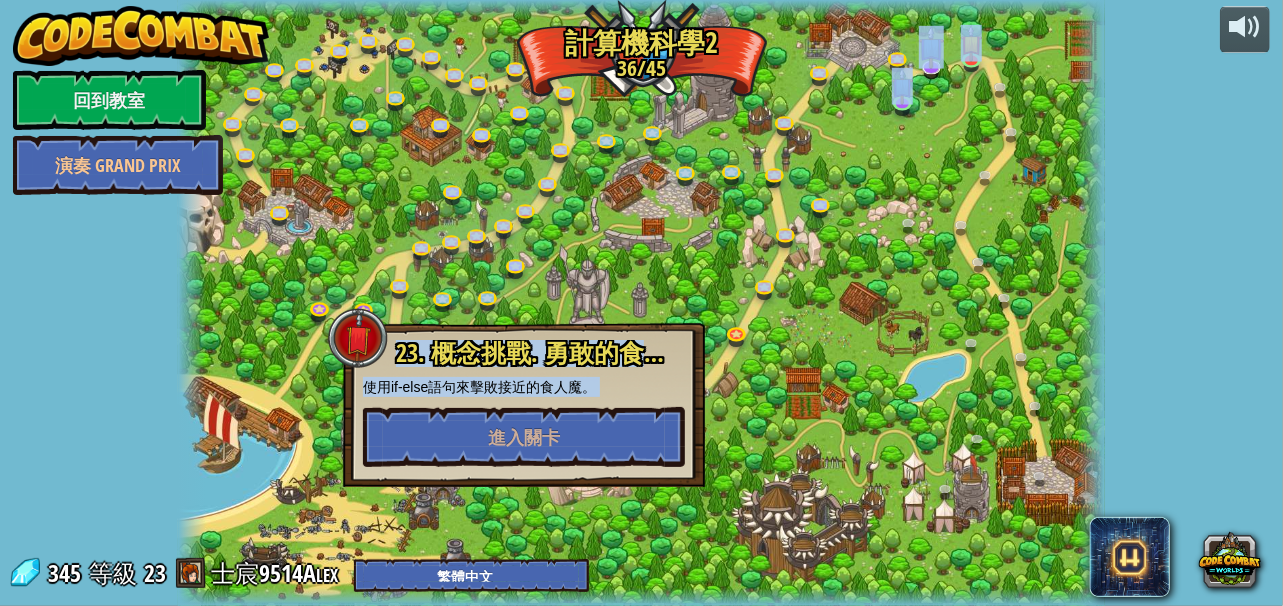 click on "使用if-else語句來擊敗接近的食人魔。" at bounding box center (524, 387) 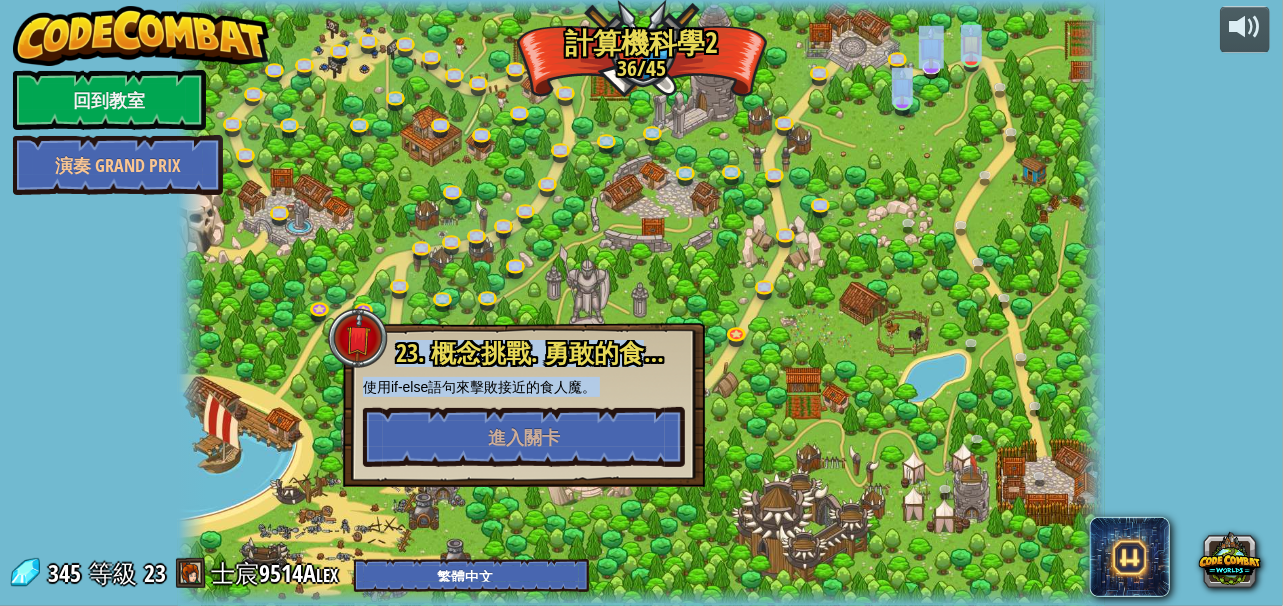 click on "23. 概念挑戰. 勇敢的食人魔" at bounding box center [545, 353] 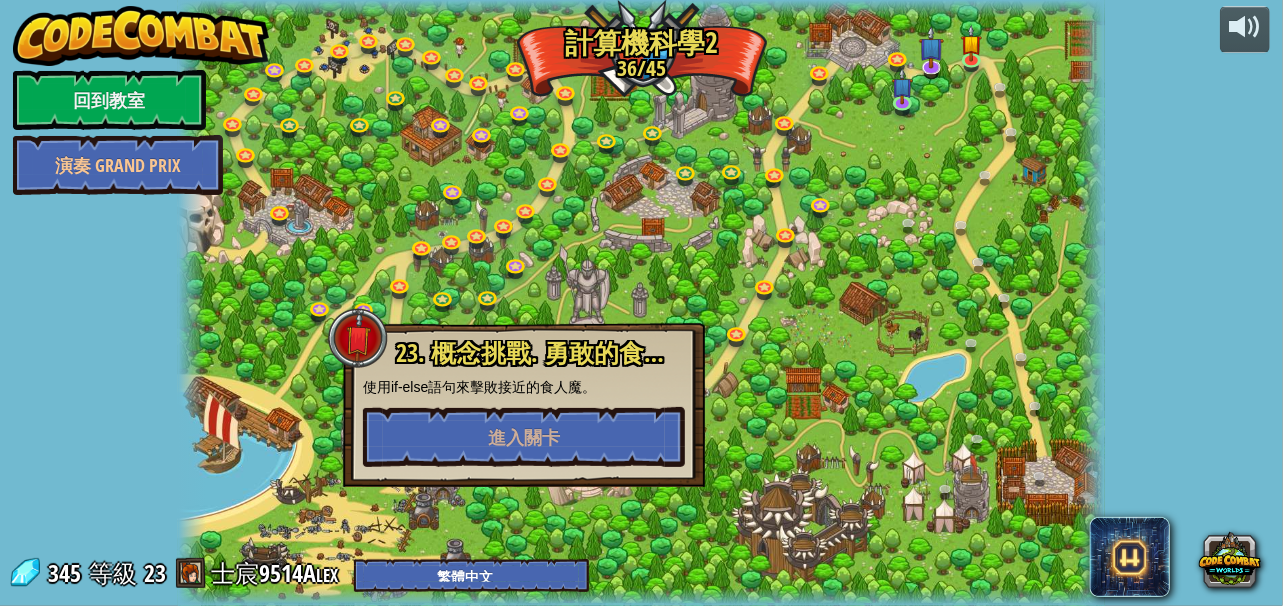 click on "23. 概念挑戰. 勇敢的食人魔" at bounding box center [545, 353] 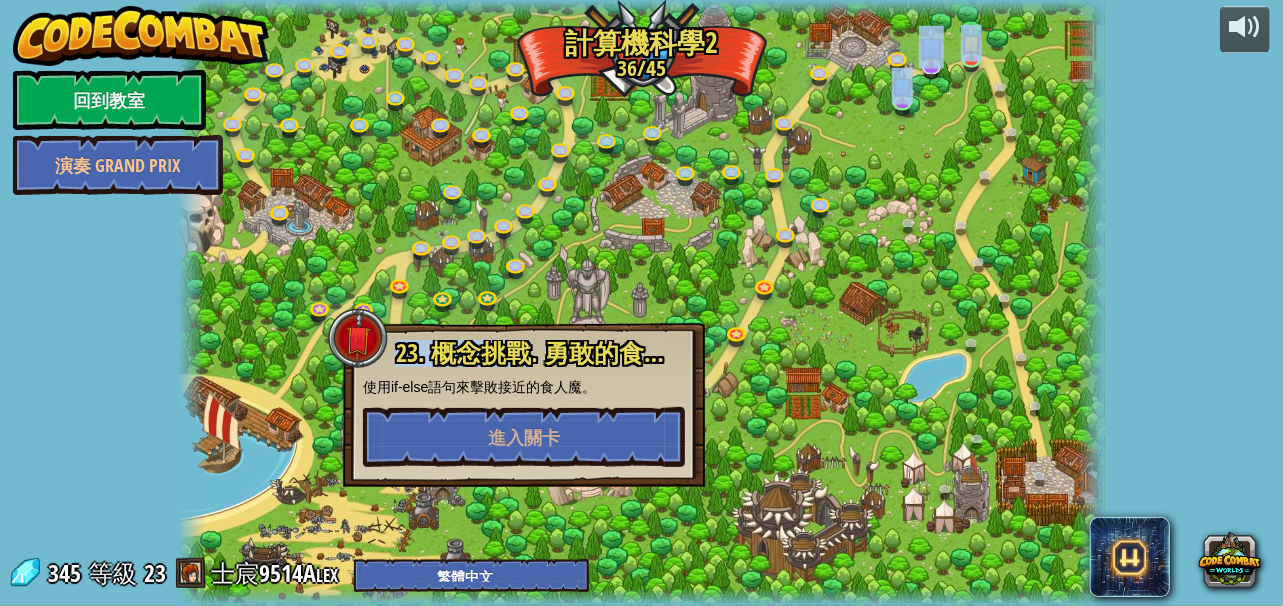 drag, startPoint x: 508, startPoint y: 355, endPoint x: 698, endPoint y: 288, distance: 201.46712 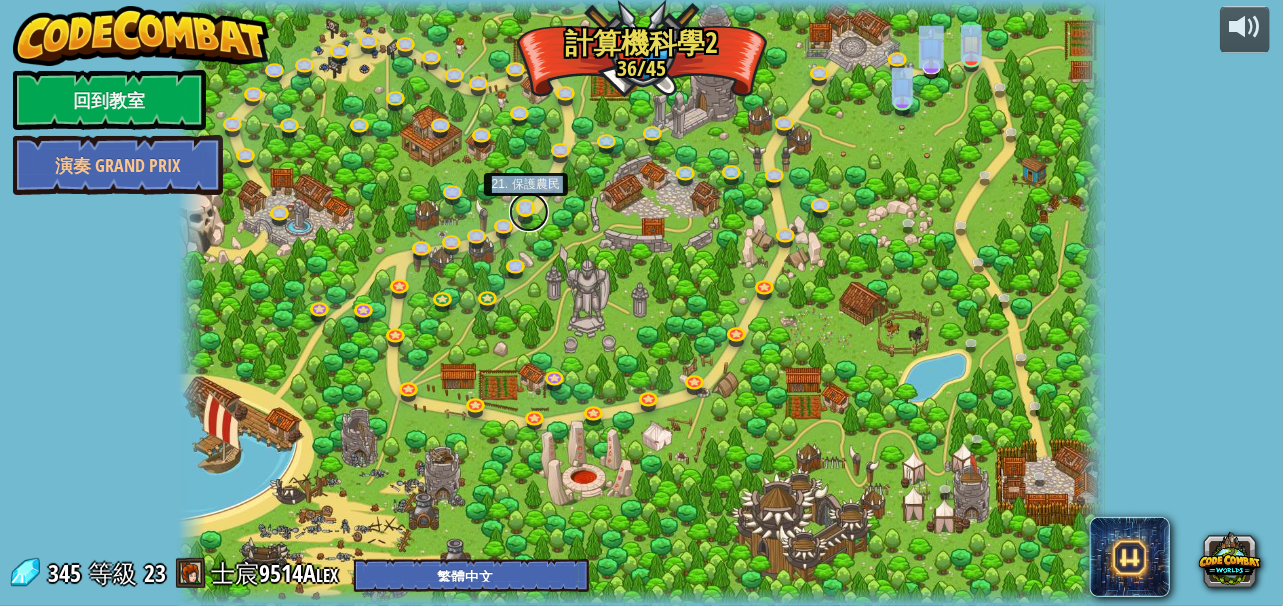 click at bounding box center [529, 212] 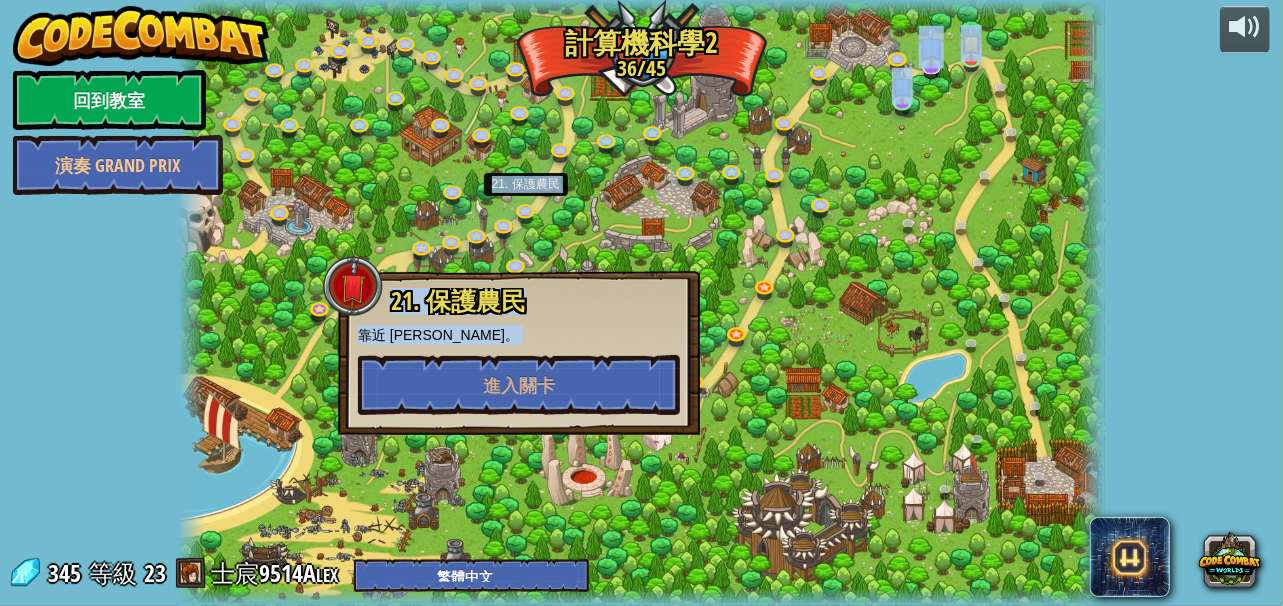 click at bounding box center (641, 303) 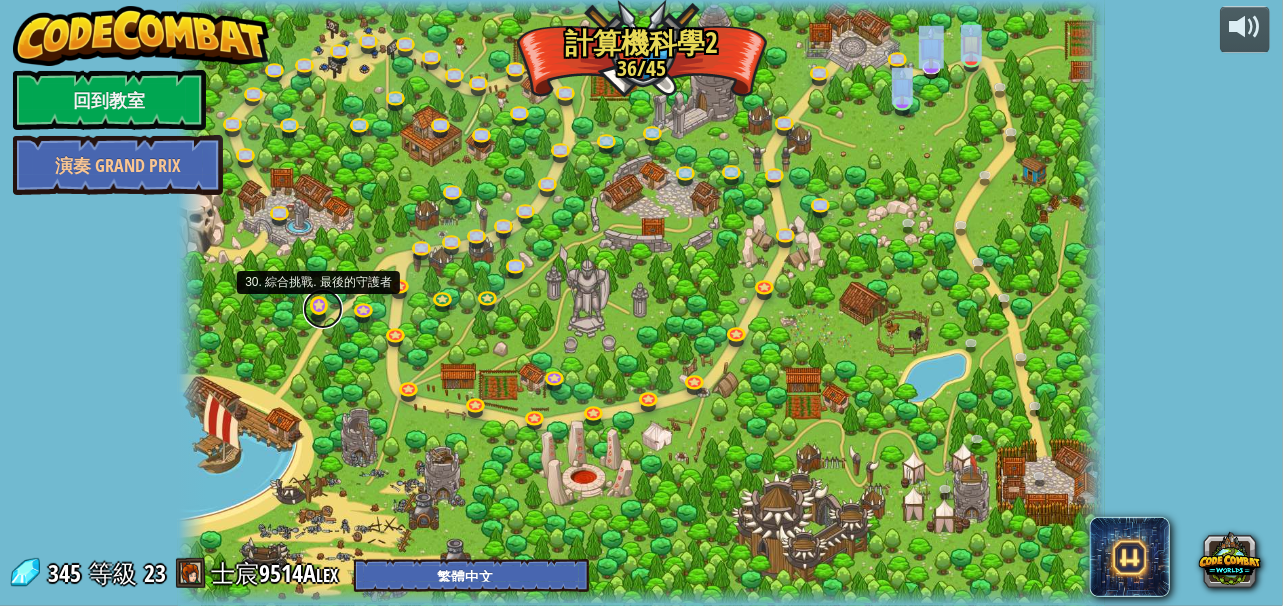click at bounding box center [323, 309] 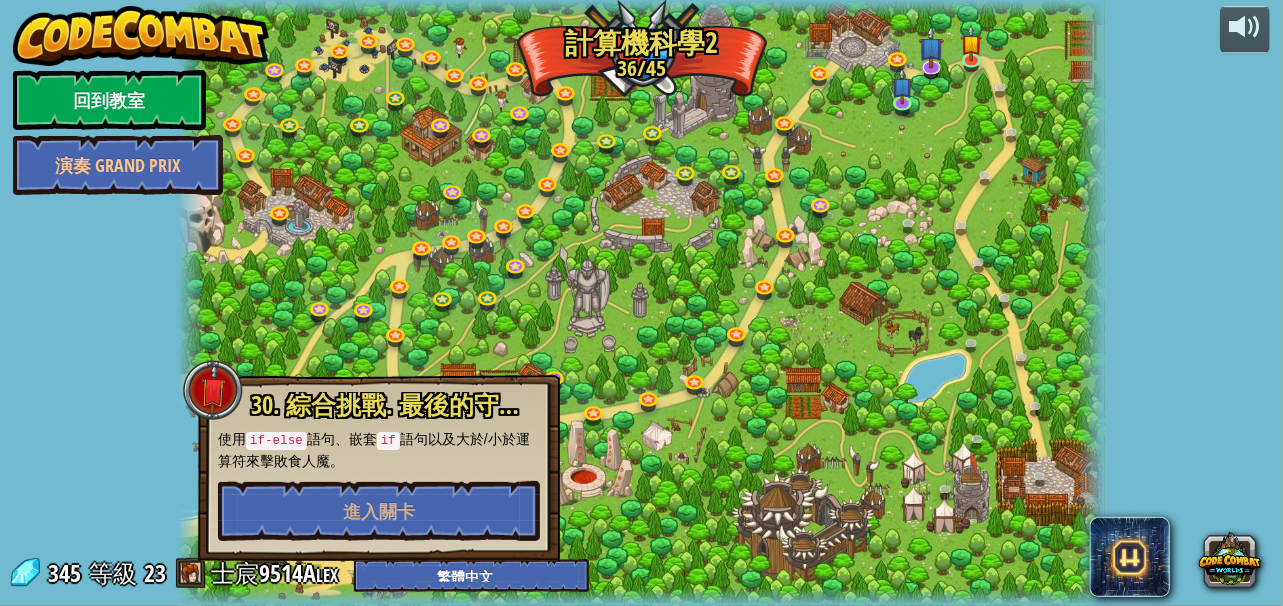 click on "if" at bounding box center (388, 441) 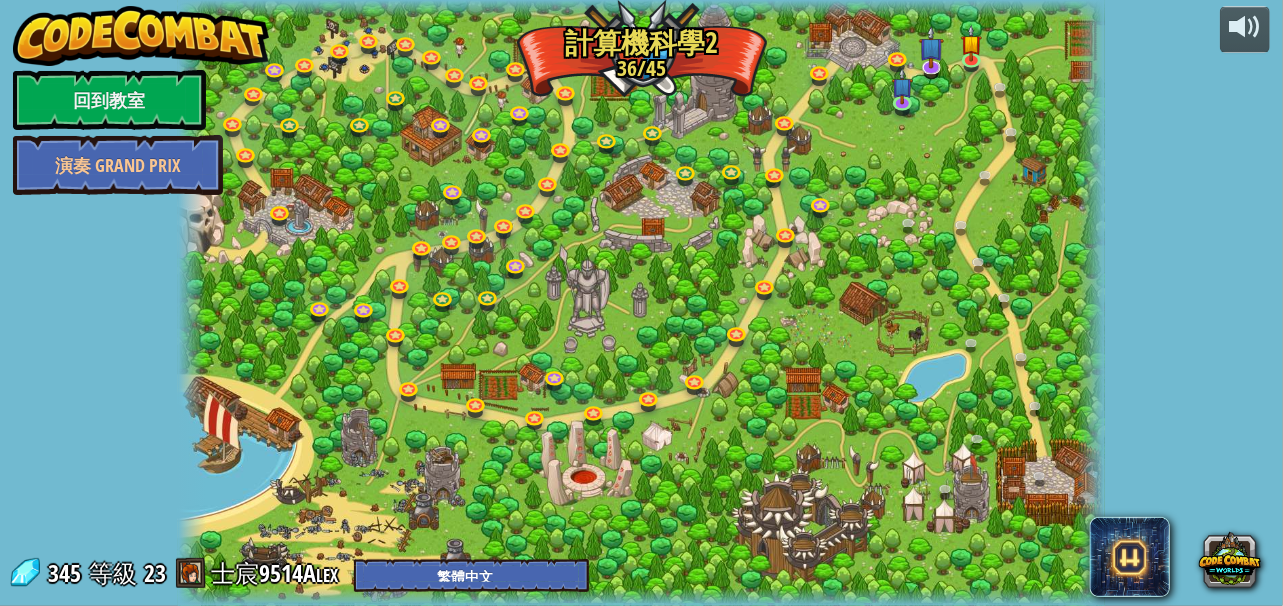 click at bounding box center [641, 303] 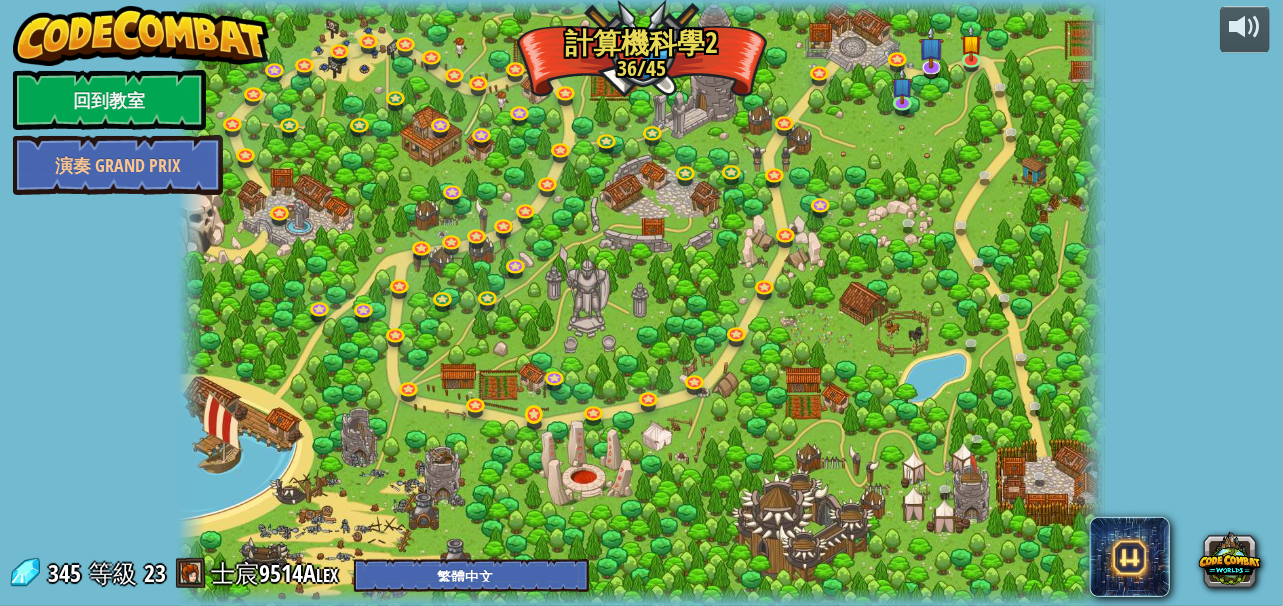 drag, startPoint x: 524, startPoint y: 405, endPoint x: 526, endPoint y: 422, distance: 17.117243 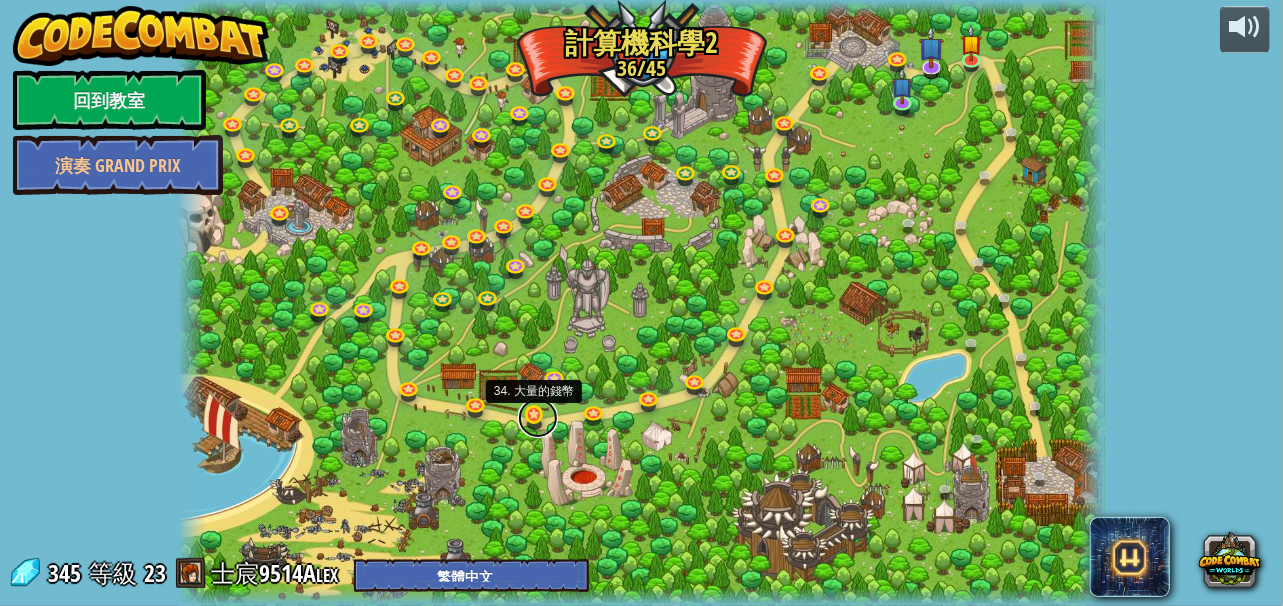 click at bounding box center [538, 418] 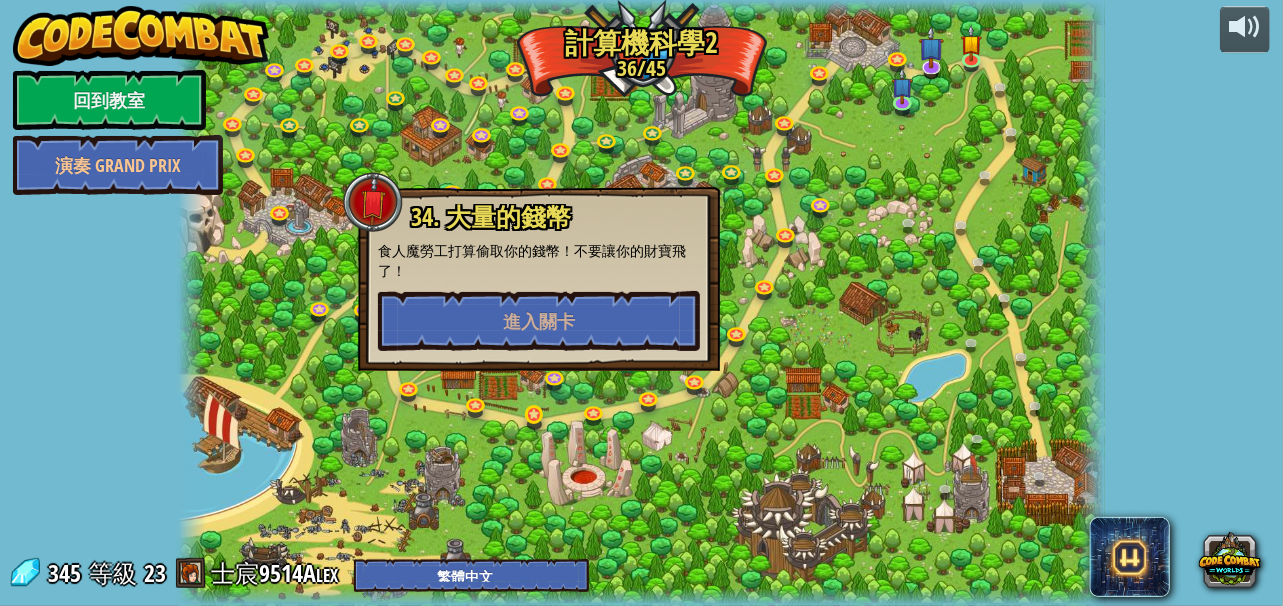 click at bounding box center [641, 303] 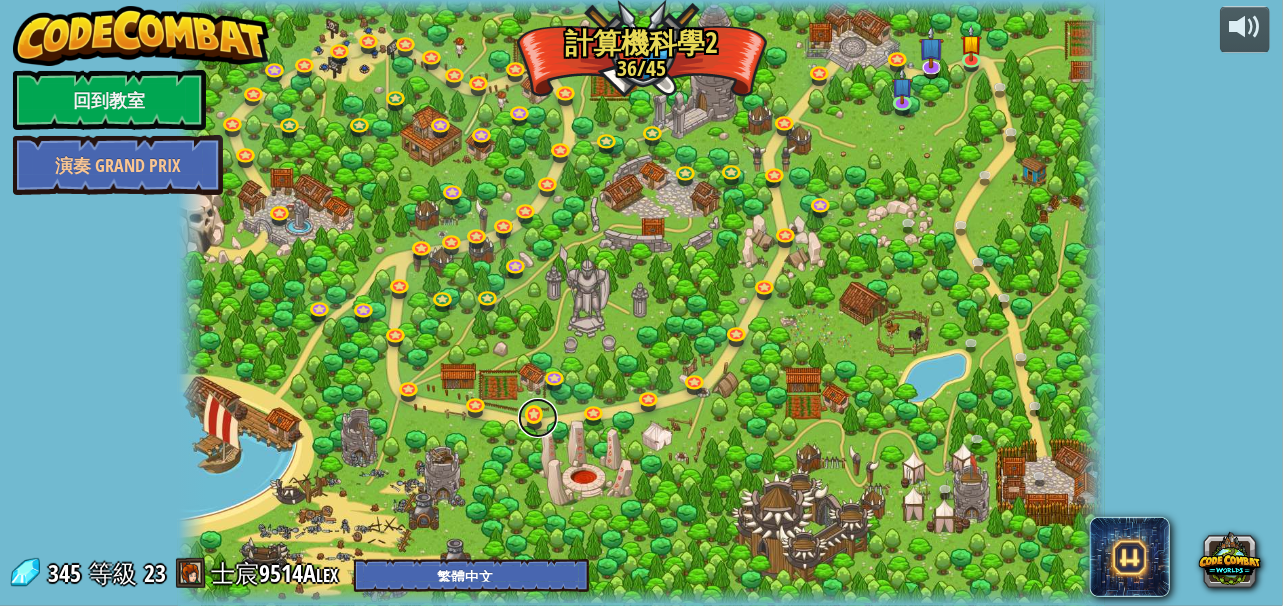 click at bounding box center [538, 418] 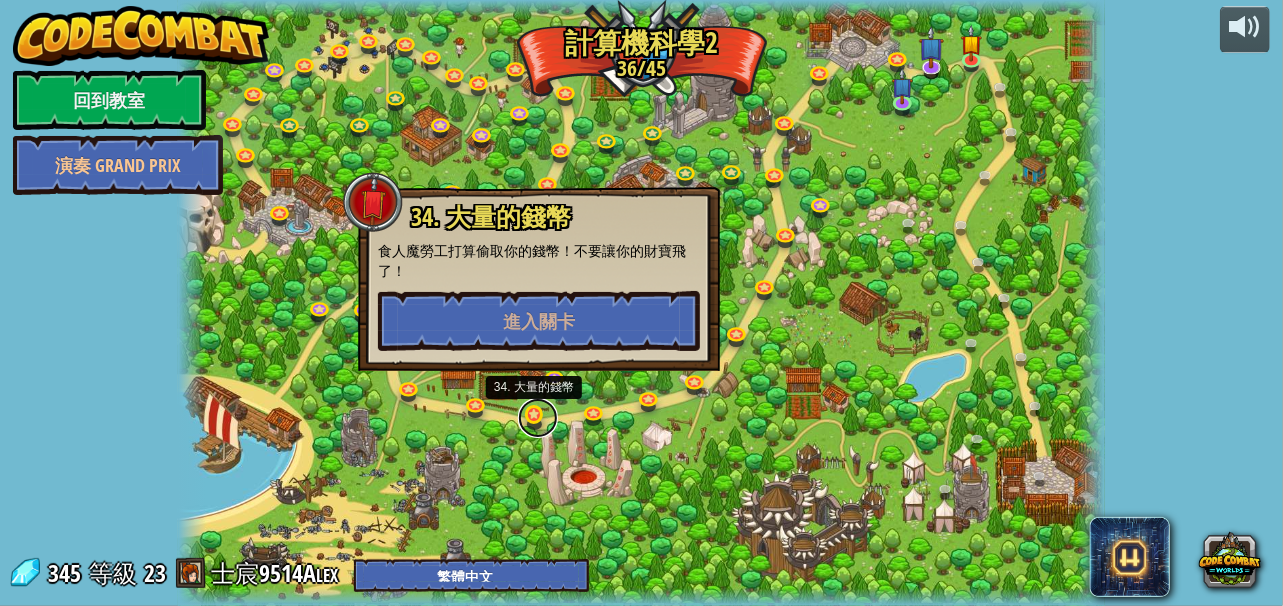 click at bounding box center (538, 418) 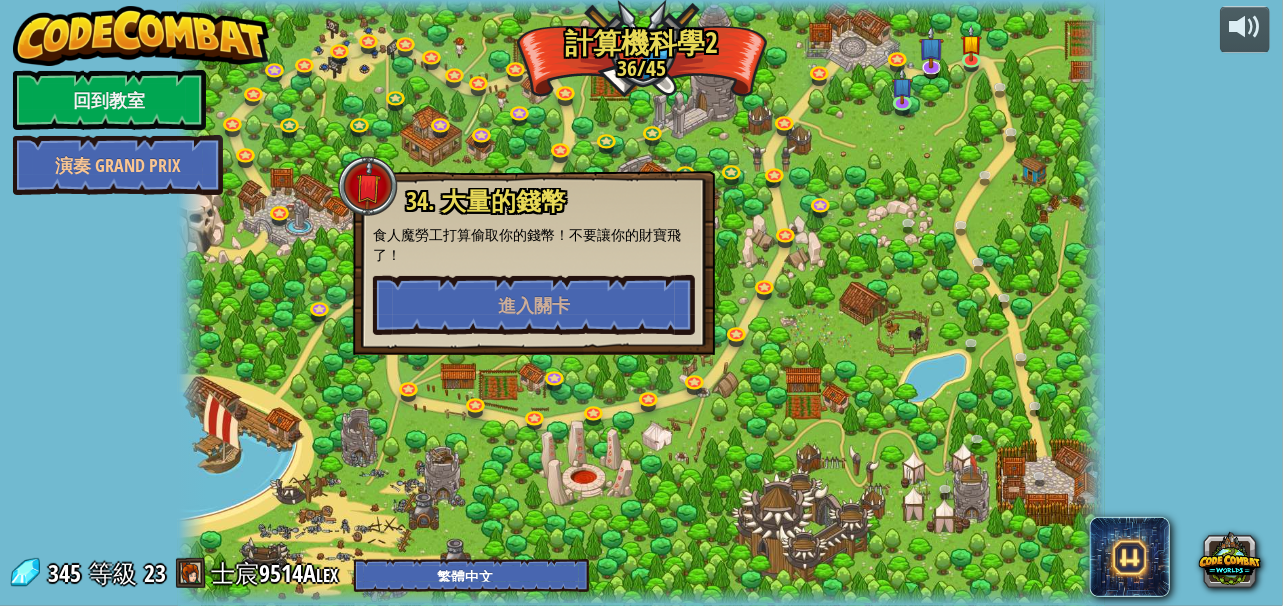 click at bounding box center [641, 303] 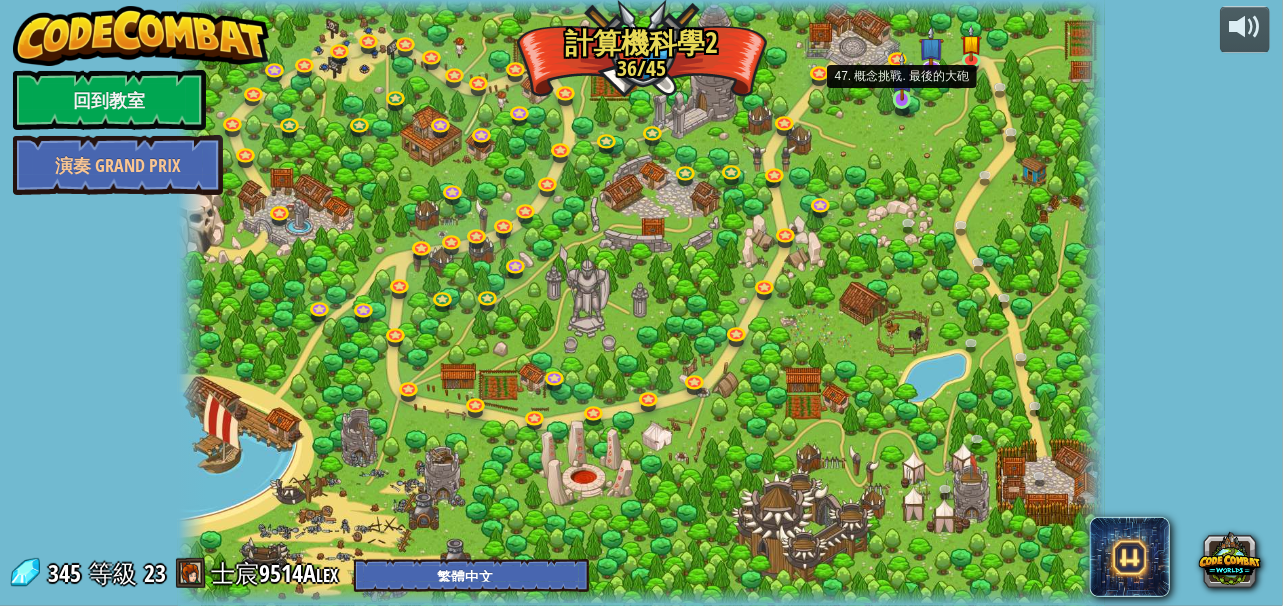 click at bounding box center [902, 76] 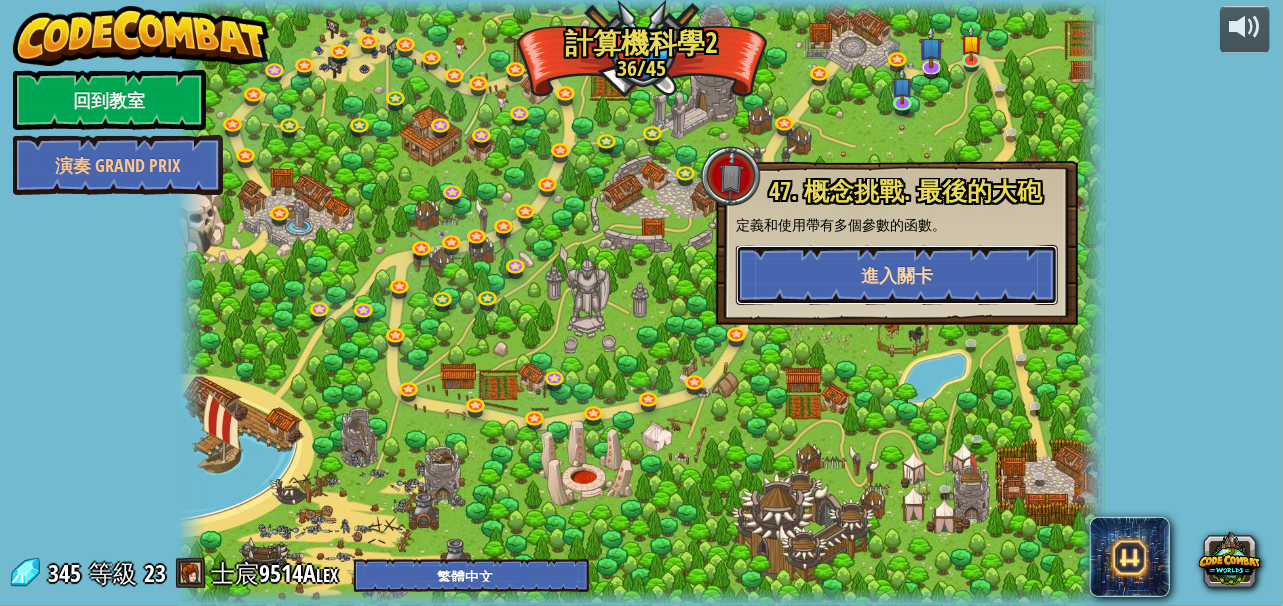 click on "進入關卡" at bounding box center [897, 275] 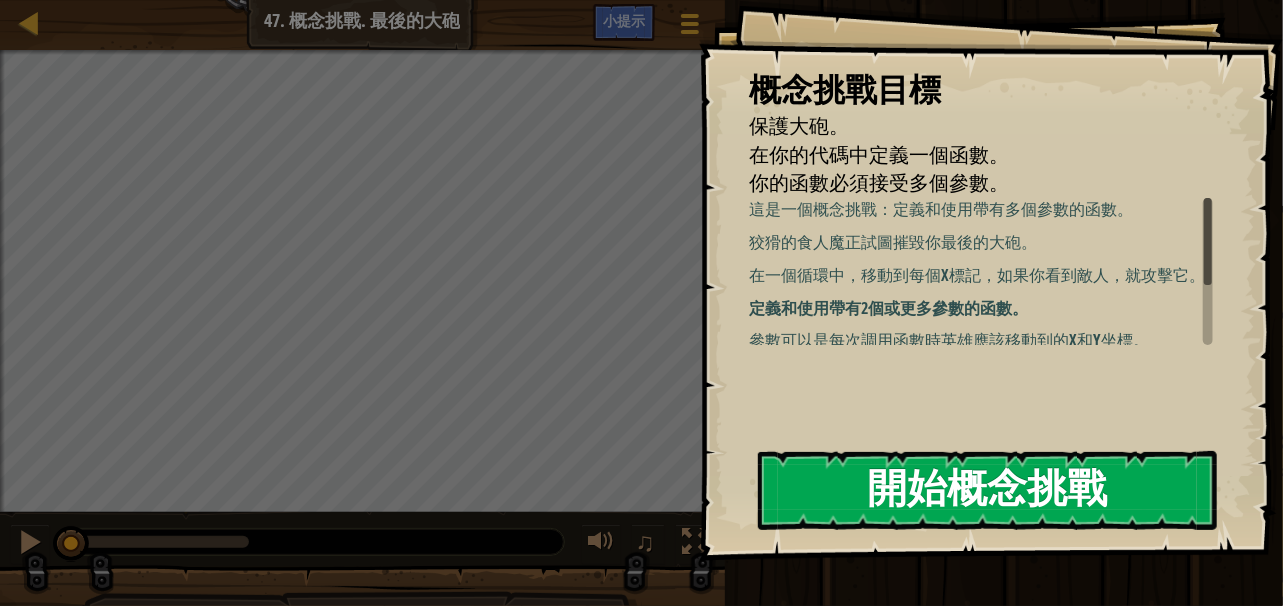 click on "開始概念挑戰" at bounding box center [987, 490] 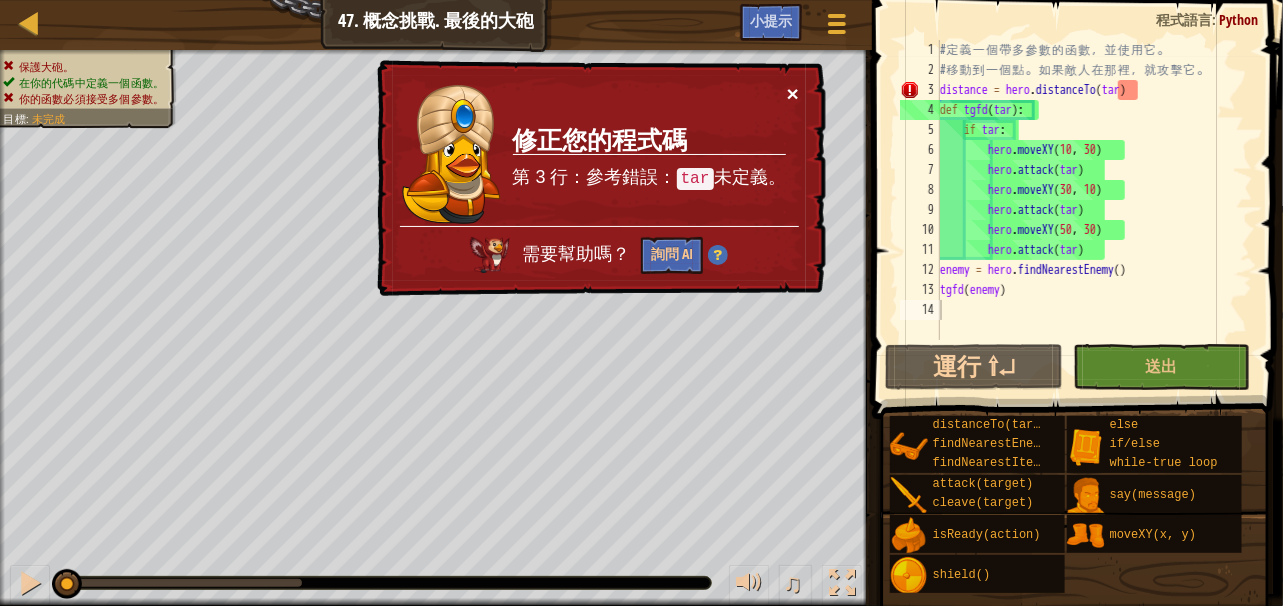 click on "×" at bounding box center [793, 93] 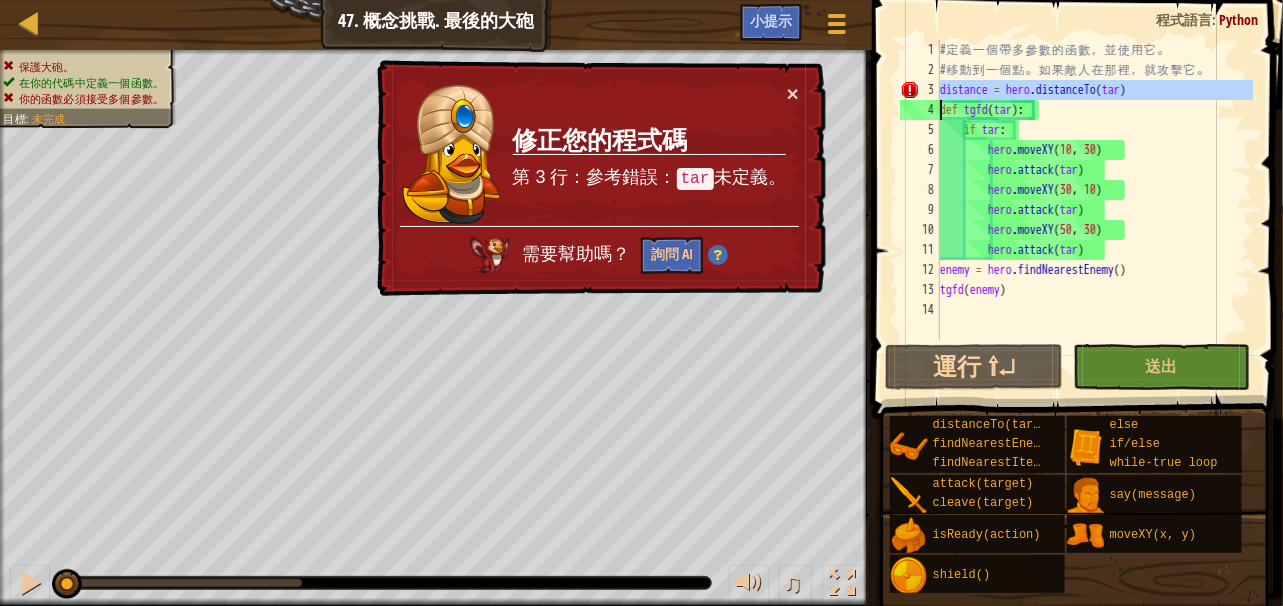 drag, startPoint x: 937, startPoint y: 84, endPoint x: 1154, endPoint y: 96, distance: 217.33154 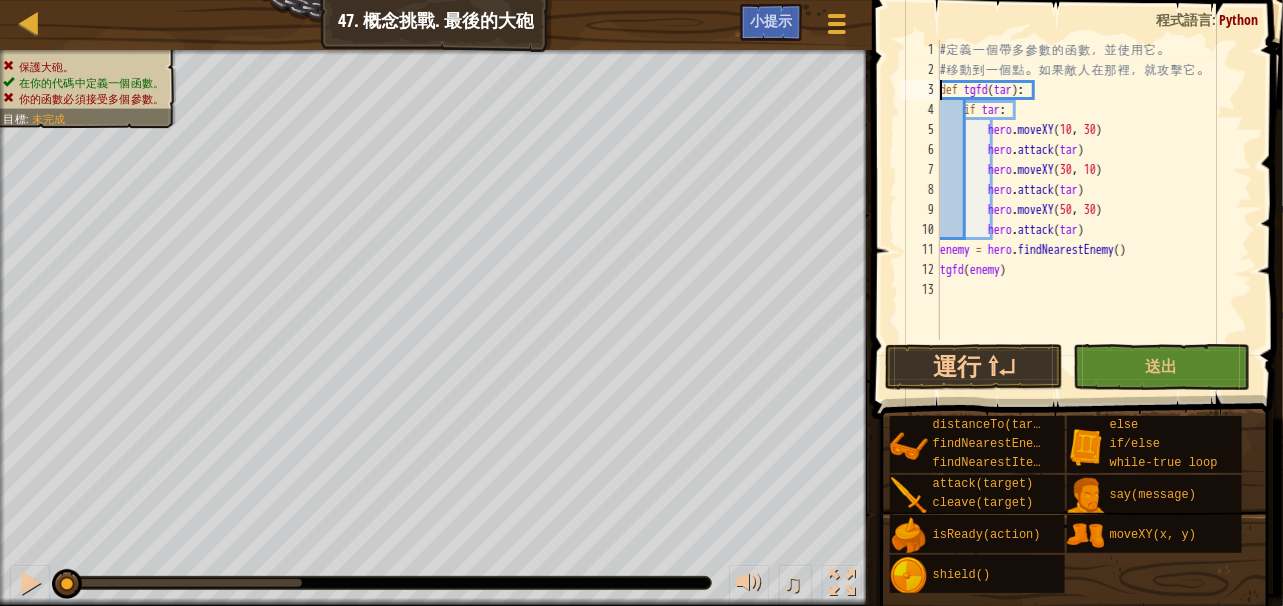 click on "#  定 義 一 個 帶 多 參 數 的 函 數 ， 並 使 用 它 。 #  移 動 到 一 個 點 。 如 果 敵 人 在 那 裡 ， 就 攻 擊 它 。 def   tgfd ( tar ) :      if   tar :          hero . moveXY ( 10 ,   30 )          hero . attack ( tar )          hero . moveXY ( 30 ,   10 )          hero . attack ( tar )          hero . moveXY ( 50 ,   30 )          hero . attack ( tar ) enemy   =   hero . findNearestEnemy ( ) tgfd ( enemy )" at bounding box center (1094, 210) 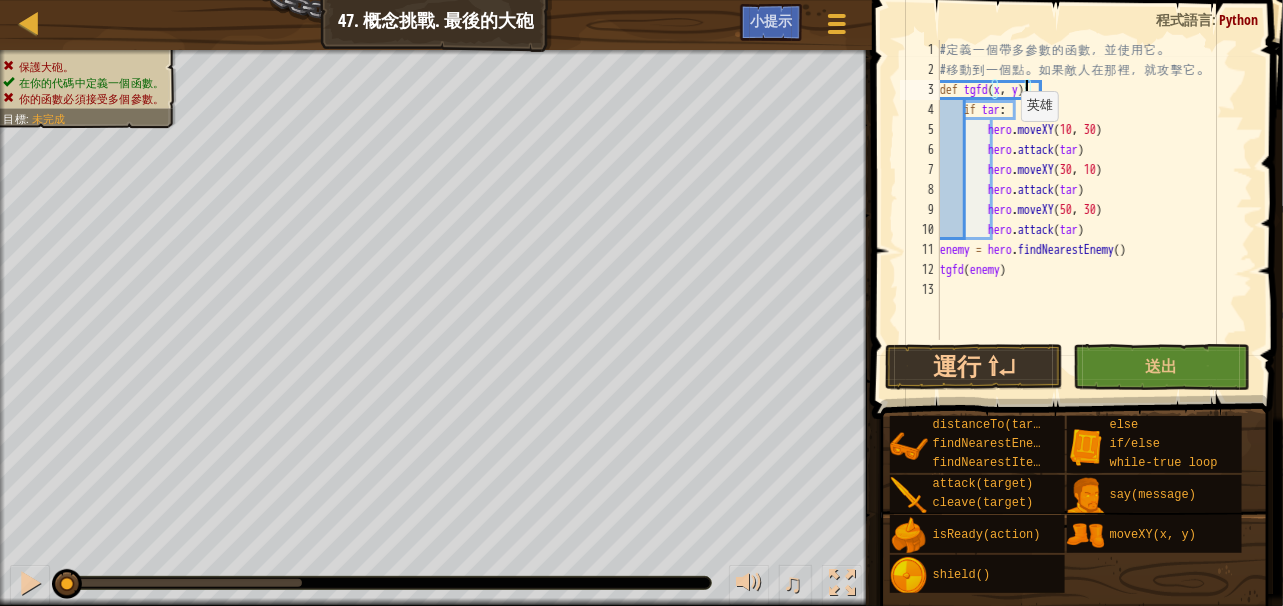 scroll, scrollTop: 9, scrollLeft: 6, axis: both 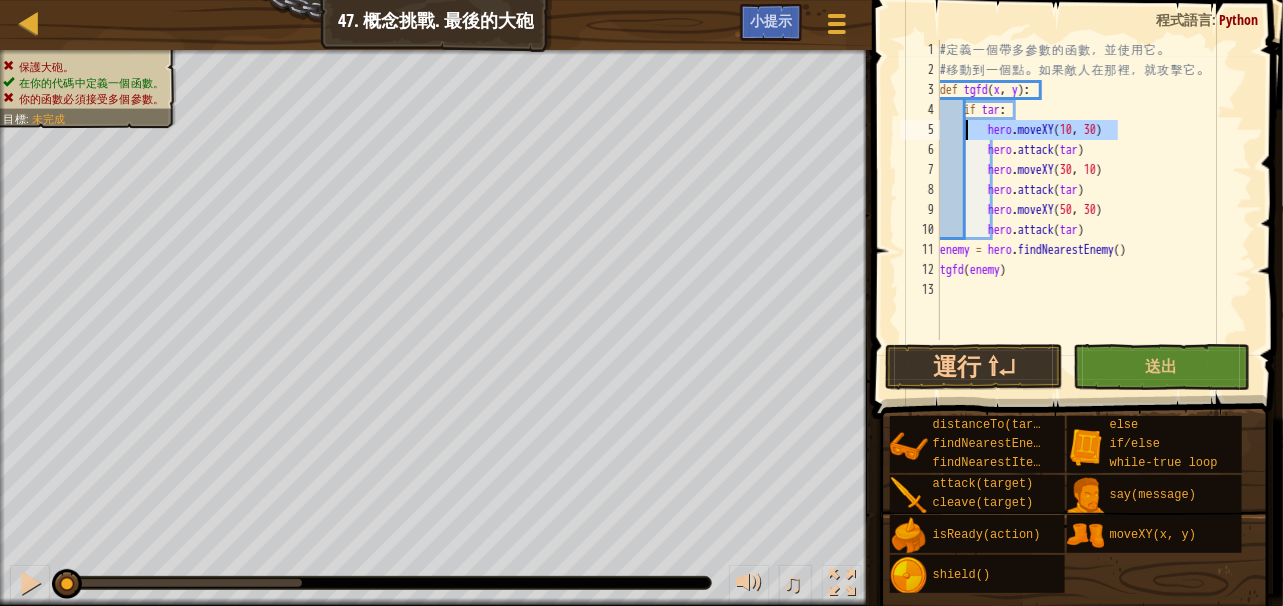 drag, startPoint x: 1124, startPoint y: 135, endPoint x: 968, endPoint y: 131, distance: 156.05127 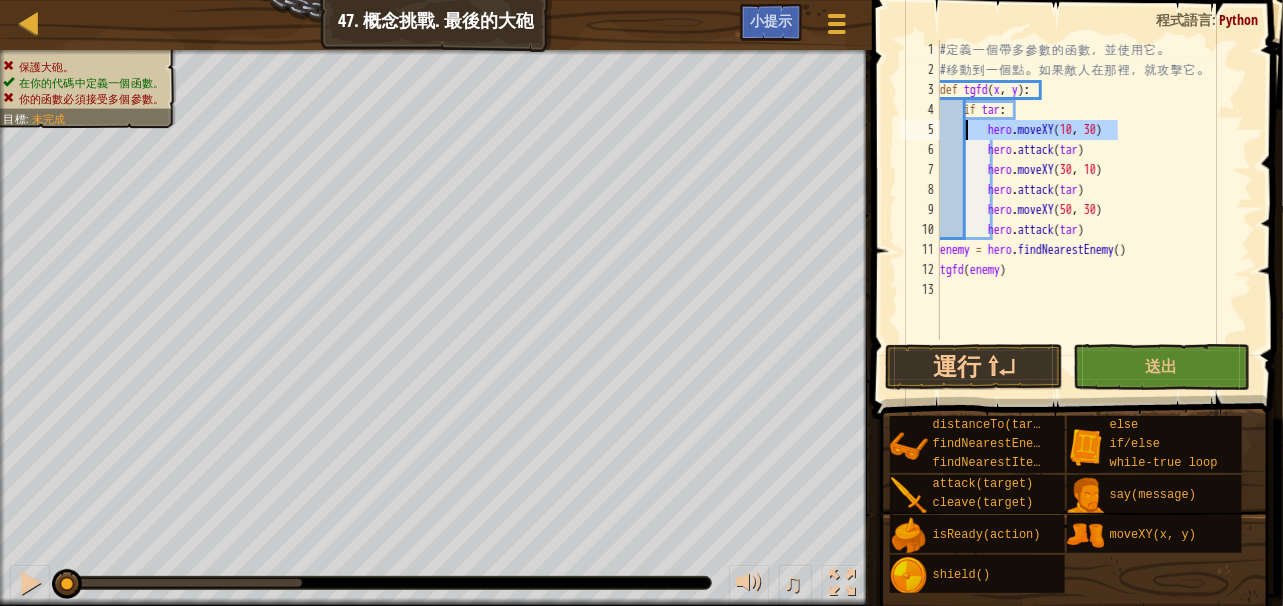 click on "#  定 義 一 個 帶 多 參 數 的 函 數 ， 並 使 用 它 。 #  移 動 到 一 個 點 。 如 果 敵 人 在 那 裡 ， 就 攻 擊 它 。 def   tgfd ( x ,   y ) :      if   tar :          hero . moveXY ( 10 ,   30 )          hero . attack ( tar )          hero . moveXY ( 30 ,   10 )          hero . attack ( tar )          hero . moveXY ( 50 ,   30 )          hero . attack ( tar ) enemy   =   hero . findNearestEnemy ( ) tgfd ( enemy )" at bounding box center (1094, 210) 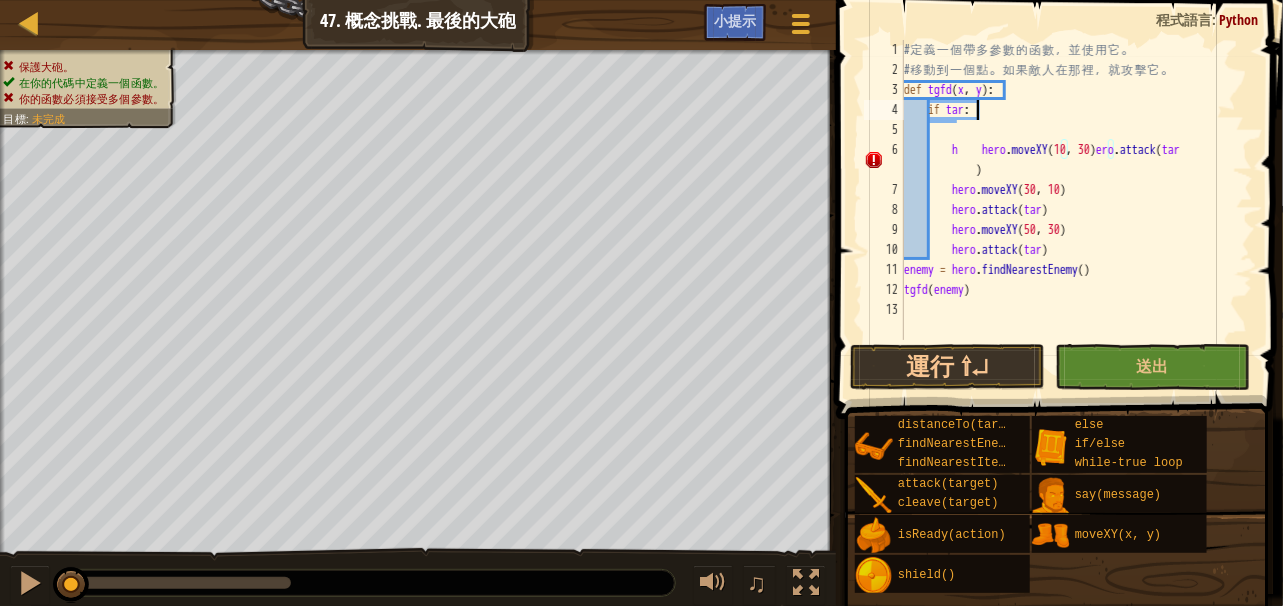 click on "#  定 義 一 個 帶 多 參 數 的 函 數 ， 並 使 用 它 。 #  移 動 到 一 個 點 。 如 果 敵 人 在 那 裡 ， 就 攻 擊 它 。 def   tgfd ( x ,   y ) :      if   tar :               h      hero . moveXY ( 10 ,   30 ) ero . attack ( tar              )          hero . moveXY ( 30 ,   10 )          hero . attack ( tar )          hero . moveXY ( 50 ,   30 )          hero . attack ( tar ) enemy   =   hero . findNearestEnemy ( ) tgfd ( enemy )" at bounding box center [1076, 210] 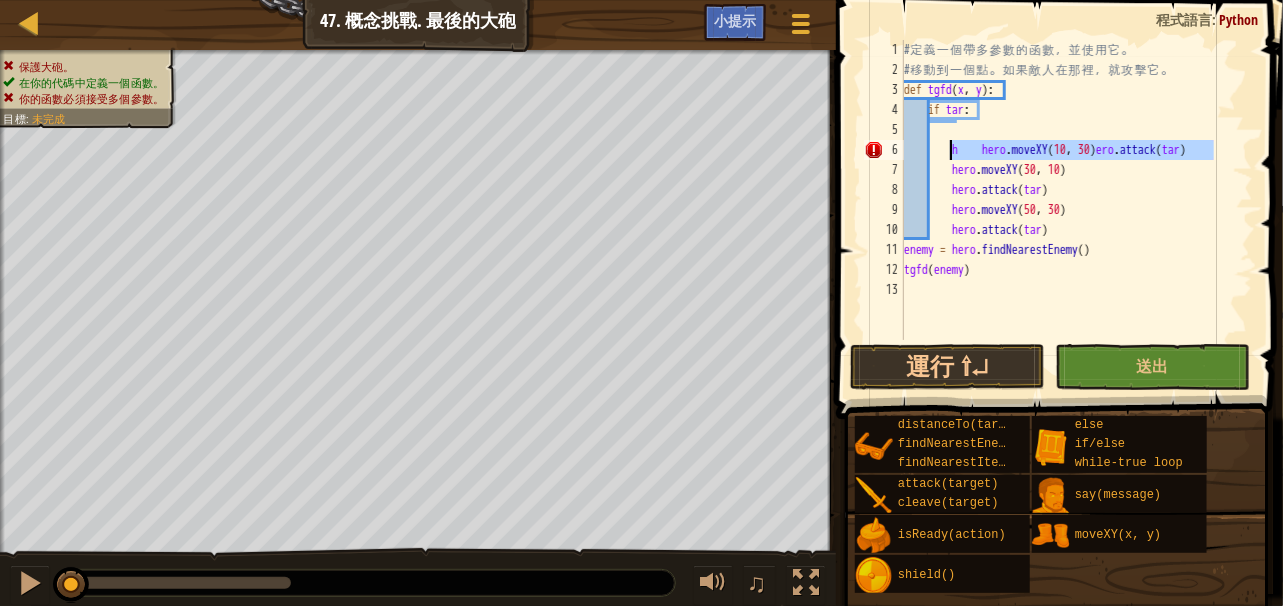 drag, startPoint x: 1214, startPoint y: 149, endPoint x: 954, endPoint y: 155, distance: 260.0692 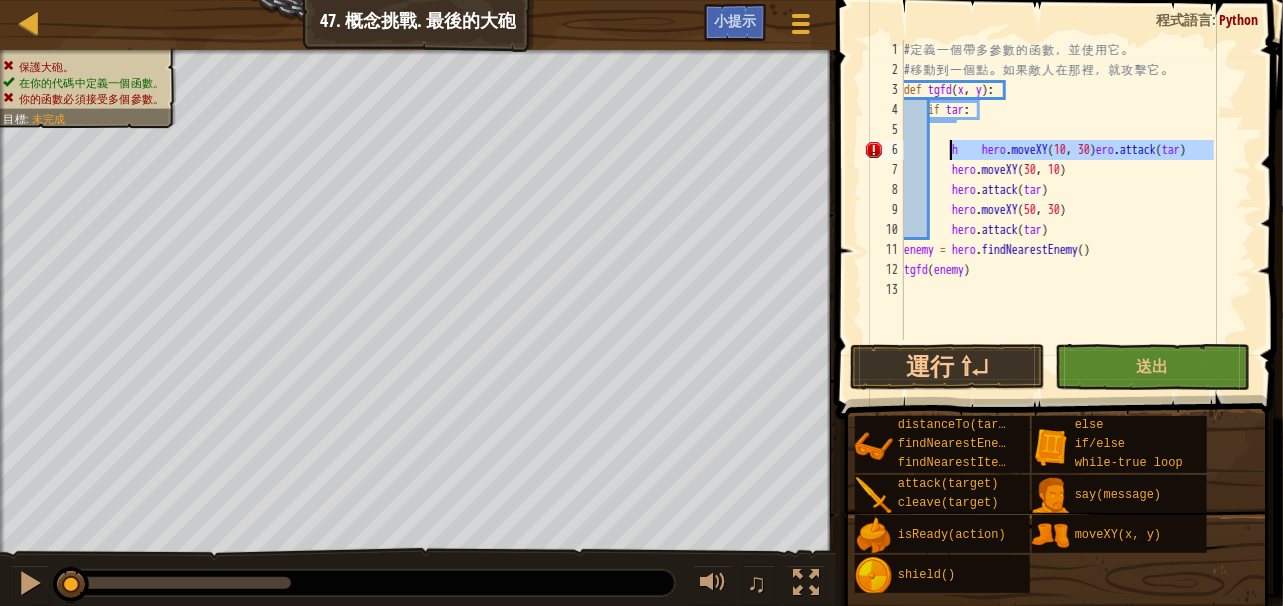 click on "#  定 義 一 個 帶 多 參 數 的 函 數 ， 並 使 用 它 。 #  移 動 到 一 個 點 。 如 果 敵 人 在 那 裡 ， 就 攻 擊 它 。 def   tgfd ( x ,   y ) :      if   tar :               h      hero . moveXY ( 10 ,   30 ) ero . attack ( tar )          hero . moveXY ( 30 ,   10 )          hero . attack ( tar )          hero . moveXY ( 50 ,   30 )          hero . attack ( tar ) enemy   =   hero . findNearestEnemy ( ) tgfd ( enemy )" at bounding box center (1076, 210) 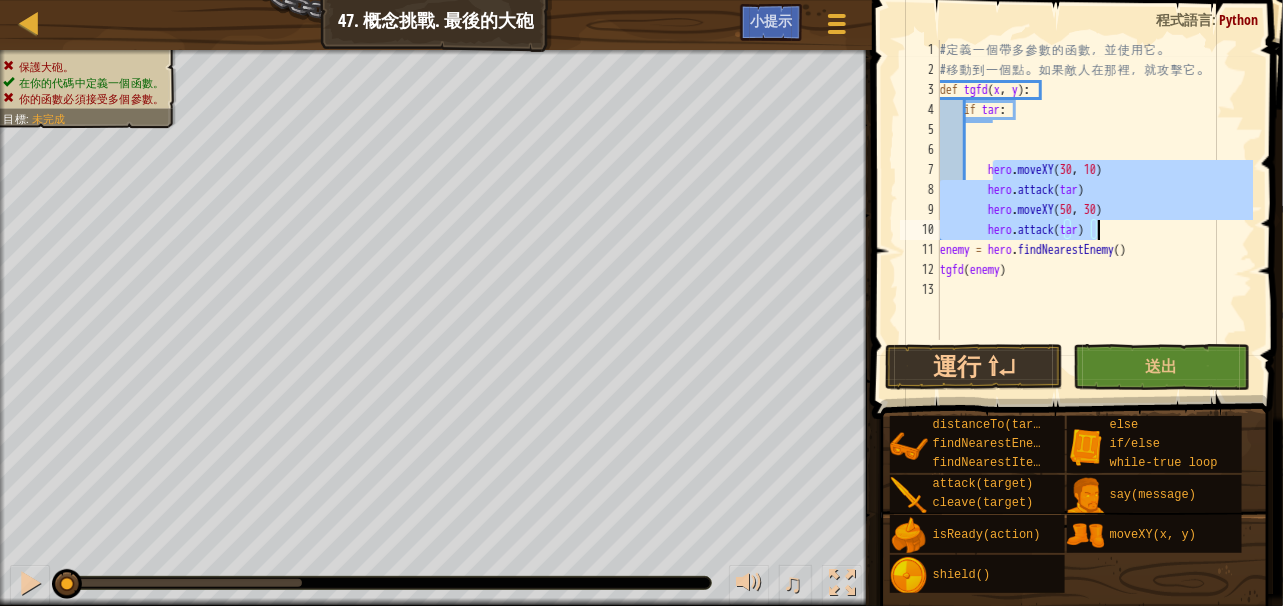 drag, startPoint x: 992, startPoint y: 171, endPoint x: 1119, endPoint y: 234, distance: 141.76741 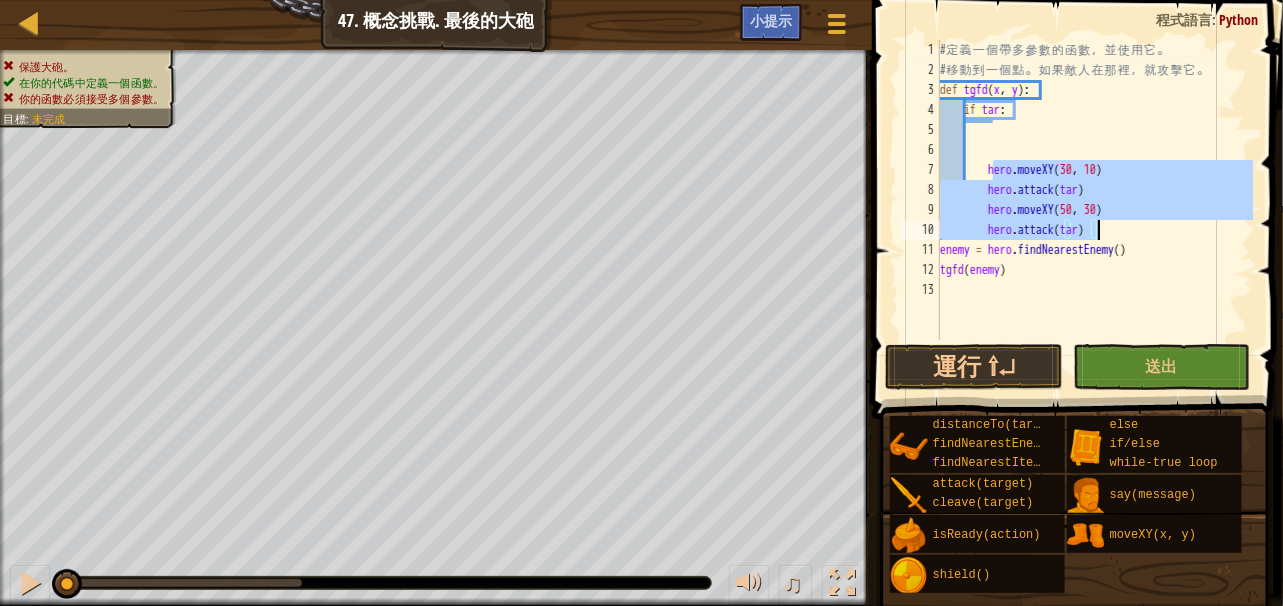 click on "#  定 義 一 個 帶 多 參 數 的 函 數 ， 並 使 用 它 。 #  移 動 到 一 個 點 。 如 果 敵 人 在 那 裡 ， 就 攻 擊 它 。 def   tgfd ( x ,   y ) :      if   tar :                       hero . moveXY ( 30 ,   10 )          hero . attack ( tar )          hero . moveXY ( 50 ,   30 )          hero . attack ( tar ) enemy   =   hero . findNearestEnemy ( ) tgfd ( enemy )" at bounding box center [1094, 210] 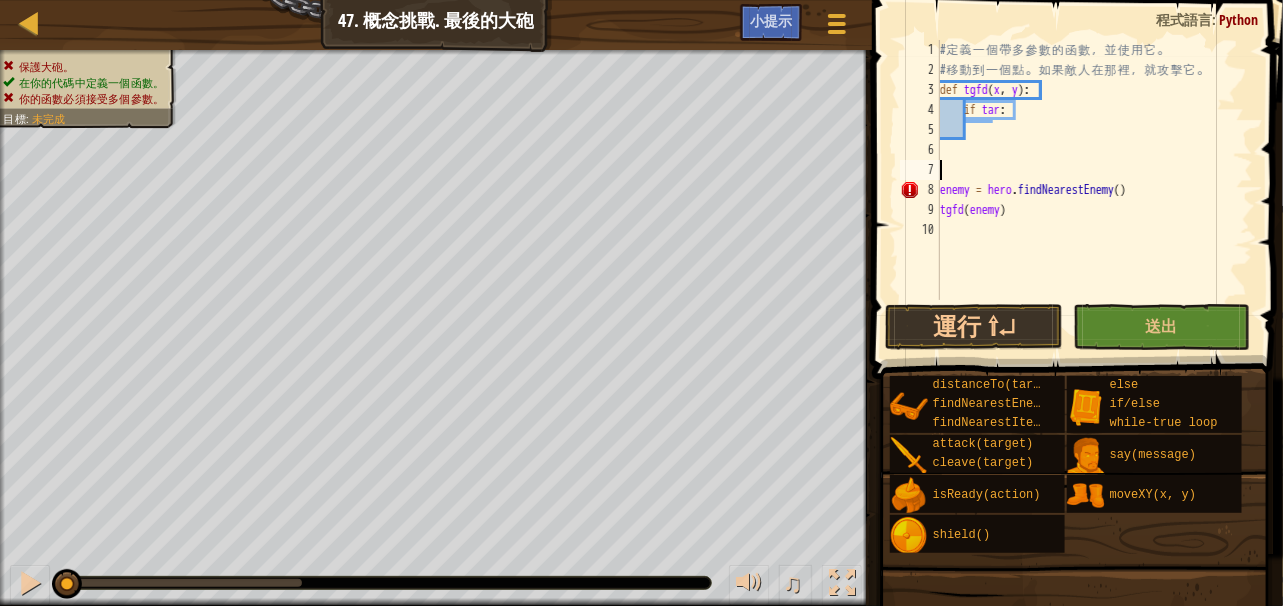 scroll, scrollTop: 9, scrollLeft: 0, axis: vertical 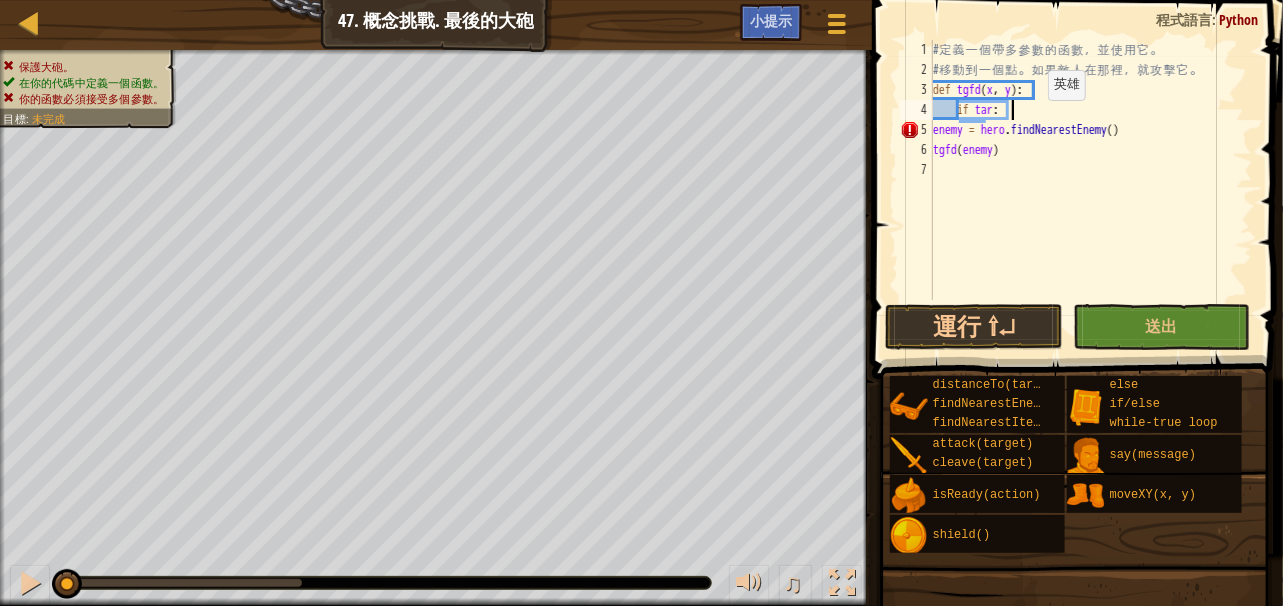 type on "if tar:" 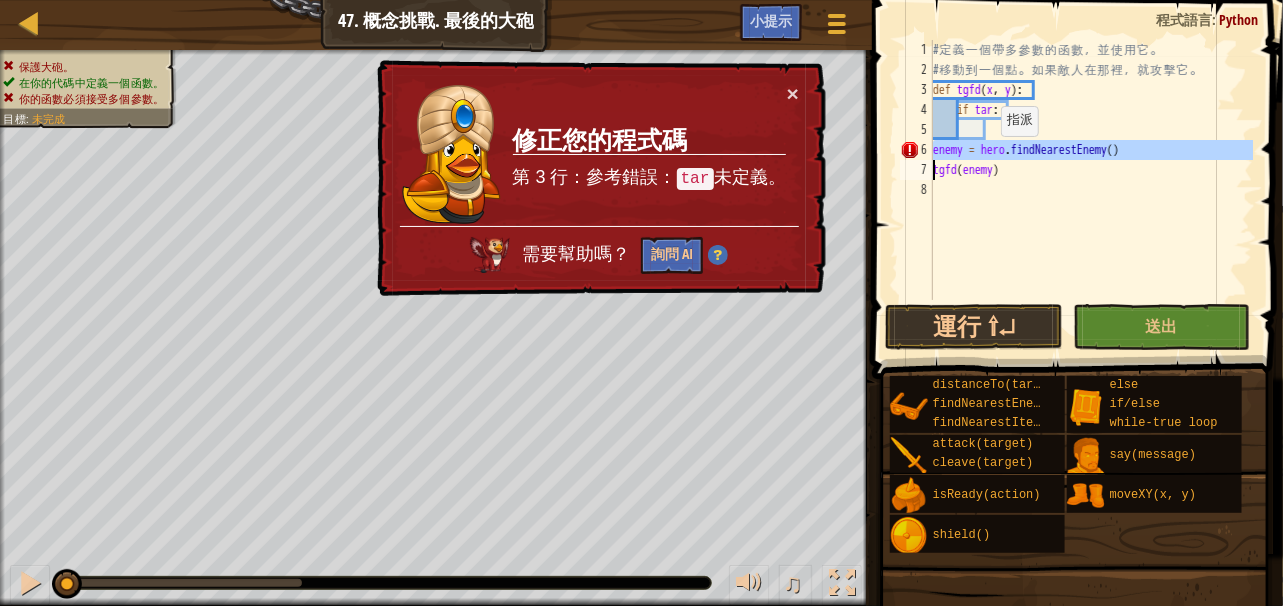 drag, startPoint x: 933, startPoint y: 148, endPoint x: 984, endPoint y: 156, distance: 51.62364 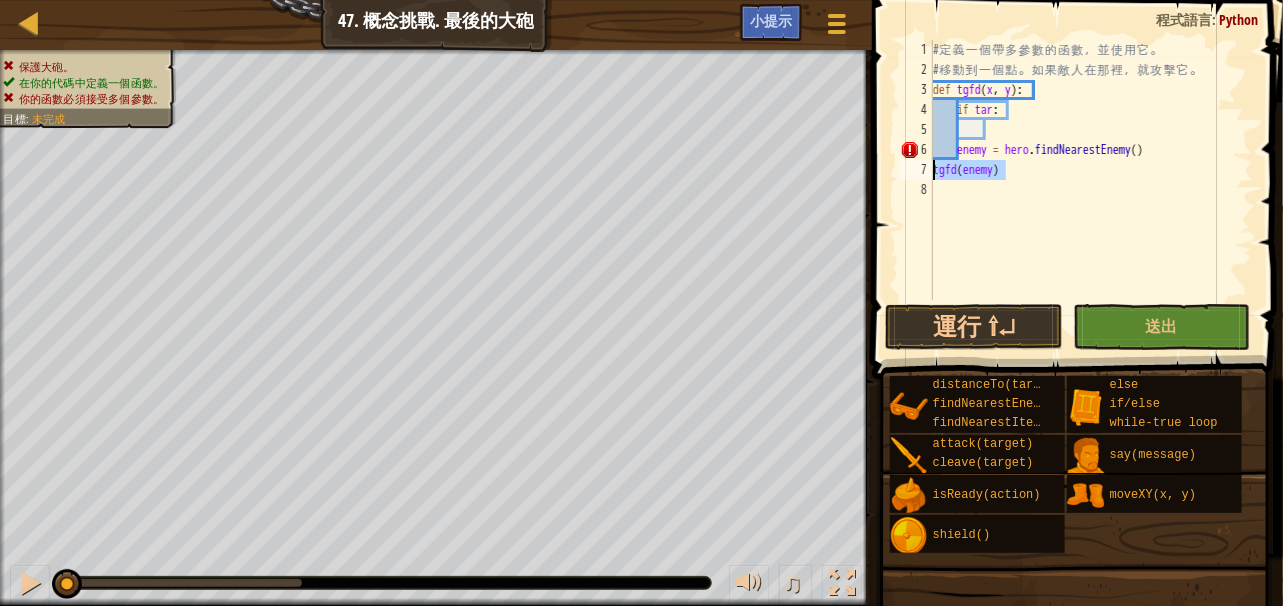drag, startPoint x: 1006, startPoint y: 173, endPoint x: 936, endPoint y: 171, distance: 70.028564 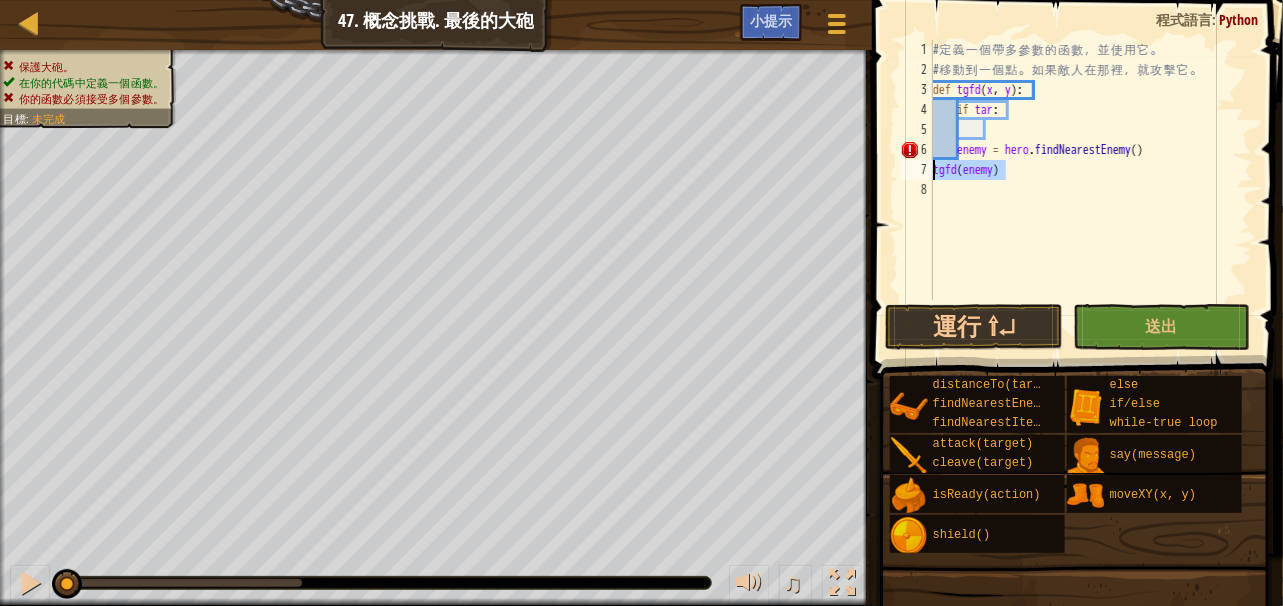 click on "#  定 義 一 個 帶 多 參 數 的 函 數 ， 並 使 用 它 。 #  移 動 到 一 個 點 。 如 果 敵 人 在 那 裡 ， 就 攻 擊 它 。 def   tgfd ( x ,   y ) :      if   tar :               enemy   =   hero . findNearestEnemy ( ) tgfd ( enemy )" at bounding box center (1091, 190) 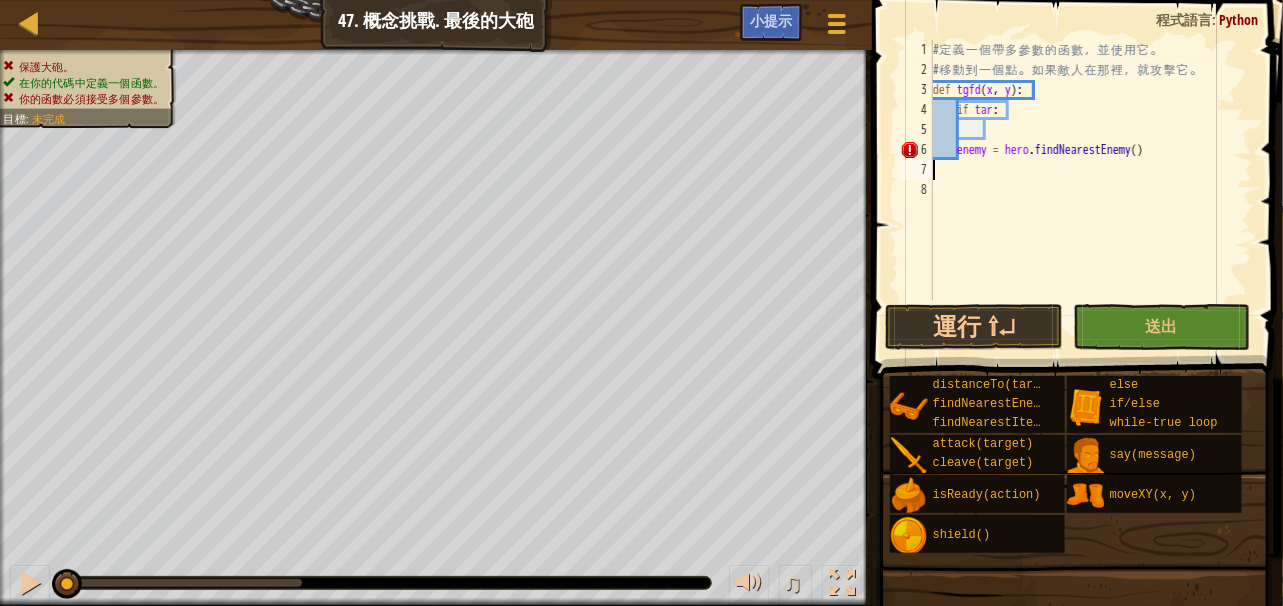 click on "#  定 義 一 個 帶 多 參 數 的 函 數 ， 並 使 用 它 。 #  移 動 到 一 個 點 。 如 果 敵 人 在 那 裡 ， 就 攻 擊 它 。 def   tgfd ( x ,   y ) :      if   tar :               enemy   =   hero . findNearestEnemy ( )" at bounding box center [1091, 190] 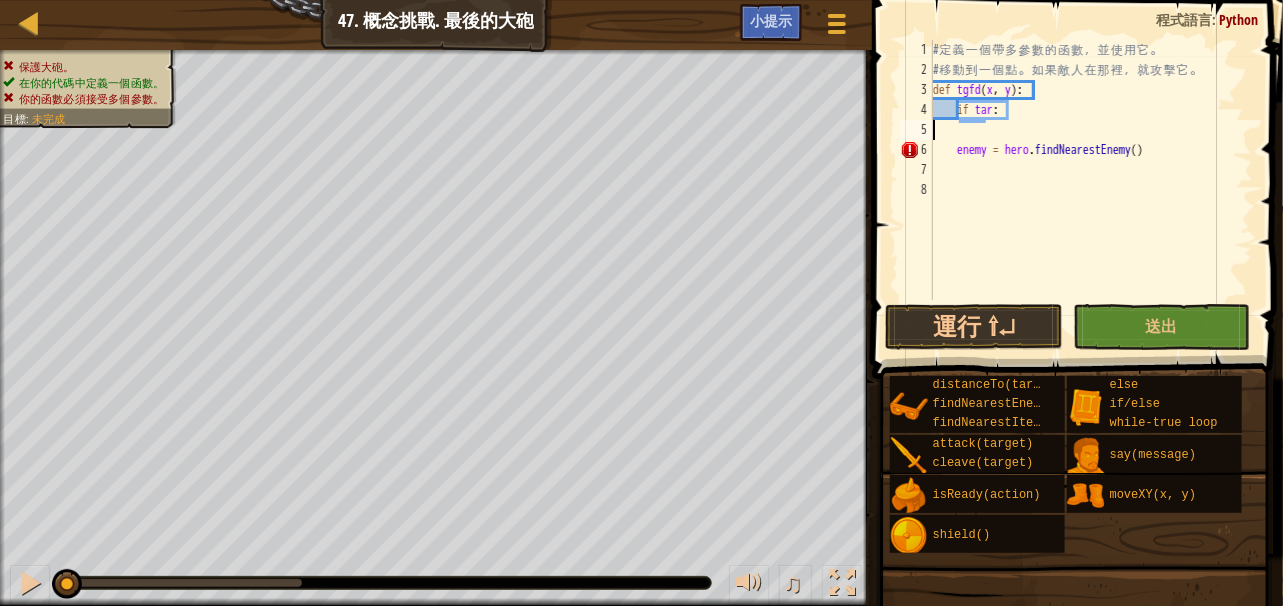 click on "#  定 義 一 個 帶 多 參 數 的 函 數 ， 並 使 用 它 。 #  移 動 到 一 個 點 。 如 果 敵 人 在 那 裡 ， 就 攻 擊 它 。 def   tgfd ( x ,   y ) :      if   tar :      enemy   =   hero . findNearestEnemy ( )" at bounding box center (1091, 190) 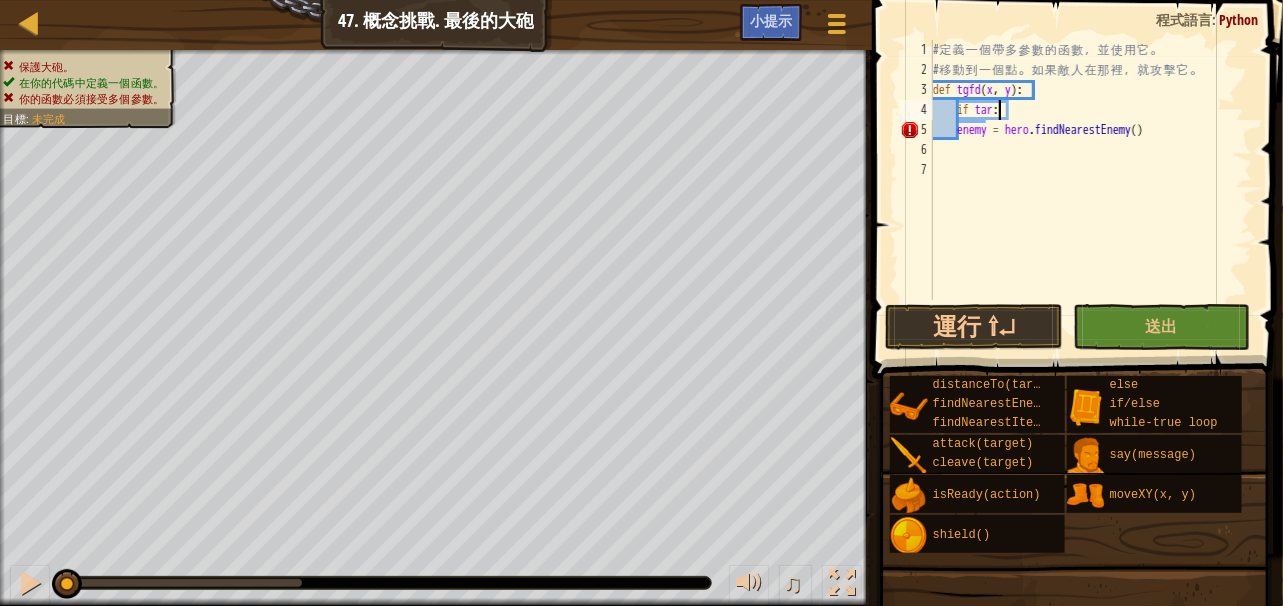 click on "#  定 義 一 個 帶 多 參 數 的 函 數 ， 並 使 用 它 。 #  移 動 到 一 個 點 。 如 果 敵 人 在 那 裡 ， 就 攻 擊 它 。 def   tgfd ( x ,   y ) :      if   tar :      enemy   =   hero . findNearestEnemy ( )" at bounding box center [1091, 190] 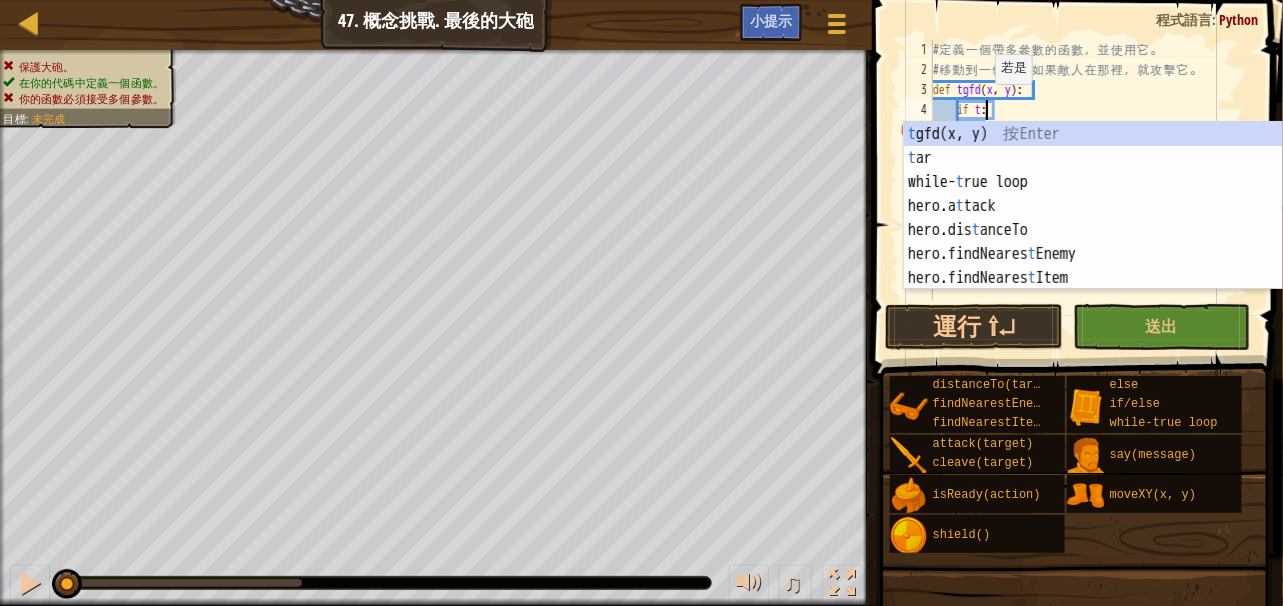 type on "if :" 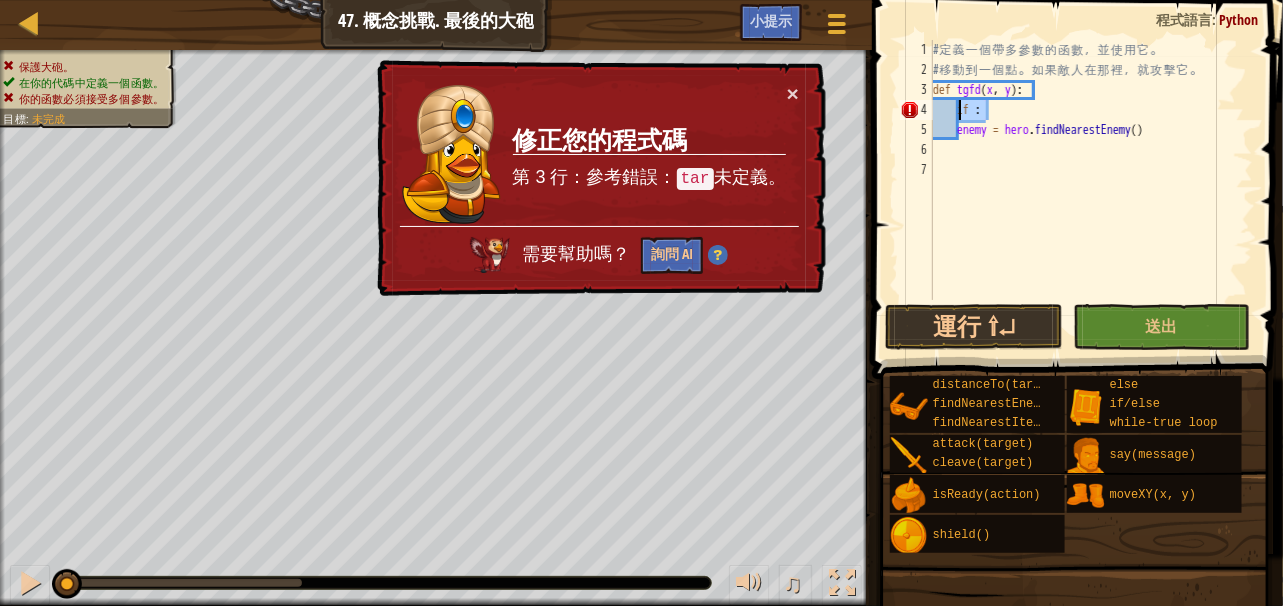 drag, startPoint x: 1000, startPoint y: 109, endPoint x: 958, endPoint y: 118, distance: 42.953465 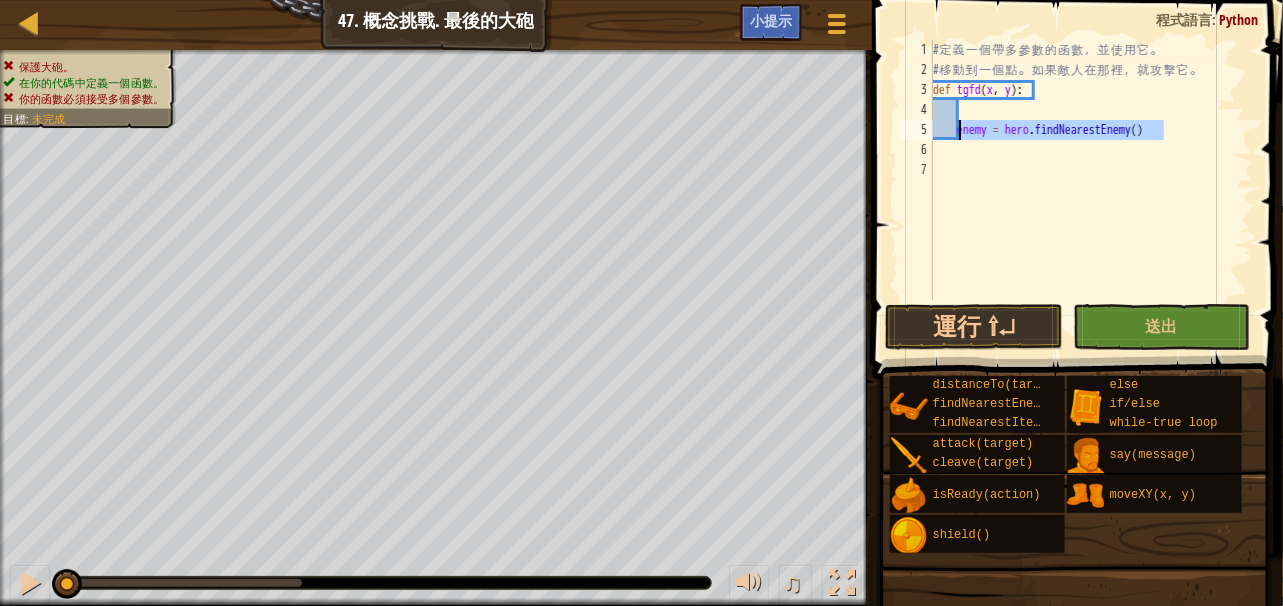 drag, startPoint x: 1169, startPoint y: 127, endPoint x: 962, endPoint y: 138, distance: 207.29207 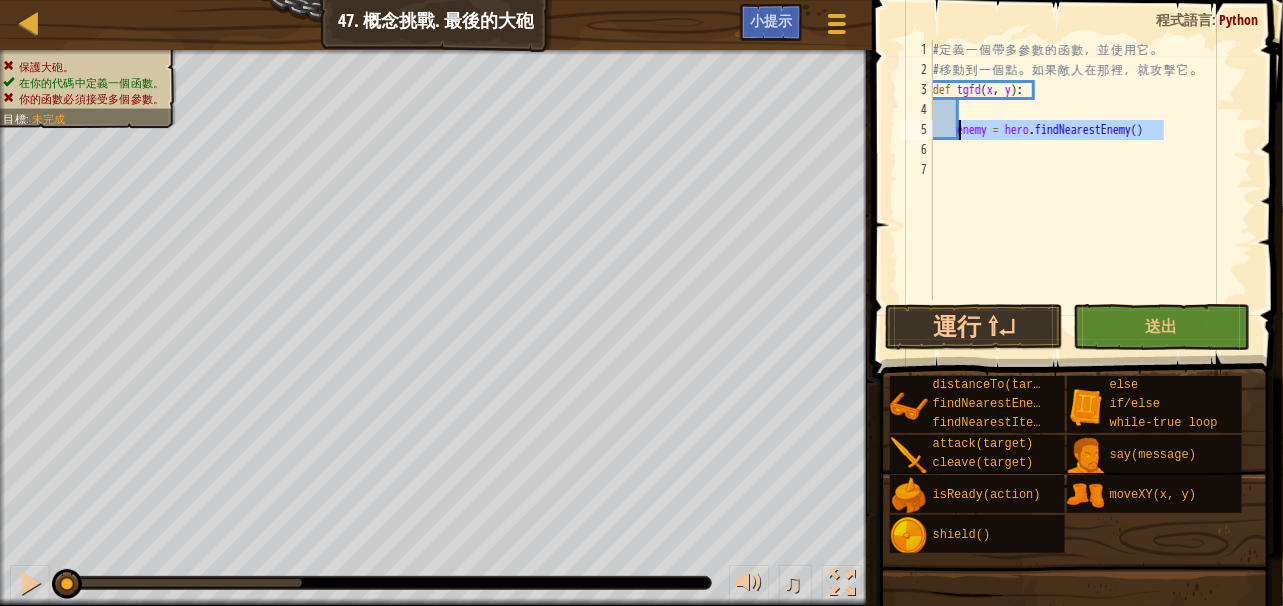 click on "#  定 義 一 個 帶 多 參 數 的 函 數 ， 並 使 用 它 。 #  移 動 到 一 個 點 。 如 果 敵 人 在 那 裡 ， 就 攻 擊 它 。 def   tgfd ( x ,   y ) :           enemy   =   hero . findNearestEnemy ( )" at bounding box center (1091, 190) 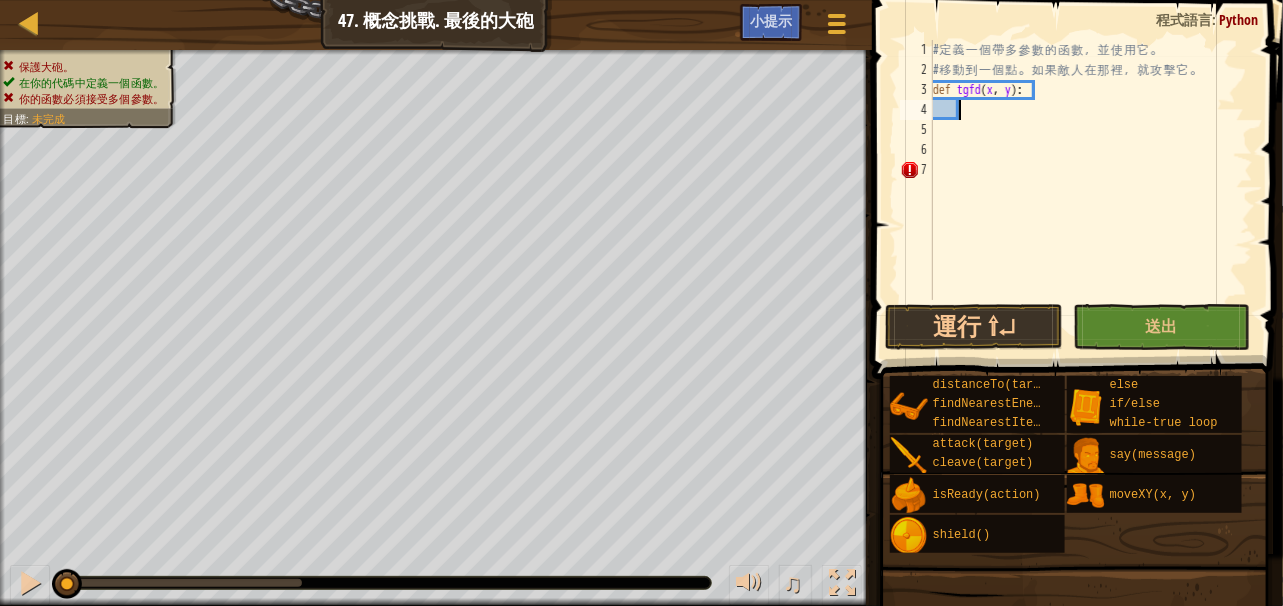 click on "#  定 義 一 個 帶 多 參 數 的 函 數 ， 並 使 用 它 。 #  移 動 到 一 個 點 。 如 果 敵 人 在 那 裡 ， 就 攻 擊 它 。 def   tgfd ( x ,   y ) :" at bounding box center (1091, 190) 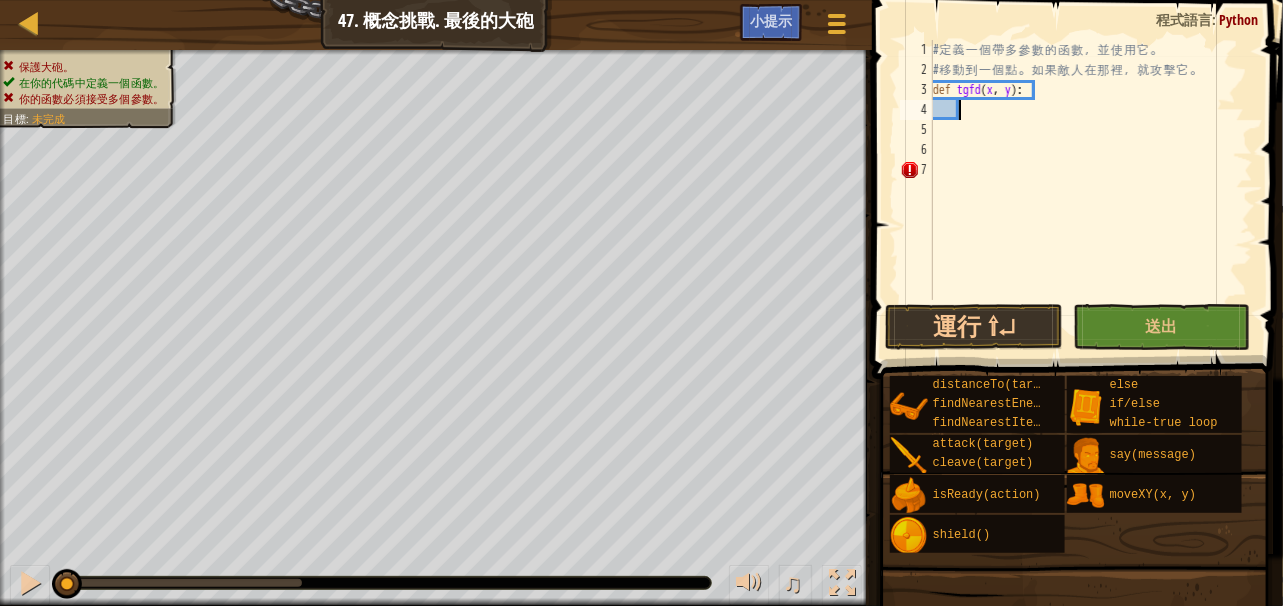 scroll, scrollTop: 9, scrollLeft: 1, axis: both 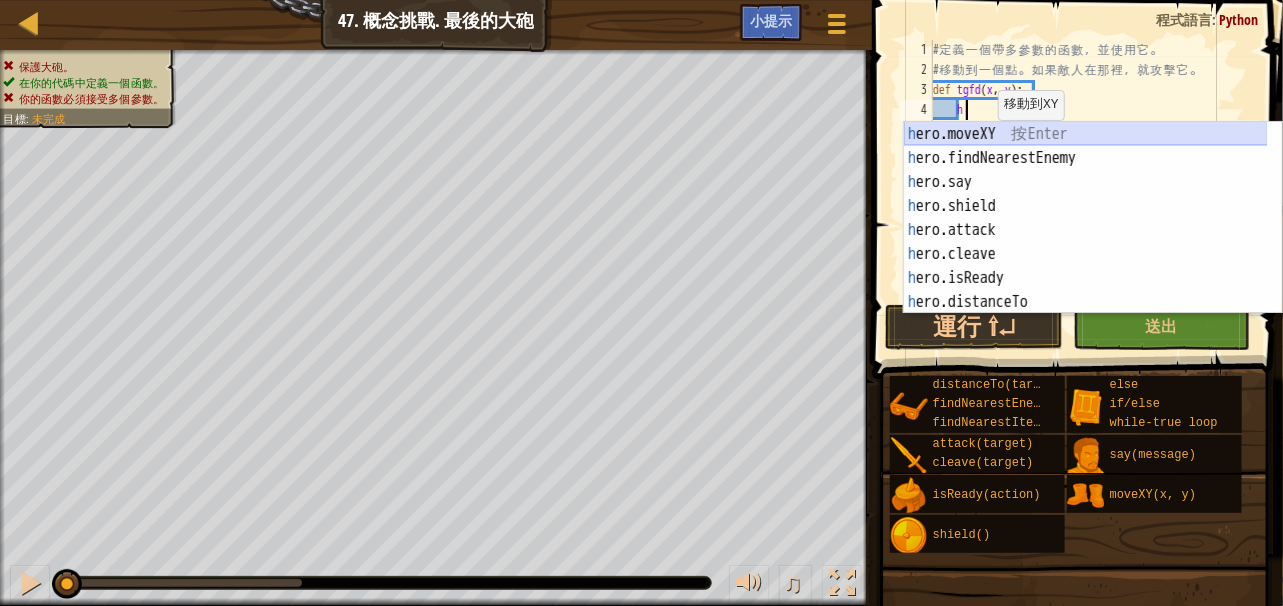 click on "h ero.moveXY 按 Enter h ero.findNearestEnemy 按 Enter h ero.say 按 Enter h ero.shield 按 Enter h ero.attack 按 Enter h ero.cleave 按 Enter h ero.isReady 按 Enter h ero.distanceTo 按 Enter h ero.findNearestItem 按 Enter" at bounding box center [1086, 242] 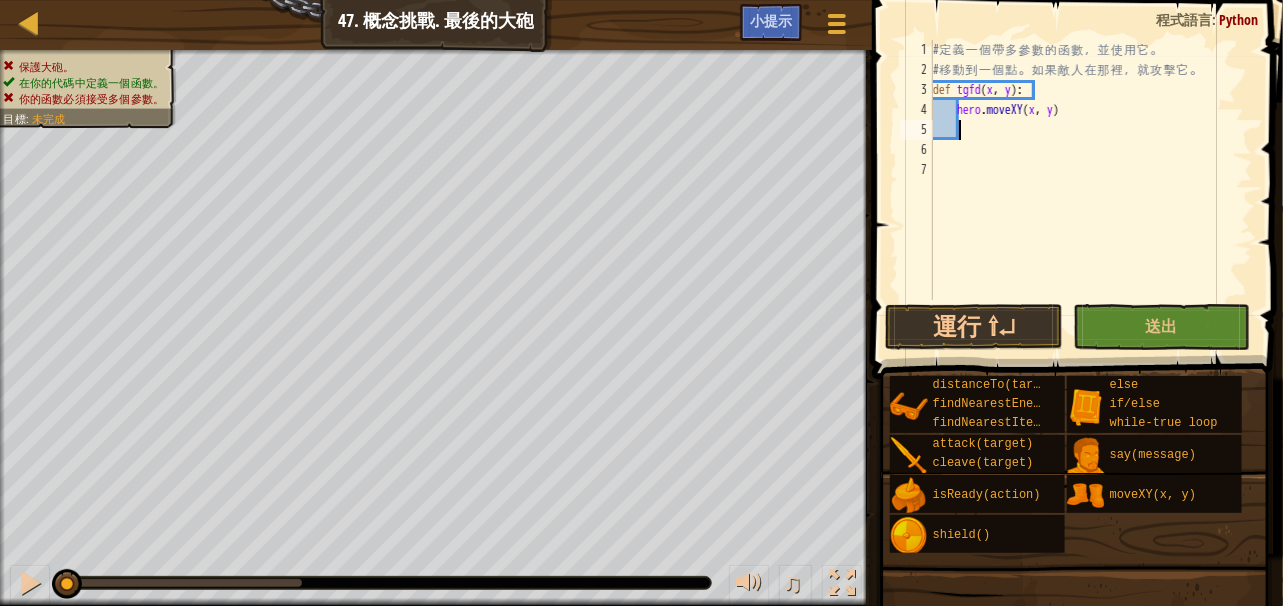 click on "#  定 義 一 個 帶 多 參 數 的 函 數 ， 並 使 用 它 。 #  移 動 到 一 個 點 。 如 果 敵 人 在 那 裡 ， 就 攻 擊 它 。 def   tgfd ( x ,   y ) :      hero . moveXY ( x ,   y )" at bounding box center (1091, 190) 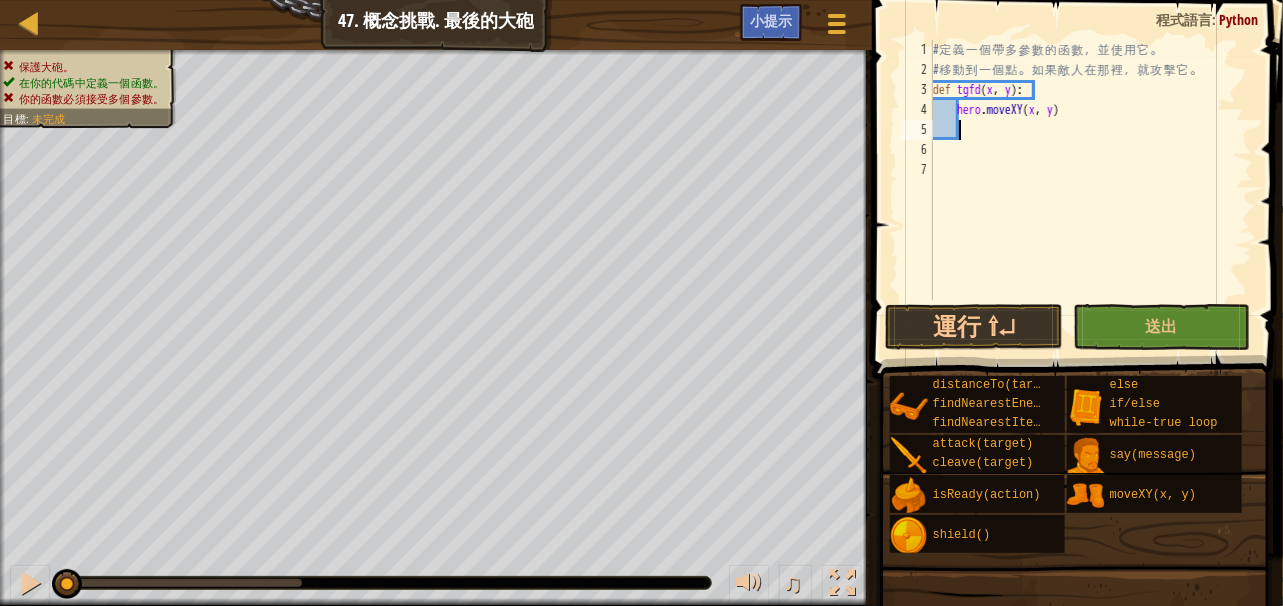 type on "h" 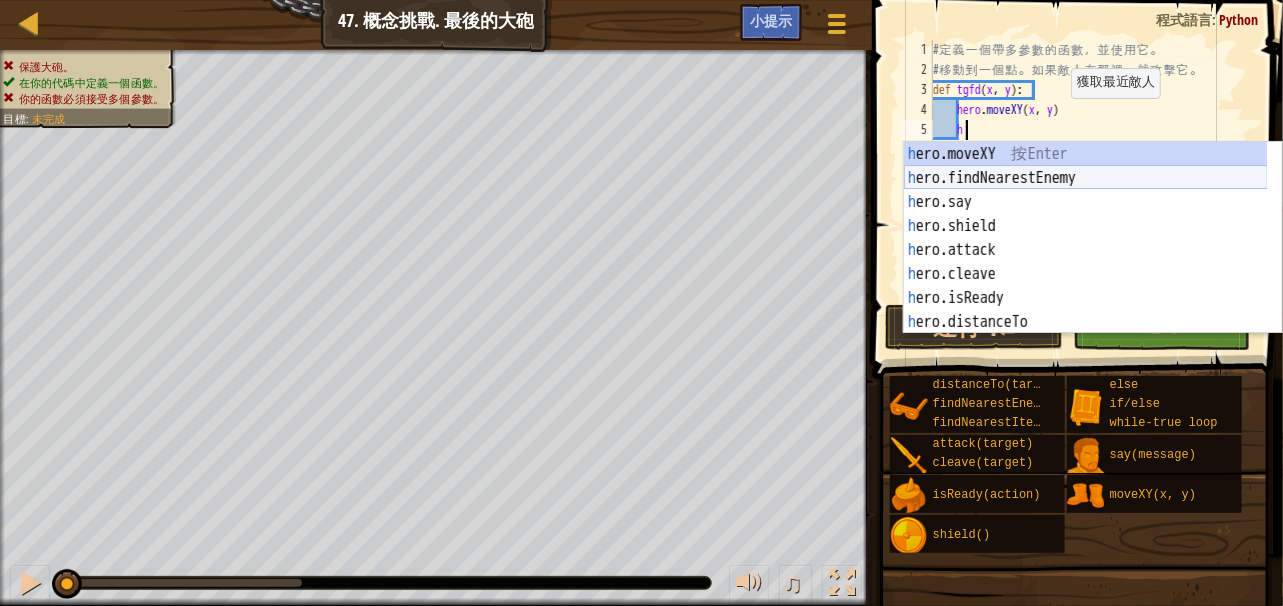 click on "h ero.moveXY 按 Enter h ero.findNearestEnemy 按 Enter h ero.say 按 Enter h ero.shield 按 Enter h ero.attack 按 Enter h ero.cleave 按 Enter h ero.isReady 按 Enter h ero.distanceTo 按 Enter h ero.findNearestItem 按 Enter" at bounding box center (1086, 262) 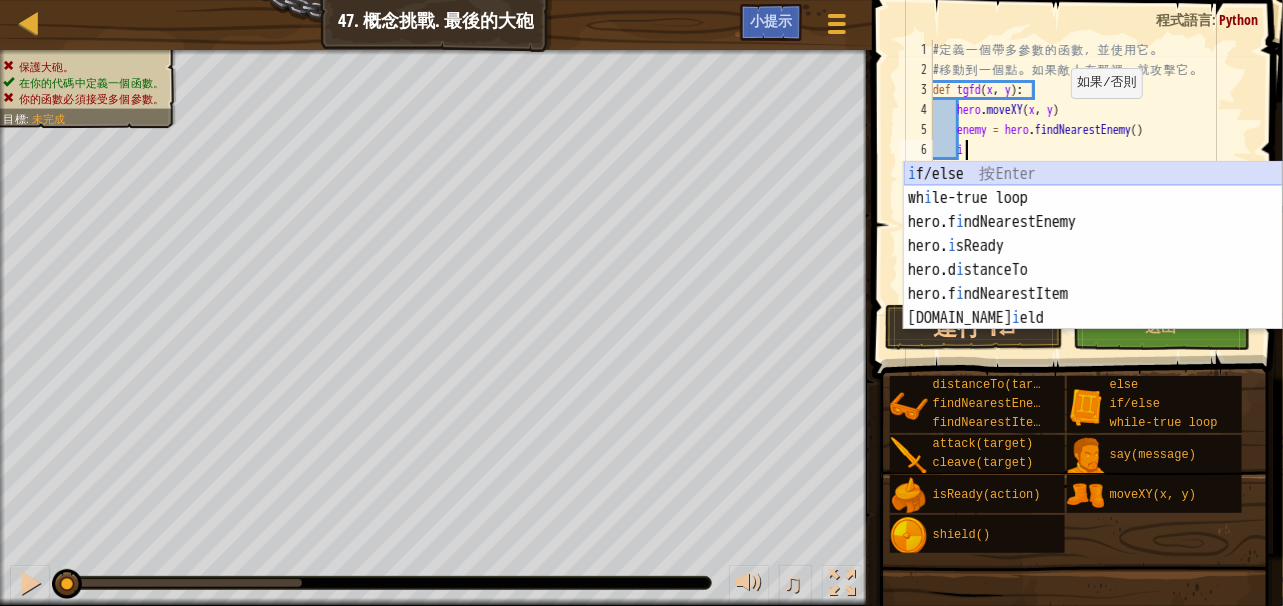 click on "i f/else 按 Enter wh i le-true loop 按 Enter hero.f i ndNearestEnemy 按 Enter hero. i sReady 按 Enter hero.d i stanceTo 按 Enter hero.f i ndNearestItem 按 Enter hero.sh i eld 按 Enter" at bounding box center [1093, 270] 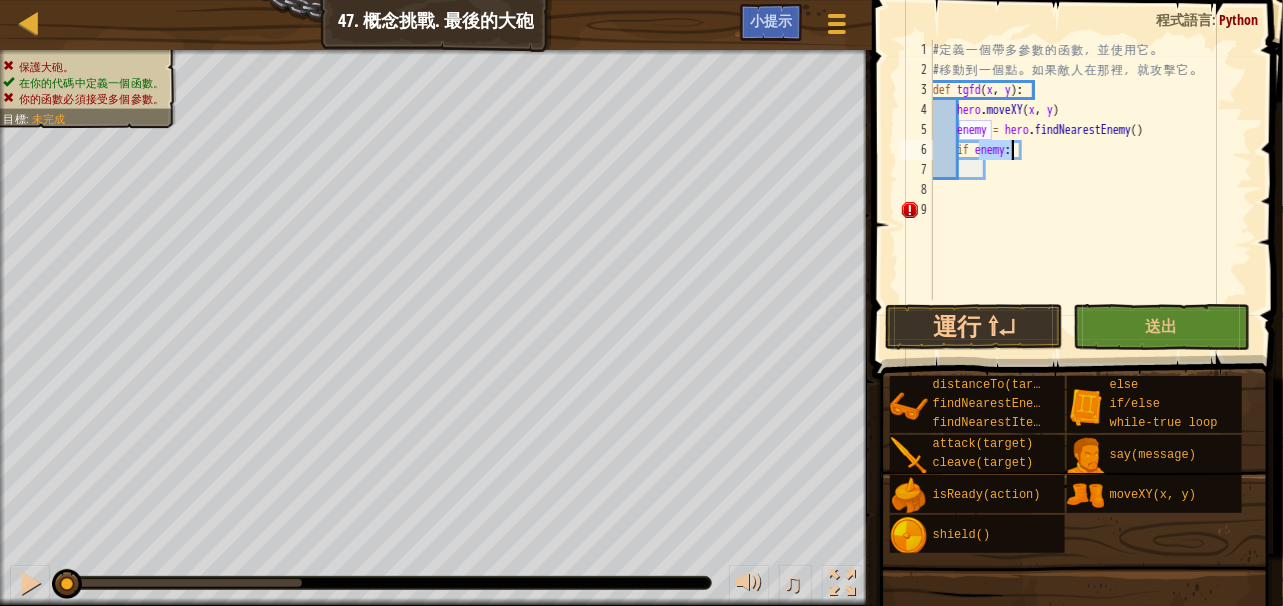 click on "#  定 義 一 個 帶 多 參 數 的 函 數 ， 並 使 用 它 。 #  移 動 到 一 個 點 。 如 果 敵 人 在 那 裡 ， 就 攻 擊 它 。 def   tgfd ( x ,   y ) :      hero . moveXY ( x ,   y )      enemy   =   hero . findNearestEnemy ( )      if   enemy :" at bounding box center [1091, 190] 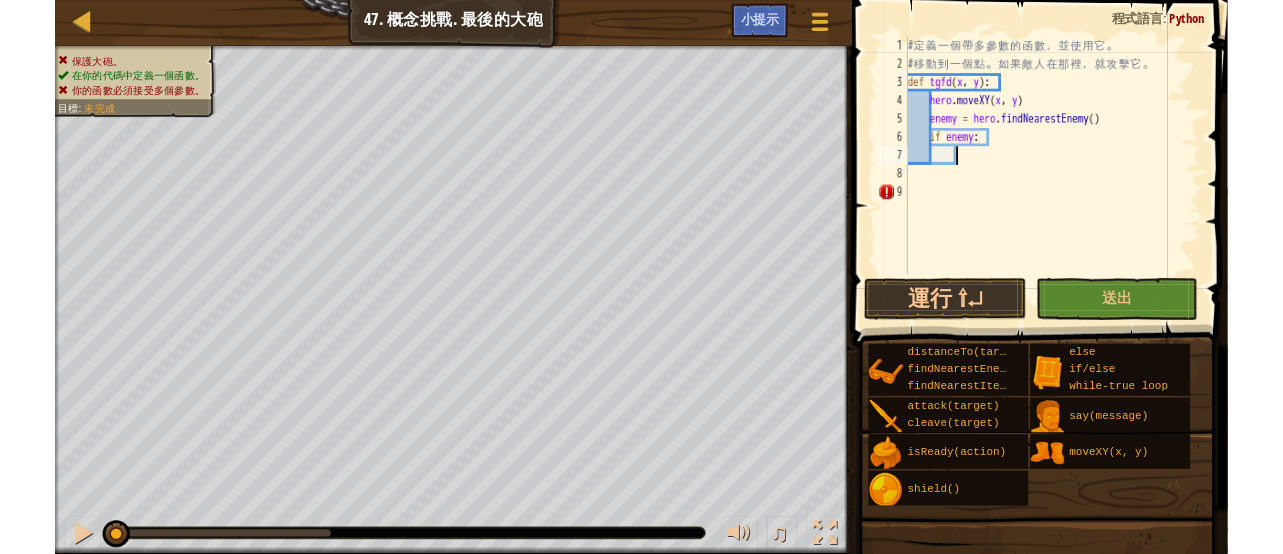 scroll, scrollTop: 9, scrollLeft: 3, axis: both 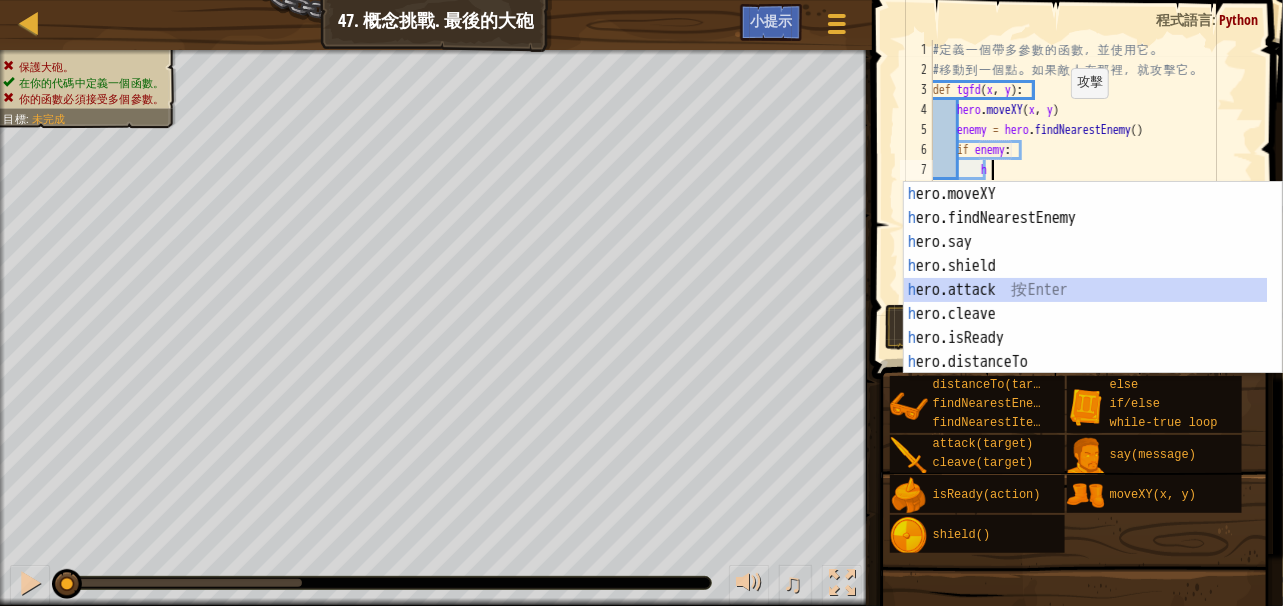 click on "h ero.moveXY 按 Enter h ero.findNearestEnemy 按 Enter h ero.say 按 Enter h ero.shield 按 Enter h ero.attack 按 Enter h ero.cleave 按 Enter h ero.isReady 按 Enter h ero.distanceTo 按 Enter h ero.findNearestItem 按 Enter" at bounding box center [1086, 302] 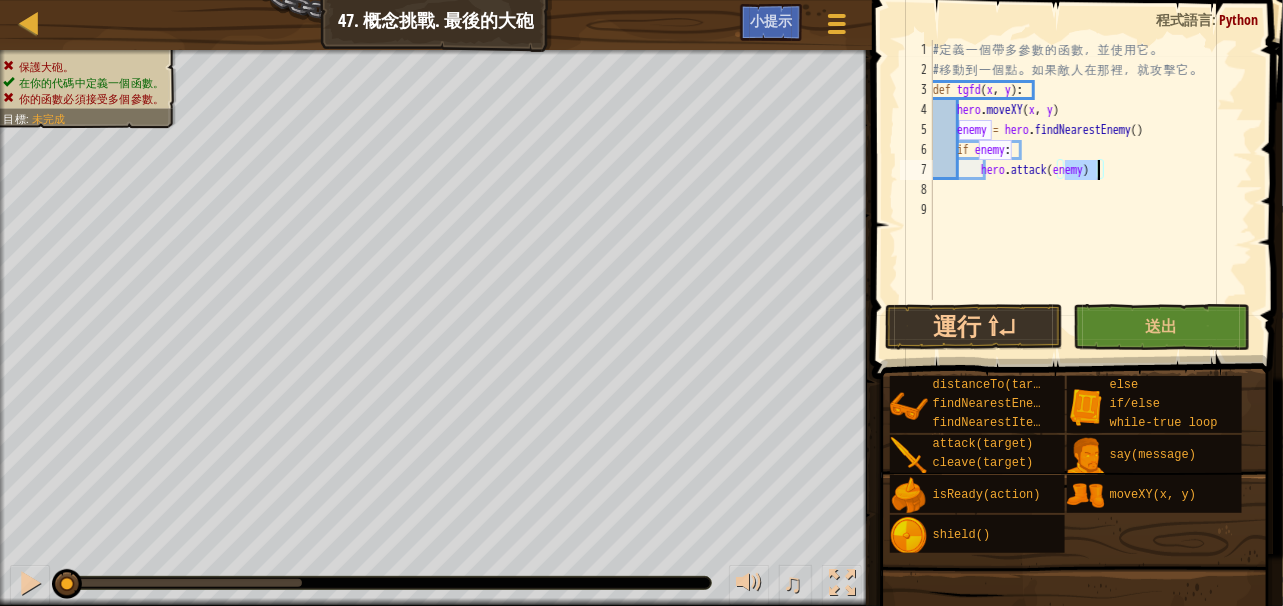 type on "hero.attack(enemy)" 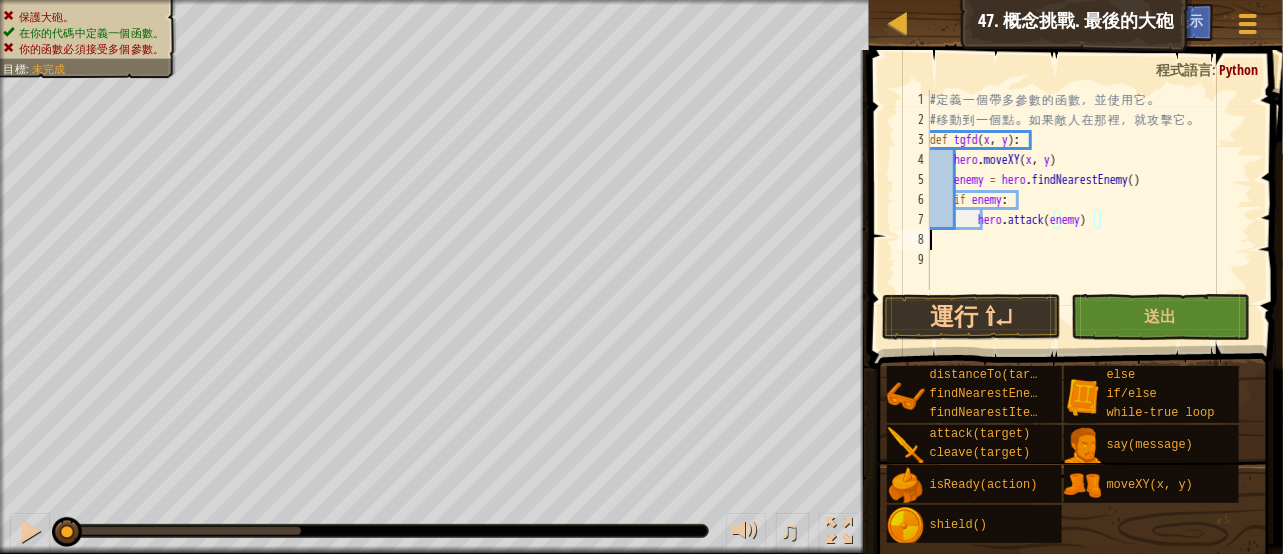 click on "#  定 義 一 個 帶 多 參 數 的 函 數 ， 並 使 用 它 。 #  移 動 到 一 個 點 。 如 果 敵 人 在 那 裡 ， 就 攻 擊 它 。 def   tgfd ( x ,   y ) :      hero . moveXY ( x ,   y )      enemy   =   hero . findNearestEnemy ( )      if   enemy :          hero . attack ( enemy )" at bounding box center [1089, 210] 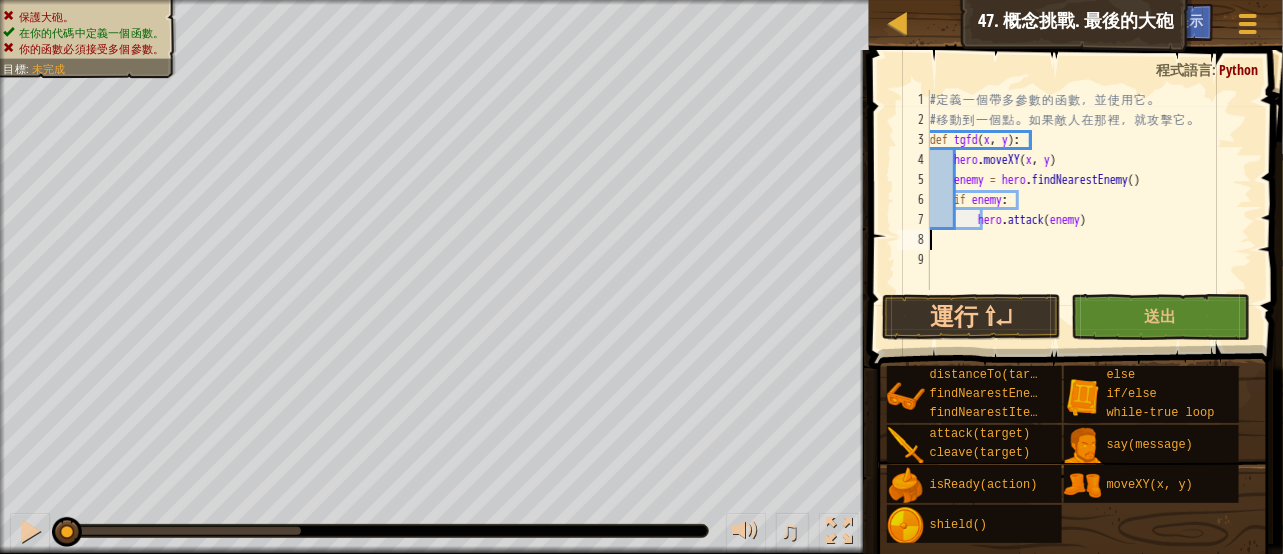 type on "w" 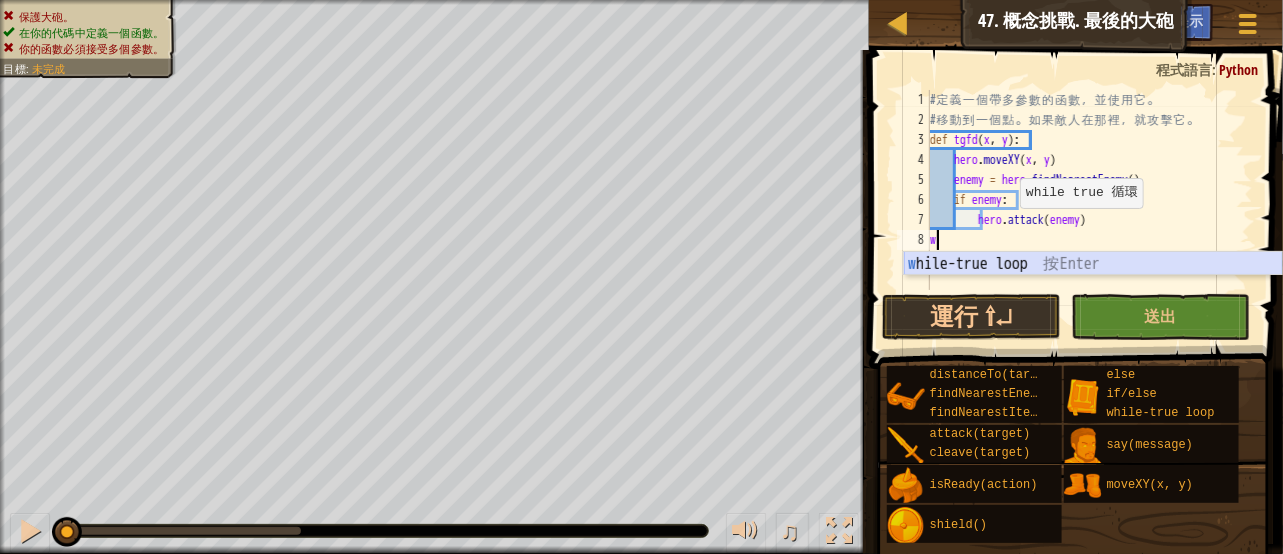 click on "w hile-true loop 按 Enter" at bounding box center (1093, 288) 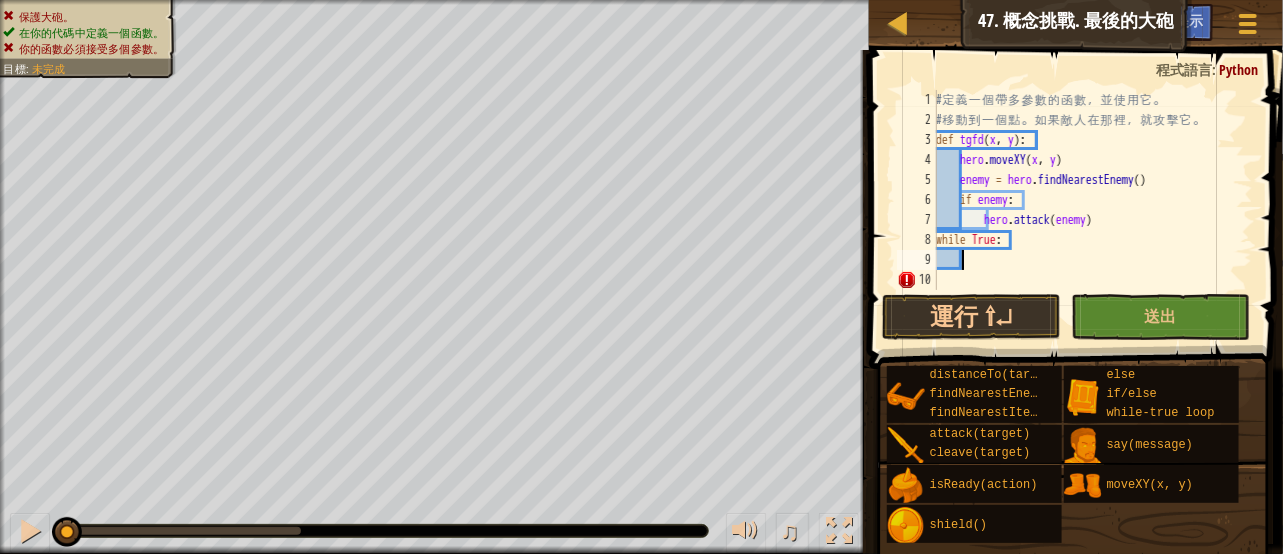 scroll, scrollTop: 9, scrollLeft: 1, axis: both 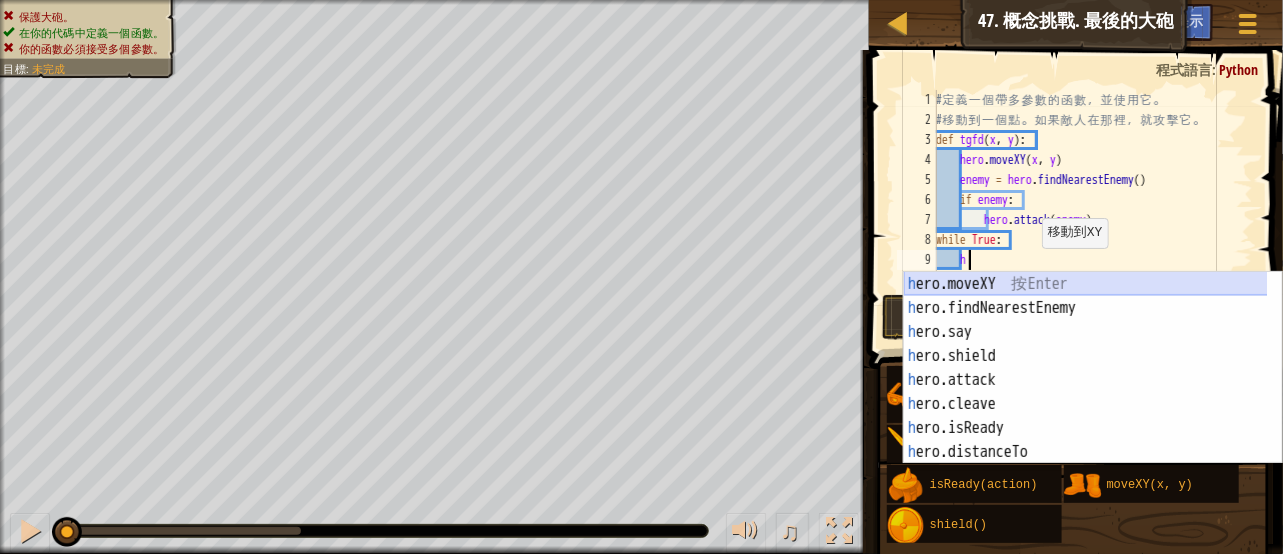 click on "h ero.moveXY 按 Enter h ero.findNearestEnemy 按 Enter h ero.say 按 Enter h ero.shield 按 Enter h ero.attack 按 Enter h ero.cleave 按 Enter h ero.isReady 按 Enter h ero.distanceTo 按 Enter h ero.findNearestItem 按 Enter" at bounding box center [1093, 392] 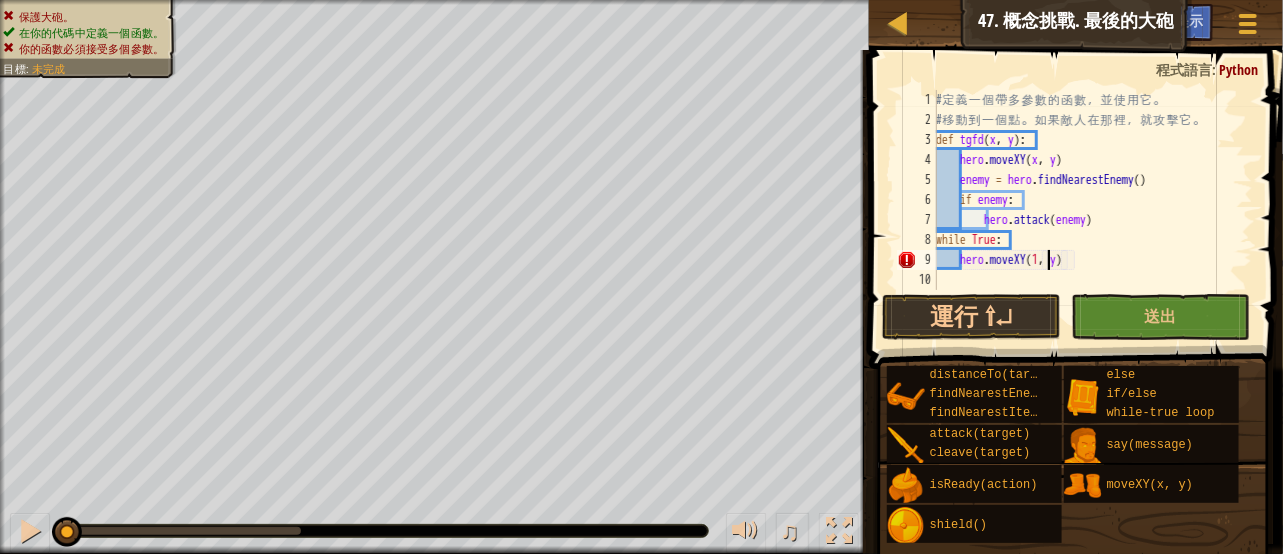 scroll, scrollTop: 9, scrollLeft: 10, axis: both 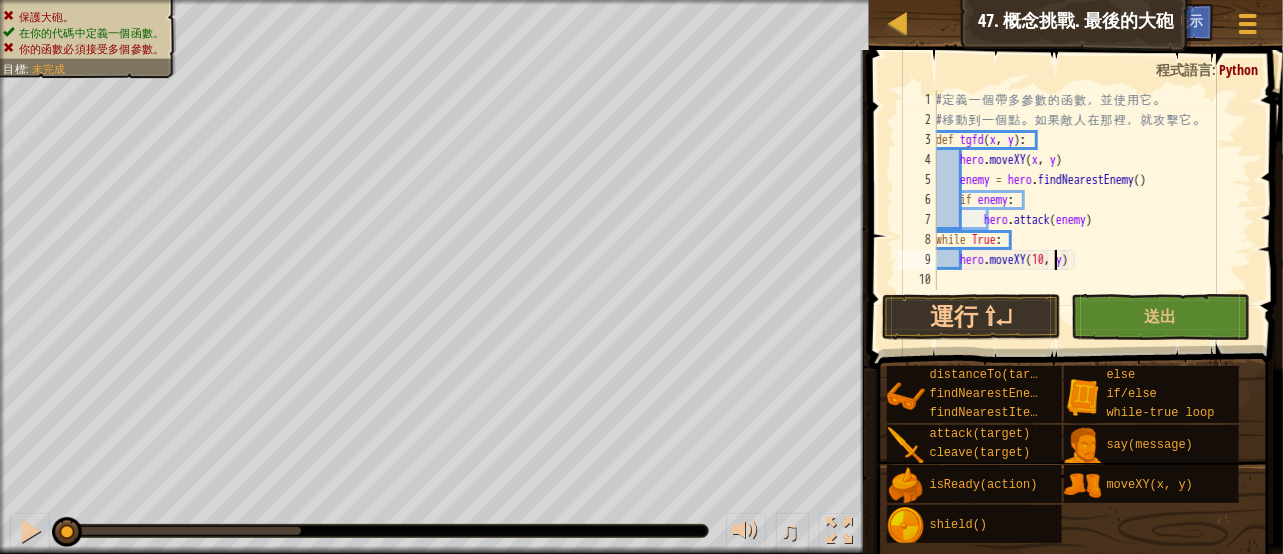 click on "#  定 義 一 個 帶 多 參 數 的 函 數 ， 並 使 用 它 。 #  移 動 到 一 個 點 。 如 果 敵 人 在 那 裡 ， 就 攻 擊 它 。 def   tgfd ( x ,   y ) :      hero . moveXY ( x ,   y )      enemy   =   hero . findNearestEnemy ( )      if   enemy :          hero . attack ( enemy ) while   True :      hero . moveXY ( 10 ,   y )" at bounding box center (1092, 210) 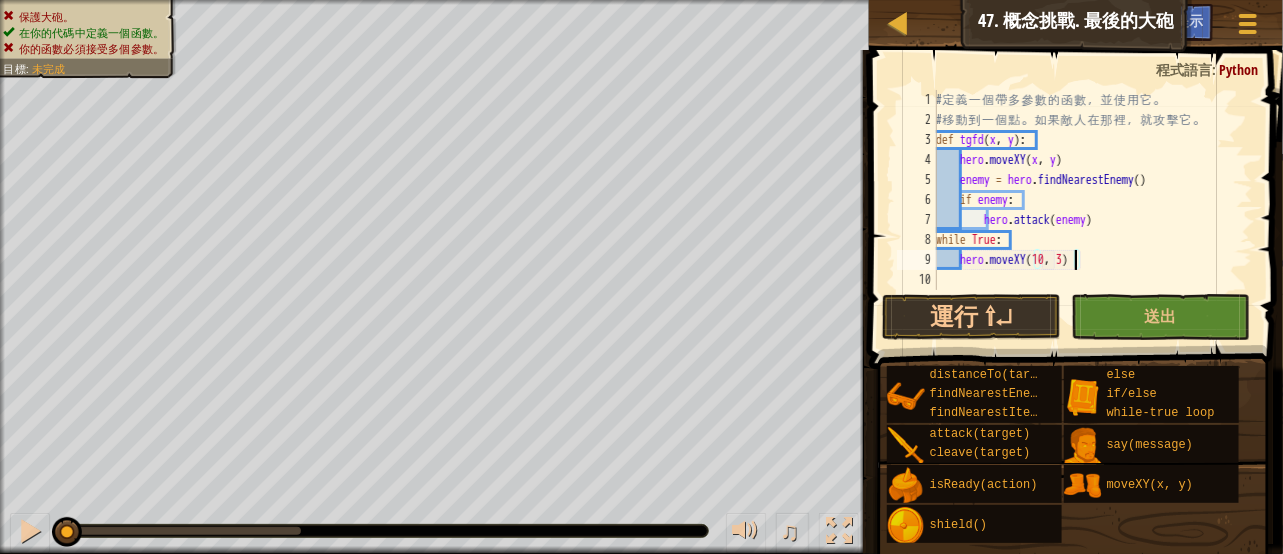scroll, scrollTop: 9, scrollLeft: 11, axis: both 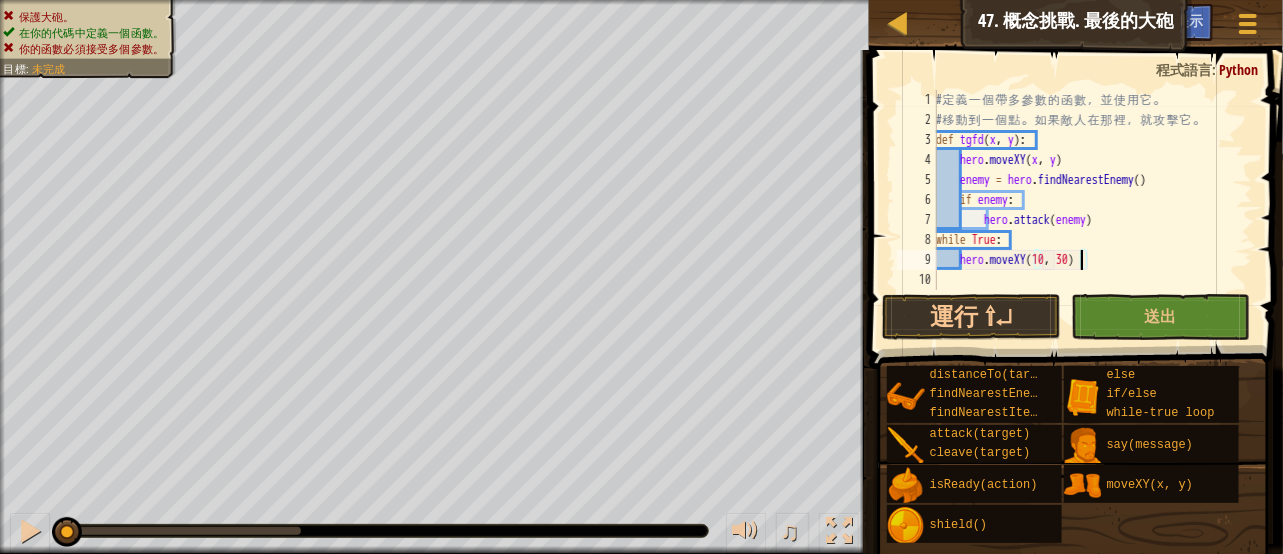 click on "#  定 義 一 個 帶 多 參 數 的 函 數 ， 並 使 用 它 。 #  移 動 到 一 個 點 。 如 果 敵 人 在 那 裡 ， 就 攻 擊 它 。 def   tgfd ( x ,   y ) :      hero . moveXY ( x ,   y )      enemy   =   hero . findNearestEnemy ( )      if   enemy :          hero . attack ( enemy ) while   True :      hero . moveXY ( 10 ,   30 )" at bounding box center (1092, 210) 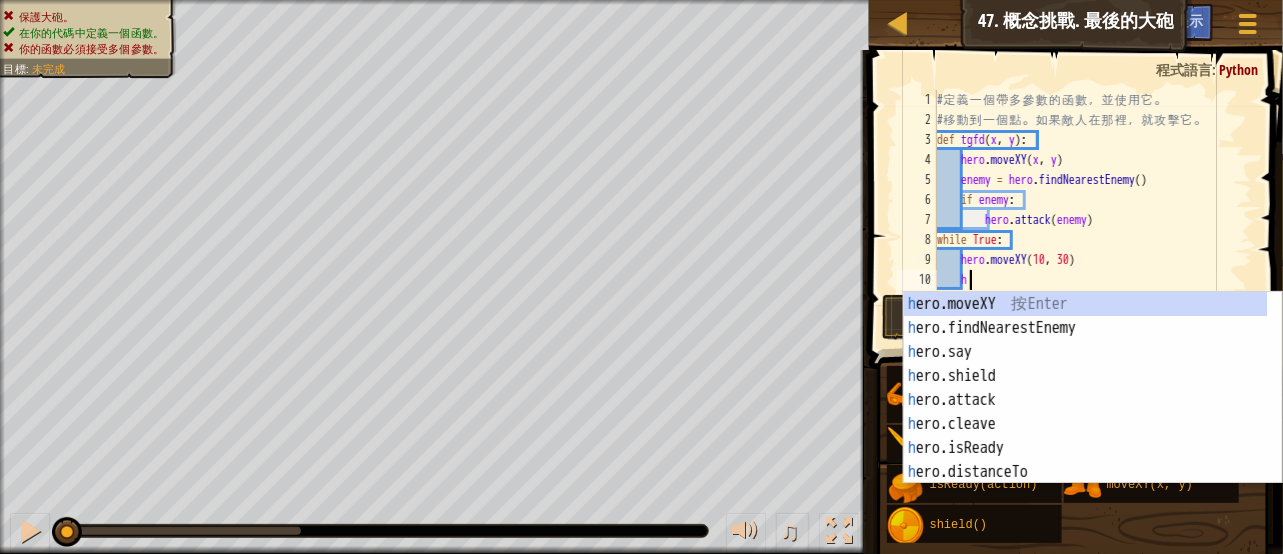 scroll, scrollTop: 9, scrollLeft: 1, axis: both 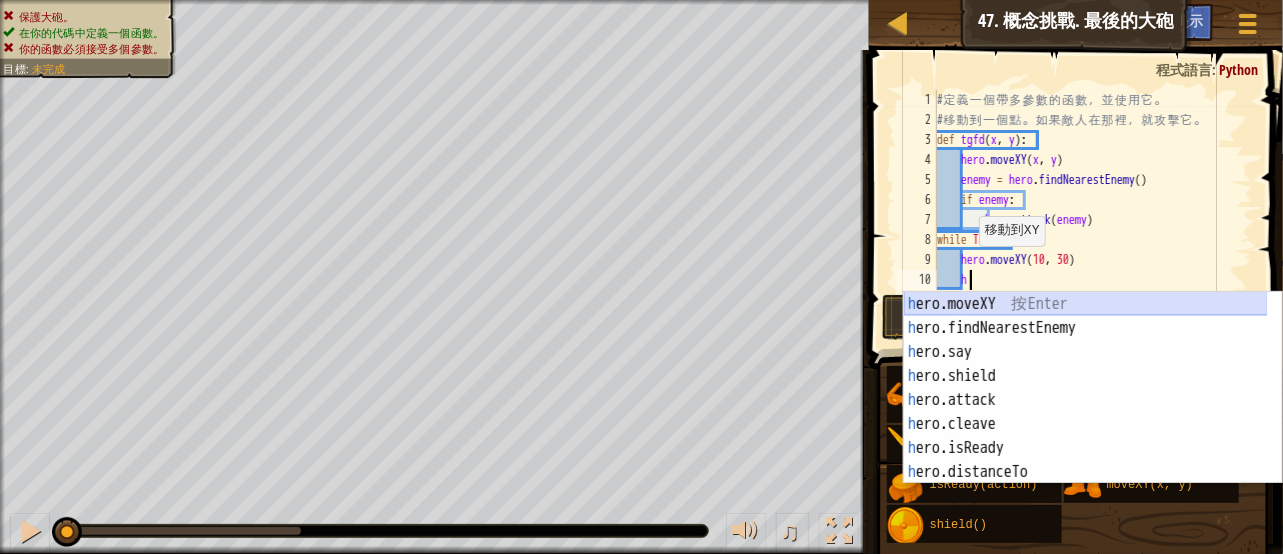 click on "h ero.moveXY 按 Enter h ero.findNearestEnemy 按 Enter h ero.say 按 Enter h ero.shield 按 Enter h ero.attack 按 Enter h ero.cleave 按 Enter h ero.isReady 按 Enter h ero.distanceTo 按 Enter h ero.findNearestItem 按 Enter" at bounding box center [1086, 412] 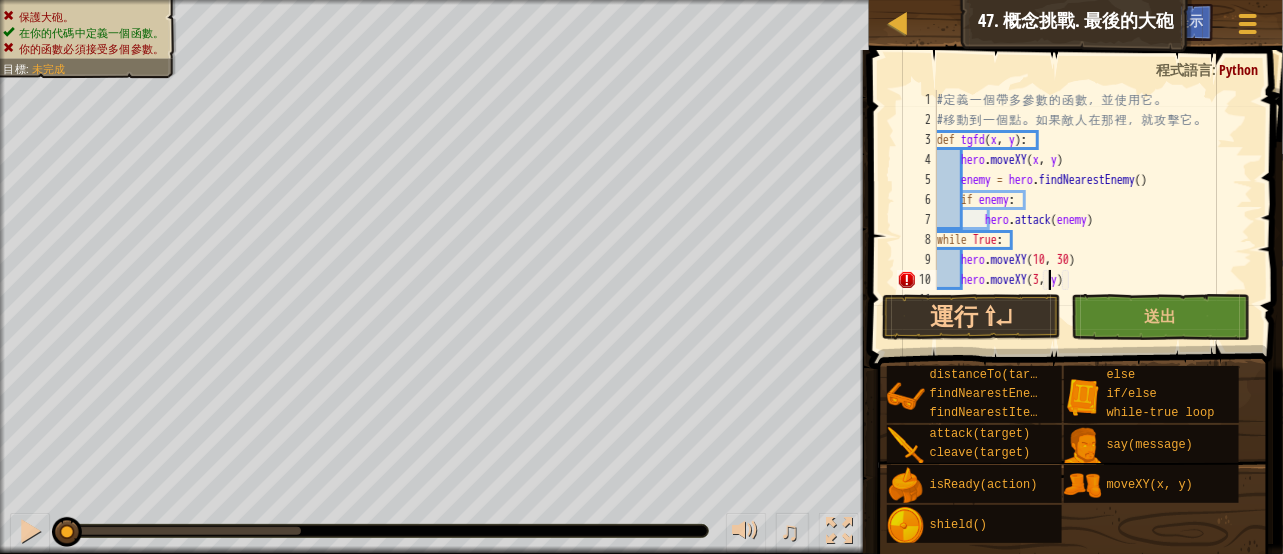 scroll, scrollTop: 9, scrollLeft: 9, axis: both 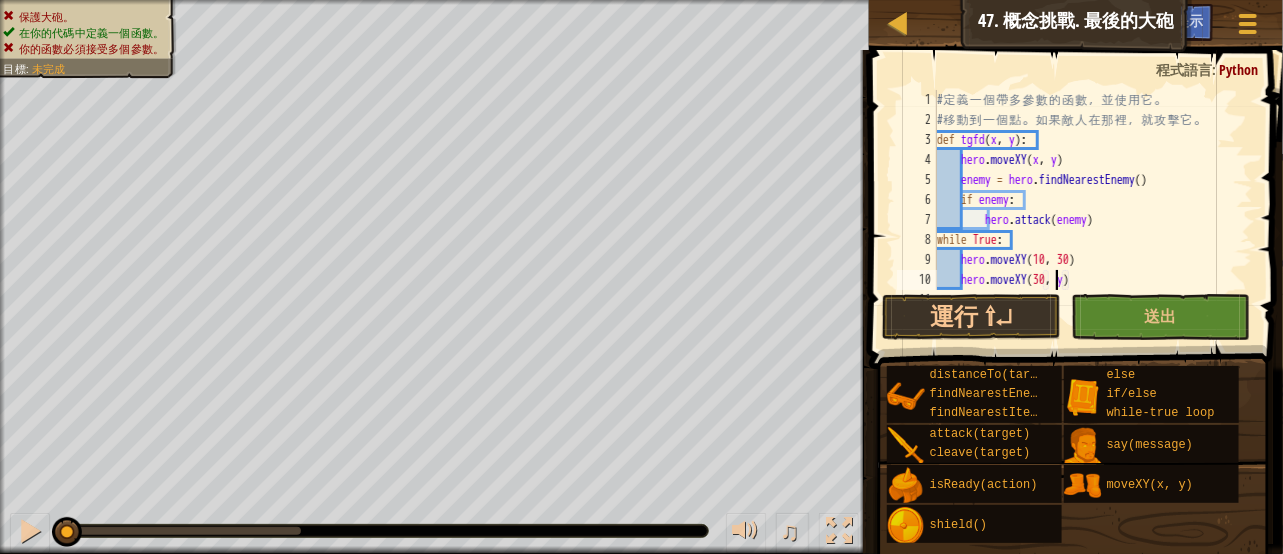 click on "#  定 義 一 個 帶 多 參 數 的 函 數 ， 並 使 用 它 。 #  移 動 到 一 個 點 。 如 果 敵 人 在 那 裡 ， 就 攻 擊 它 。 def   tgfd ( x ,   y ) :      hero . moveXY ( x ,   y )      enemy   =   hero . findNearestEnemy ( )      if   enemy :          hero . attack ( enemy ) while   True :      hero . moveXY ( 10 ,   30 )      hero . moveXY ( 30 ,   y )" at bounding box center (1085, 210) 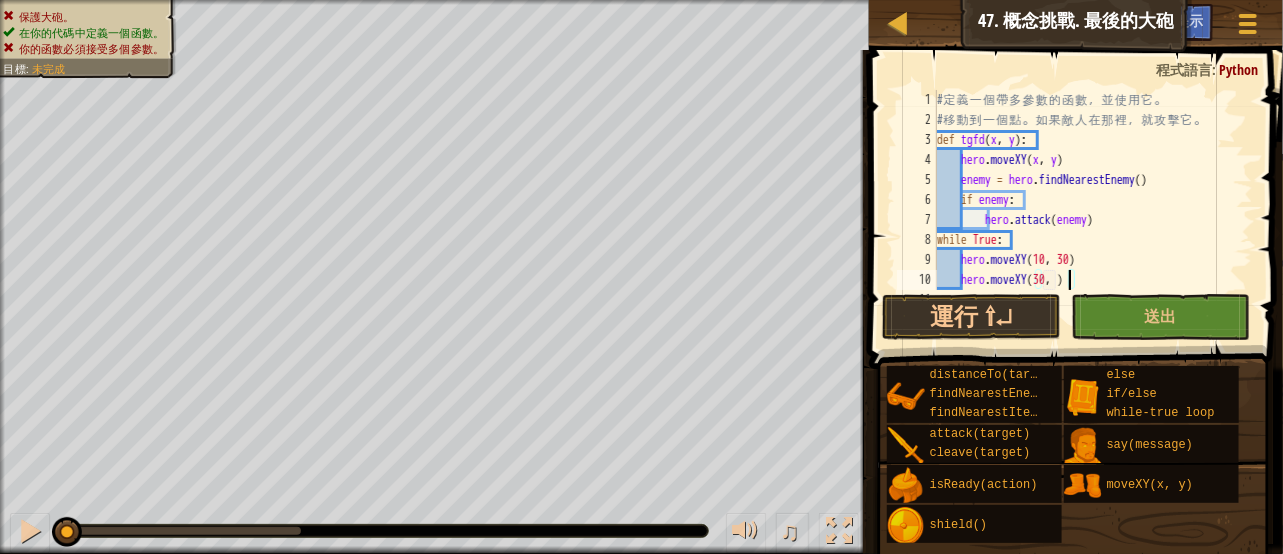 type on "hero.moveXY(30, 10)" 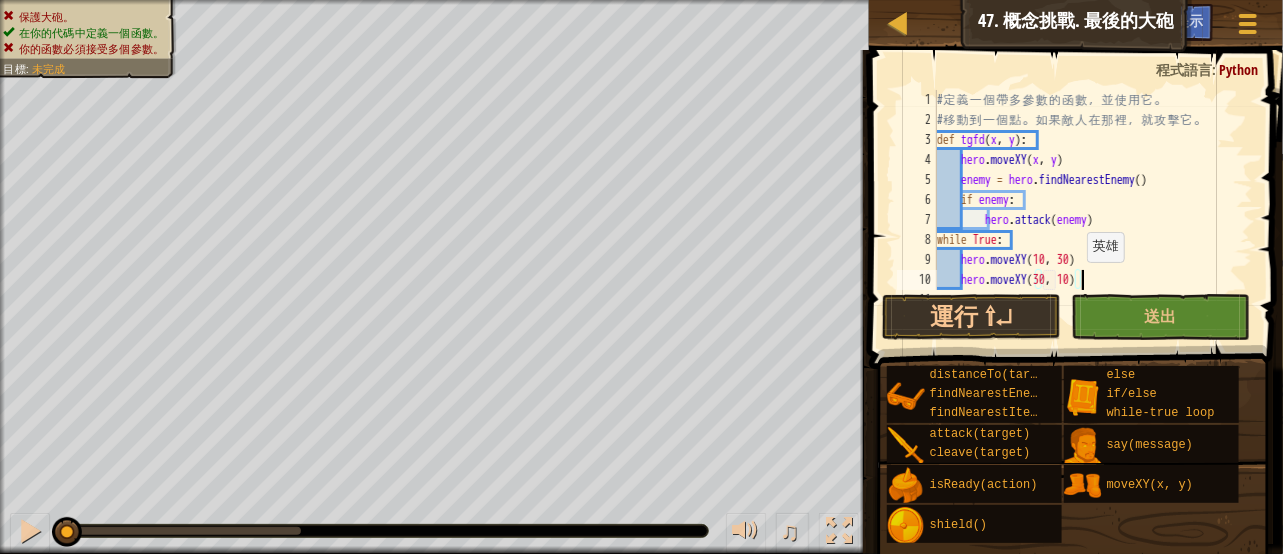 scroll, scrollTop: 9, scrollLeft: 11, axis: both 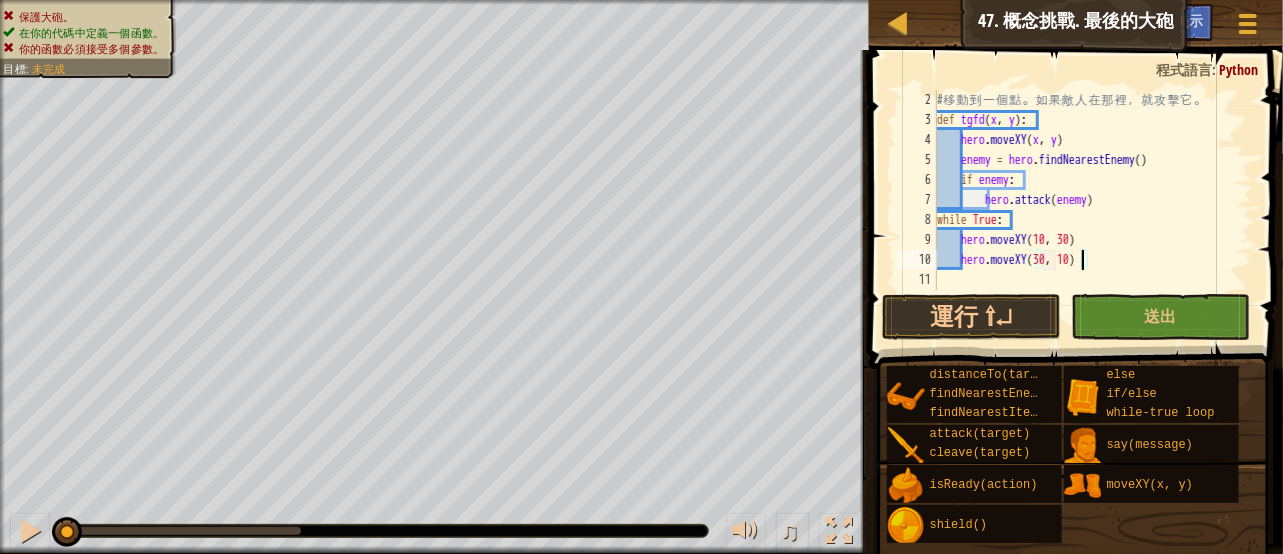 click on "#  移 動 到 一 個 點 。 如 果 敵 人 在 那 裡 ， 就 攻 擊 它 。 def   tgfd ( x ,   y ) :      hero . moveXY ( x ,   y )      enemy   =   hero . findNearestEnemy ( )      if   enemy :          hero . attack ( enemy ) while   True :      hero . moveXY ( 10 ,   30 )      hero . moveXY ( 30 ,   10 )" at bounding box center [1085, 210] 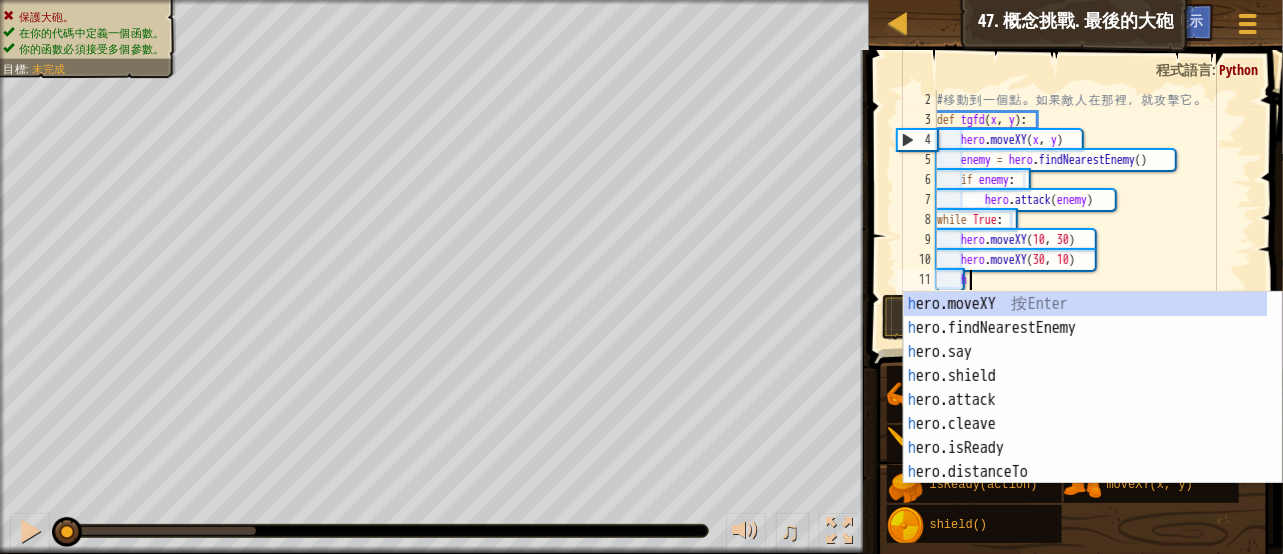 scroll, scrollTop: 9, scrollLeft: 1, axis: both 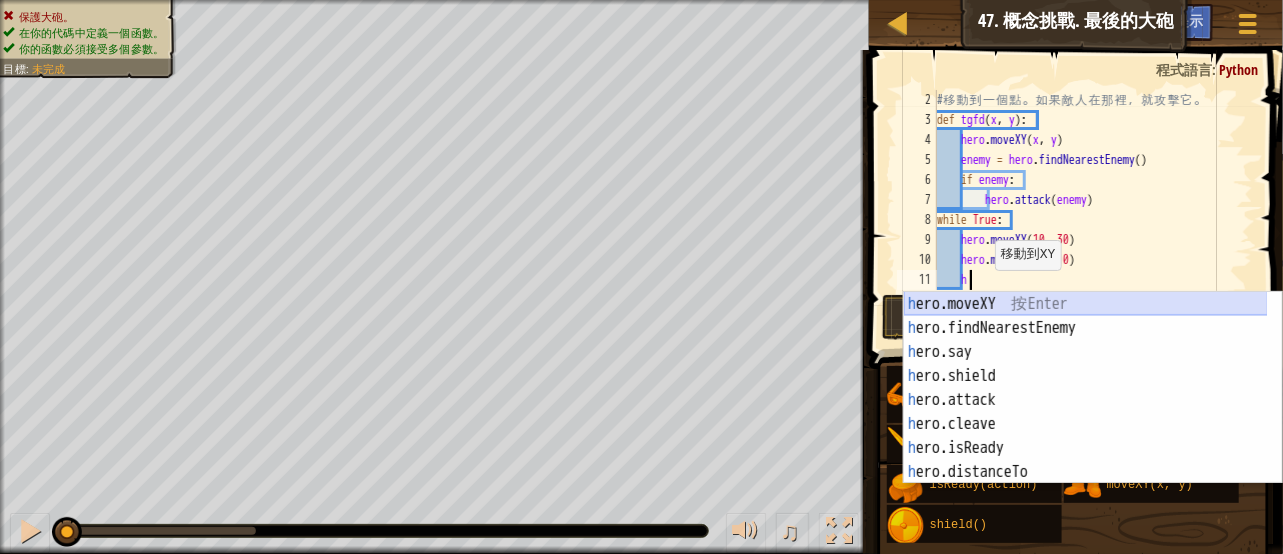 click on "h ero.moveXY 按 Enter h ero.findNearestEnemy 按 Enter h ero.say 按 Enter h ero.shield 按 Enter h ero.attack 按 Enter h ero.cleave 按 Enter h ero.isReady 按 Enter h ero.distanceTo 按 Enter h ero.findNearestItem 按 Enter" at bounding box center (1086, 412) 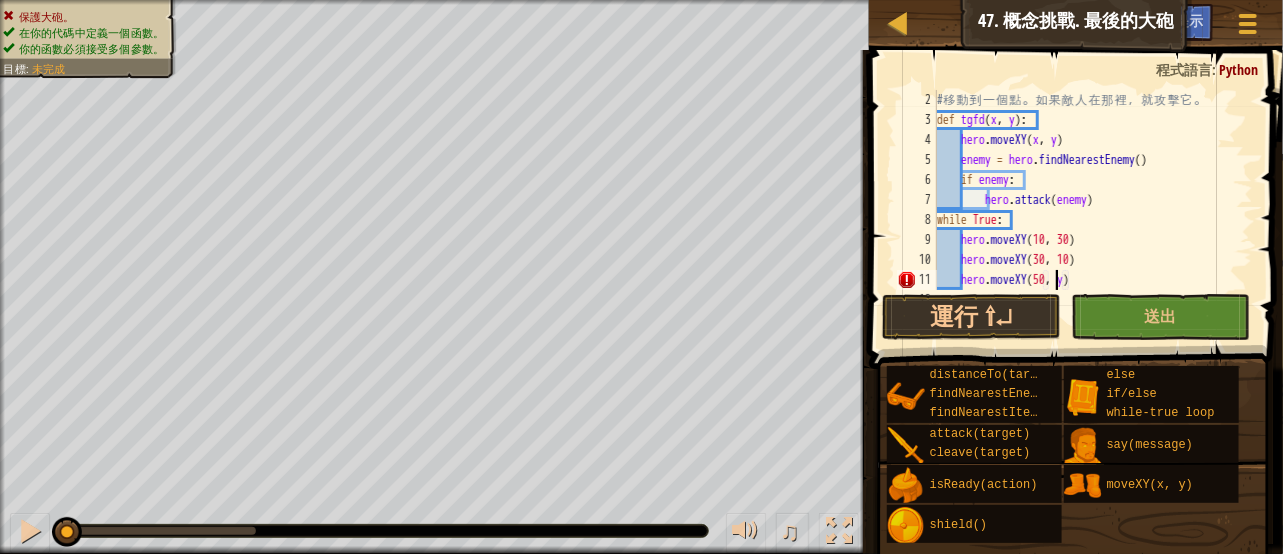 scroll, scrollTop: 9, scrollLeft: 9, axis: both 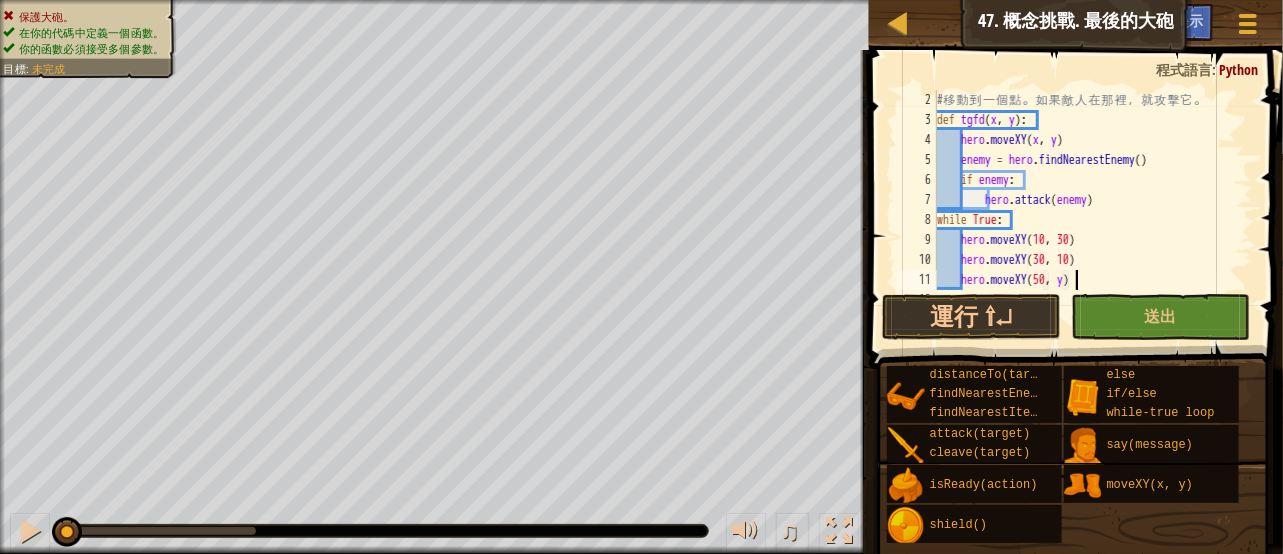 click on "#  移 動 到 一 個 點 。 如 果 敵 人 在 那 裡 ， 就 攻 擊 它 。 def   tgfd ( x ,   y ) :      hero . moveXY ( x ,   y )      enemy   =   hero . findNearestEnemy ( )      if   enemy :          hero . attack ( enemy ) while   True :      hero . moveXY ( 10 ,   30 )      hero . moveXY ( 30 ,   10 )      hero . moveXY ( 50 ,   y )" at bounding box center [1085, 210] 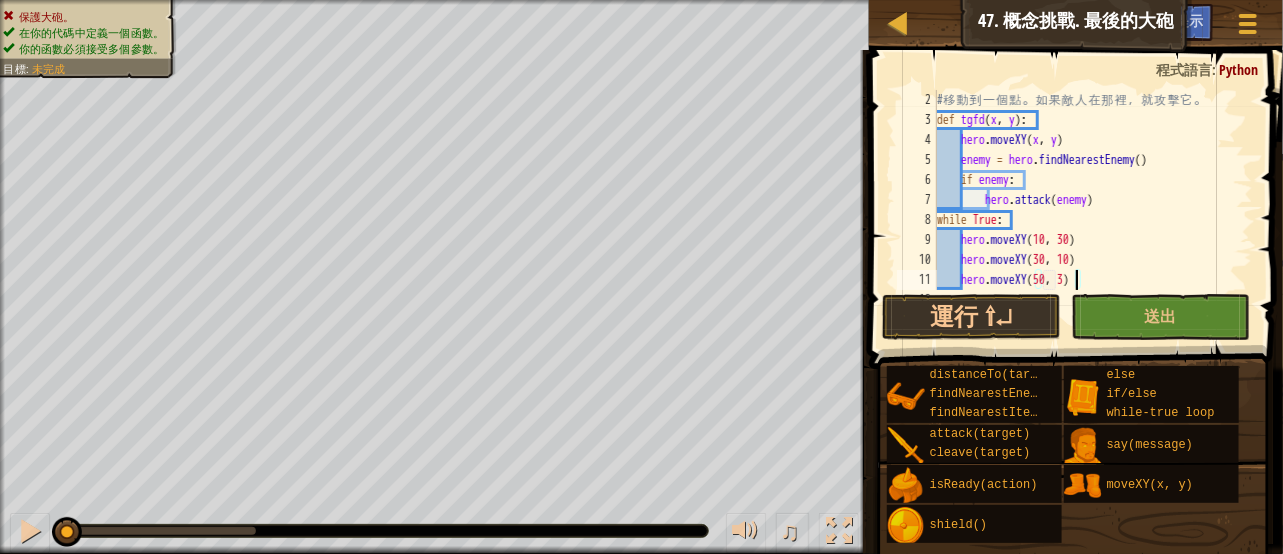 scroll, scrollTop: 9, scrollLeft: 11, axis: both 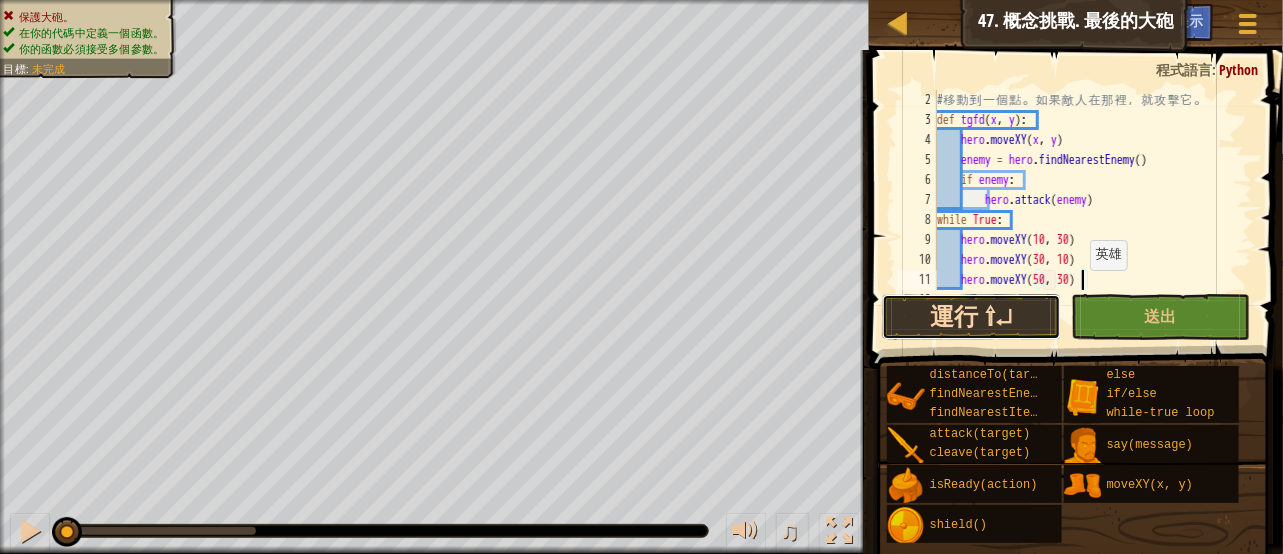 click on "運行 ⇧↵" at bounding box center [971, 317] 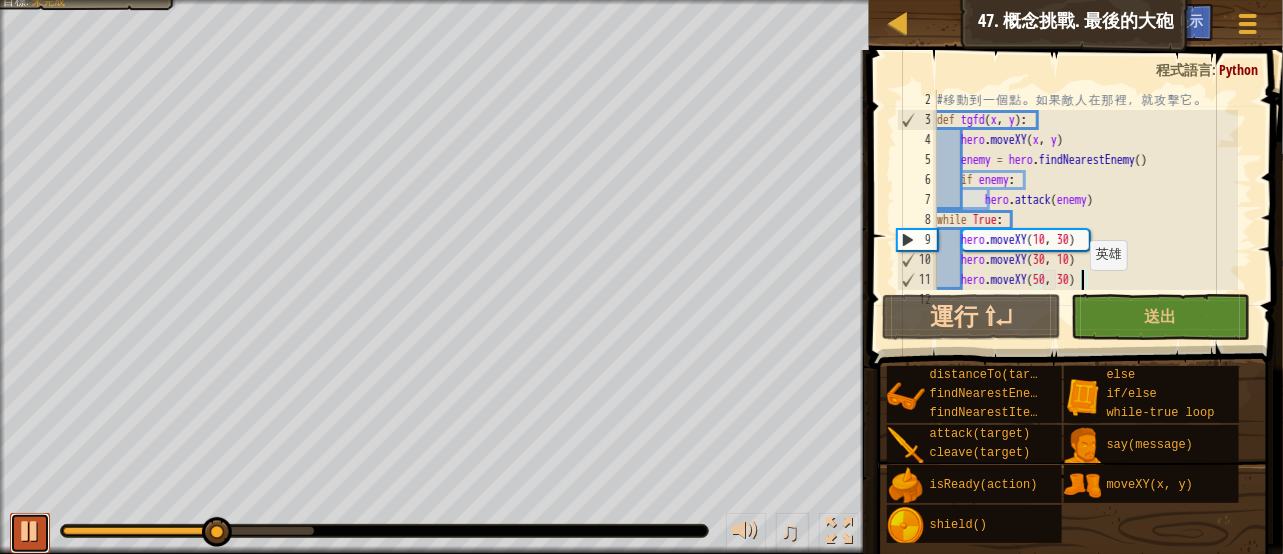 click at bounding box center (30, 531) 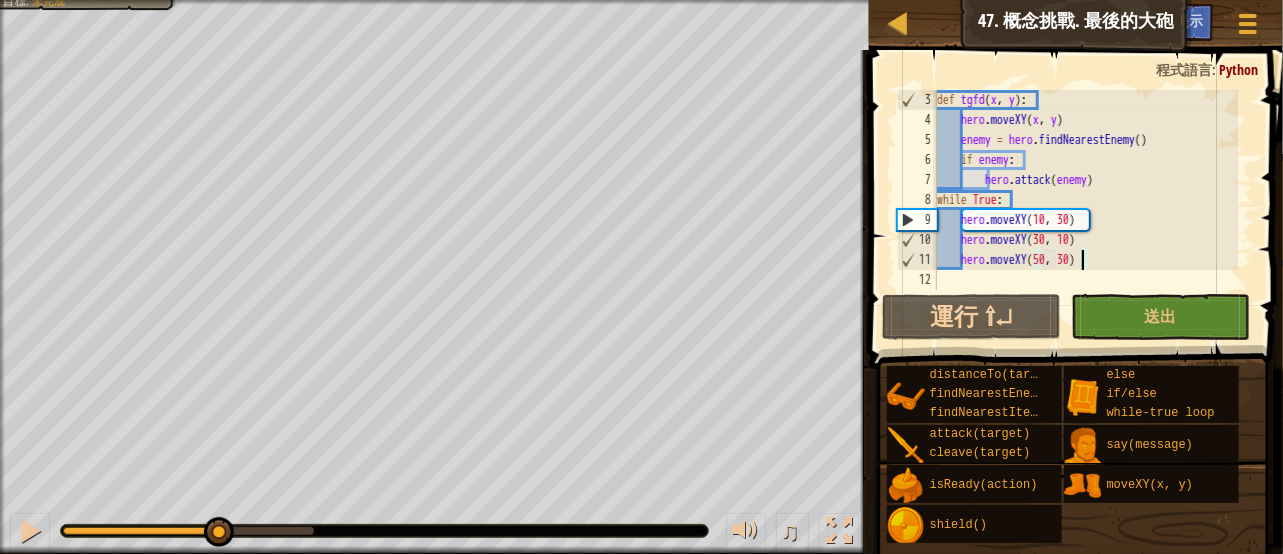 scroll, scrollTop: 40, scrollLeft: 0, axis: vertical 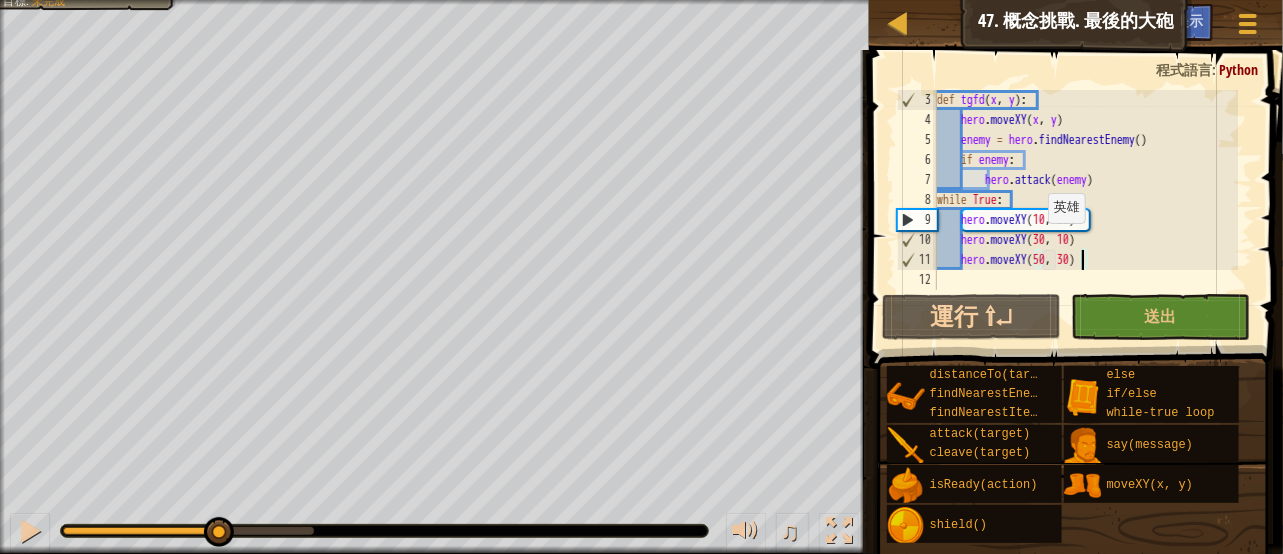 click on "def   tgfd ( x ,   y ) :      hero . moveXY ( x ,   y )      enemy   =   hero . findNearestEnemy ( )      if   enemy :          hero . attack ( enemy ) while   True :      hero . moveXY ( 10 ,   30 )      hero . moveXY ( 30 ,   10 )      hero . moveXY ( 50 ,   30 )" at bounding box center [1085, 210] 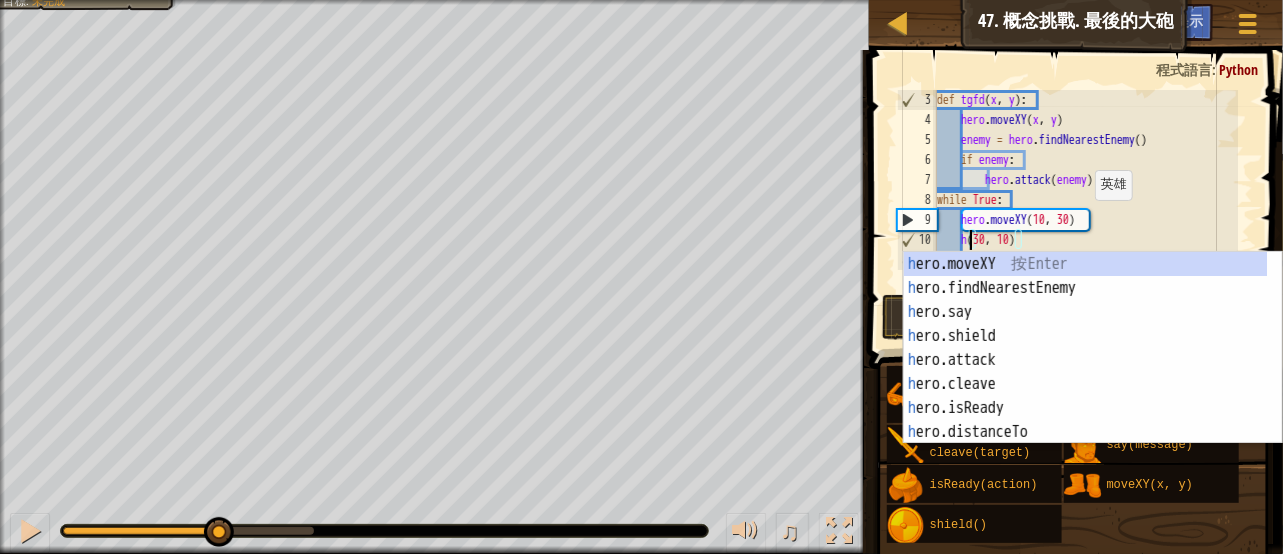scroll, scrollTop: 9, scrollLeft: 5, axis: both 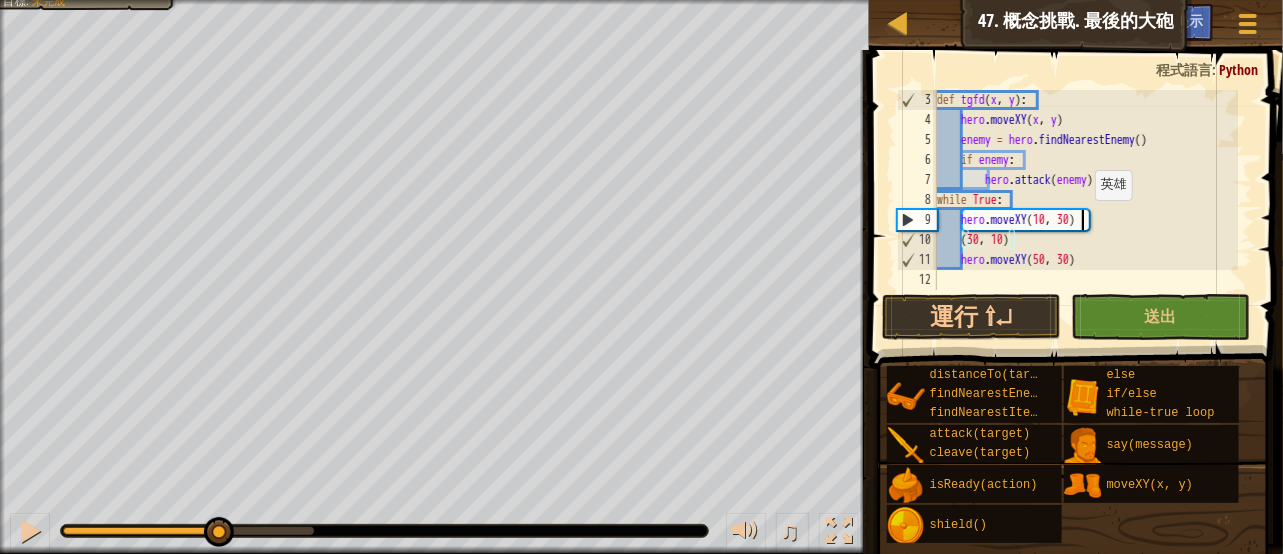 click on "def   tgfd ( x ,   y ) :      hero . moveXY ( x ,   y )      enemy   =   hero . findNearestEnemy ( )      if   enemy :          hero . attack ( enemy ) while   True :      hero . moveXY ( 10 ,   30 )      ( 30 ,   10 )      hero . moveXY ( 50 ,   30 )" at bounding box center (1085, 210) 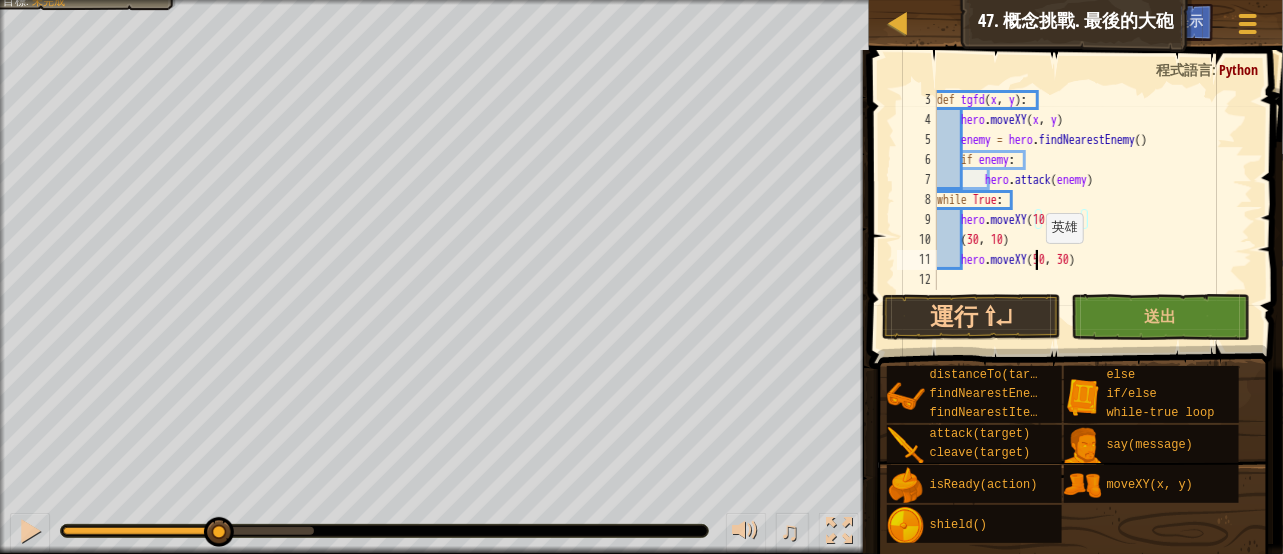 click on "def   tgfd ( x ,   y ) :      hero . moveXY ( x ,   y )      enemy   =   hero . findNearestEnemy ( )      if   enemy :          hero . attack ( enemy ) while   True :      hero . moveXY ( 10 ,   30 )      ( 30 ,   10 )      hero . moveXY ( 50 ,   30 )" at bounding box center (1085, 210) 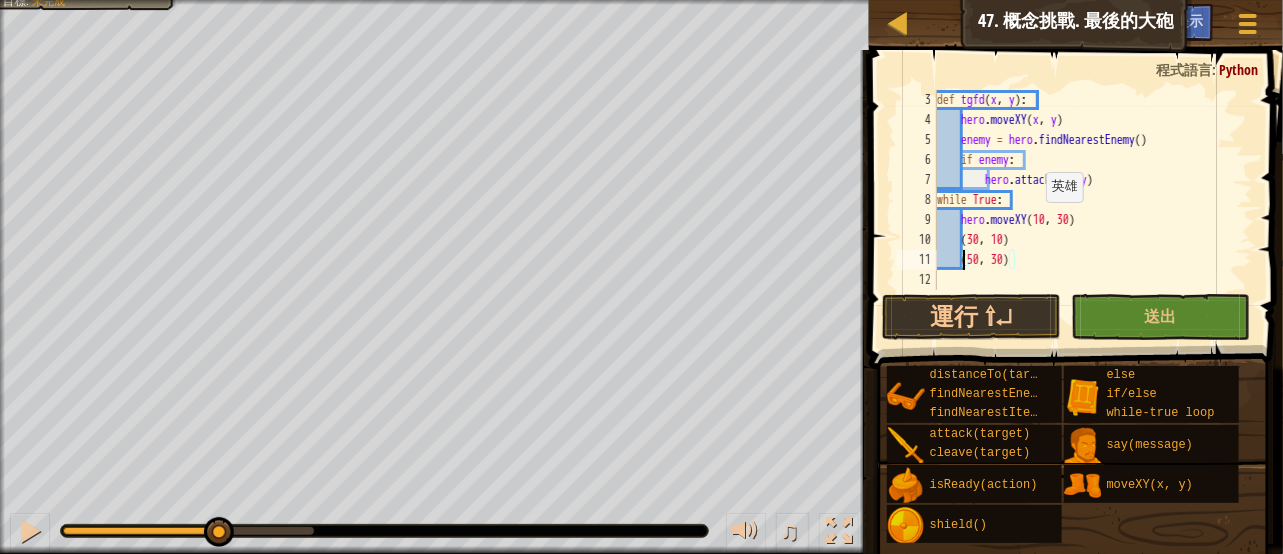 click on "def   tgfd ( x ,   y ) :      hero . moveXY ( x ,   y )      enemy   =   hero . findNearestEnemy ( )      if   enemy :          hero . attack ( enemy ) while   True :      hero . moveXY ( 10 ,   30 )      ( 30 ,   10 )      ( 50 ,   30 )" at bounding box center (1085, 210) 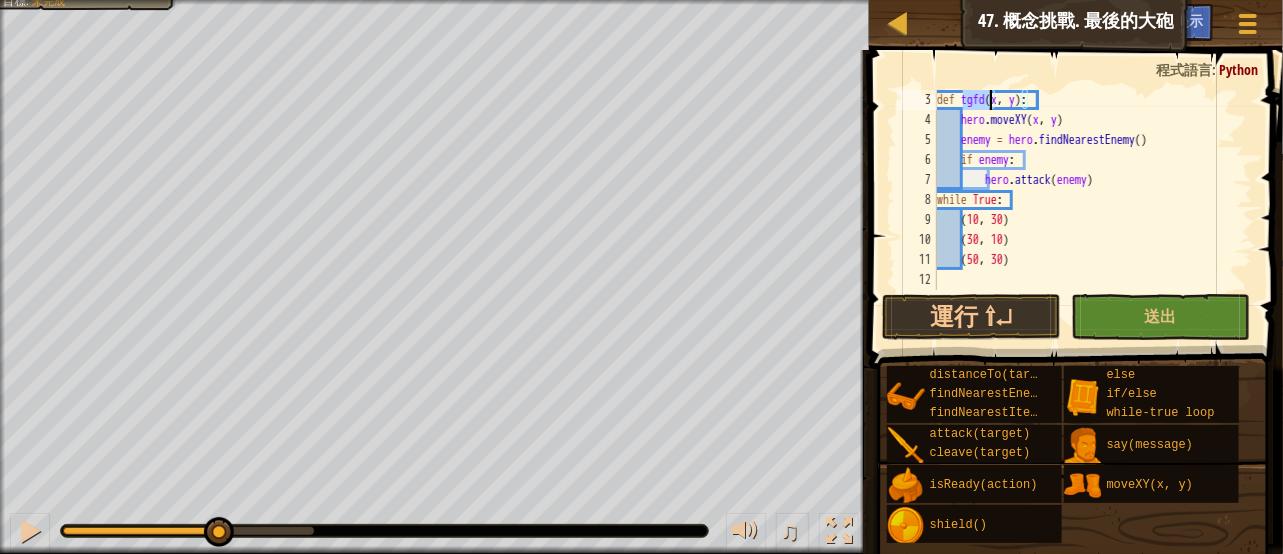 drag, startPoint x: 962, startPoint y: 102, endPoint x: 990, endPoint y: 101, distance: 28.01785 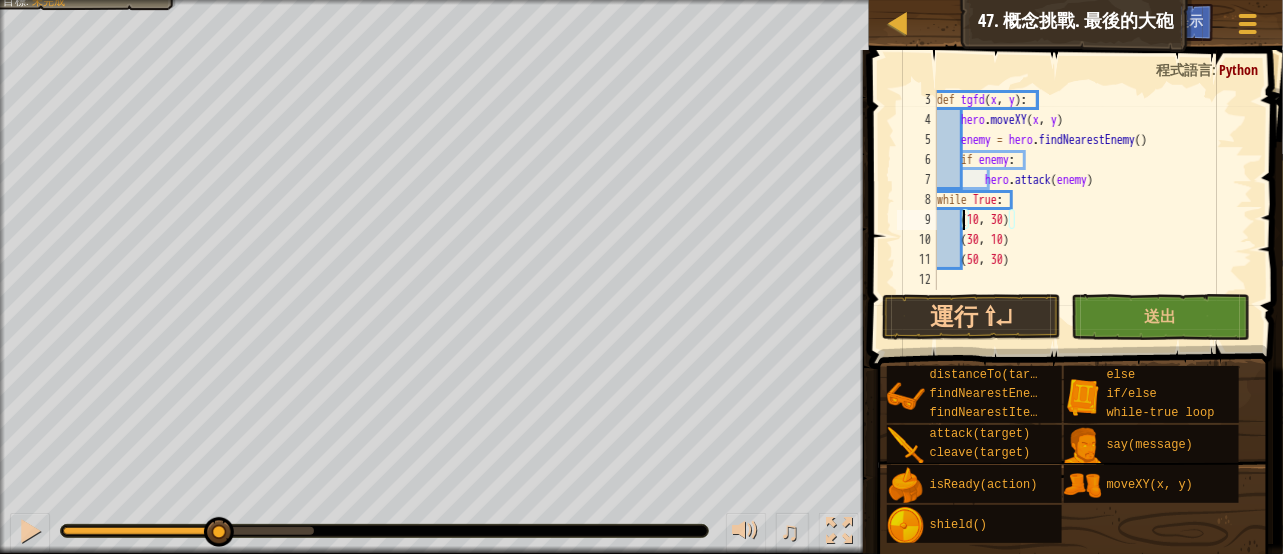 paste on "tgfd" 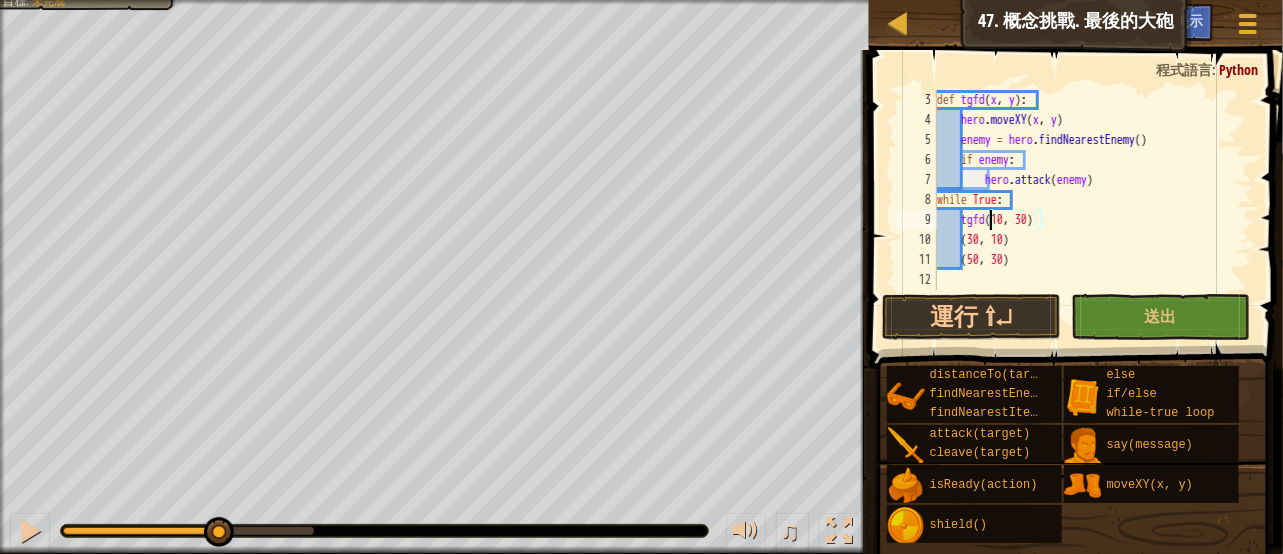 click on "def   tgfd ( x ,   y ) :      hero . moveXY ( x ,   y )      enemy   =   hero . findNearestEnemy ( )      if   enemy :          hero . attack ( enemy ) while   True :      tgfd ( 10 ,   30 )      ( 30 ,   10 )      ( 50 ,   30 )" at bounding box center [1085, 210] 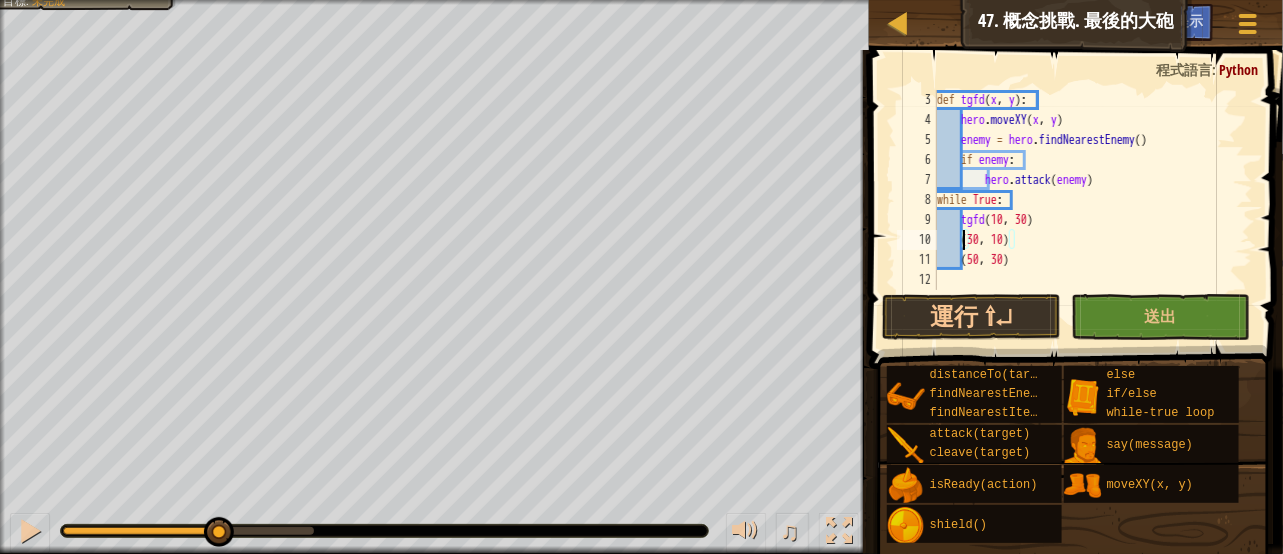 paste on "tgfd" 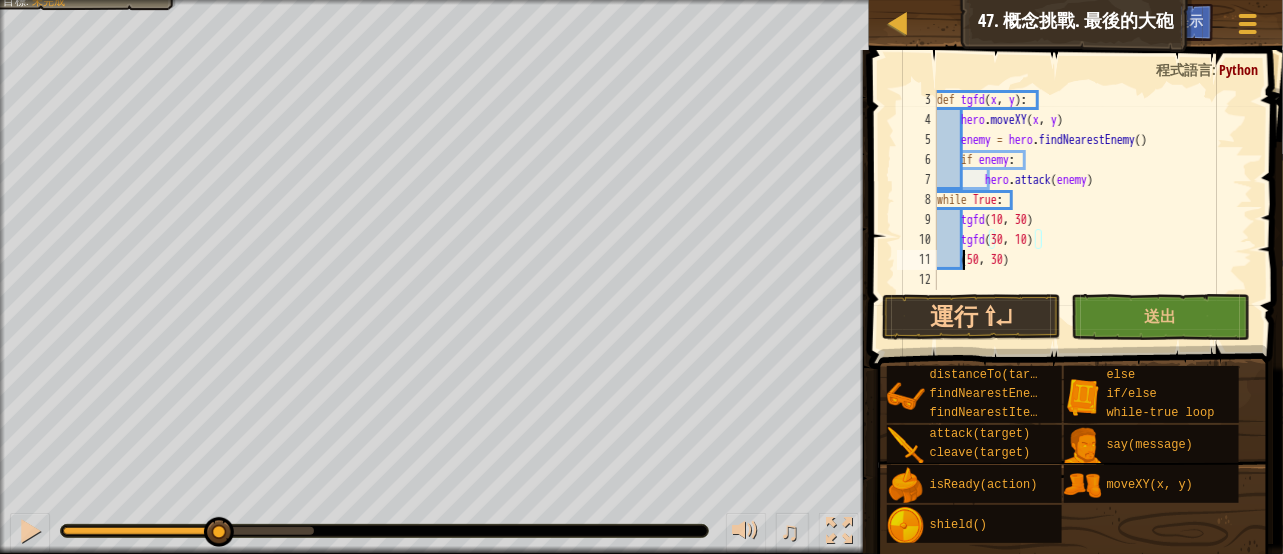 click on "def   tgfd ( x ,   y ) :      hero . moveXY ( x ,   y )      enemy   =   hero . findNearestEnemy ( )      if   enemy :          hero . attack ( enemy ) while   True :      tgfd ( 10 ,   30 )      tgfd ( 30 ,   10 )      ( 50 ,   30 )" at bounding box center (1085, 210) 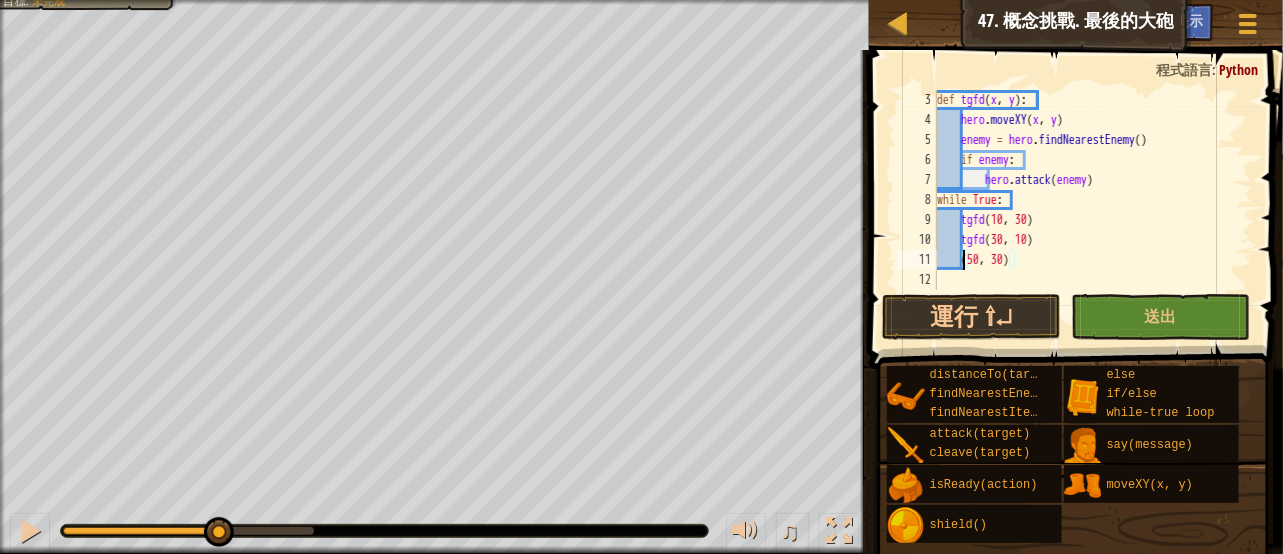paste on "tgfd" 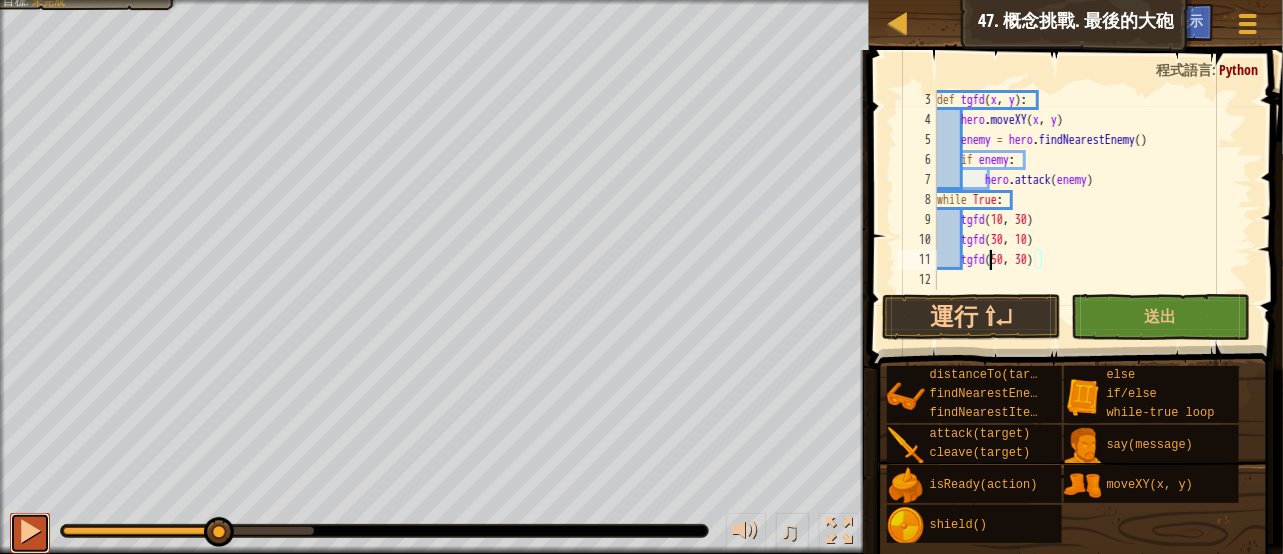 click at bounding box center [30, 531] 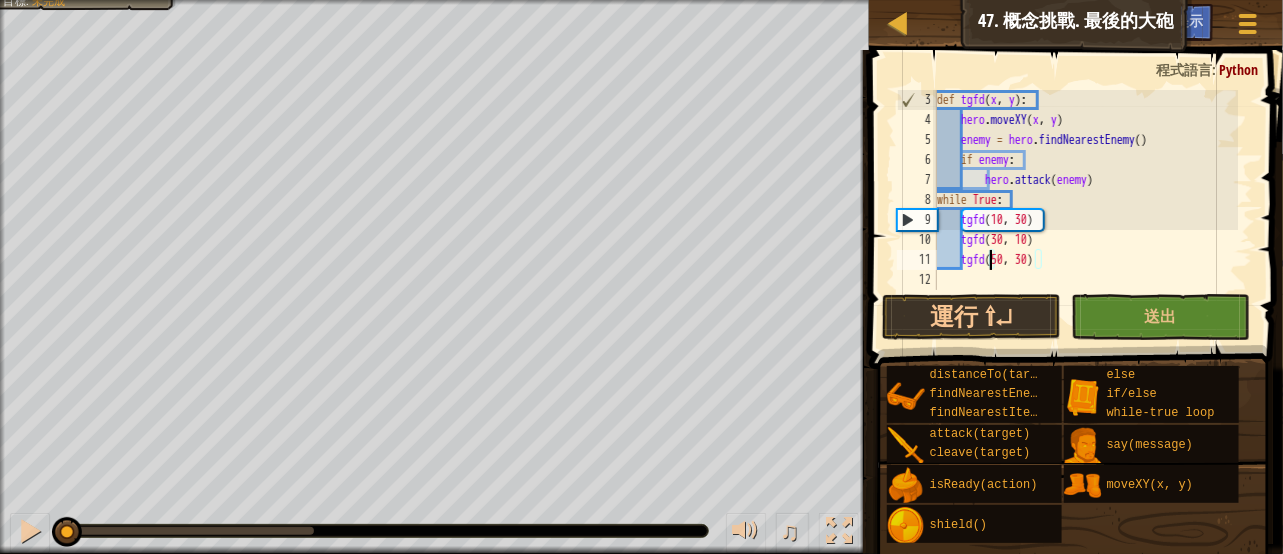 drag, startPoint x: 229, startPoint y: 524, endPoint x: 0, endPoint y: 491, distance: 231.36551 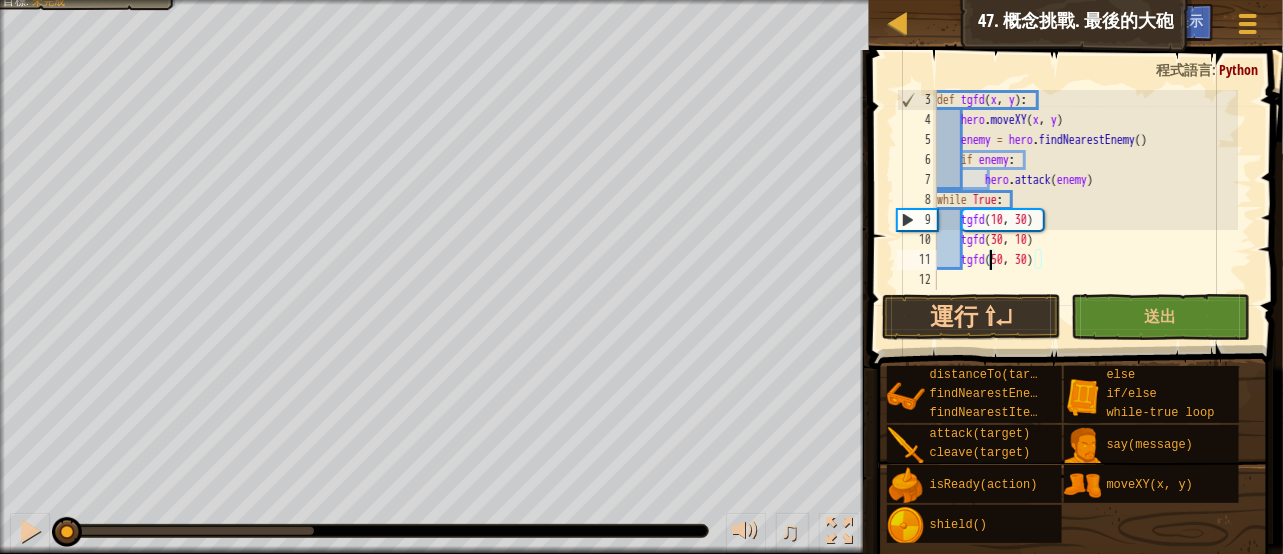 click on "保護大砲。 在你的代碼中定義一個函數。 你的函數必須接受多個參數。 目標 : 未完成 ♫ Alejandro 218 x: 29 y: 30 x: 10 y: 30" at bounding box center [641, 277] 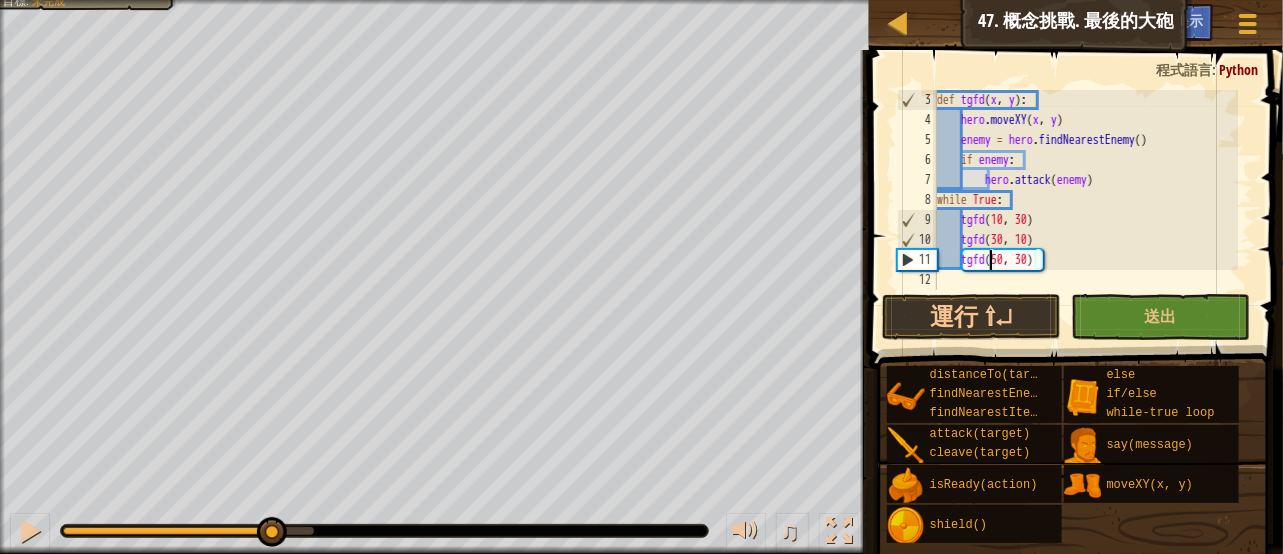 drag, startPoint x: 149, startPoint y: 527, endPoint x: 270, endPoint y: 549, distance: 122.98374 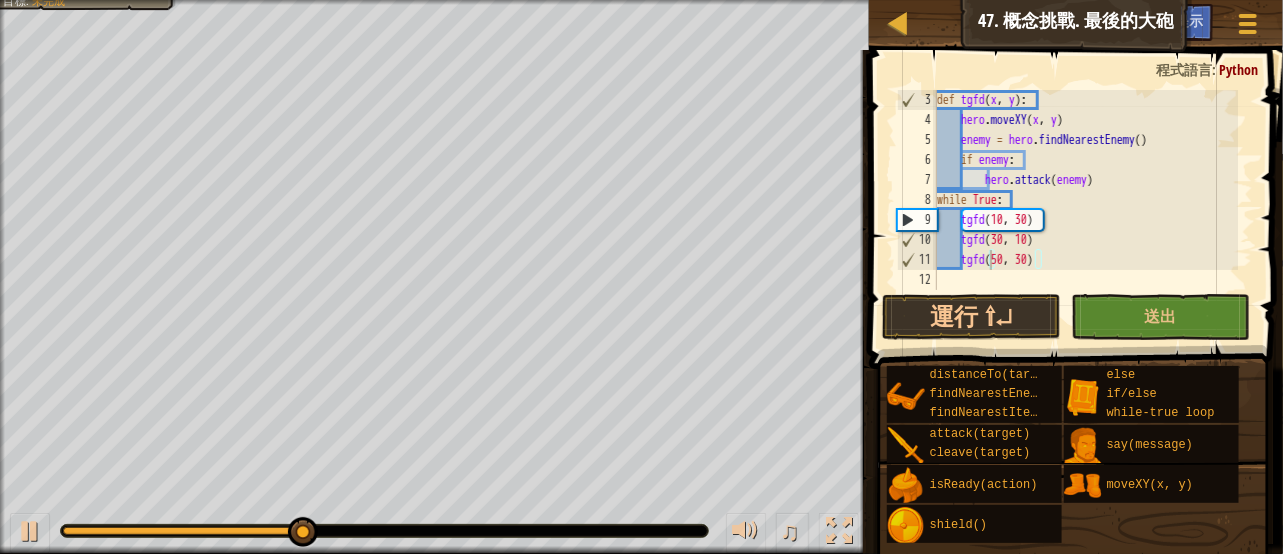 click on "♫" at bounding box center [434, 526] 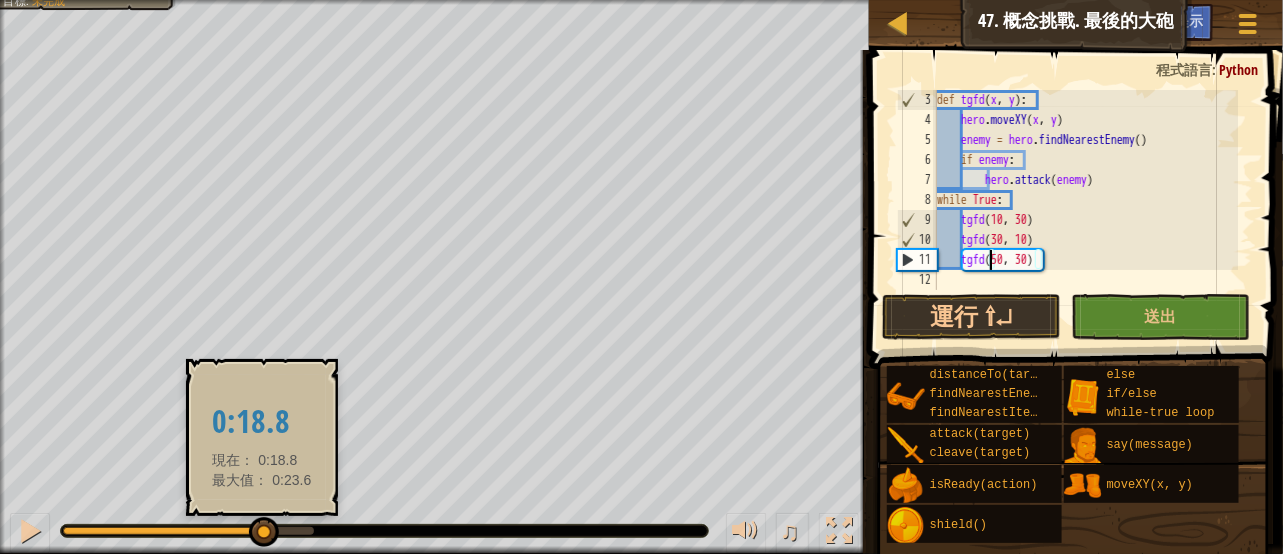 drag, startPoint x: 301, startPoint y: 540, endPoint x: 262, endPoint y: 541, distance: 39.012817 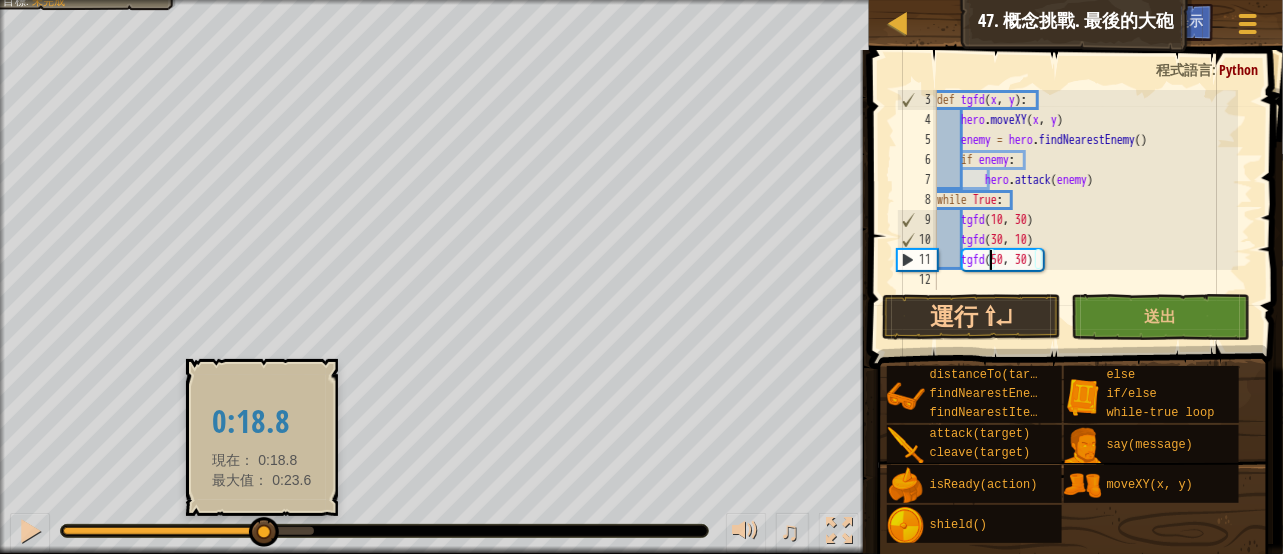 click at bounding box center [264, 532] 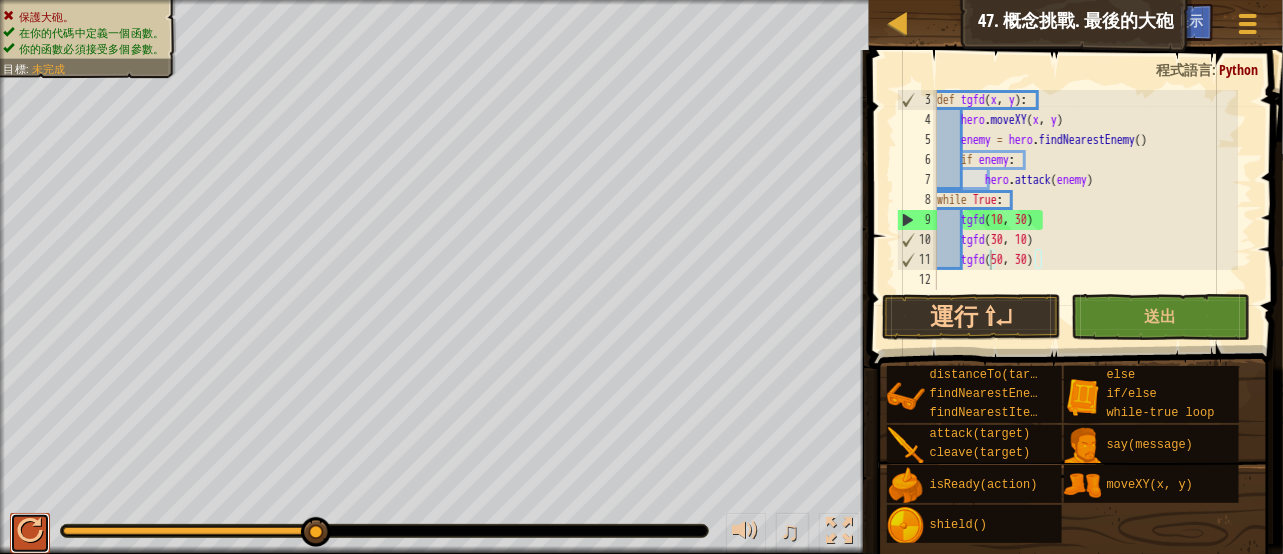 click at bounding box center [30, 531] 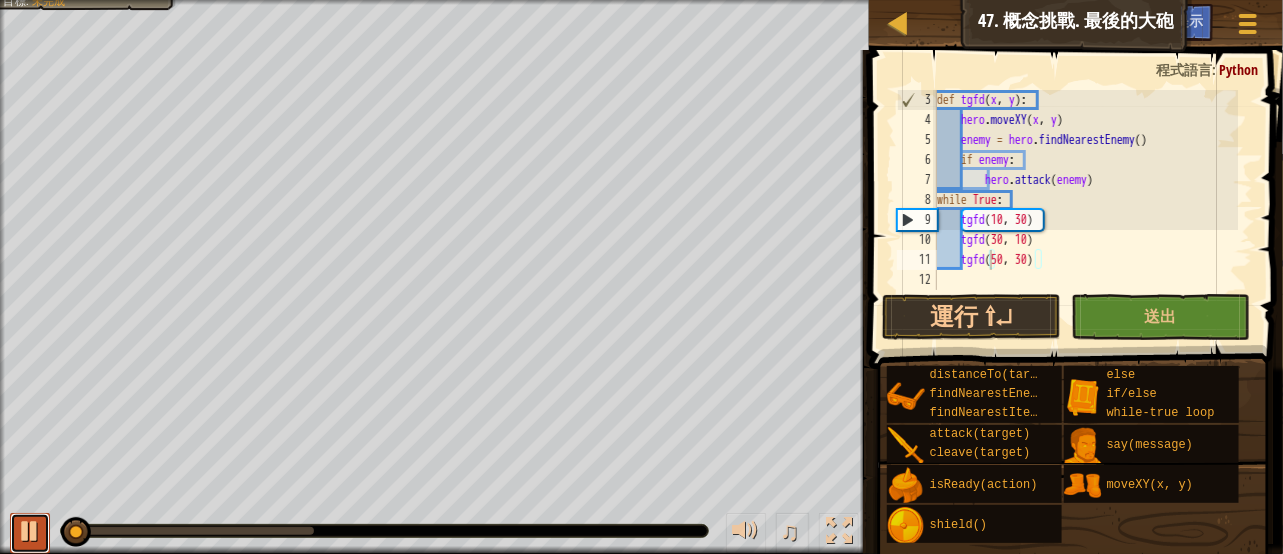 click at bounding box center (30, 531) 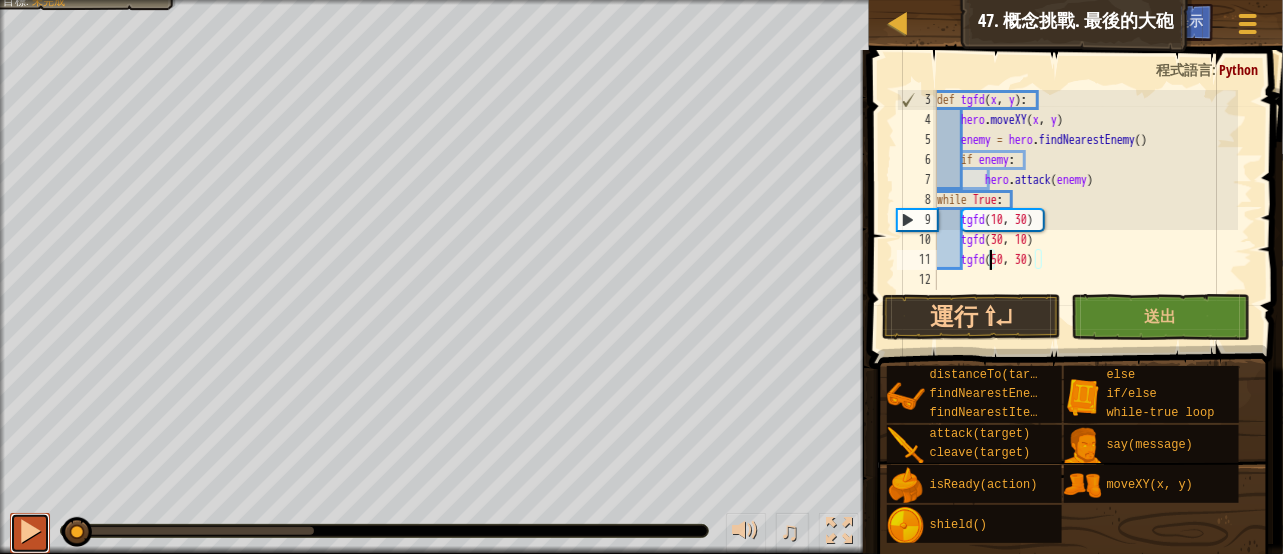 click at bounding box center [30, 531] 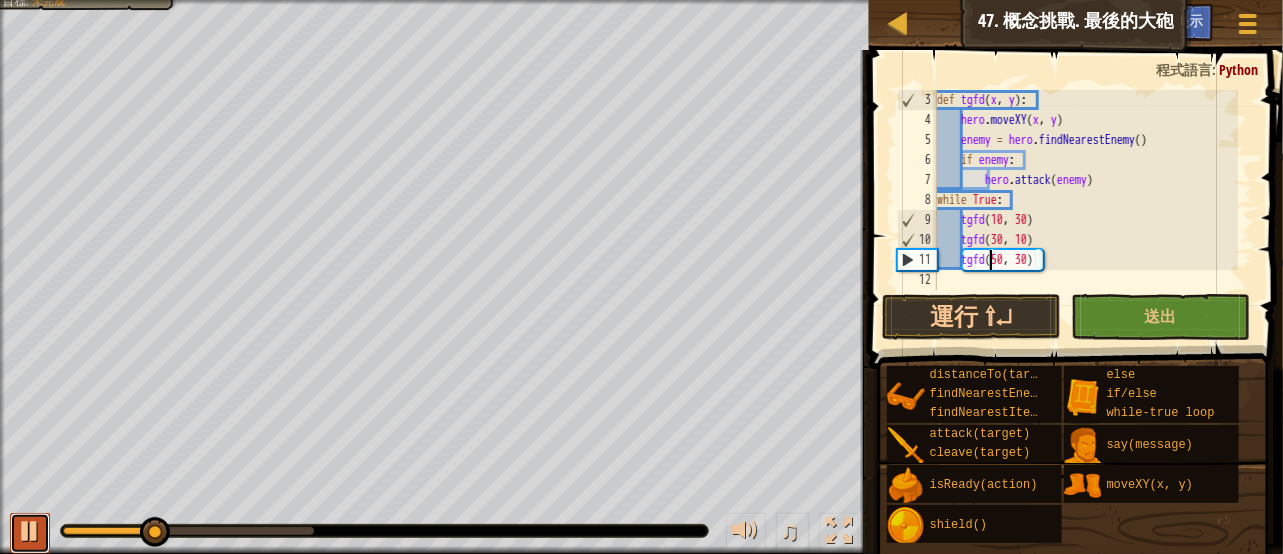 click at bounding box center (30, 531) 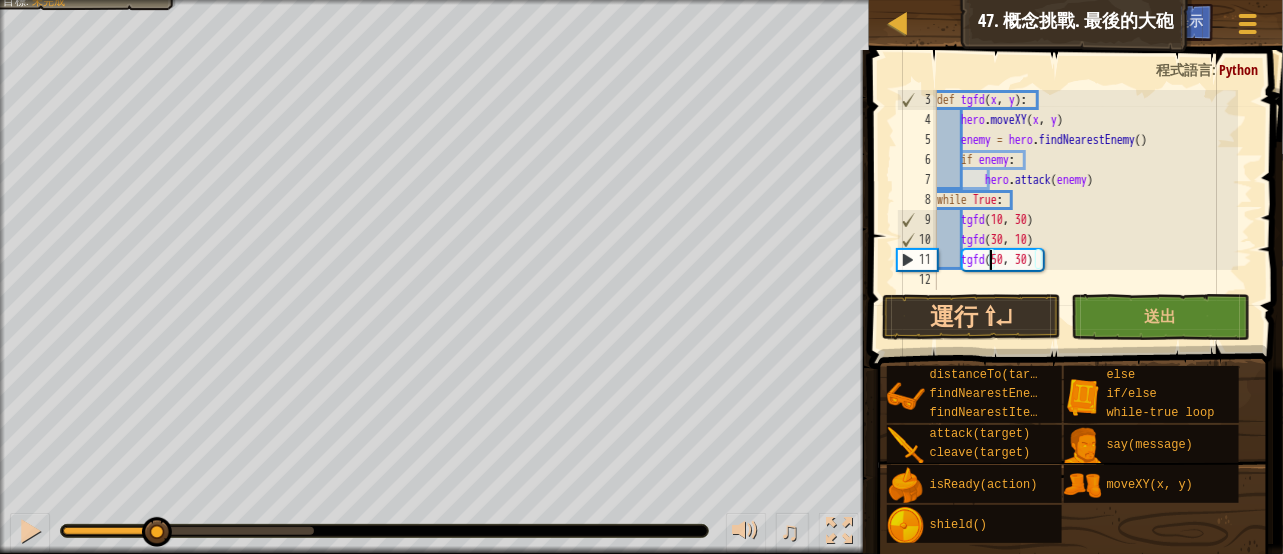 click on "def   tgfd ( x ,   y ) :      hero . moveXY ( x ,   y )      enemy   =   hero . findNearestEnemy ( )      if   enemy :          hero . attack ( enemy ) while   True :      tgfd ( 10 ,   30 )      tgfd ( 30 ,   10 )      tgfd ( 50 ,   30 )" at bounding box center [1085, 210] 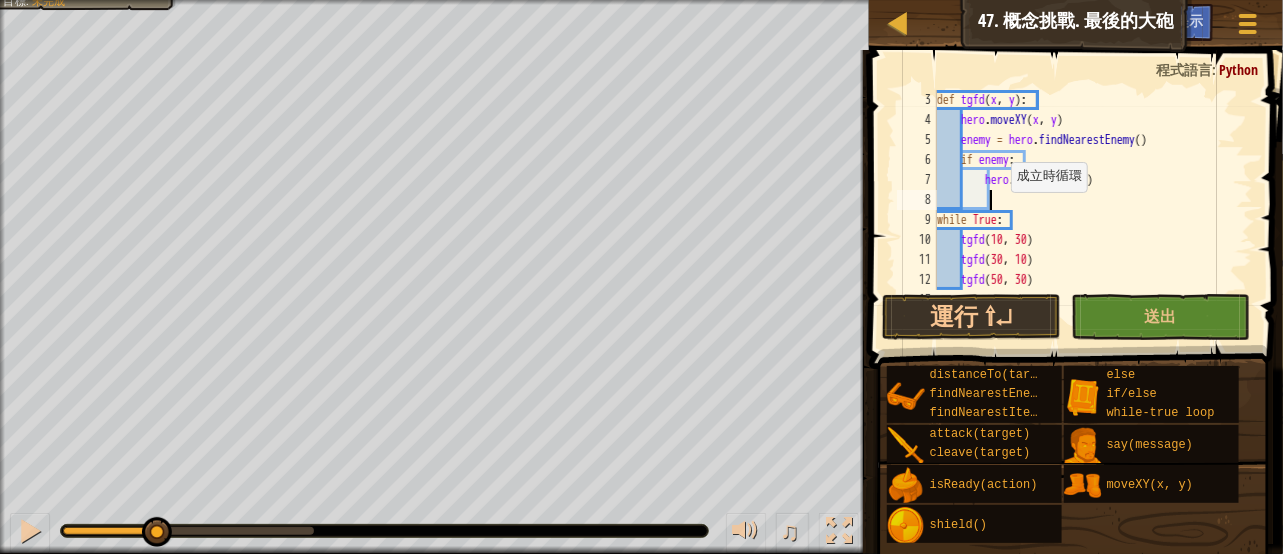 scroll, scrollTop: 9, scrollLeft: 4, axis: both 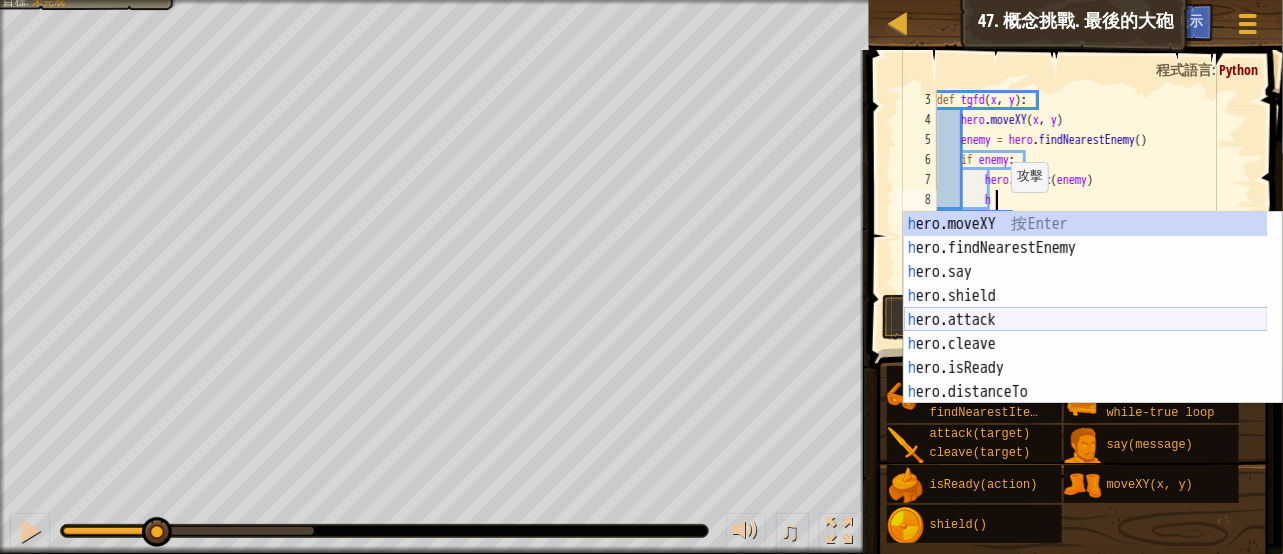 click on "h ero.moveXY 按 Enter h ero.findNearestEnemy 按 Enter h ero.say 按 Enter h ero.shield 按 Enter h ero.attack 按 Enter h ero.cleave 按 Enter h ero.isReady 按 Enter h ero.distanceTo 按 Enter h ero.findNearestItem 按 Enter" at bounding box center (1086, 332) 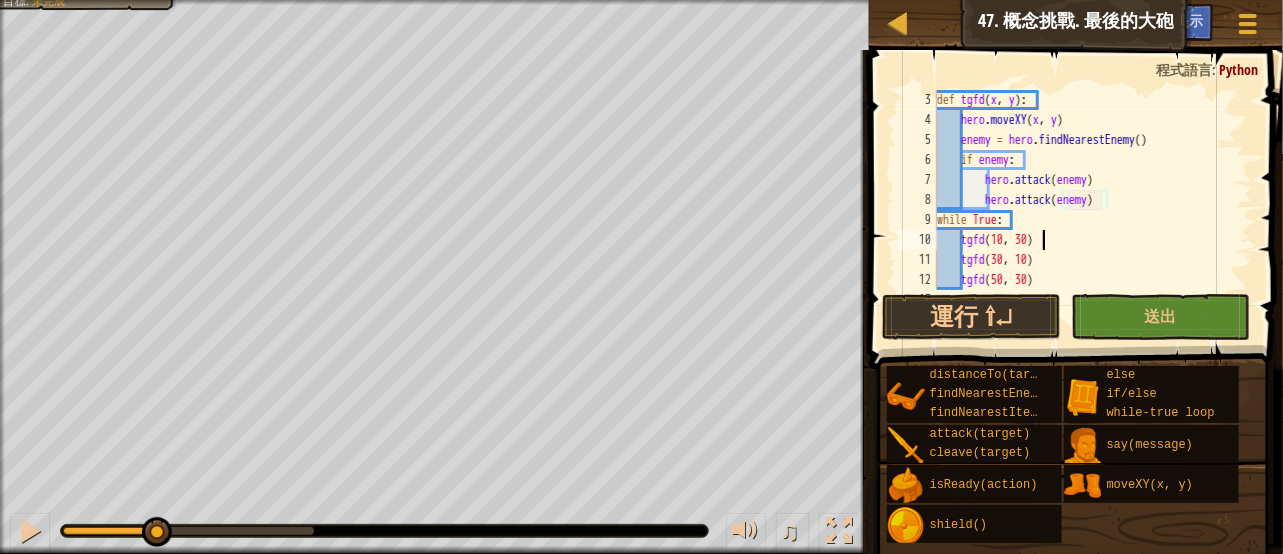 click on "def   tgfd ( x ,   y ) :      hero . moveXY ( x ,   y )      enemy   =   hero . findNearestEnemy ( )      if   enemy :          hero . attack ( enemy )          hero . attack ( enemy ) while   True :      tgfd ( 10 ,   30 )      tgfd ( 30 ,   10 )      tgfd ( 50 ,   30 )" at bounding box center (1085, 210) 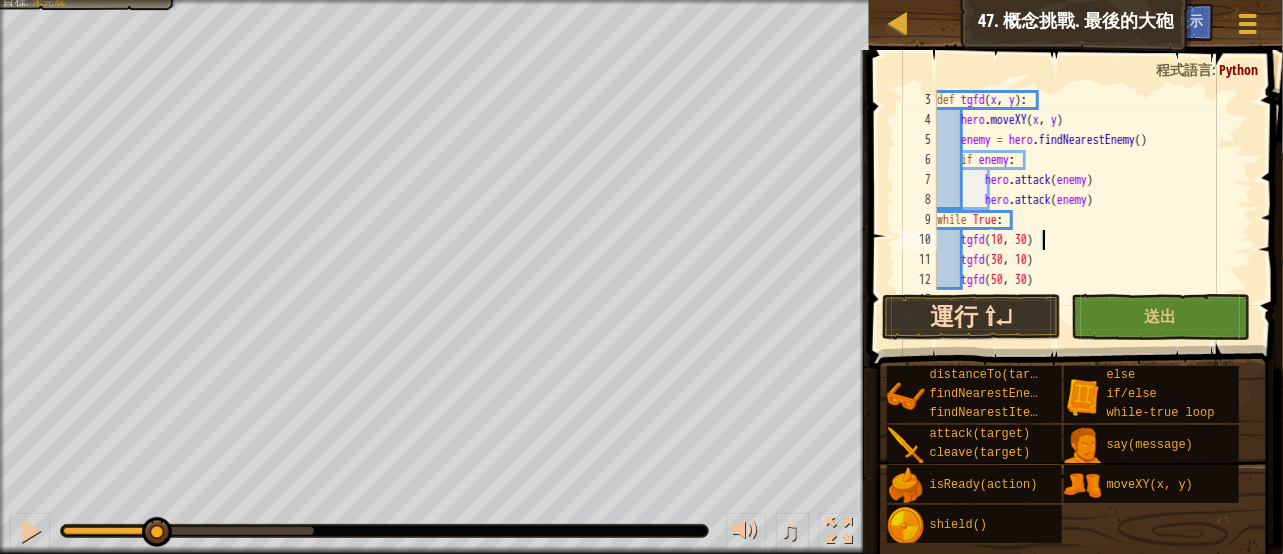type on "tgfd(10, 30)" 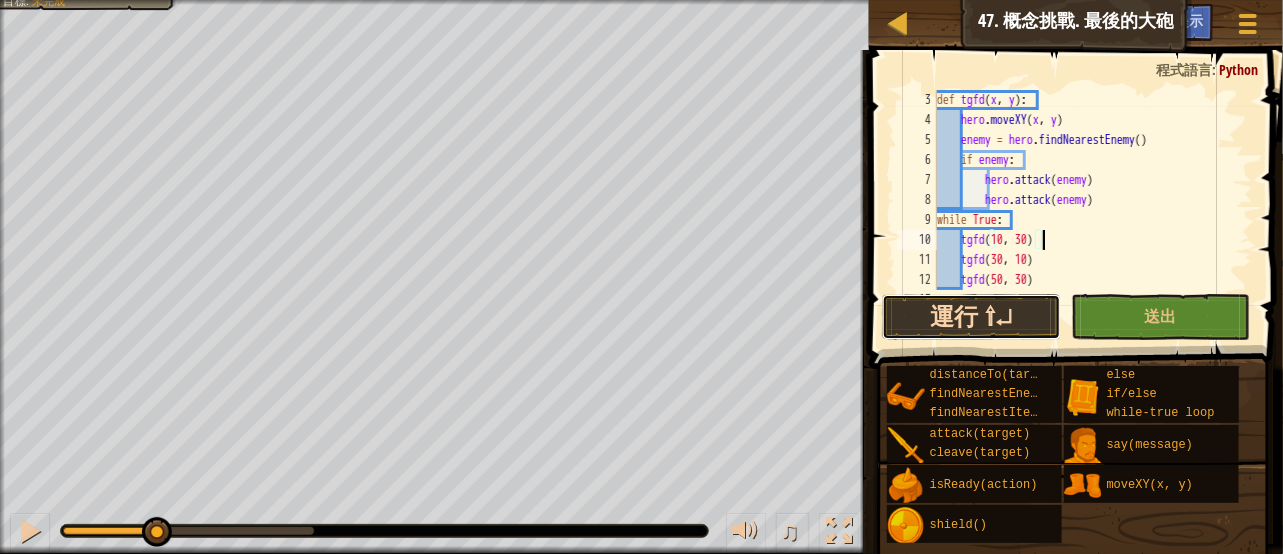 click on "運行 ⇧↵" at bounding box center (971, 317) 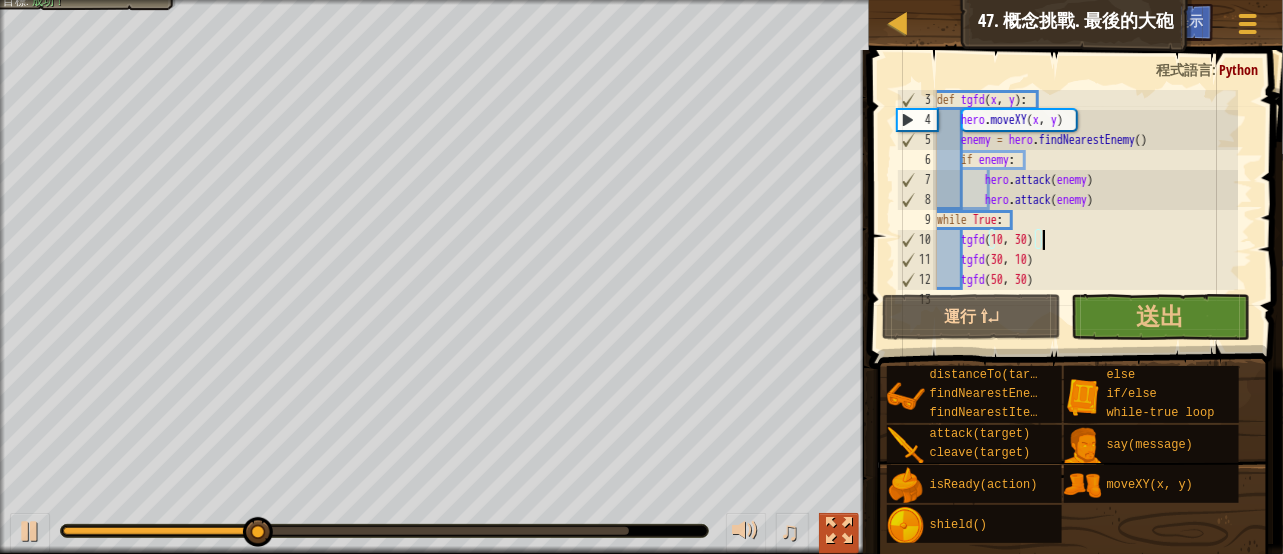 click at bounding box center [839, 533] 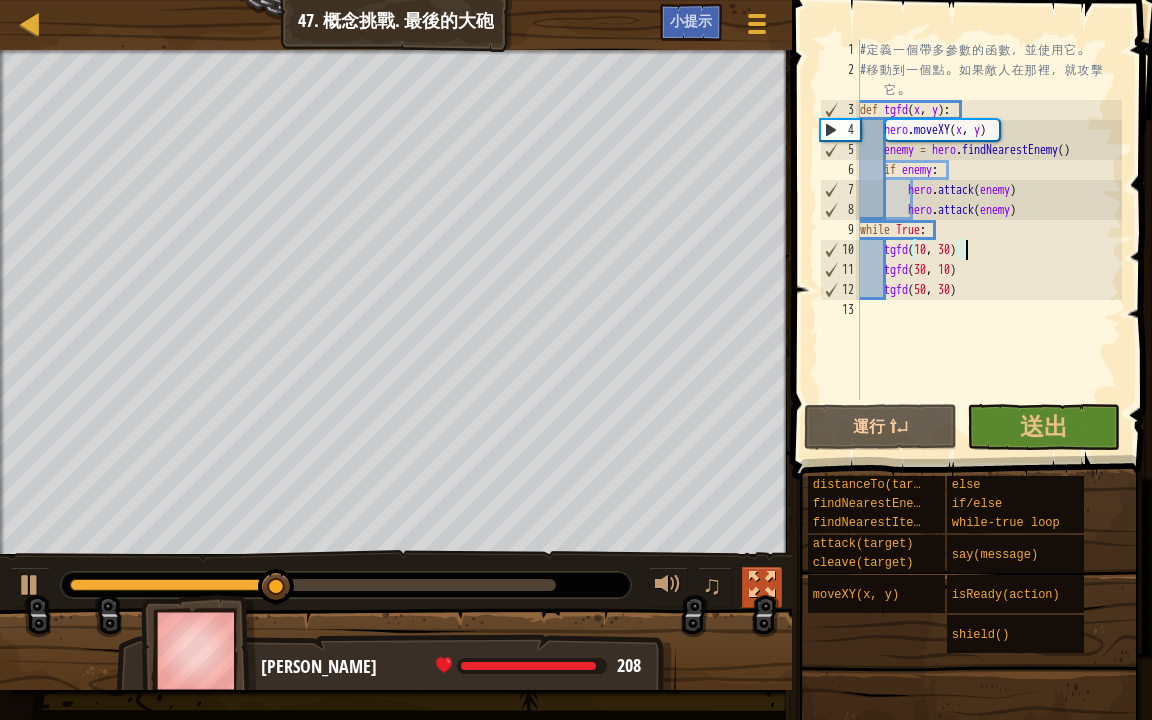 click at bounding box center (762, 585) 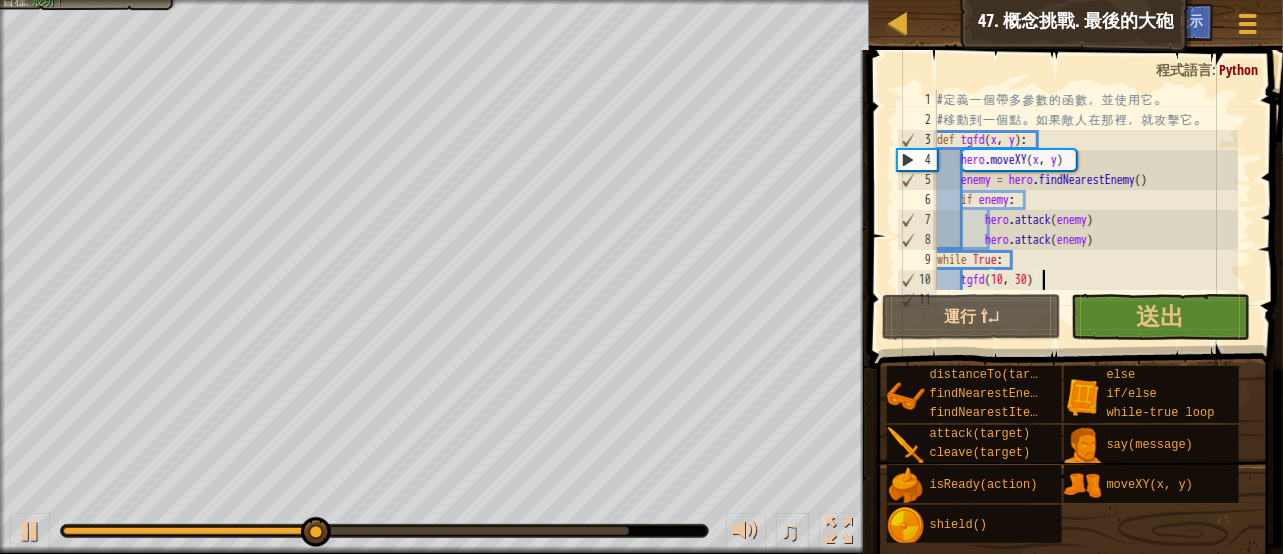 scroll, scrollTop: 0, scrollLeft: 0, axis: both 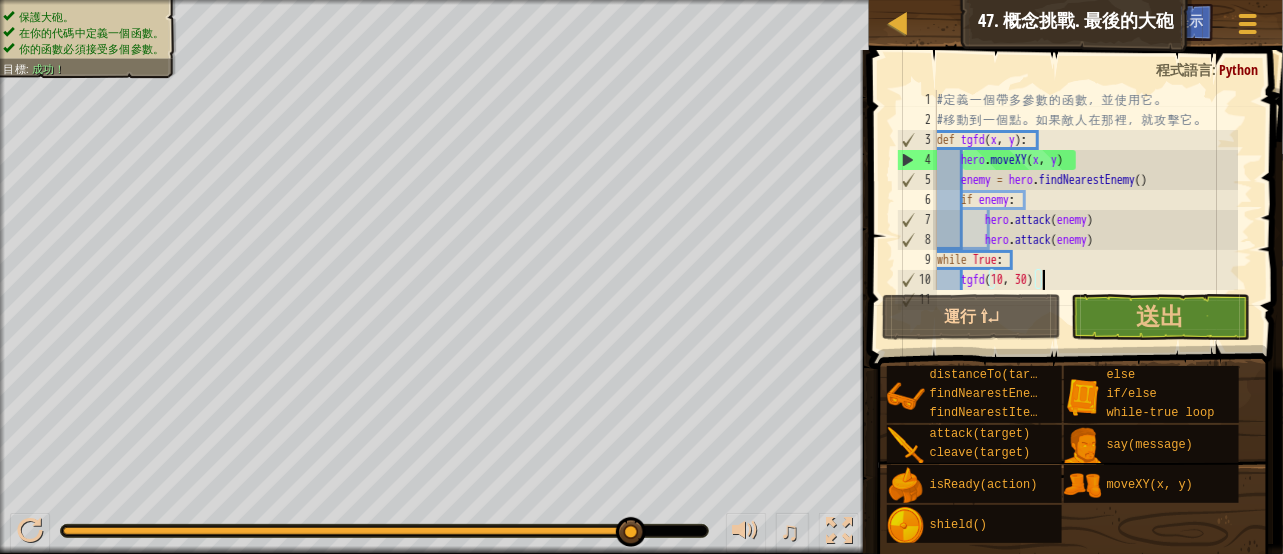 drag, startPoint x: 357, startPoint y: 521, endPoint x: 682, endPoint y: 560, distance: 327.33163 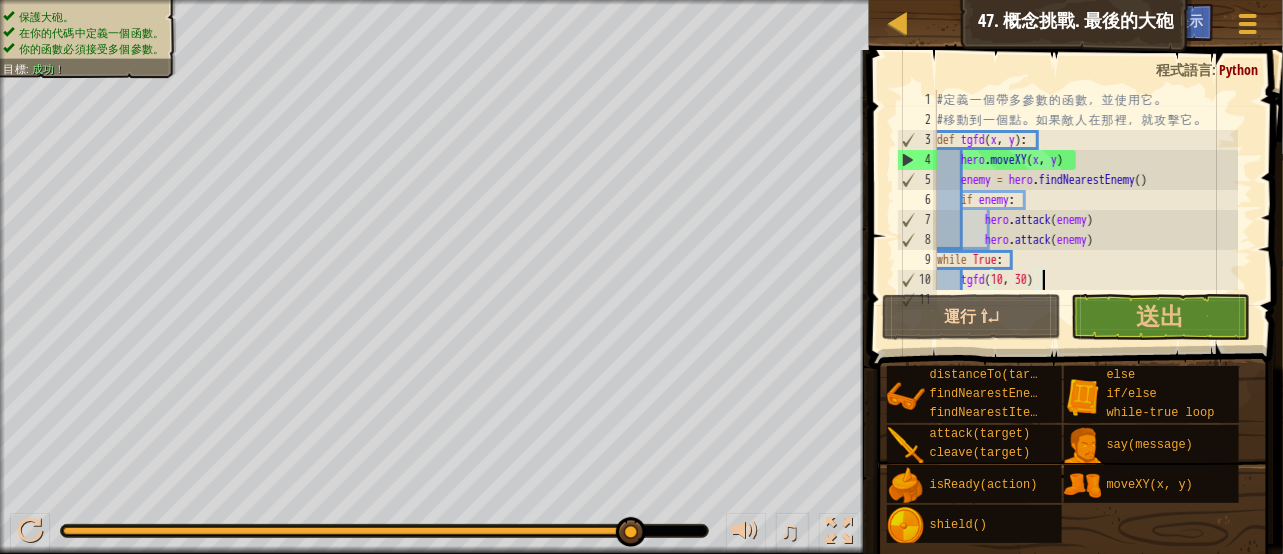 click on "地圖 資訊科學2 47. 概念挑戰. 最後的大砲 遊戲選單 完成 小提示 1     הההההההההההההההההההההההההההההההההההההההההההההההההההההההההההההההההההההההההההההההההההההההההההההההההההההההההההההההההההההההההההההההההההההההההההההההההההההההההההההההההההההההההההההההההההההההההההההההההההההההההההההההההההההההההההההההההההההההההההההההההההההההההההההההה XXXXXXXXXXXXXXXXXXXXXXXXXXXXXXXXXXXXXXXXXXXXXXXXXXXXXXXXXXXXXXXXXXXXXXXXXXXXXXXXXXXXXXXXXXXXXXXXXXXXXXXXXXXXXXXXXXXXXXXXXXXXXXXXXXXXXXXXXXXXXXXXXXXXXXXXXXXXXXXXXXXXXXXXXXXXXXXXXXXXXXXXXXXXXXXXXXXXXXXXXXXXXXXXXXXXXXXXXXXXXXXXXXXXXXXXXXXXXXXXXXXXXXXXXXXXXXXX 解決方法 × 小提示 tgfd(10, 30) 1 2 3 4 5 6 7 8 9 10 11 #  定 義 一 個 帶 多 參 數 的 函 數 ， 並 使 用 它 。 #  移 動 到 一 個 點" at bounding box center [641, 0] 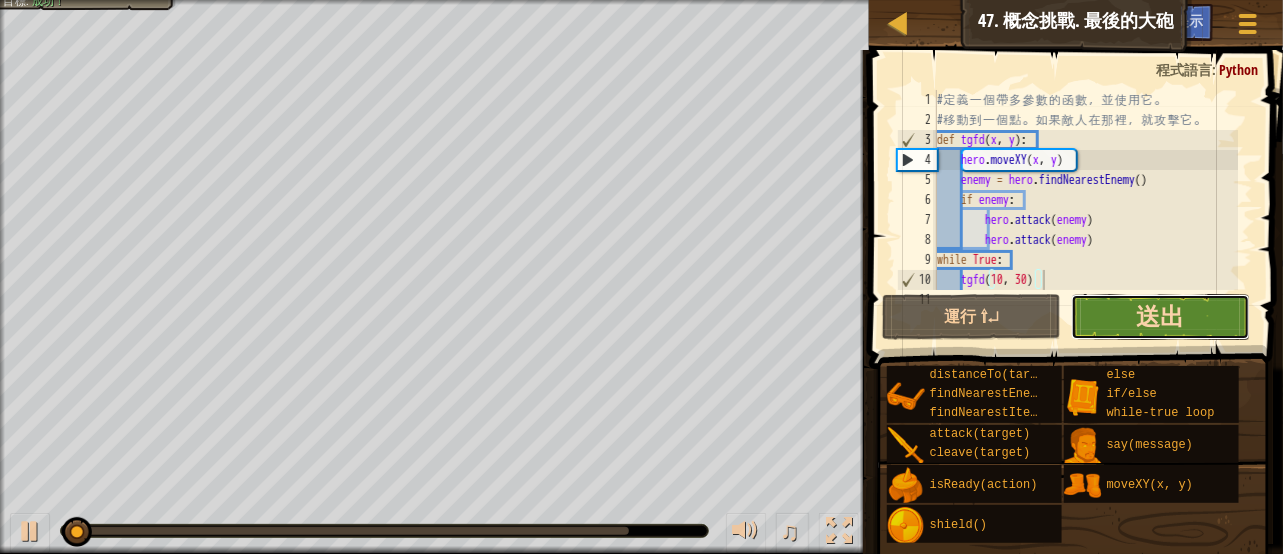 click on "送出" at bounding box center (1161, 316) 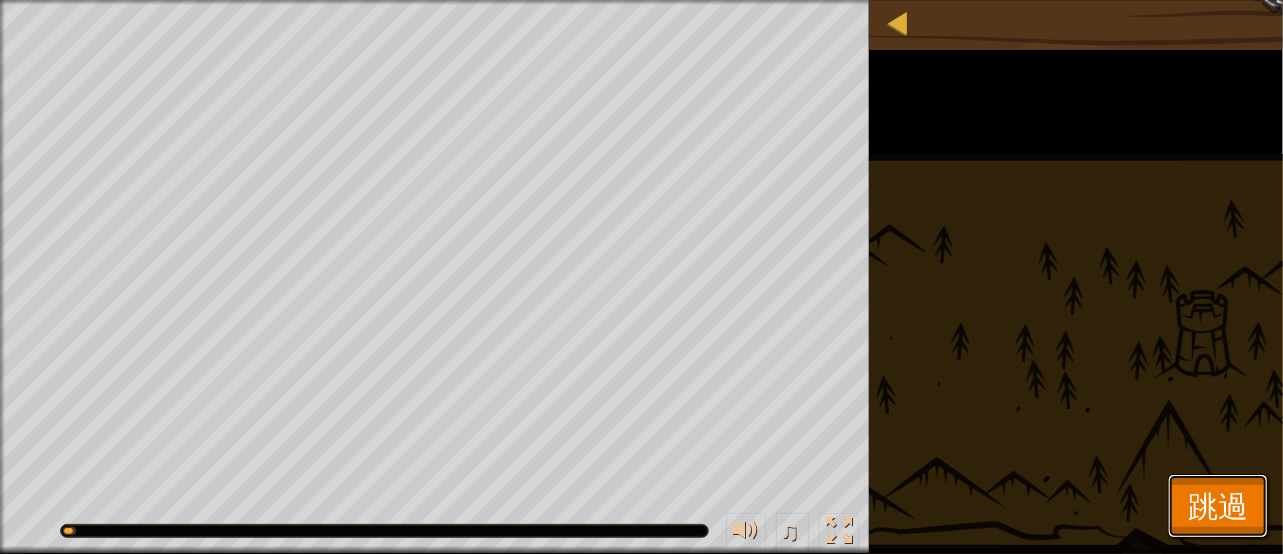 click on "跳過" at bounding box center [1218, 505] 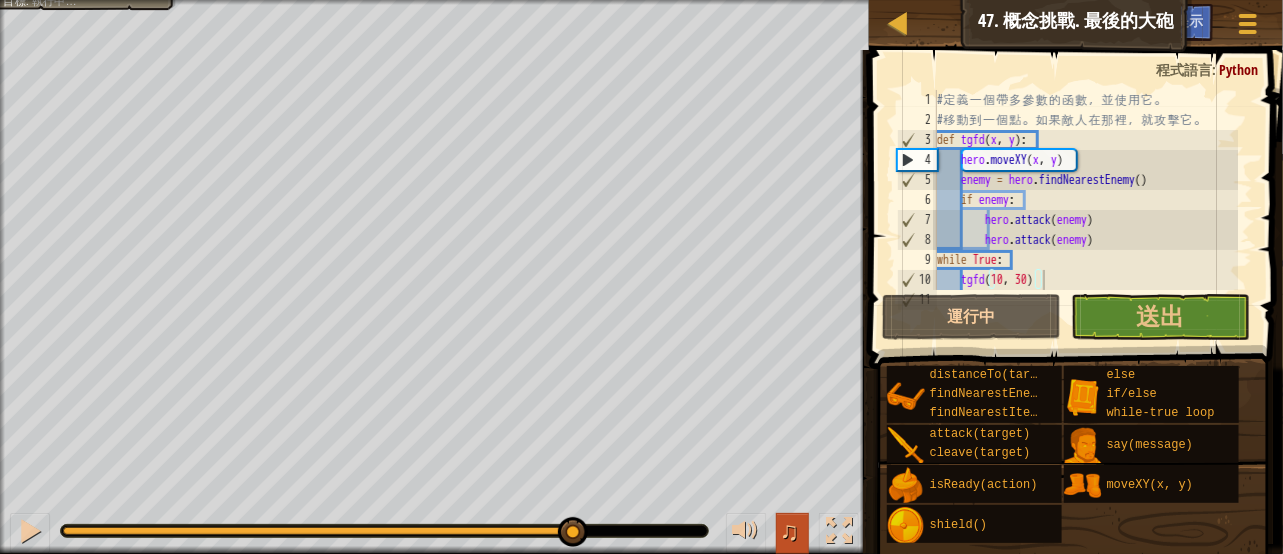 drag, startPoint x: 92, startPoint y: 531, endPoint x: 806, endPoint y: 515, distance: 714.17926 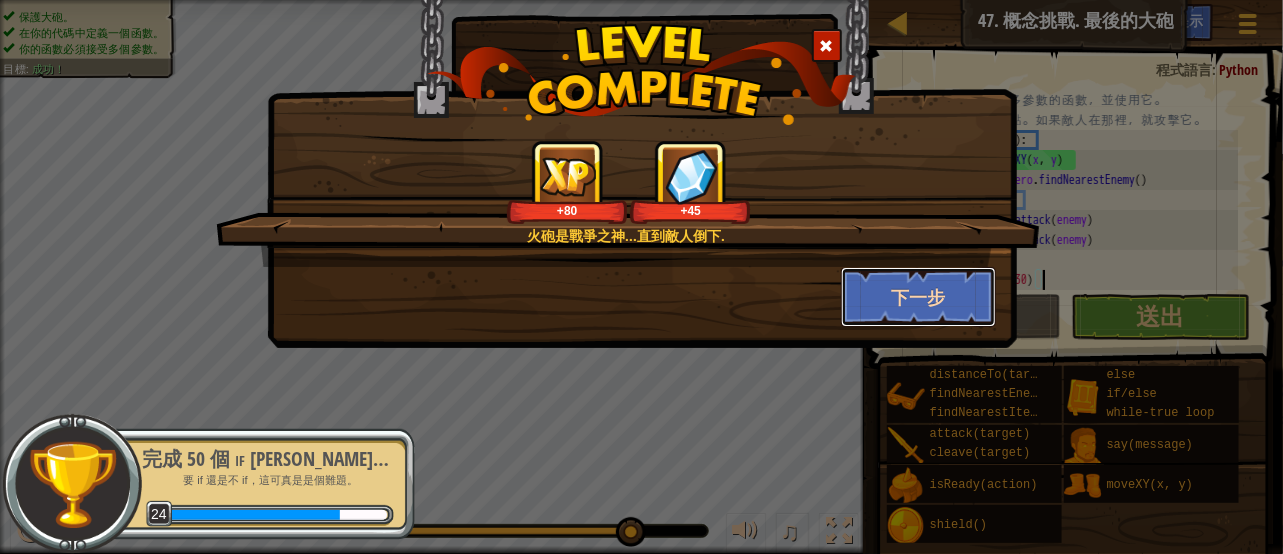 click on "下一步" at bounding box center (918, 297) 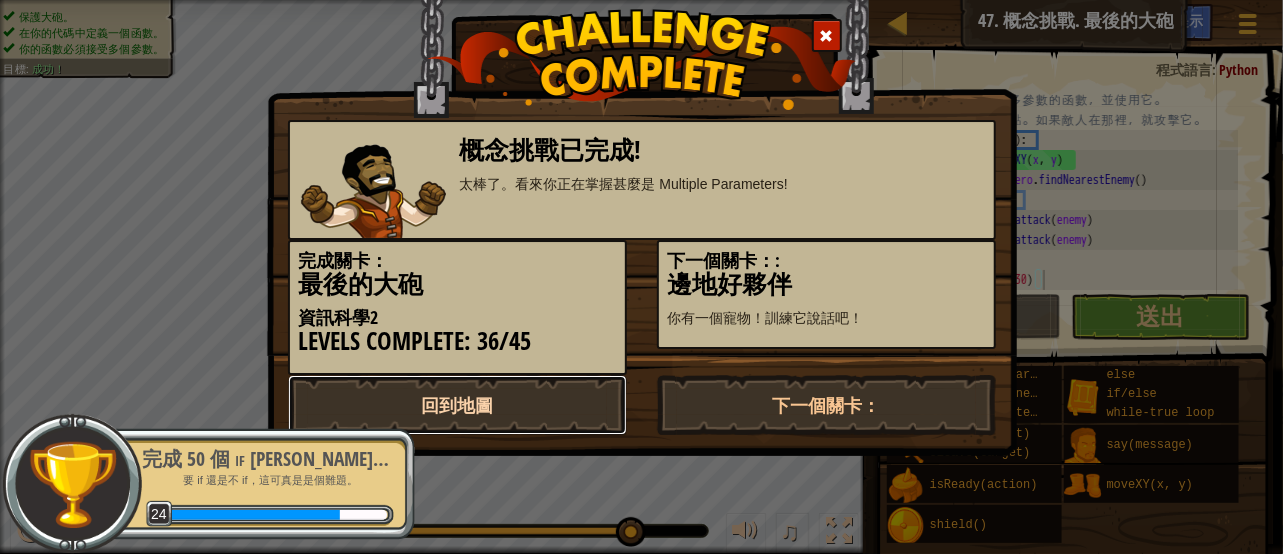 click on "回到地圖" at bounding box center (457, 405) 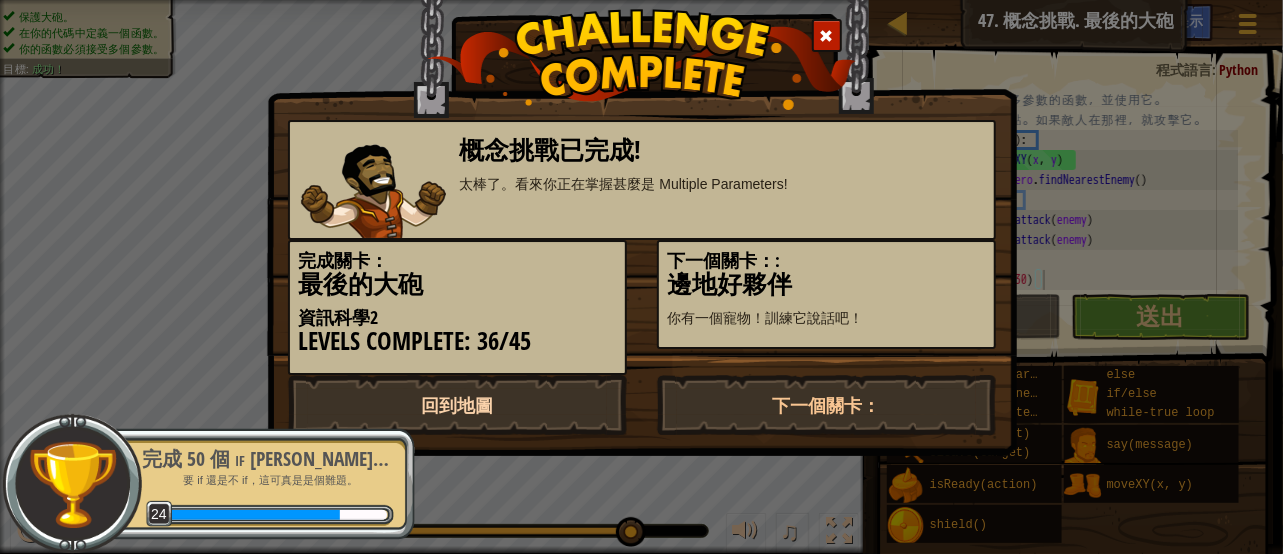 select on "zh-HANT" 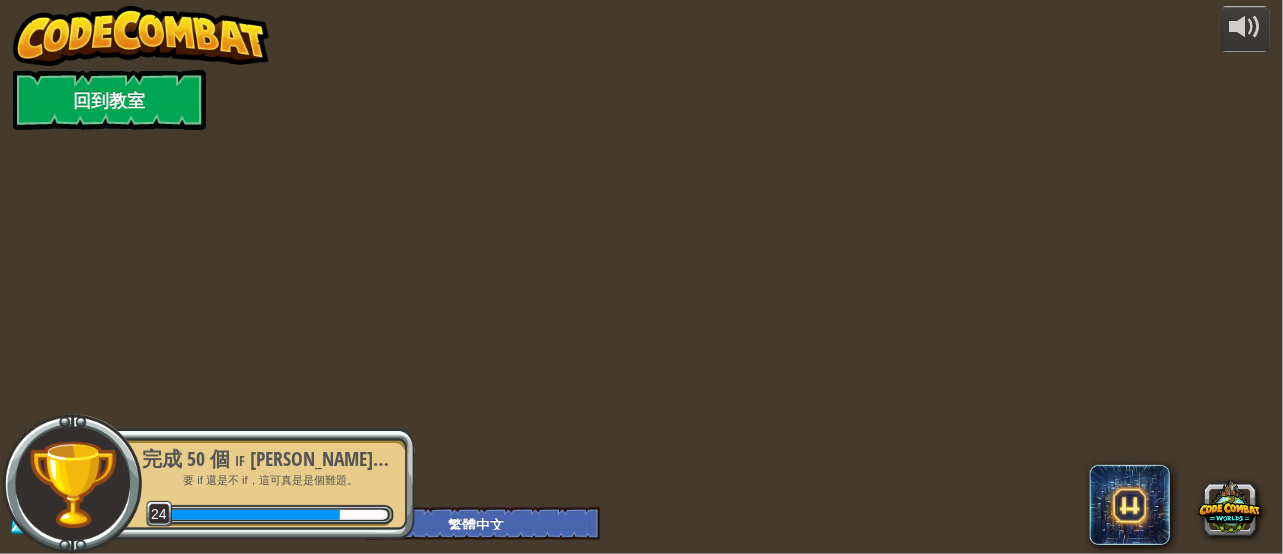 select on "zh-HANT" 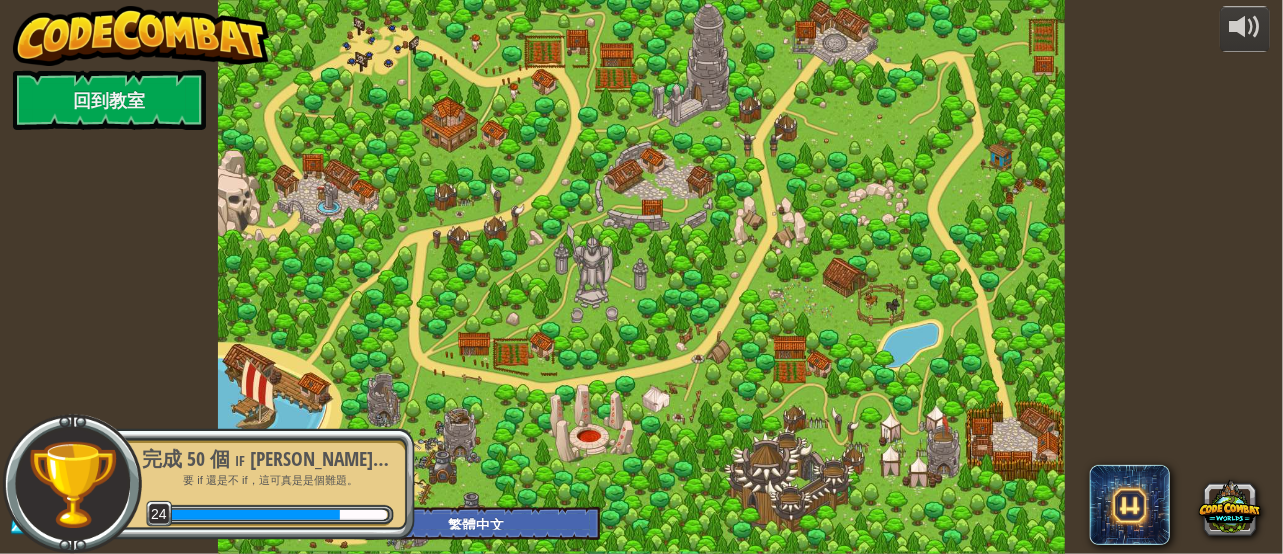 select on "zh-HANT" 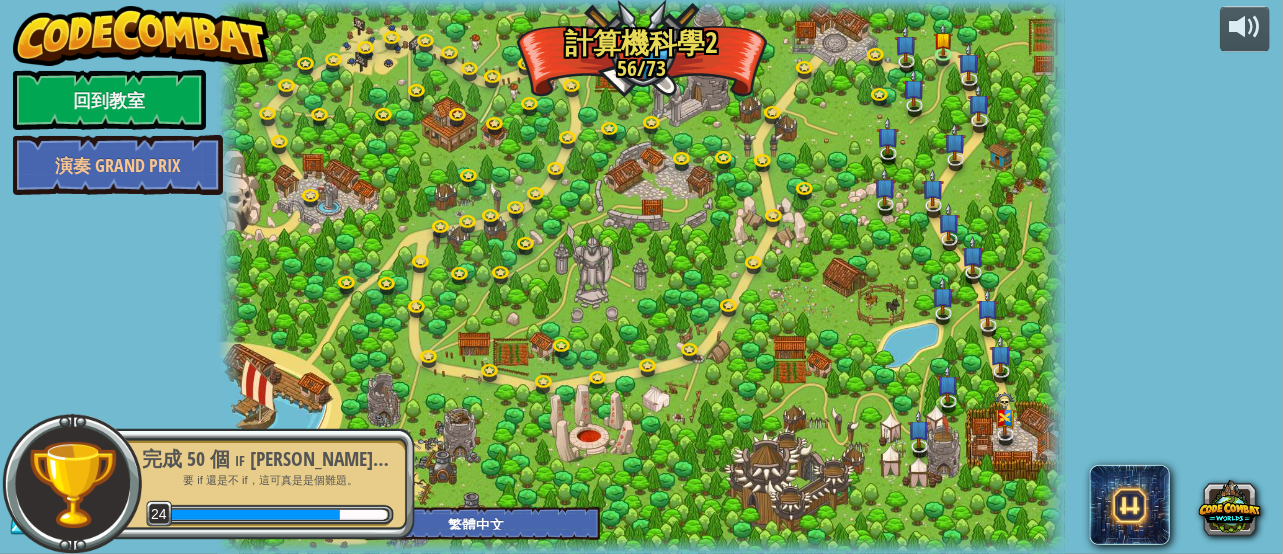 select on "zh-HANT" 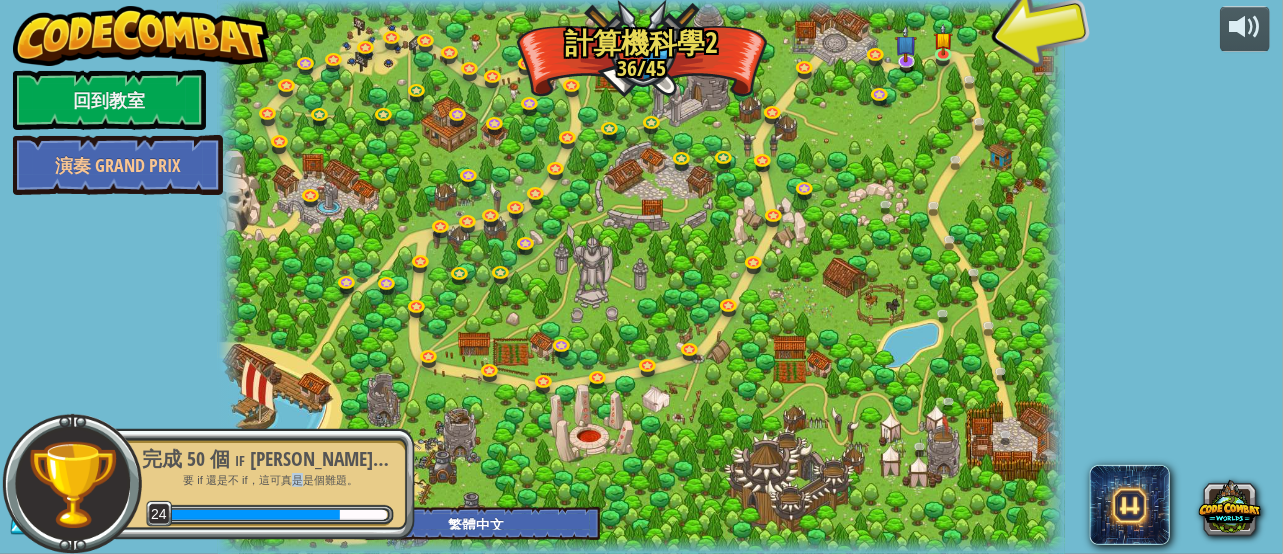 click on "要 if 還是不 if，這可真是是個難題。" at bounding box center (268, 480) 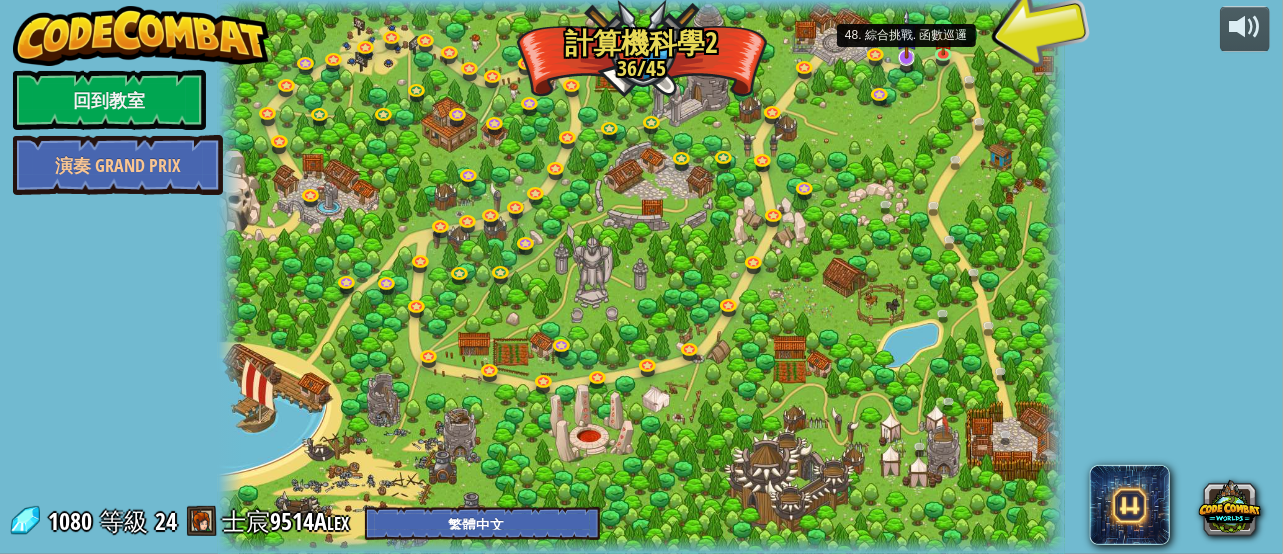 click at bounding box center [907, 34] 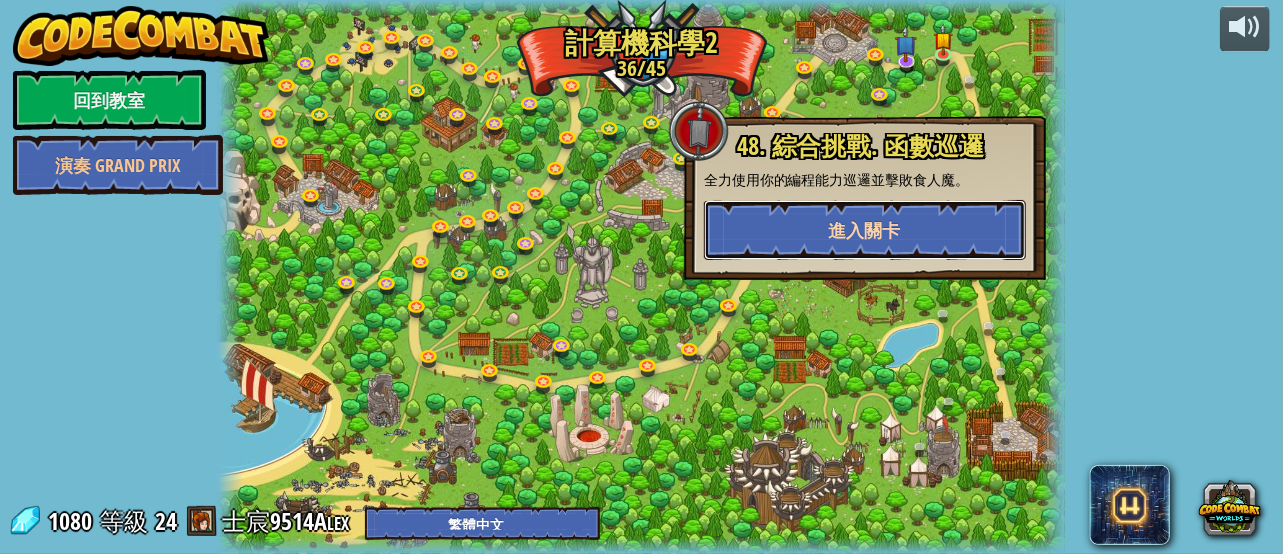 click on "進入關卡" at bounding box center [865, 230] 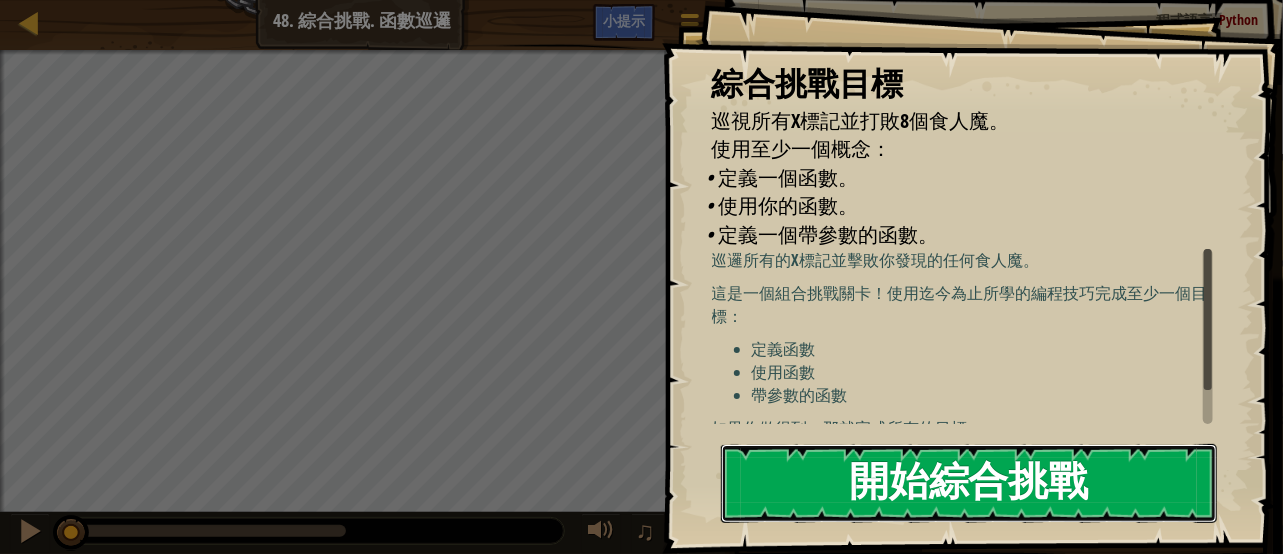 drag, startPoint x: 964, startPoint y: 483, endPoint x: 937, endPoint y: 484, distance: 27.018513 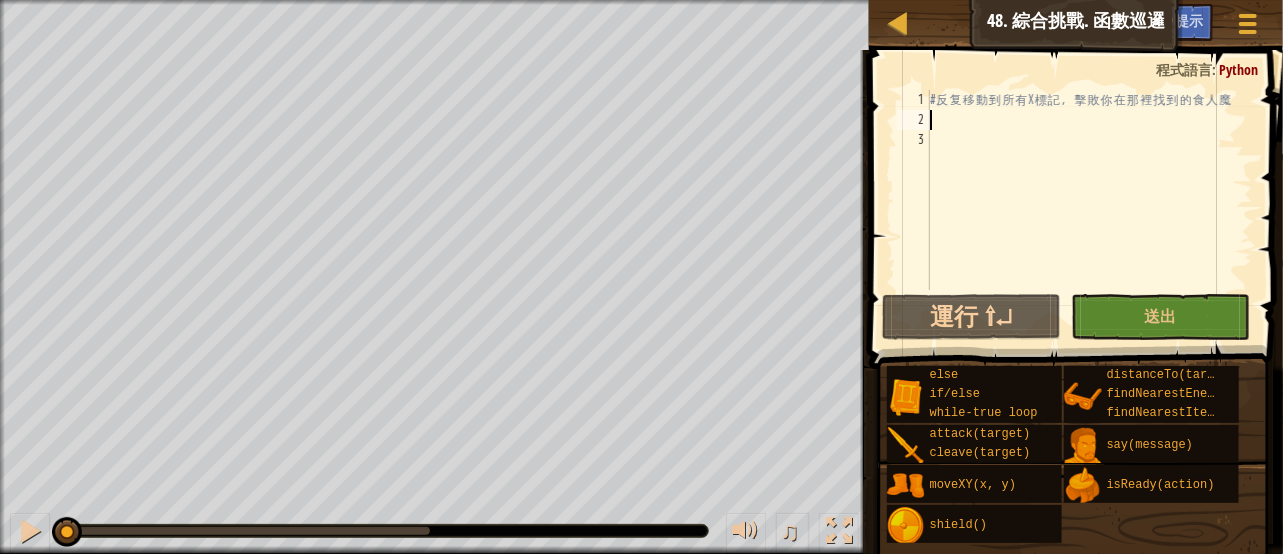 click on "#  反 复 移 動 到 所 有 X 標 記 ， 擊 敗 你 在 那 裡 找 到 的 食 人 魔" at bounding box center (1089, 210) 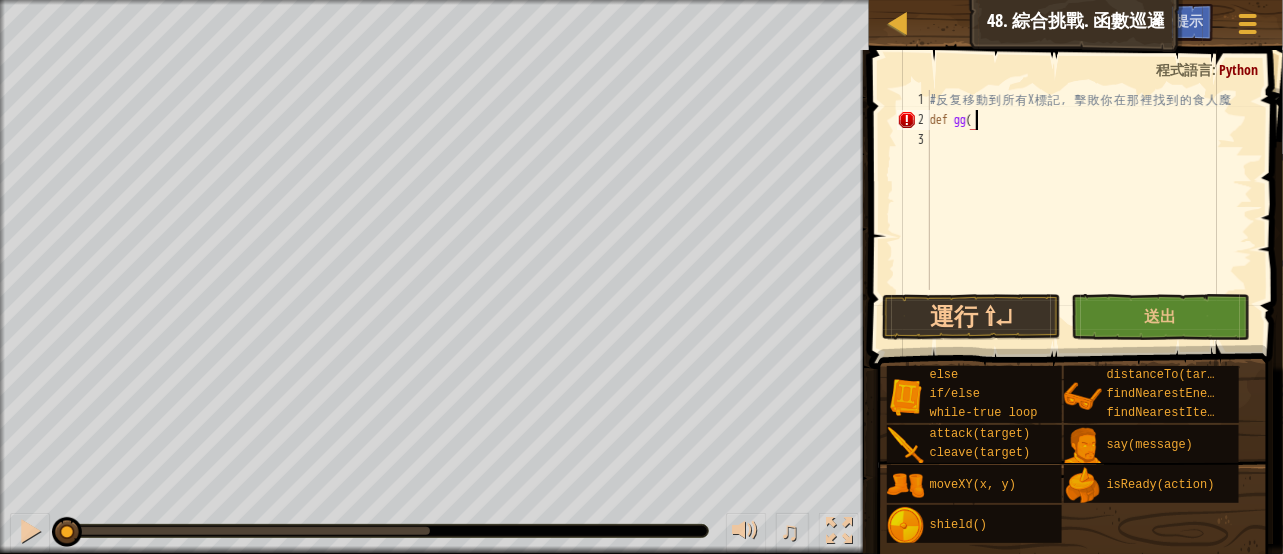 scroll, scrollTop: 9, scrollLeft: 3, axis: both 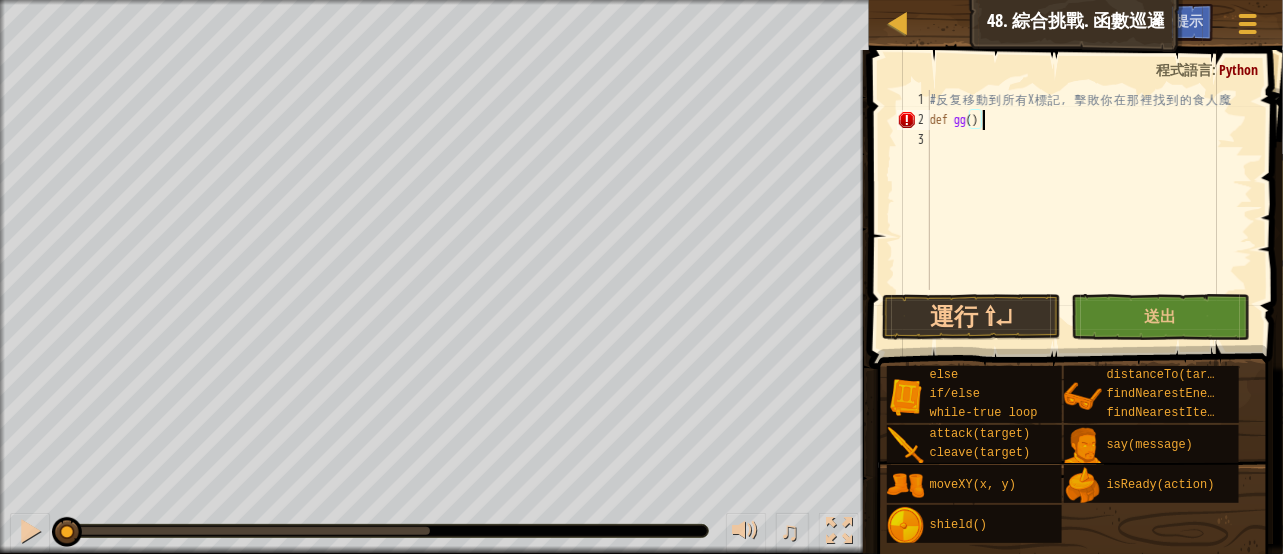 click on "#  反 复 移 動 到 所 有 X 標 記 ， 擊 敗 你 在 那 裡 找 到 的 食 人 魔 def   gg ( )" at bounding box center [1089, 210] 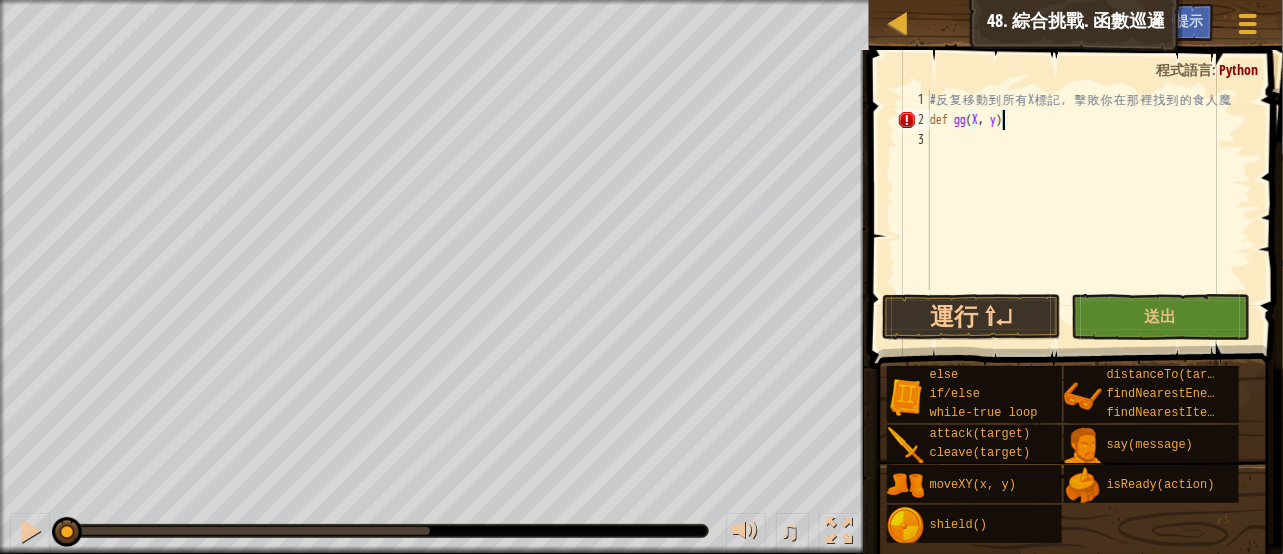 scroll, scrollTop: 9, scrollLeft: 5, axis: both 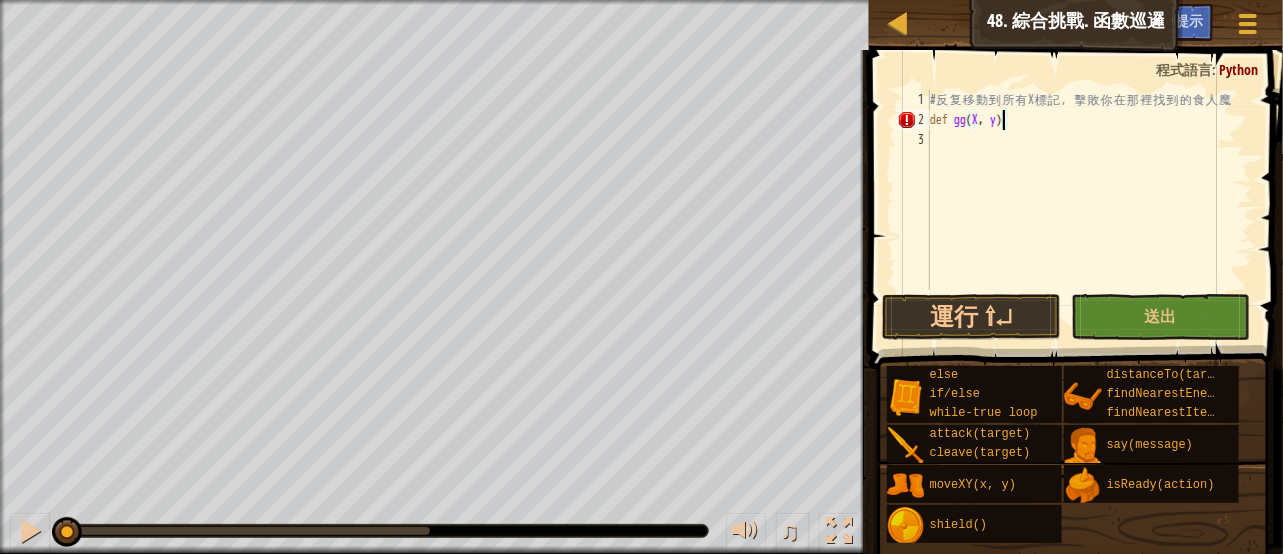 click on "#  反 复 移 動 到 所 有 X 標 記 ， 擊 敗 你 在 那 裡 找 到 的 食 人 魔 def   gg ( X ,   y )" at bounding box center (1089, 210) 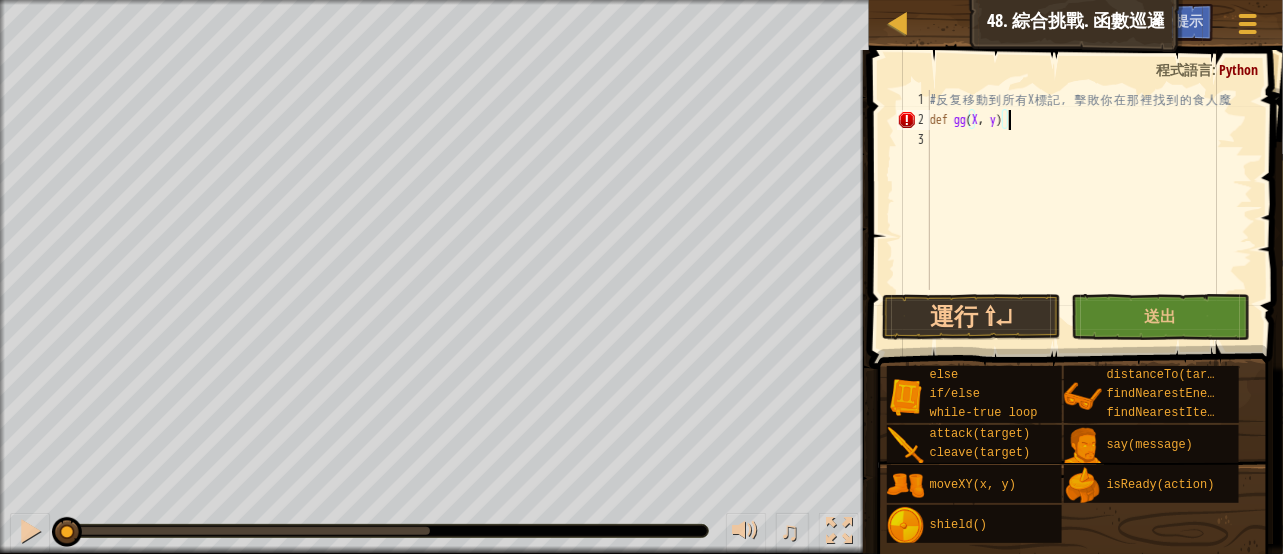 type on "ㄤ" 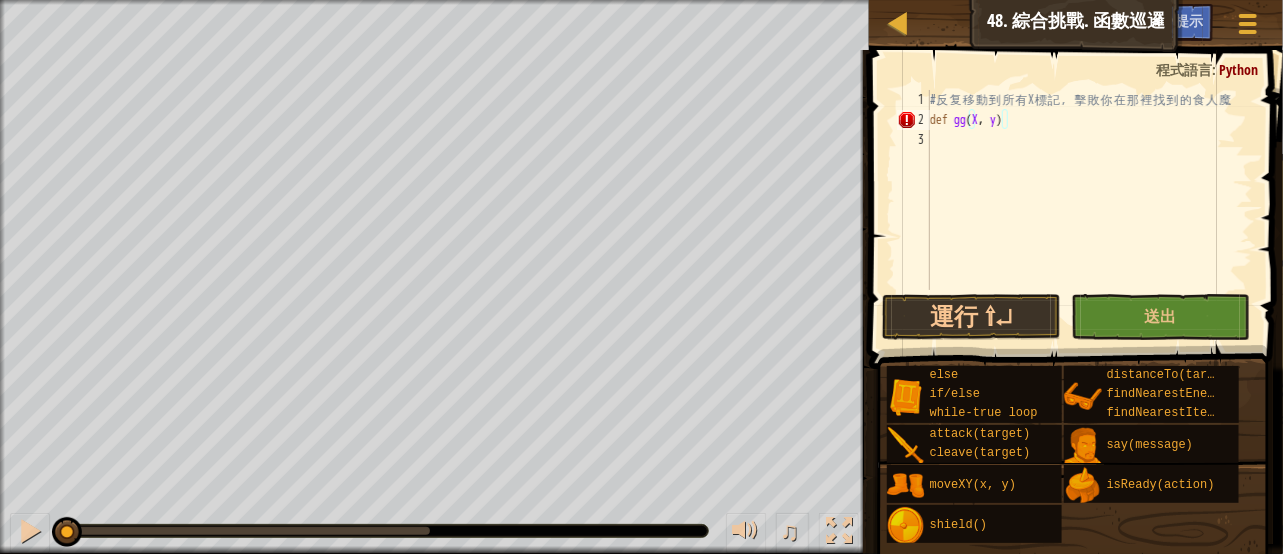 scroll, scrollTop: 9, scrollLeft: 0, axis: vertical 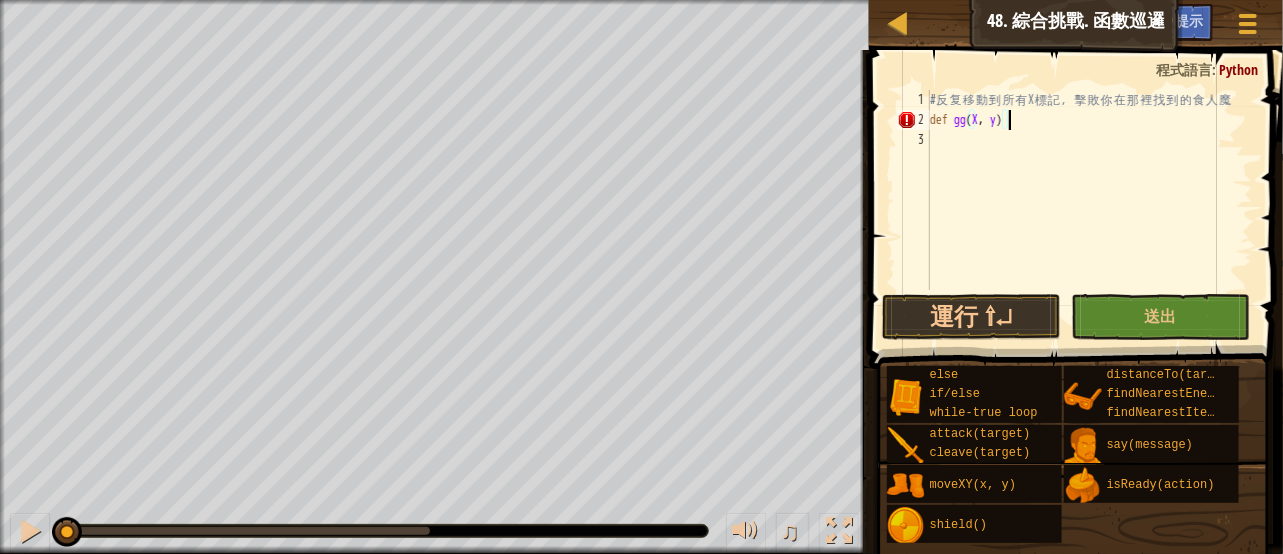type on ":" 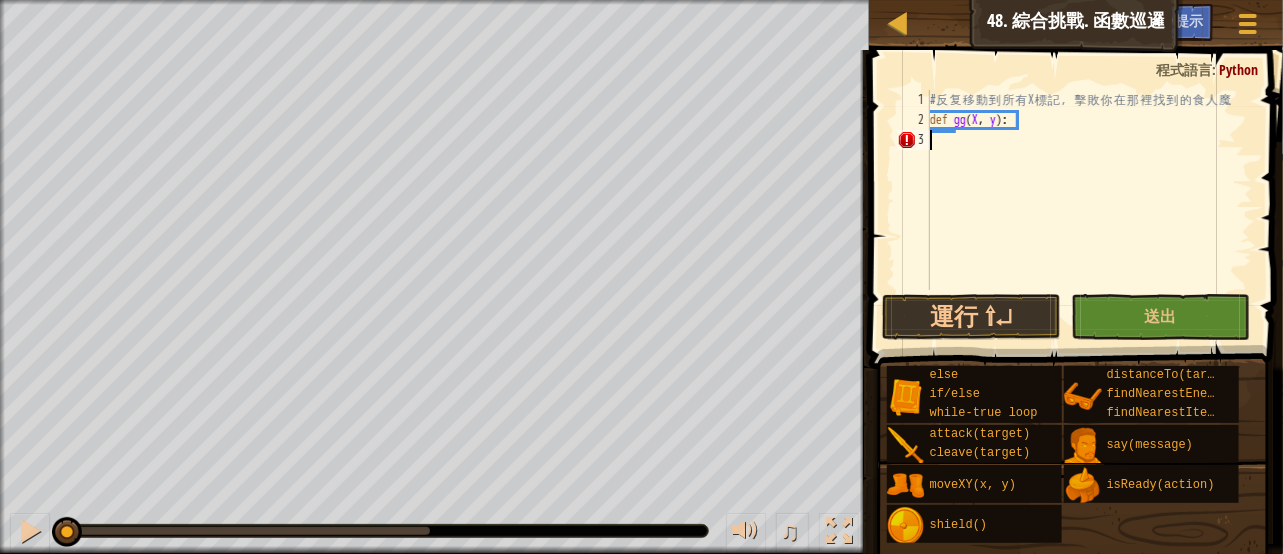 click on "#  反 复 移 動 到 所 有 X 標 記 ， 擊 敗 你 在 那 裡 找 到 的 食 人 魔 def   gg ( X ,   y ) :" at bounding box center [1089, 210] 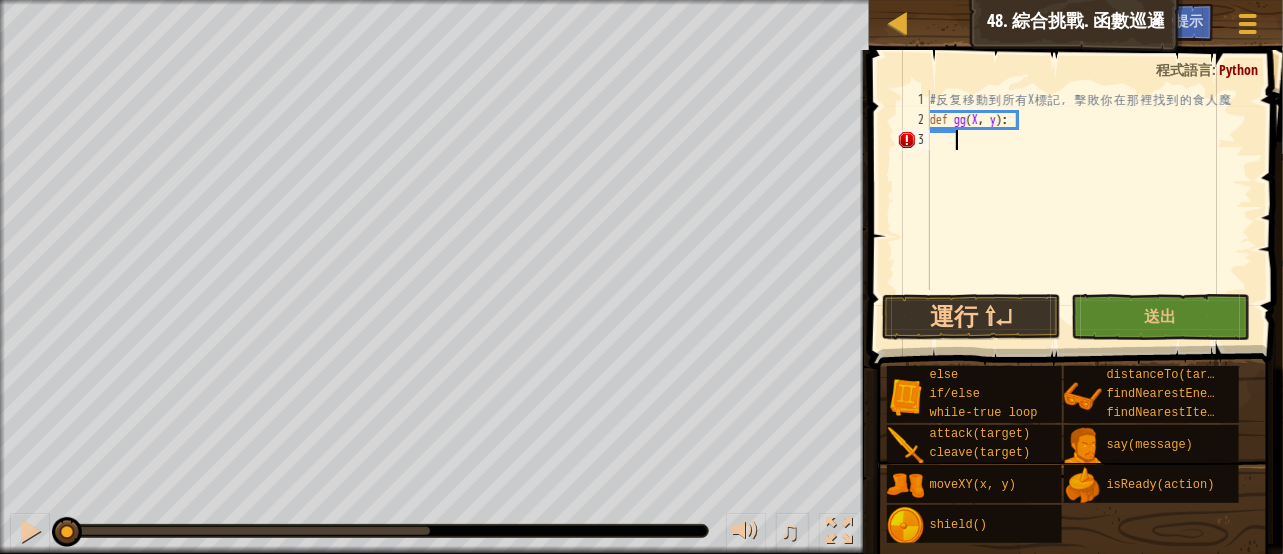 scroll, scrollTop: 0, scrollLeft: 0, axis: both 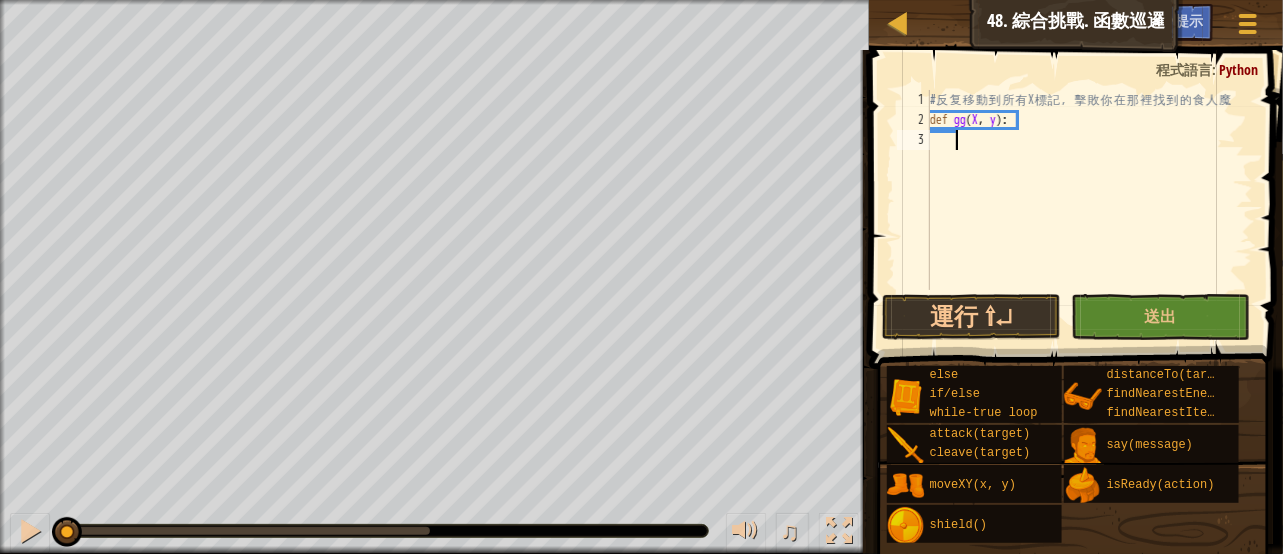 click on "#  反 复 移 動 到 所 有 X 標 記 ， 擊 敗 你 在 那 裡 找 到 的 食 人 魔 def   gg ( X ,   y ) :" at bounding box center [1089, 210] 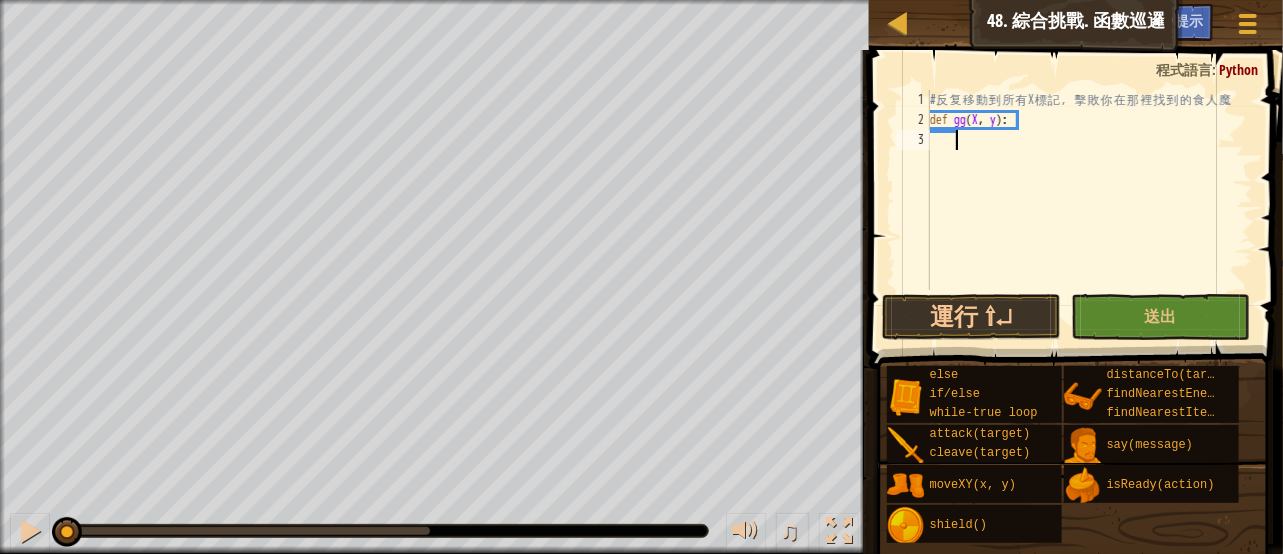 type on "ㄘ" 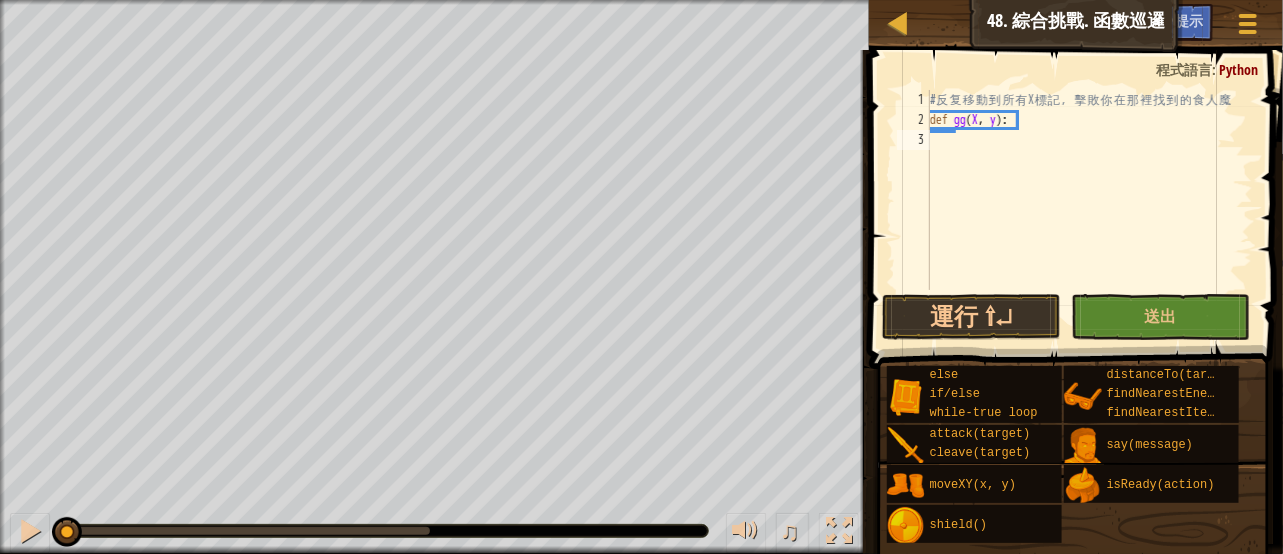 scroll, scrollTop: 9, scrollLeft: 0, axis: vertical 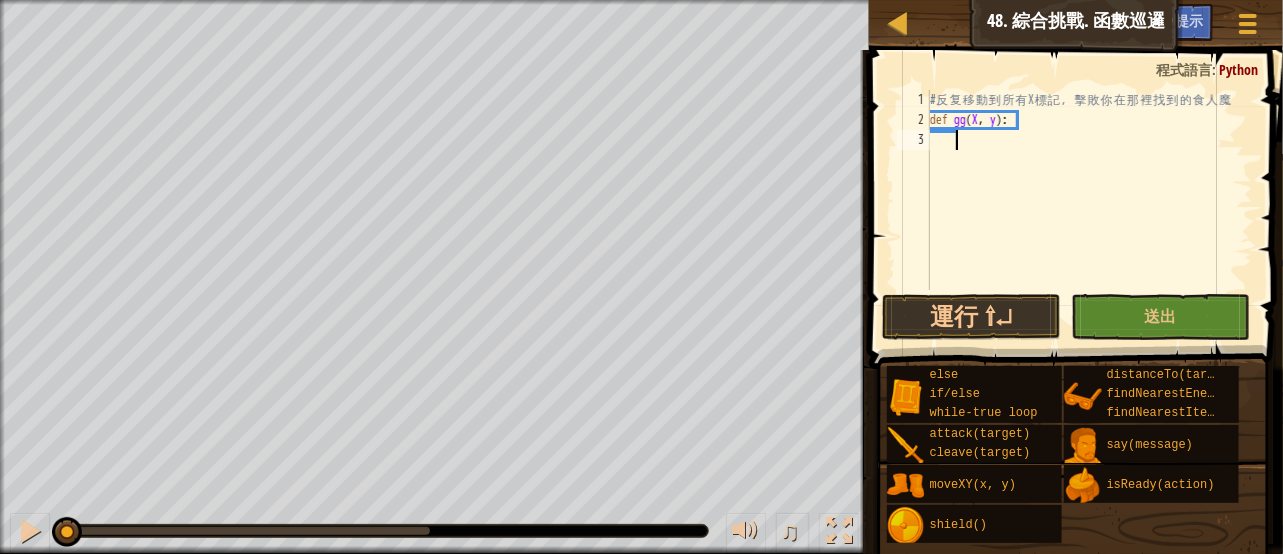 type on "ㄘ" 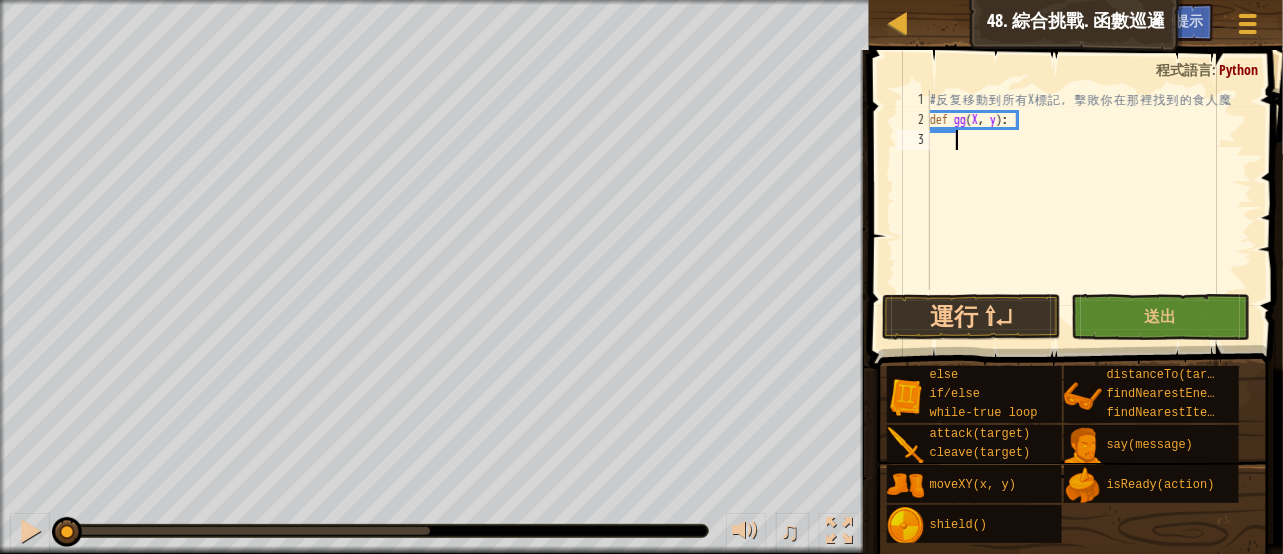 scroll, scrollTop: 9, scrollLeft: 0, axis: vertical 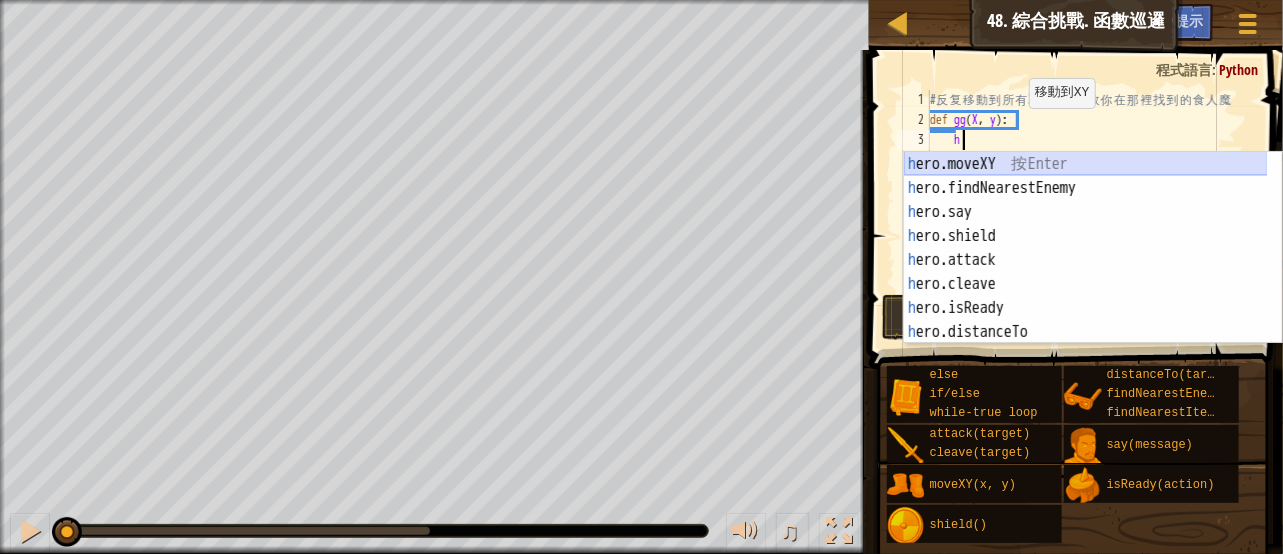 click on "h ero.moveXY 按 Enter h ero.findNearestEnemy 按 Enter h ero.say 按 Enter h ero.shield 按 Enter h ero.attack 按 Enter h ero.cleave 按 Enter h ero.isReady 按 Enter h ero.distanceTo 按 Enter h ero.findNearestItem 按 Enter" at bounding box center [1086, 272] 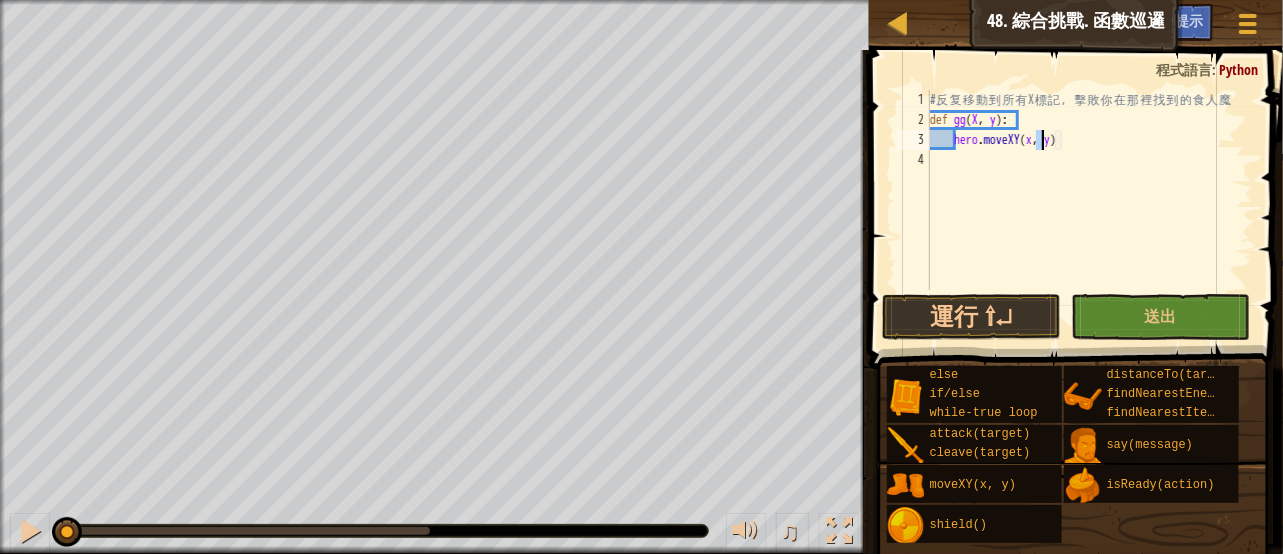 click on "#  反 复 移 動 到 所 有 X 標 記 ， 擊 敗 你 在 那 裡 找 到 的 食 人 魔 def   gg ( X ,   y ) :      hero . moveXY ( x ,   y )" at bounding box center [1089, 210] 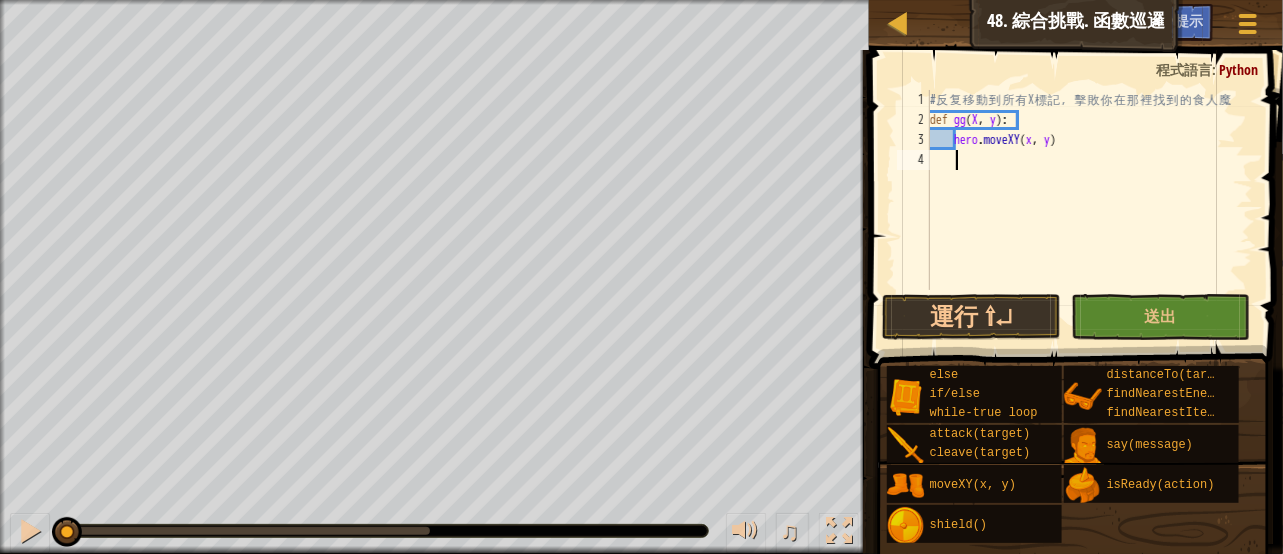 type on "h" 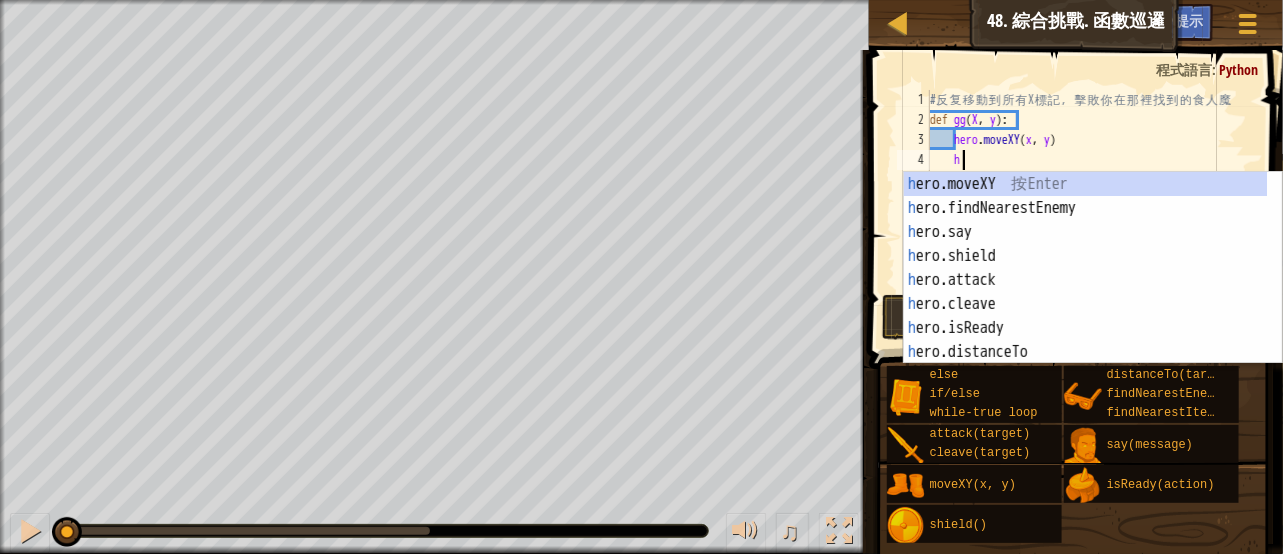 scroll, scrollTop: 9, scrollLeft: 2, axis: both 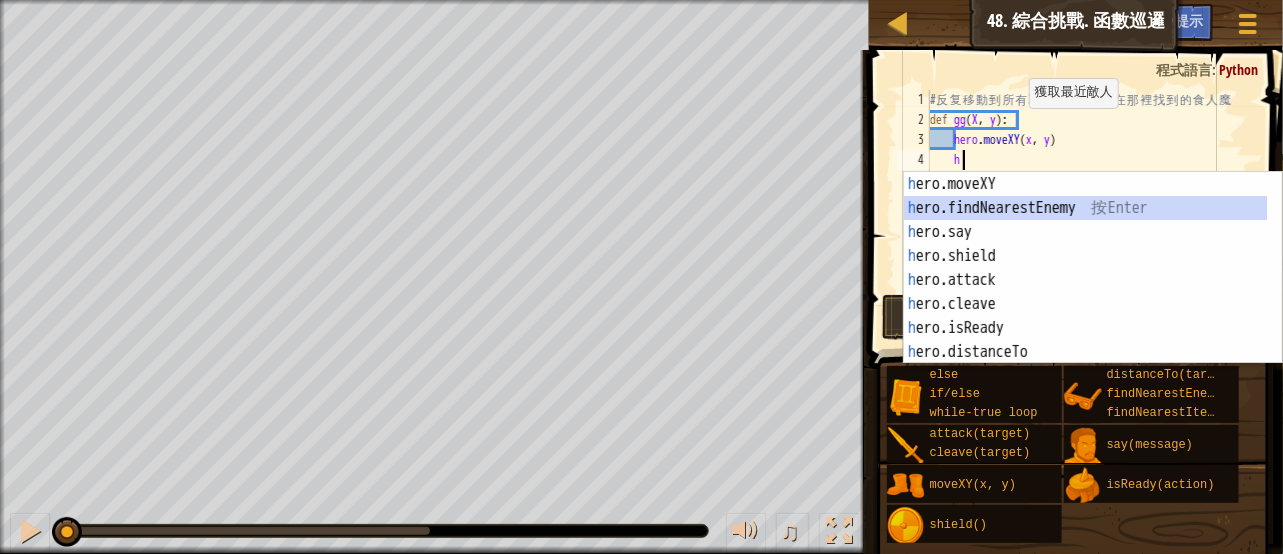 click on "h ero.moveXY 按 Enter h ero.findNearestEnemy 按 Enter h ero.say 按 Enter h ero.shield 按 Enter h ero.attack 按 Enter h ero.cleave 按 Enter h ero.isReady 按 Enter h ero.distanceTo 按 Enter h ero.findNearestItem 按 Enter" at bounding box center [1086, 292] 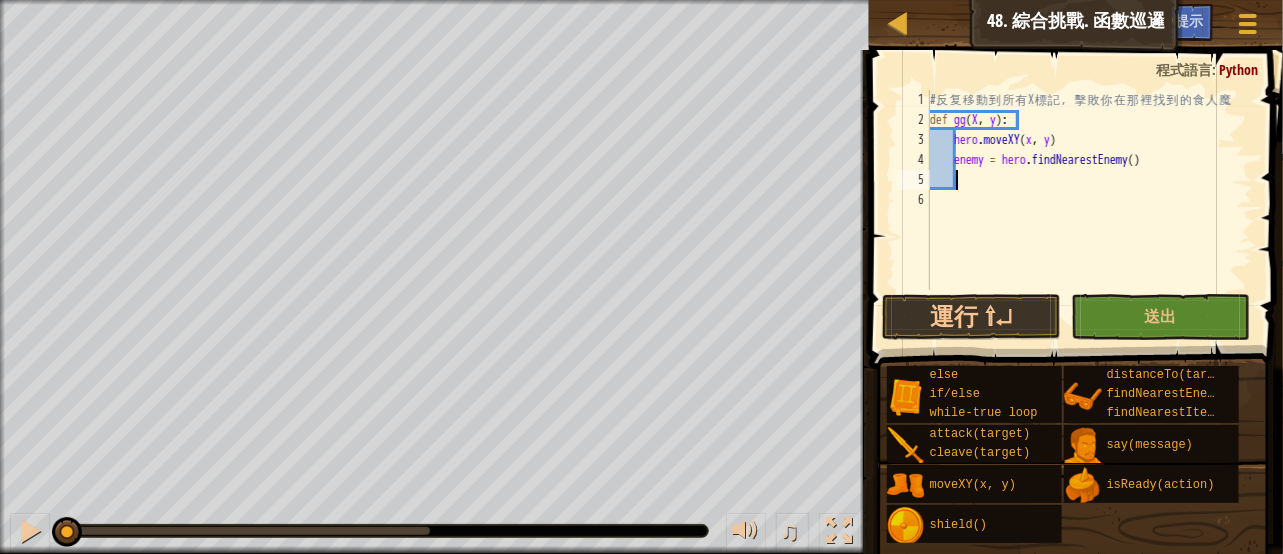 scroll, scrollTop: 9, scrollLeft: 2, axis: both 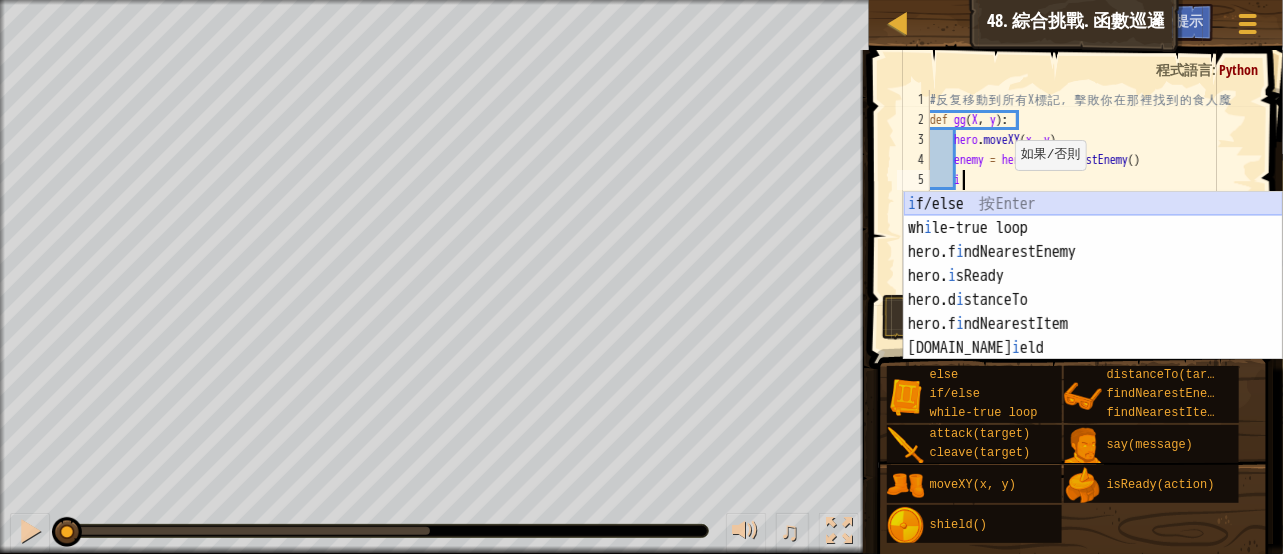 click on "i f/else 按 Enter wh i le-true loop 按 Enter hero.f i ndNearestEnemy 按 Enter hero. i sReady 按 Enter hero.d i stanceTo 按 Enter hero.f i ndNearestItem 按 Enter hero.sh i eld 按 Enter" at bounding box center [1093, 300] 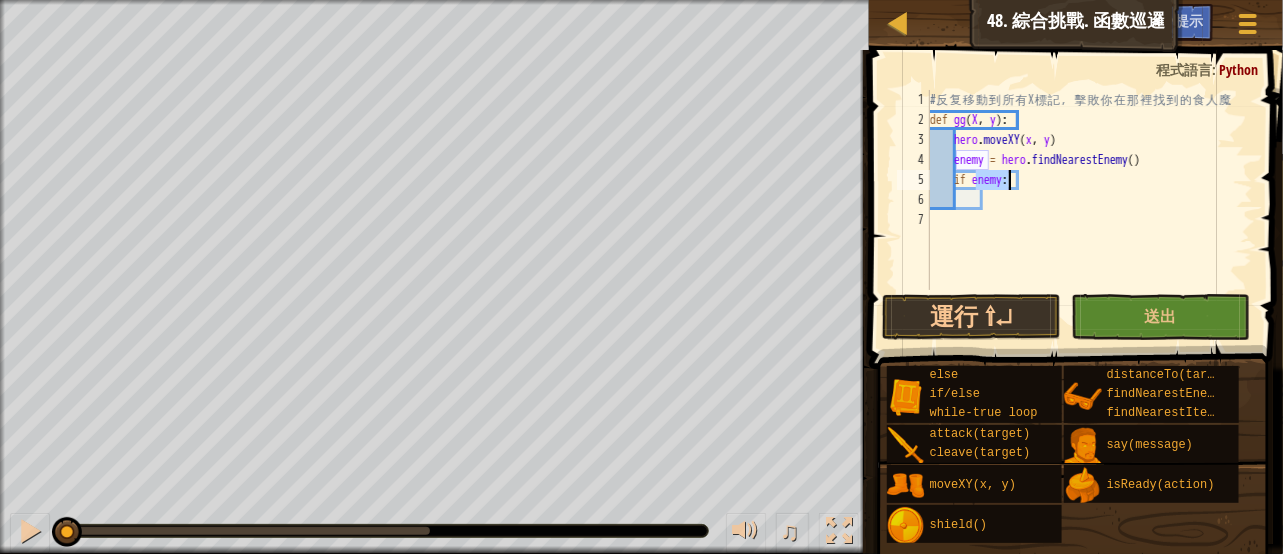 click on "#  反 复 移 動 到 所 有 X 標 記 ， 擊 敗 你 在 那 裡 找 到 的 食 人 魔 def   gg ( X ,   y ) :      hero . moveXY ( x ,   y )      enemy   =   hero . findNearestEnemy ( )      if   enemy :" at bounding box center [1089, 210] 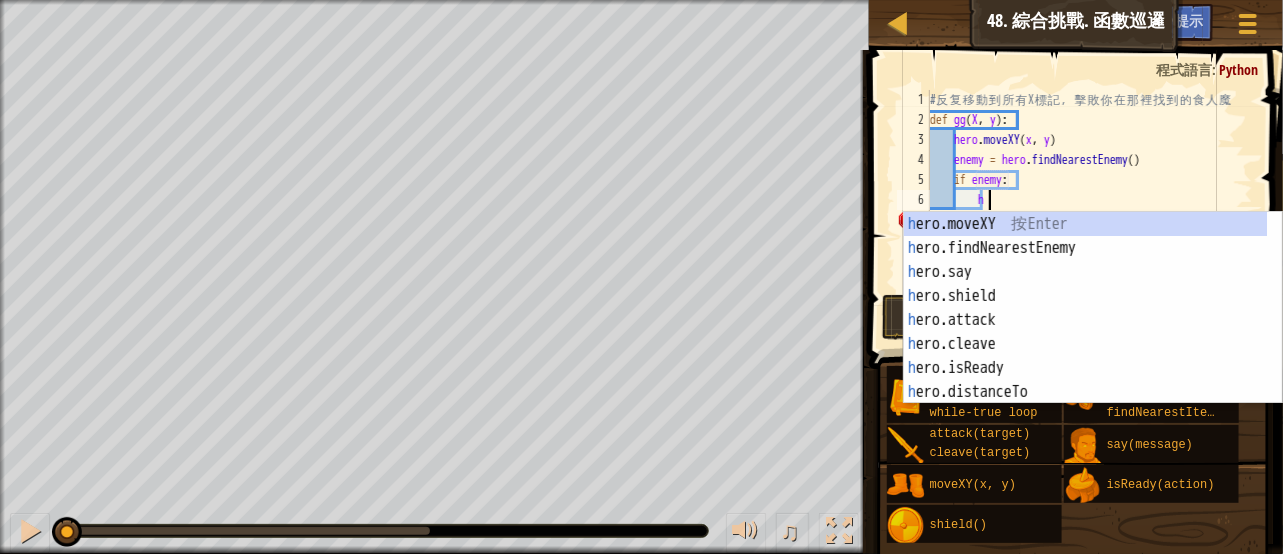 scroll, scrollTop: 9, scrollLeft: 3, axis: both 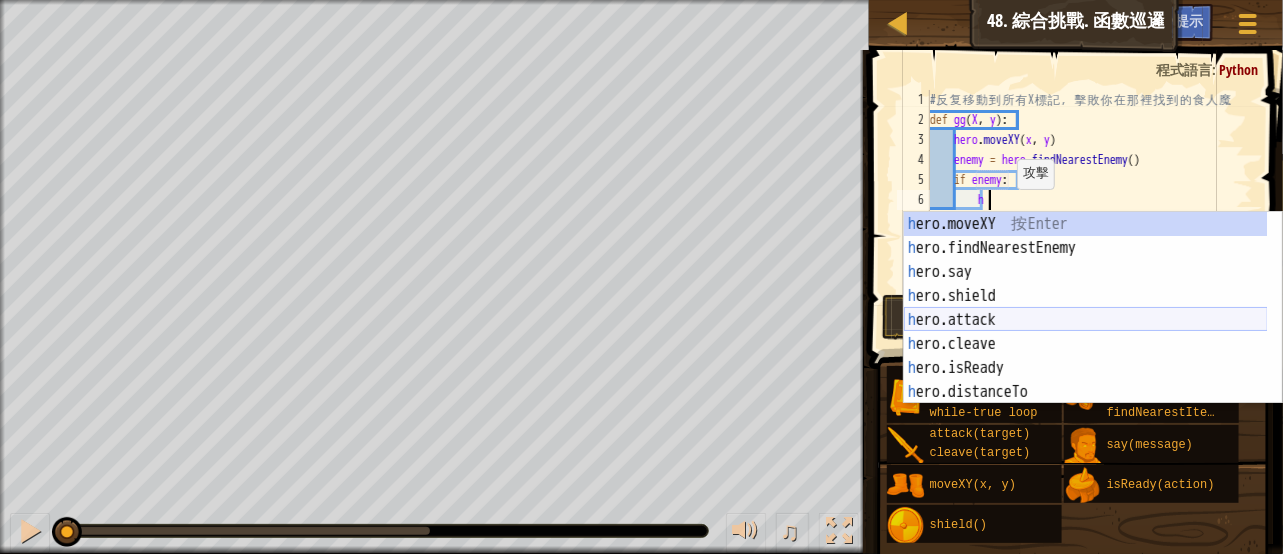 click on "h ero.moveXY 按 Enter h ero.findNearestEnemy 按 Enter h ero.say 按 Enter h ero.shield 按 Enter h ero.attack 按 Enter h ero.cleave 按 Enter h ero.isReady 按 Enter h ero.distanceTo 按 Enter h ero.findNearestItem 按 Enter" at bounding box center (1086, 332) 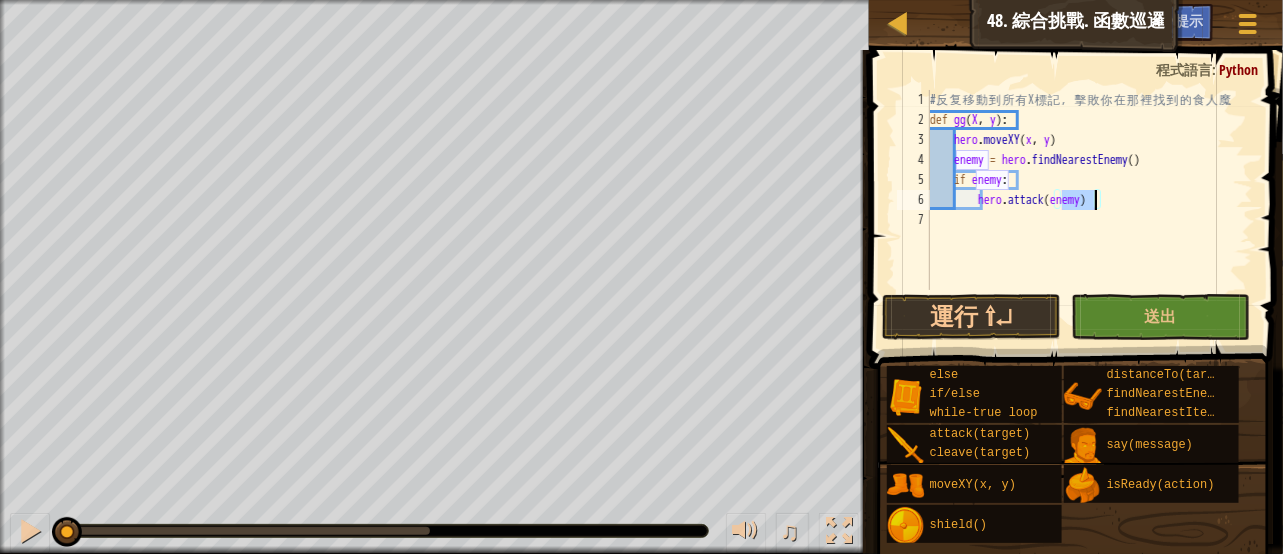 click on "#  反 复 移 動 到 所 有 X 標 記 ， 擊 敗 你 在 那 裡 找 到 的 食 人 魔 def   gg ( X ,   y ) :      hero . moveXY ( x ,   y )      enemy   =   hero . findNearestEnemy ( )      if   enemy :          hero . attack ( enemy )" at bounding box center (1089, 210) 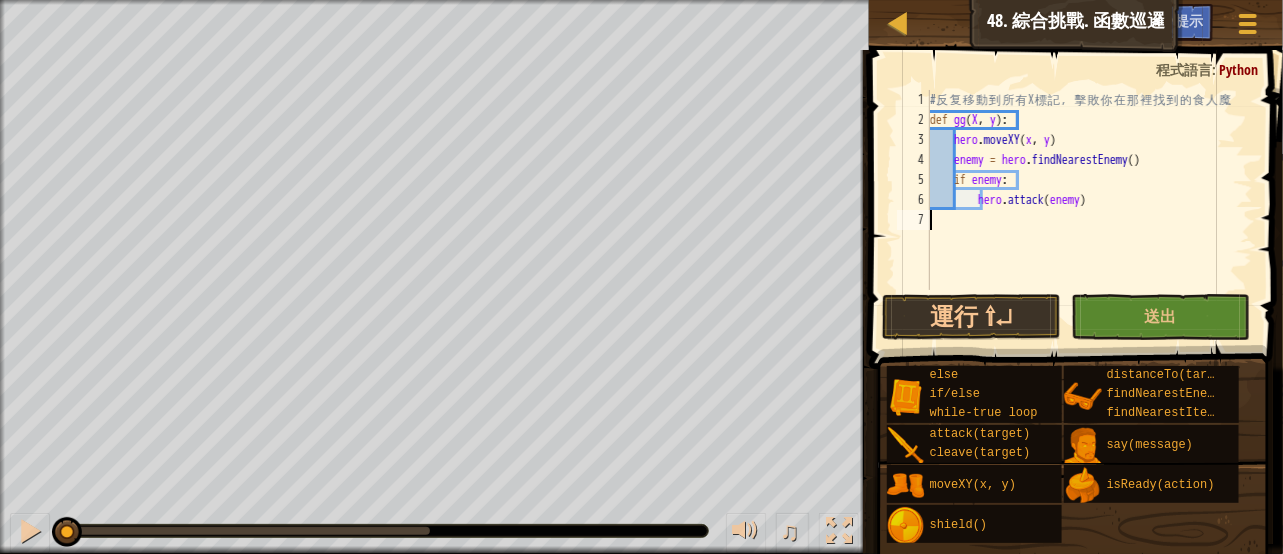 scroll, scrollTop: 9, scrollLeft: 0, axis: vertical 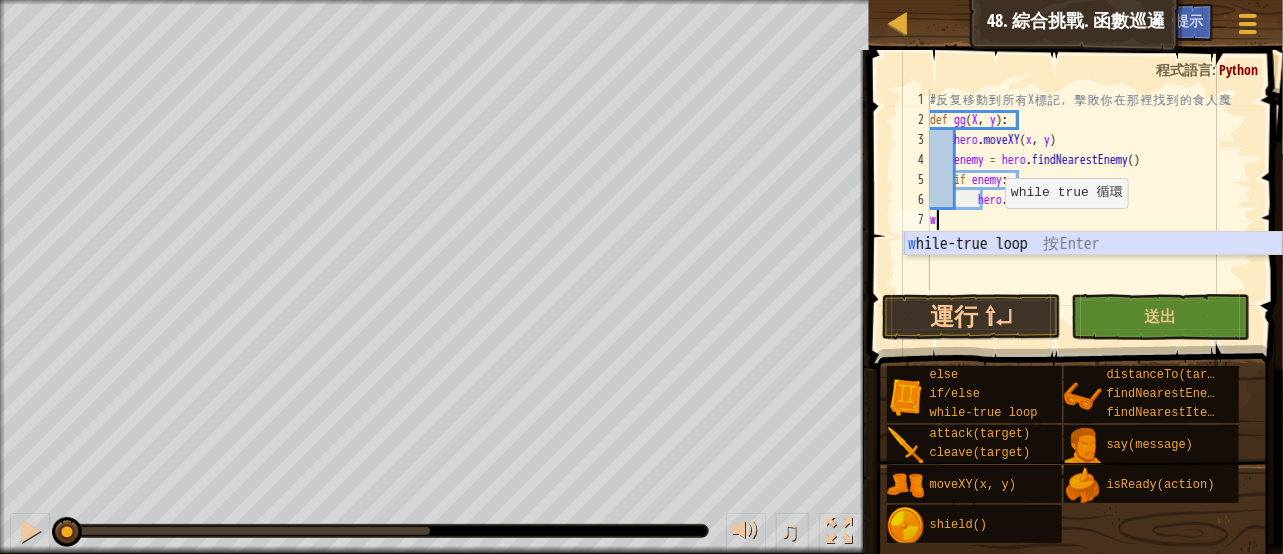click on "w hile-true loop 按 Enter" at bounding box center (1093, 268) 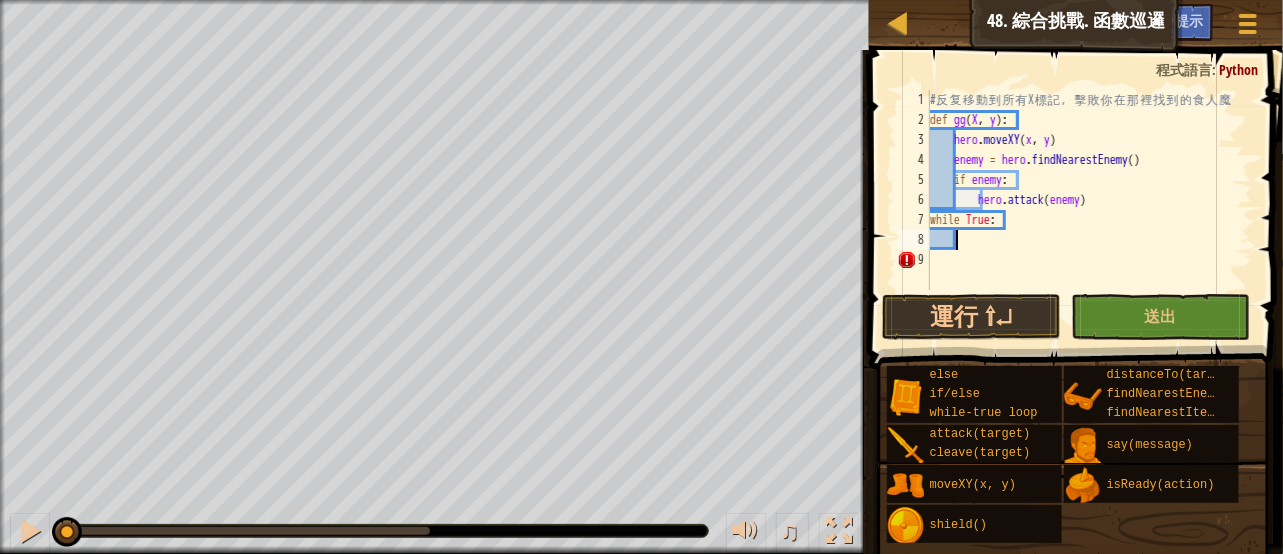 click on "#  反 复 移 動 到 所 有 X 標 記 ， 擊 敗 你 在 那 裡 找 到 的 食 人 魔 def   gg ( X ,   y ) :      hero . moveXY ( x ,   y )      enemy   =   hero . findNearestEnemy ( )      if   enemy :          hero . attack ( enemy ) while   True :" at bounding box center [1089, 210] 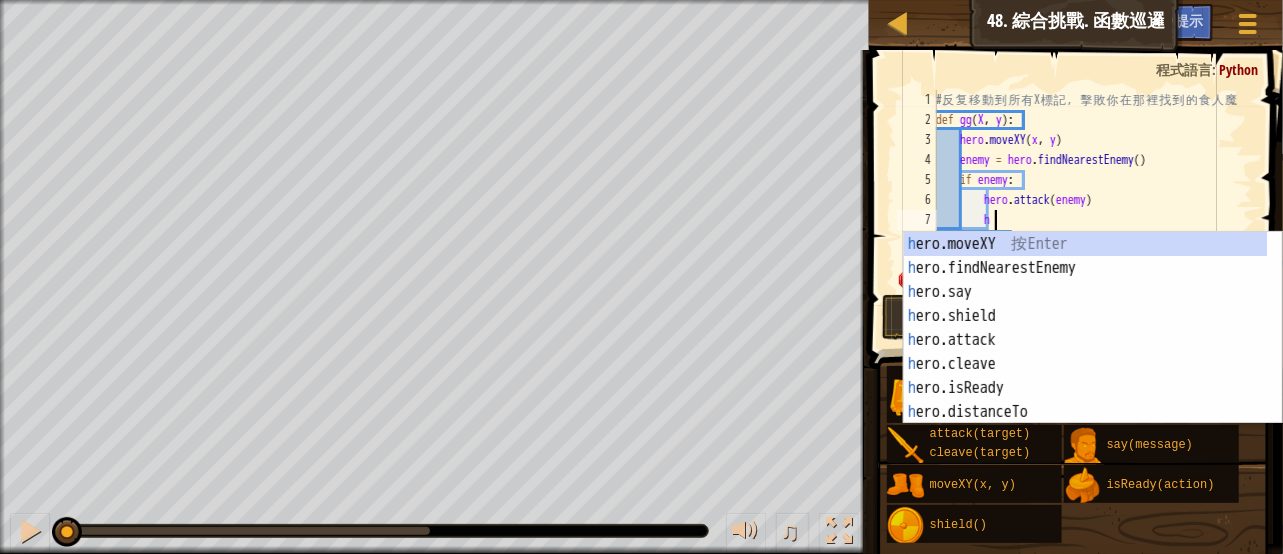 scroll, scrollTop: 9, scrollLeft: 3, axis: both 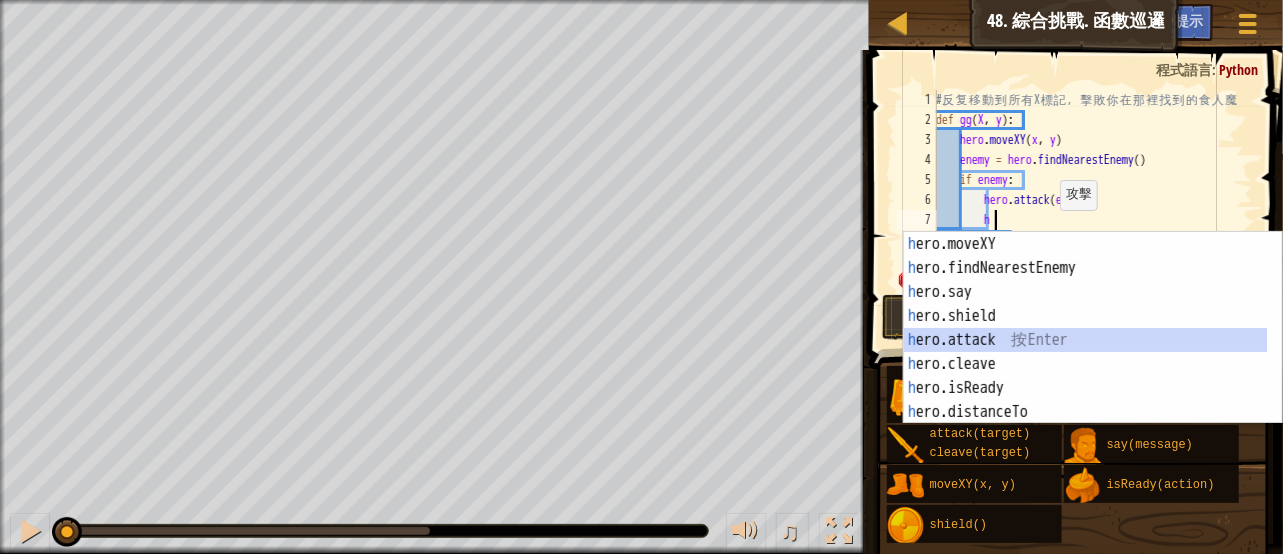 click on "h ero.moveXY 按 Enter h ero.findNearestEnemy 按 Enter h ero.say 按 Enter h ero.shield 按 Enter h ero.attack 按 Enter h ero.cleave 按 Enter h ero.isReady 按 Enter h ero.distanceTo 按 Enter h ero.findNearestItem 按 Enter" at bounding box center (1093, 352) 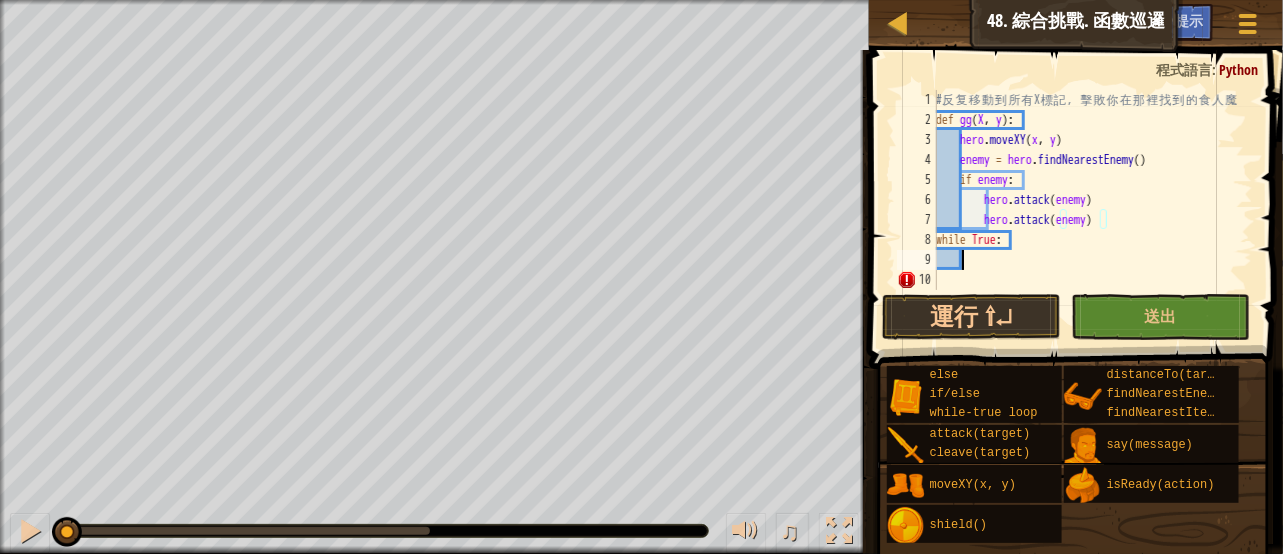 click on "#  反 复 移 動 到 所 有 X 標 記 ， 擊 敗 你 在 那 裡 找 到 的 食 人 魔 def   gg ( X ,   y ) :      hero . moveXY ( x ,   y )      enemy   =   hero . findNearestEnemy ( )      if   enemy :          hero . attack ( enemy )          hero . attack ( enemy ) while   True :" at bounding box center (1092, 210) 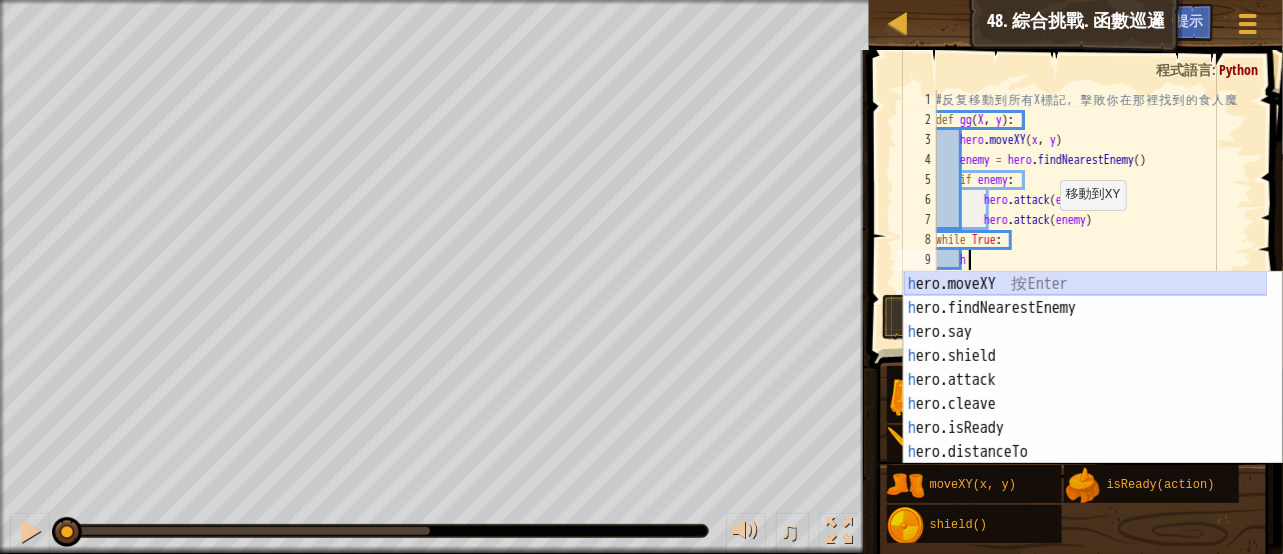 click on "h ero.moveXY 按 Enter h ero.findNearestEnemy 按 Enter h ero.say 按 Enter h ero.shield 按 Enter h ero.attack 按 Enter h ero.cleave 按 Enter h ero.isReady 按 Enter h ero.distanceTo 按 Enter h ero.findNearestItem 按 Enter" at bounding box center [1086, 392] 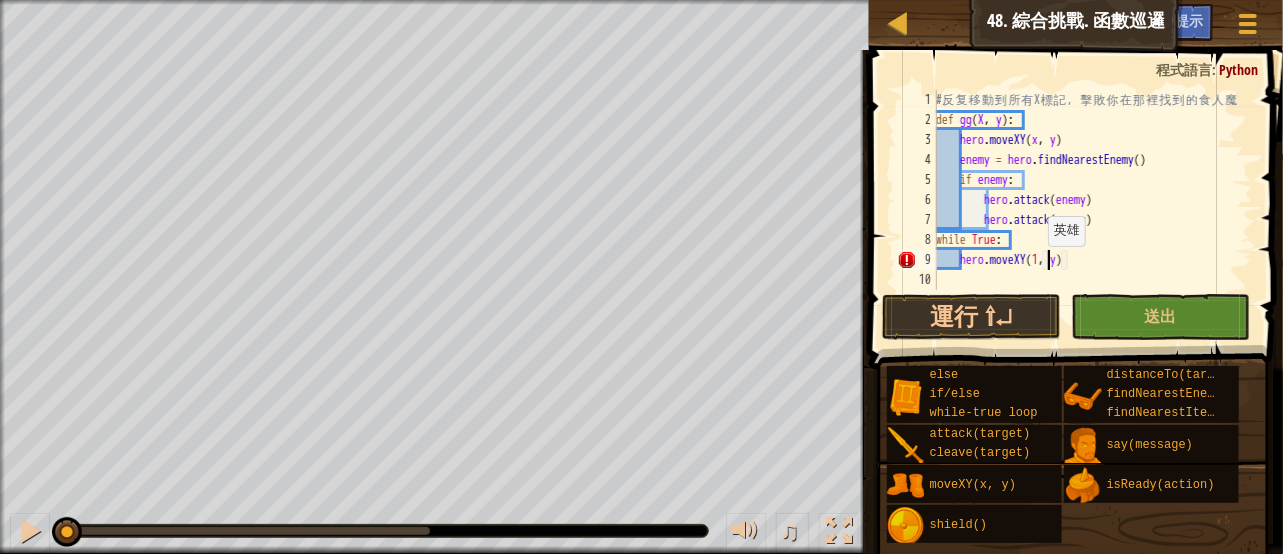 scroll, scrollTop: 9, scrollLeft: 10, axis: both 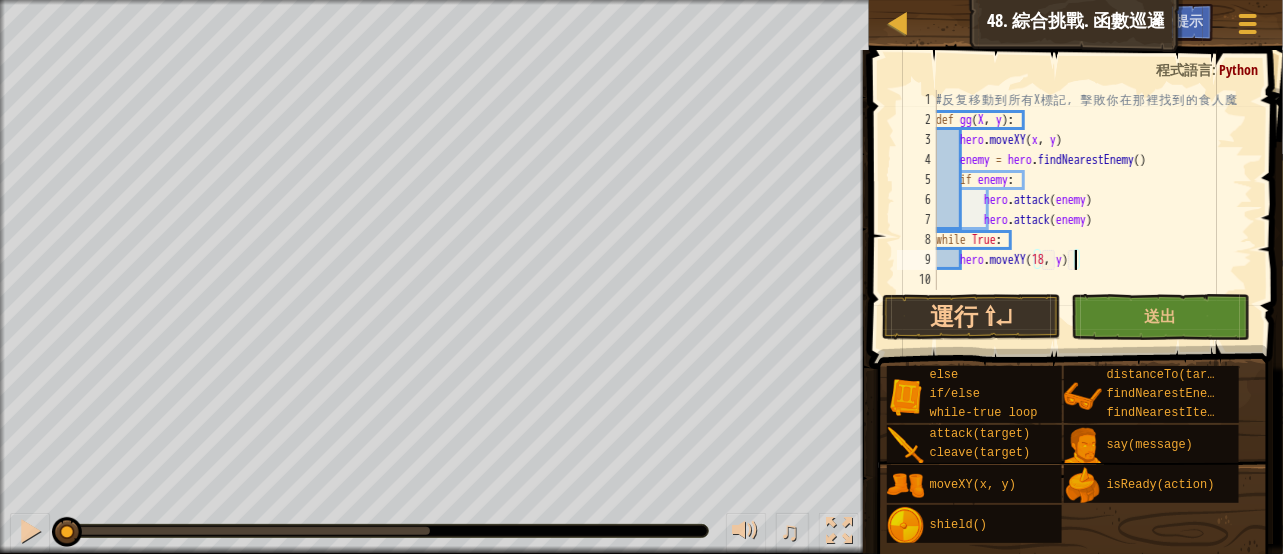 click on "#  反 复 移 動 到 所 有 X 標 記 ， 擊 敗 你 在 那 裡 找 到 的 食 人 魔 def   gg ( X ,   y ) :      hero . moveXY ( x ,   y )      enemy   =   hero . findNearestEnemy ( )      if   enemy :          hero . attack ( enemy )          hero . attack ( enemy ) while   True :      hero . moveXY ( 18 ,   y )" at bounding box center [1092, 210] 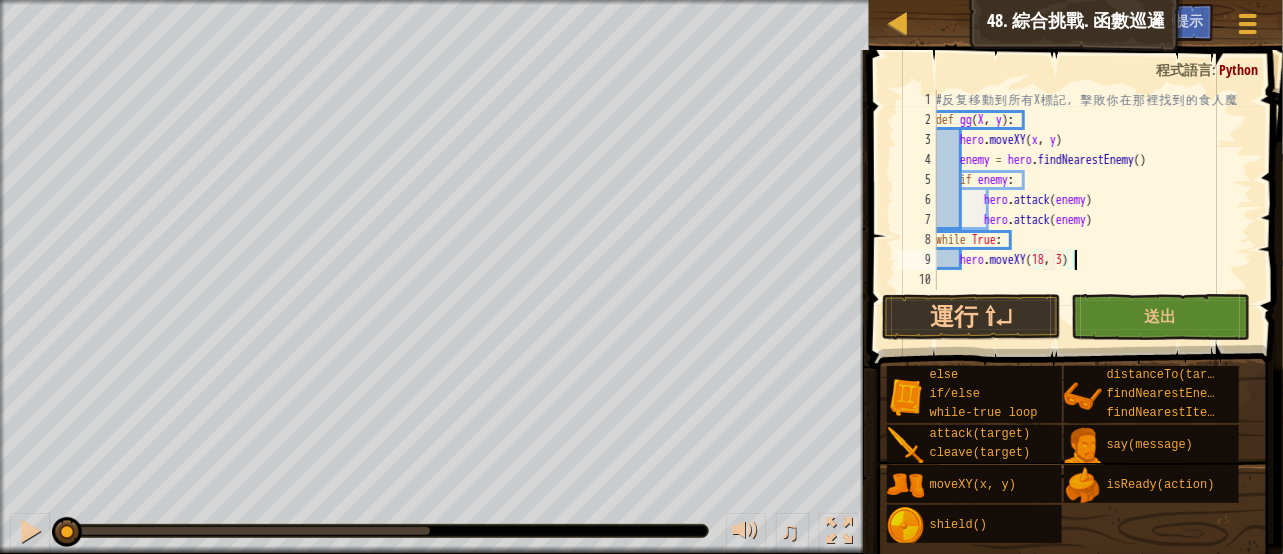 scroll, scrollTop: 9, scrollLeft: 11, axis: both 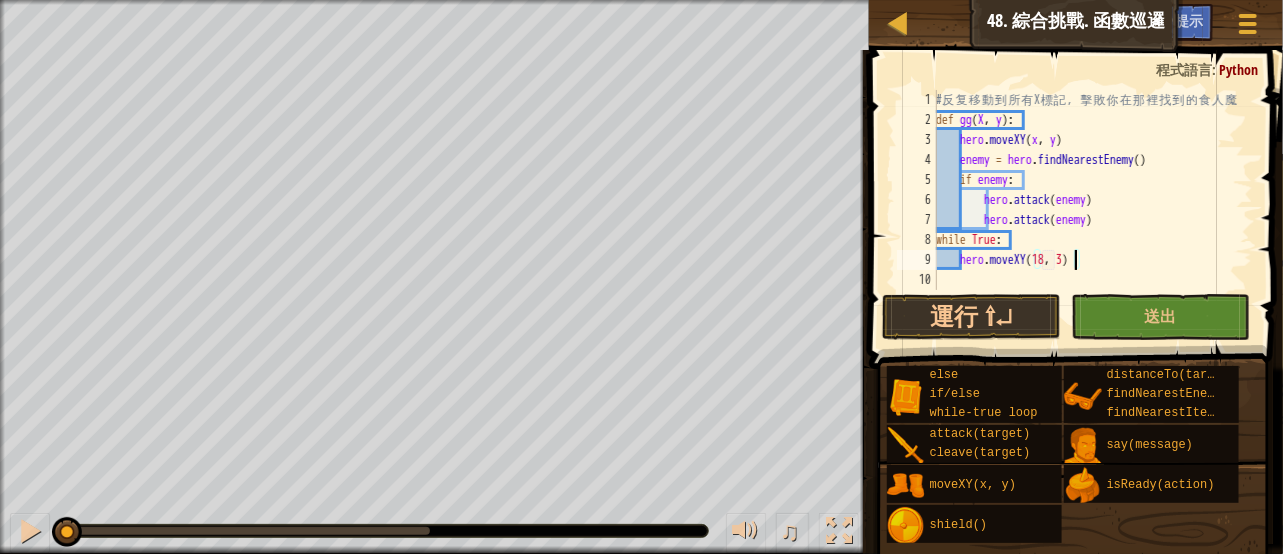 type on "hero.moveXY(18, 34)" 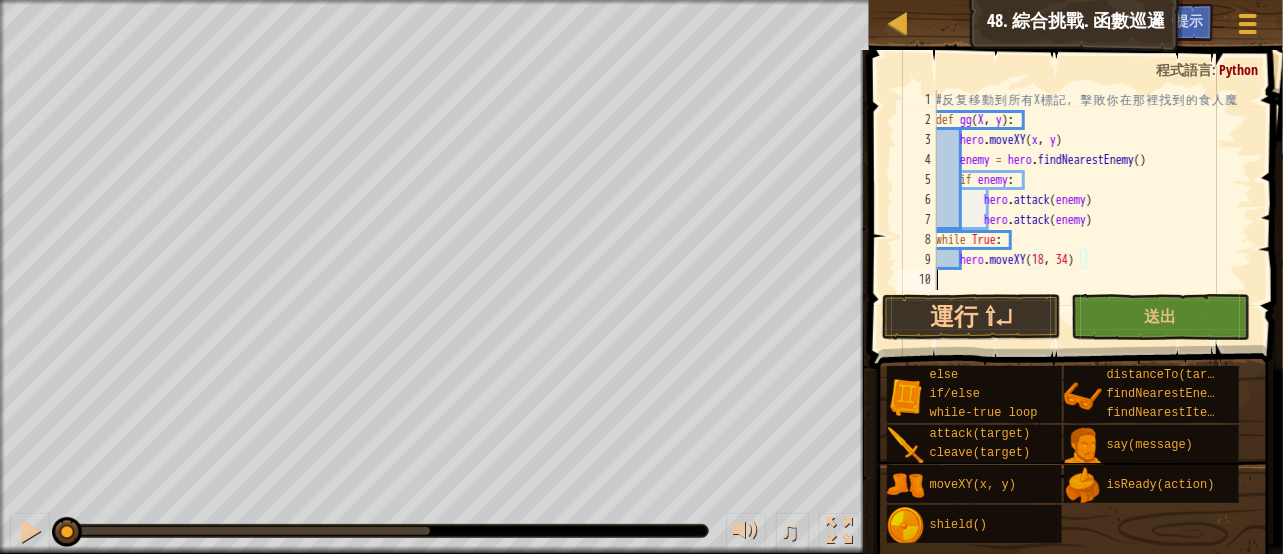 click on "#  反 复 移 動 到 所 有 X 標 記 ， 擊 敗 你 在 那 裡 找 到 的 食 人 魔 def   gg ( X ,   y ) :      hero . moveXY ( x ,   y )      enemy   =   hero . findNearestEnemy ( )      if   enemy :          hero . attack ( enemy )          hero . attack ( enemy ) while   True :      hero . moveXY ( 18 ,   34 )" at bounding box center [1092, 210] 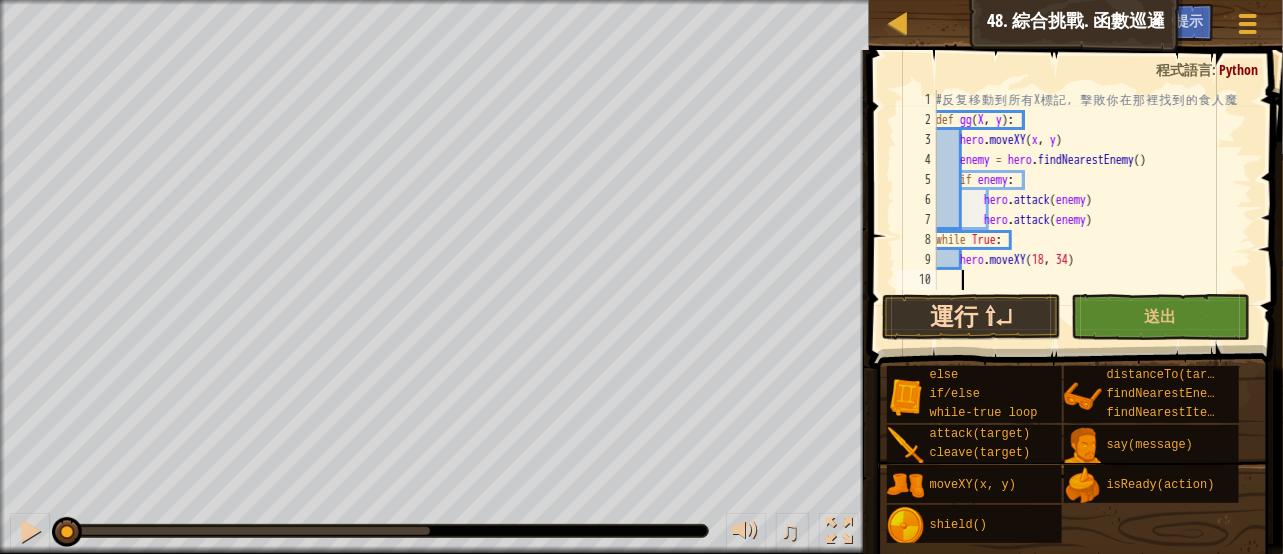 type on "h" 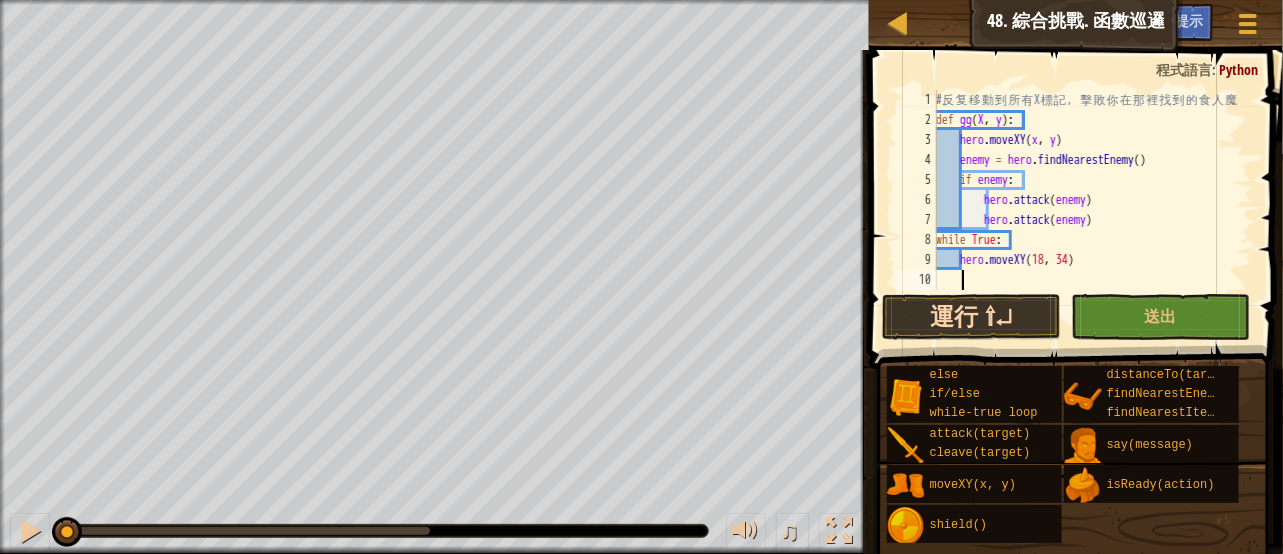 scroll, scrollTop: 9, scrollLeft: 1, axis: both 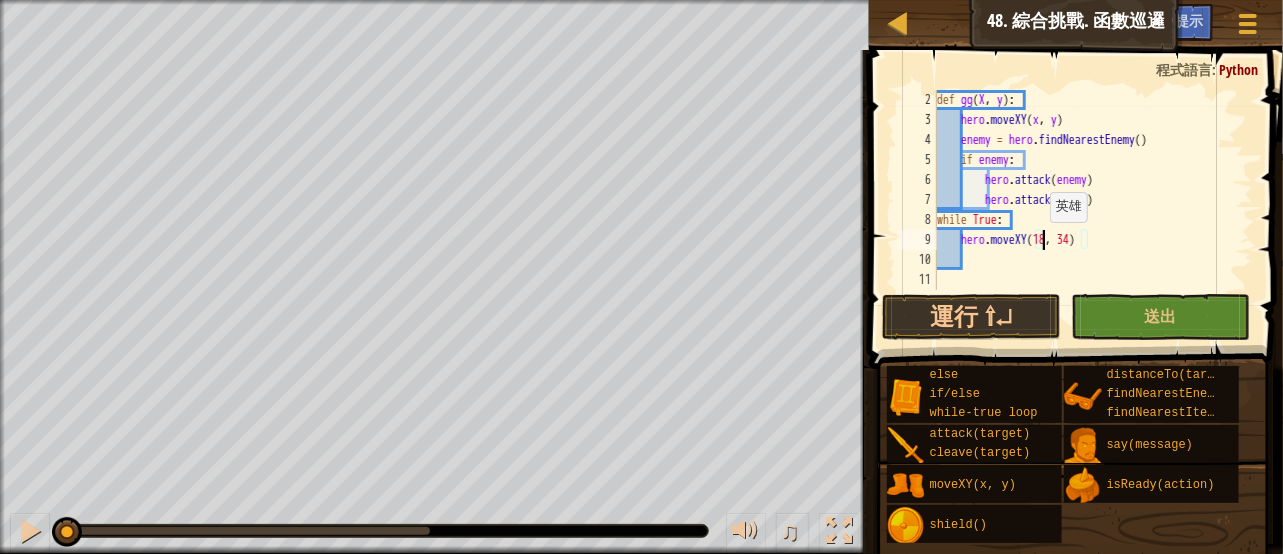 click on "def   gg ( X ,   y ) :      hero . moveXY ( x ,   y )      enemy   =   hero . findNearestEnemy ( )      if   enemy :          hero . attack ( enemy )          hero . attack ( enemy ) while   True :      hero . moveXY ( 18 ,   34 )" at bounding box center [1085, 210] 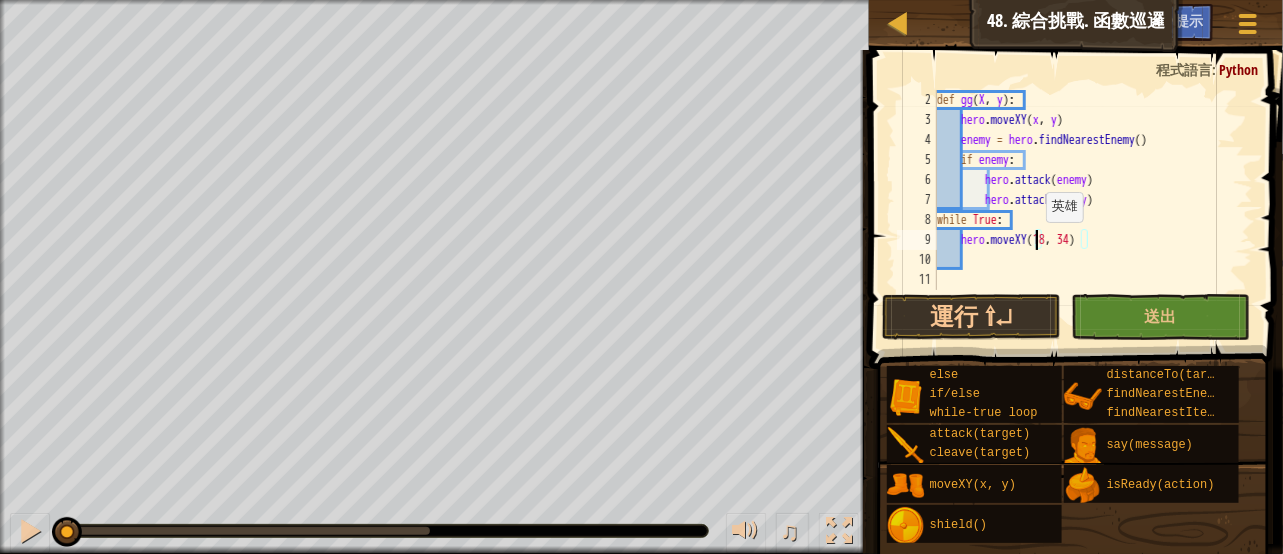 click on "def   gg ( X ,   y ) :      hero . moveXY ( x ,   y )      enemy   =   hero . findNearestEnemy ( )      if   enemy :          hero . attack ( enemy )          hero . attack ( enemy ) while   True :      hero . moveXY ( 18 ,   34 )" at bounding box center (1085, 210) 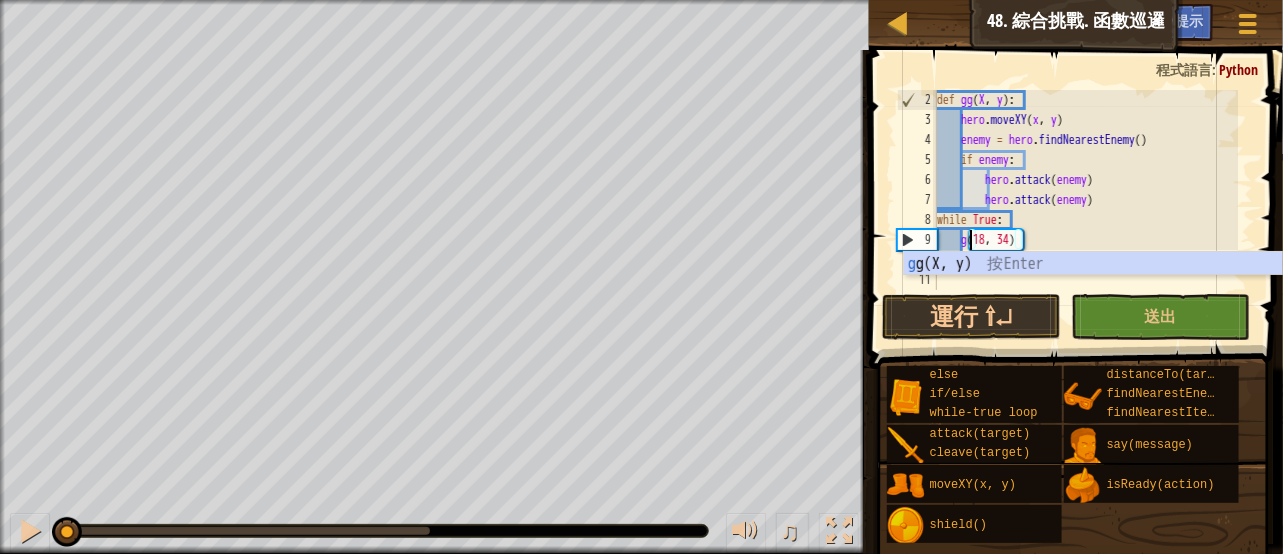 type on "gg(18, 34)" 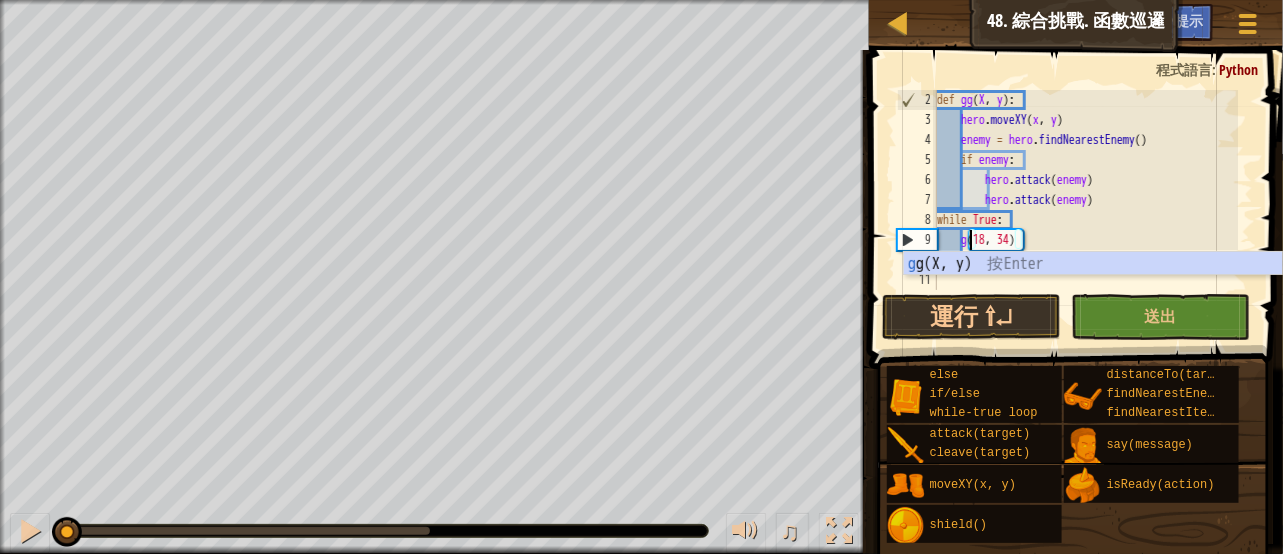 scroll, scrollTop: 9, scrollLeft: 3, axis: both 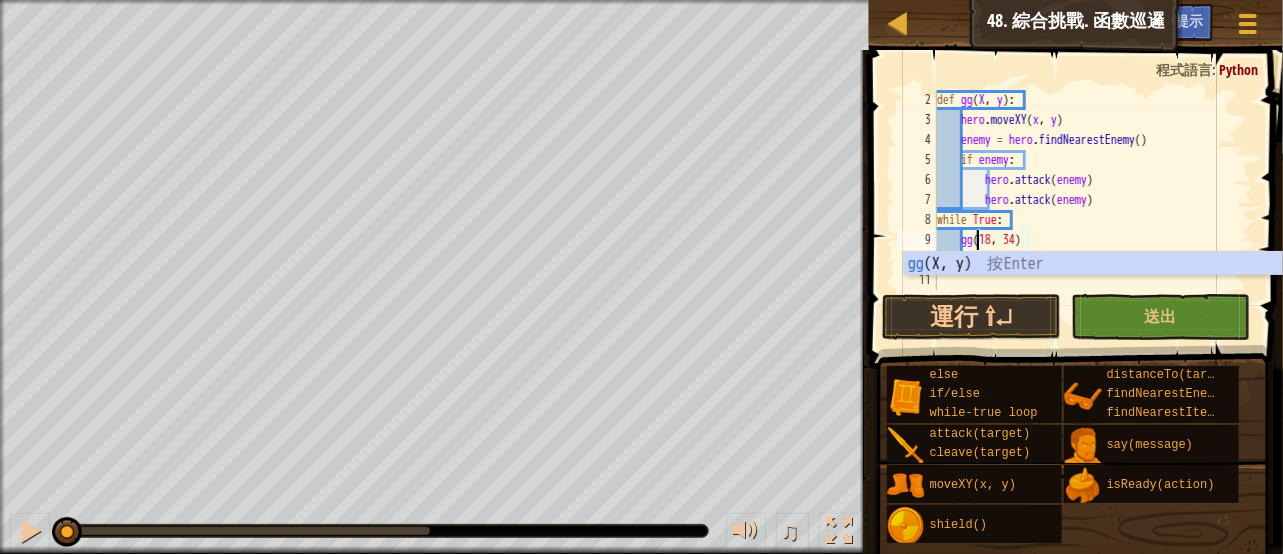click on "def   gg ( X ,   y ) :      hero . moveXY ( x ,   y )      enemy   =   hero . findNearestEnemy ( )      if   enemy :          hero . attack ( enemy )          hero . attack ( enemy ) while   True :      gg ( 18 ,   34 )" at bounding box center [1085, 210] 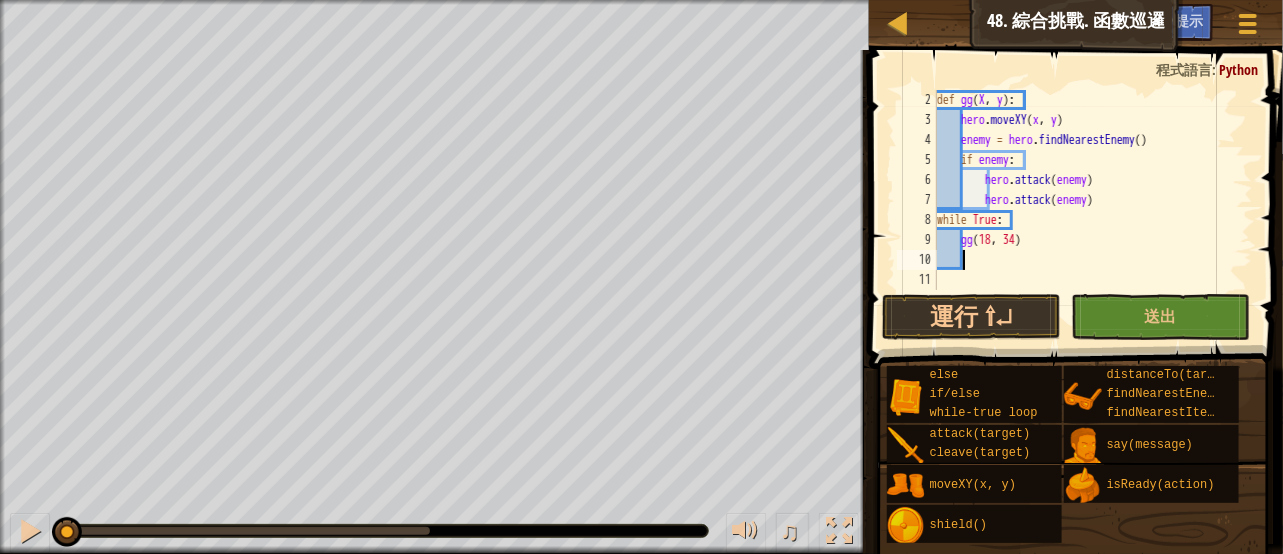 click on "def   gg ( X ,   y ) :      hero . moveXY ( x ,   y )      enemy   =   hero . findNearestEnemy ( )      if   enemy :          hero . attack ( enemy )          hero . attack ( enemy ) while   True :      gg ( 18 ,   34 )" at bounding box center [1085, 210] 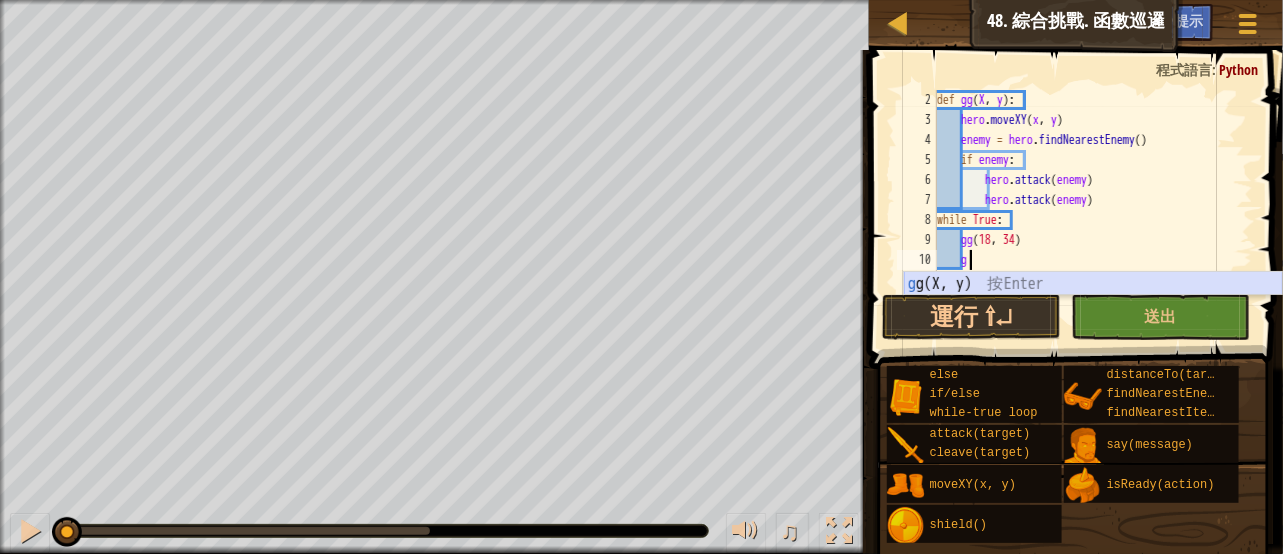 click on "g g(X, y) 按 Enter" at bounding box center [1093, 308] 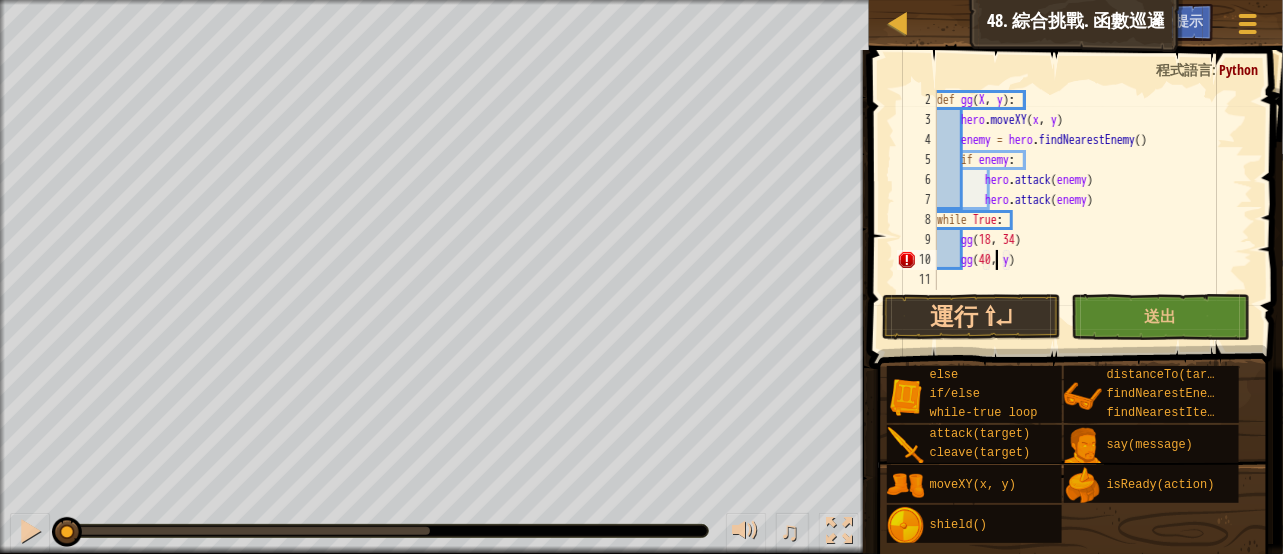 scroll, scrollTop: 9, scrollLeft: 5, axis: both 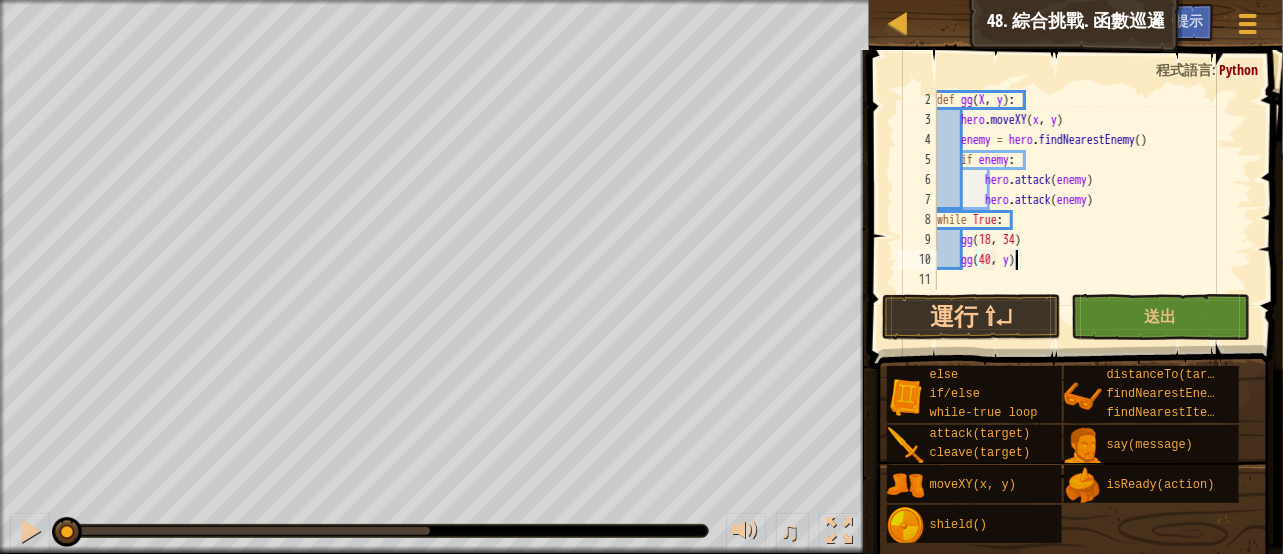 click on "def   gg ( X ,   y ) :      hero . moveXY ( x ,   y )      enemy   =   hero . findNearestEnemy ( )      if   enemy :          hero . attack ( enemy )          hero . attack ( enemy ) while   True :      gg ( 18 ,   34 )      gg ( 40 ,   y )" at bounding box center [1085, 210] 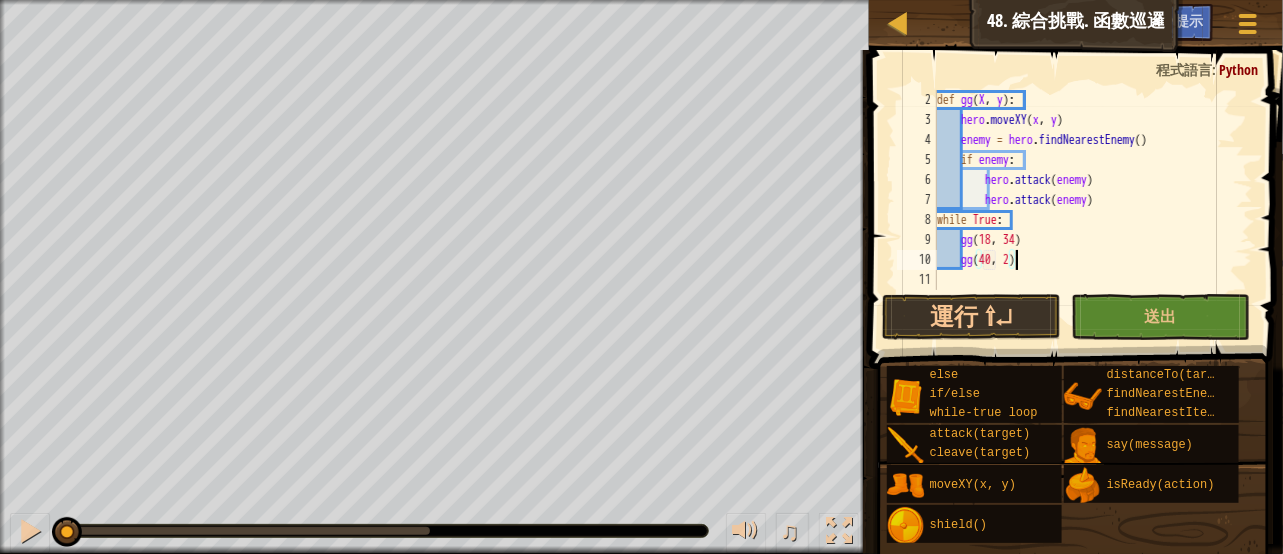type on "gg(40, 22)" 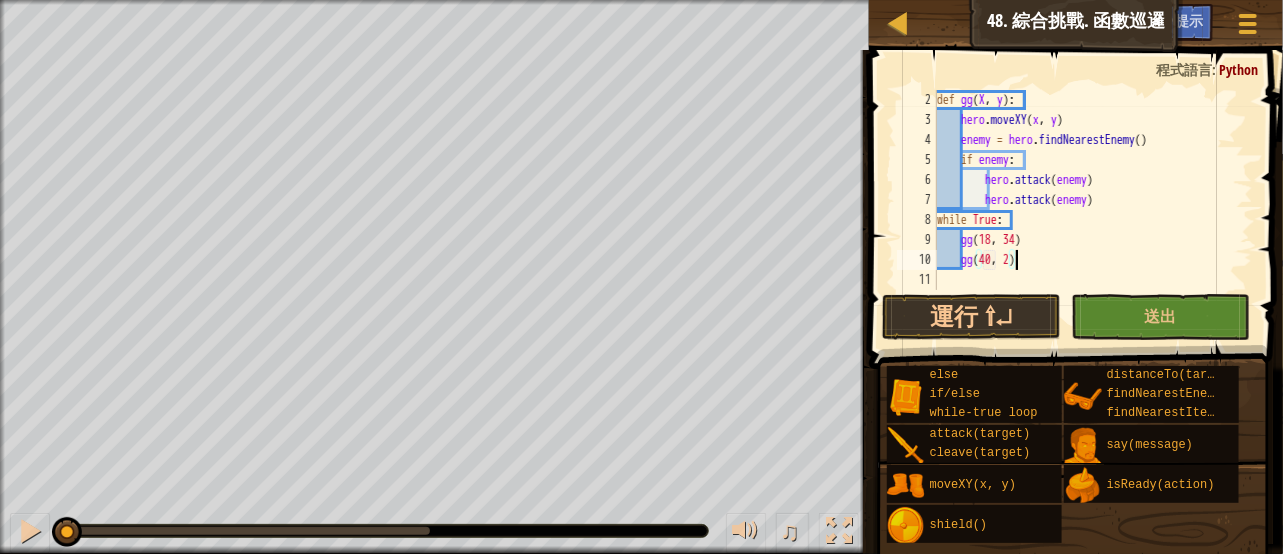 scroll, scrollTop: 9, scrollLeft: 6, axis: both 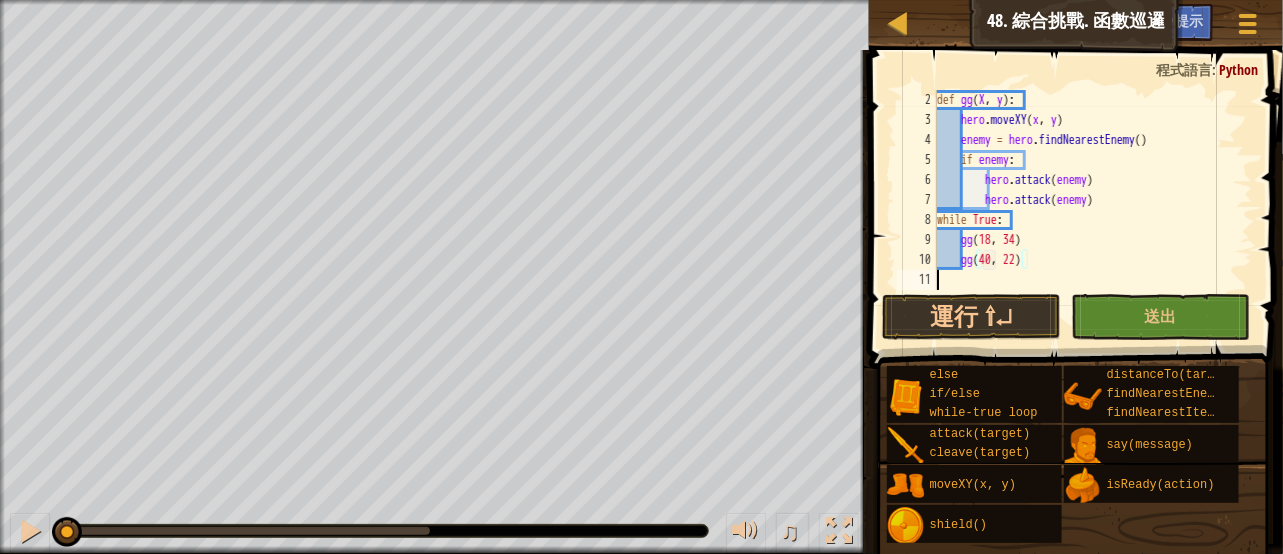click on "def   gg ( X ,   y ) :      hero . moveXY ( x ,   y )      enemy   =   hero . findNearestEnemy ( )      if   enemy :          hero . attack ( enemy )          hero . attack ( enemy ) while   True :      gg ( 18 ,   34 )      gg ( 40 ,   22 )" at bounding box center [1085, 210] 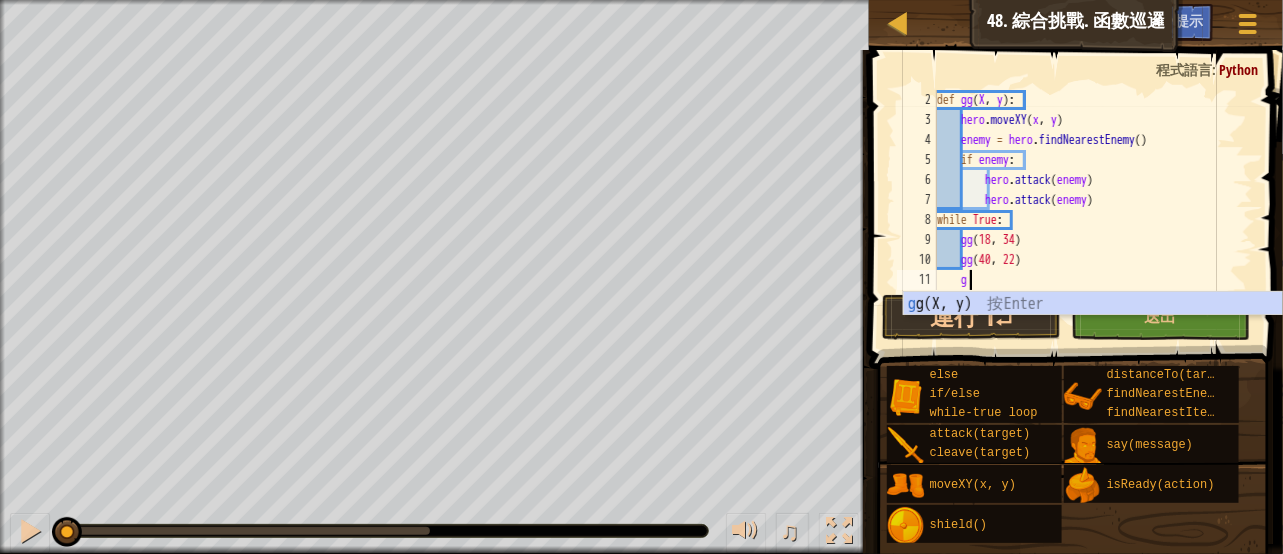 scroll, scrollTop: 9, scrollLeft: 1, axis: both 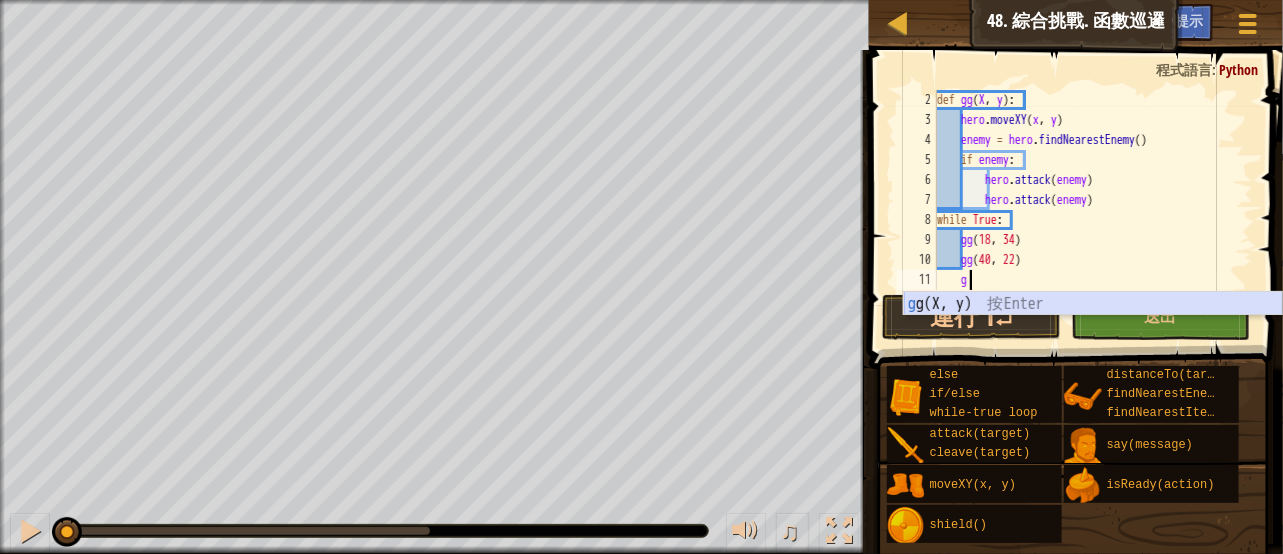 click on "g g(X, y) 按 Enter" at bounding box center (1093, 328) 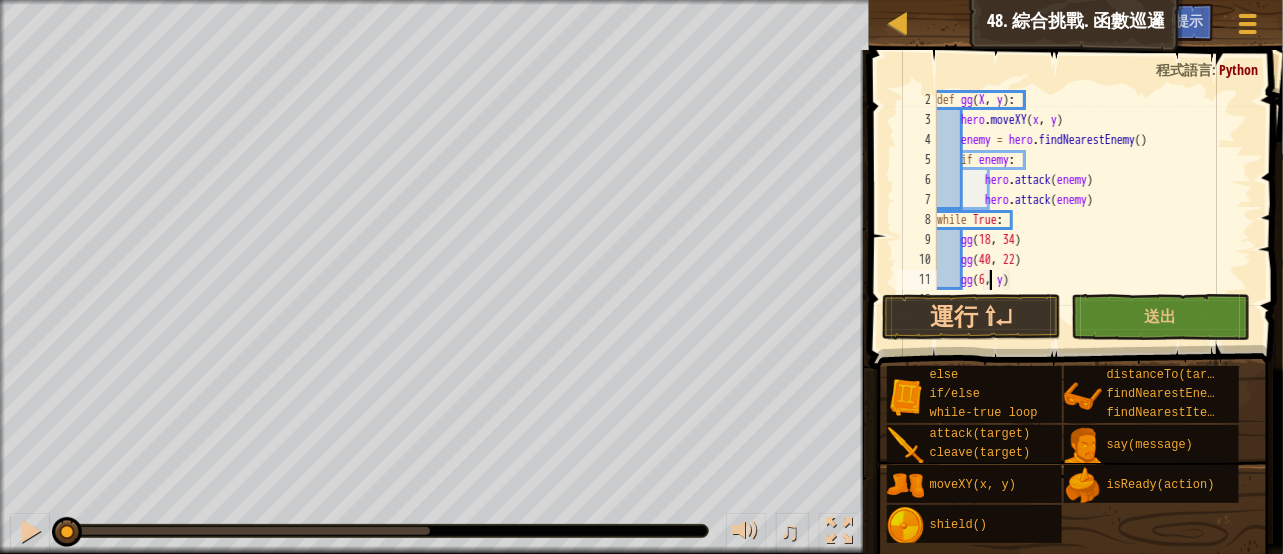 scroll, scrollTop: 9, scrollLeft: 5, axis: both 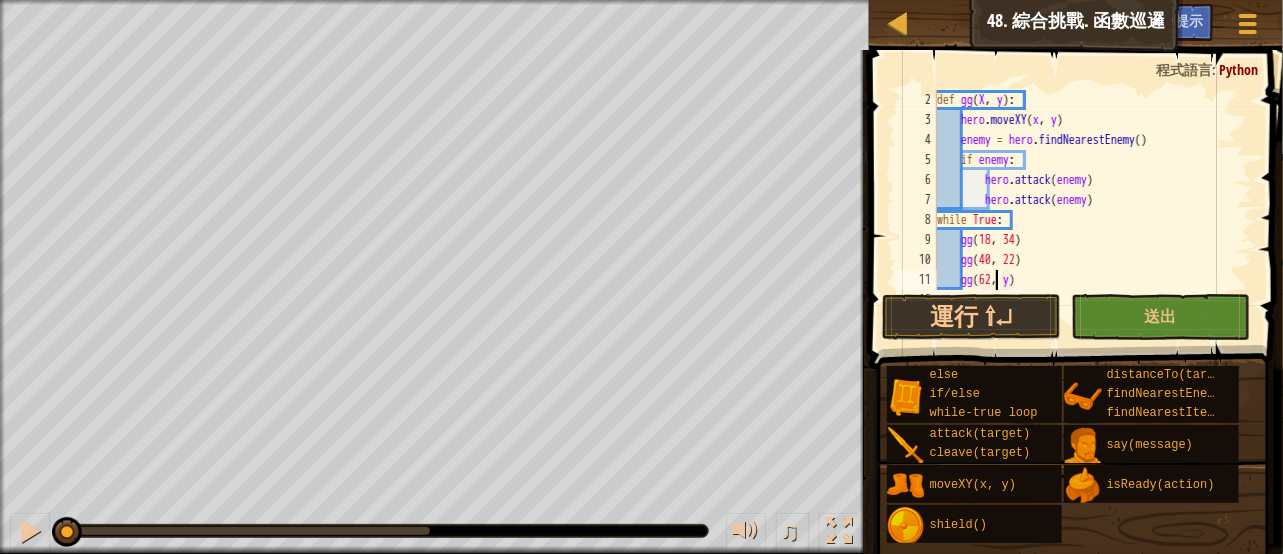 click on "def   gg ( X ,   y ) :      hero . moveXY ( x ,   y )      enemy   =   hero . findNearestEnemy ( )      if   enemy :          hero . attack ( enemy )          hero . attack ( enemy ) while   True :      gg ( 18 ,   34 )      gg ( 40 ,   22 )      gg ( 62 ,   y )" at bounding box center [1085, 210] 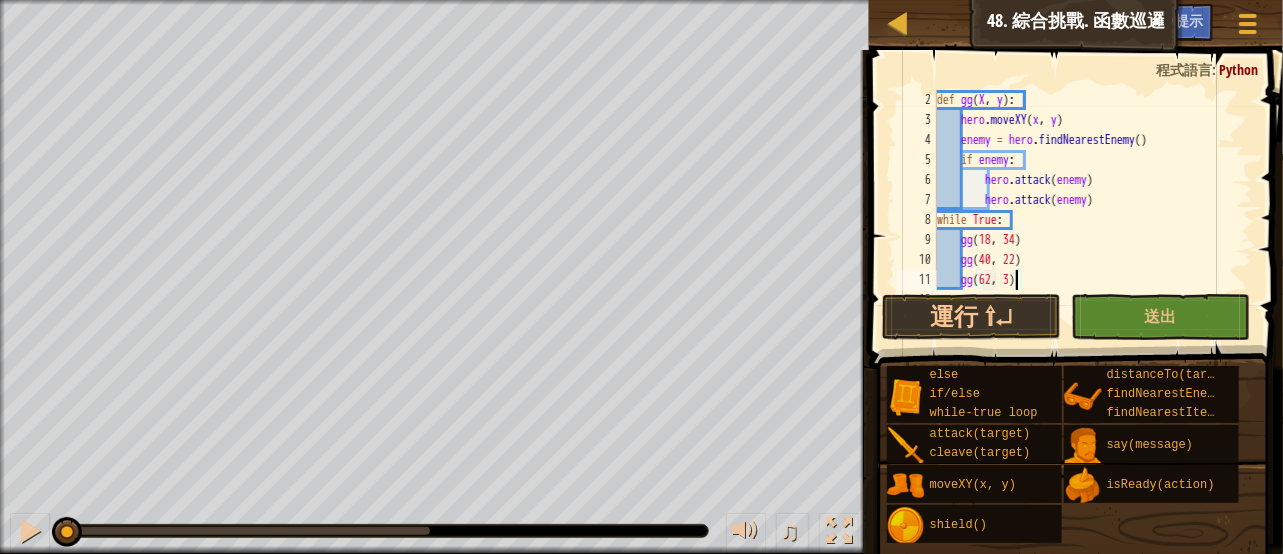 type on "gg(62, 34)" 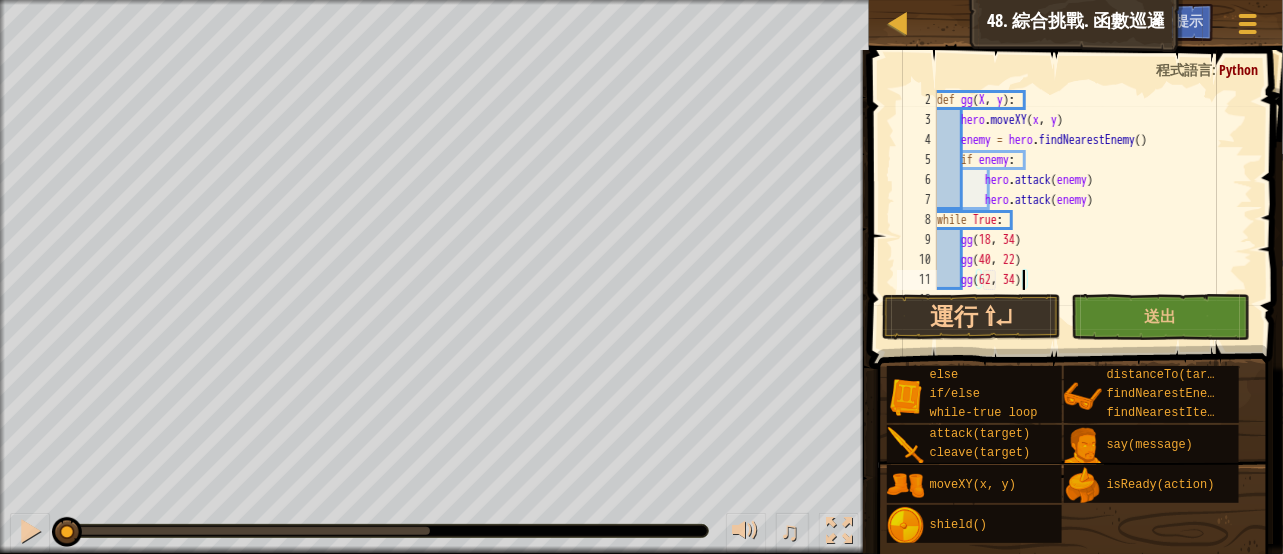 scroll, scrollTop: 9, scrollLeft: 6, axis: both 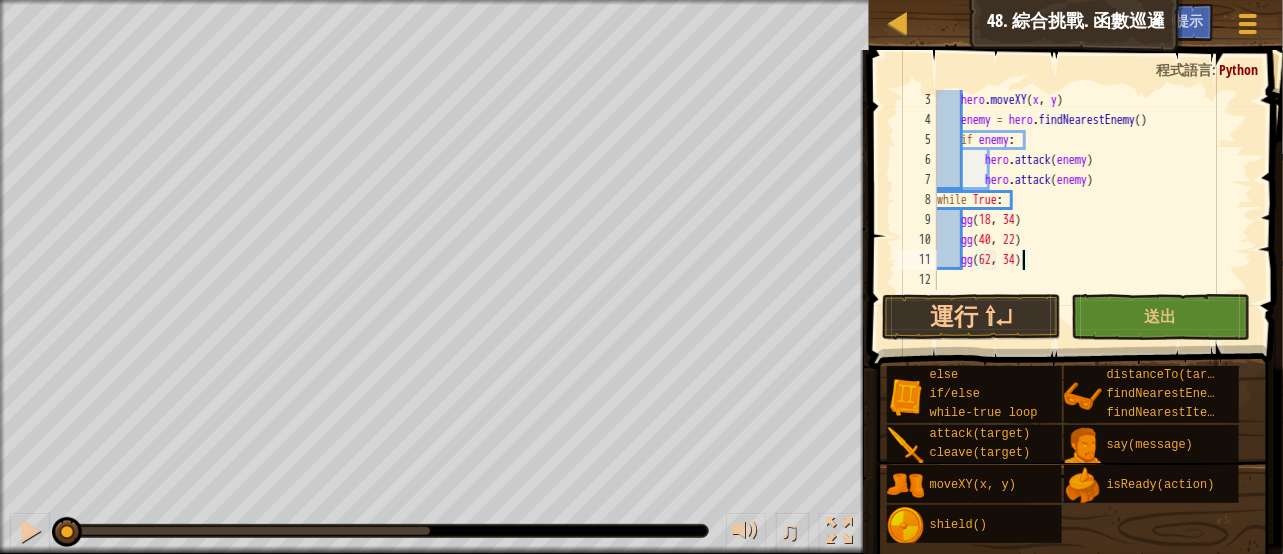 click on "hero . moveXY ( x ,   y )      enemy   =   hero . findNearestEnemy ( )      if   enemy :          hero . attack ( enemy )          hero . attack ( enemy ) while   True :      gg ( 18 ,   34 )      gg ( 40 ,   22 )      gg ( 62 ,   34 )" at bounding box center [1085, 210] 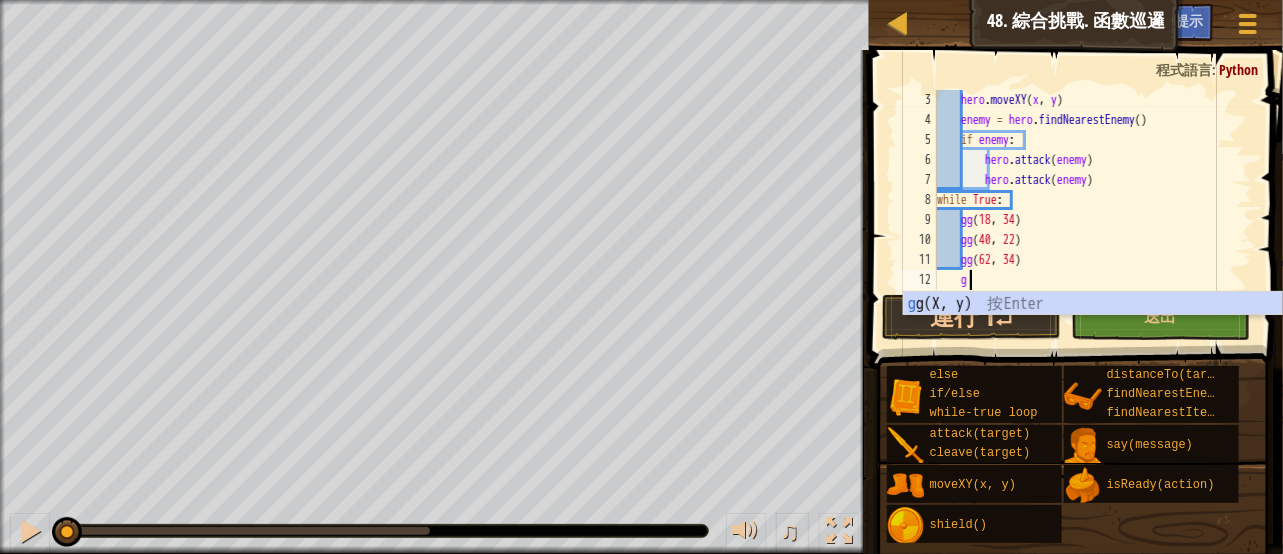scroll, scrollTop: 9, scrollLeft: 1, axis: both 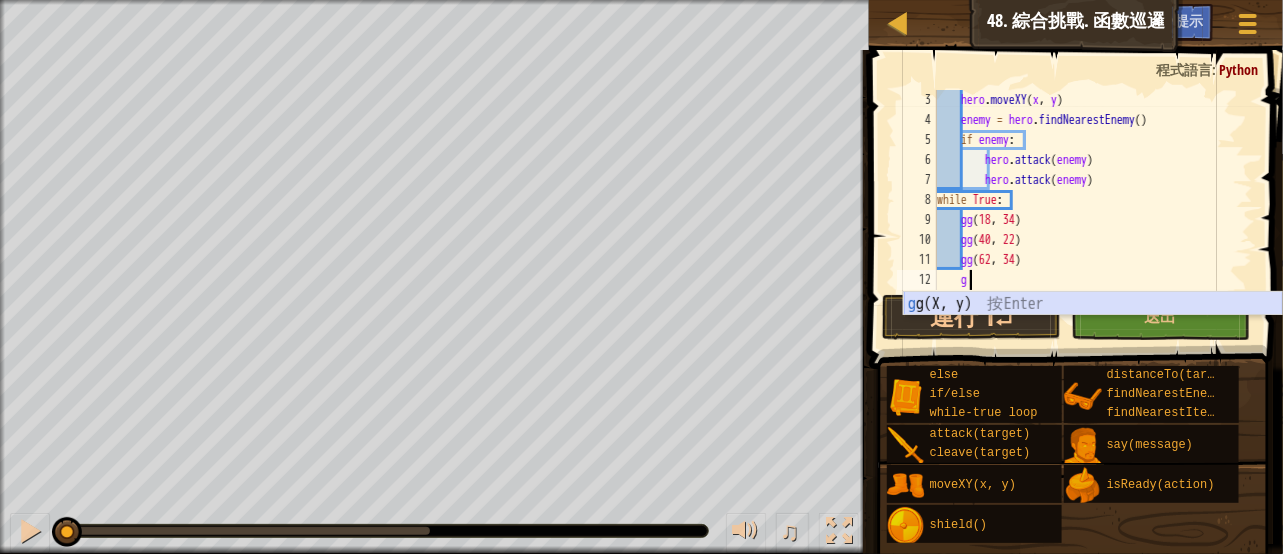 click on "g g(X, y) 按 Enter" at bounding box center [1093, 328] 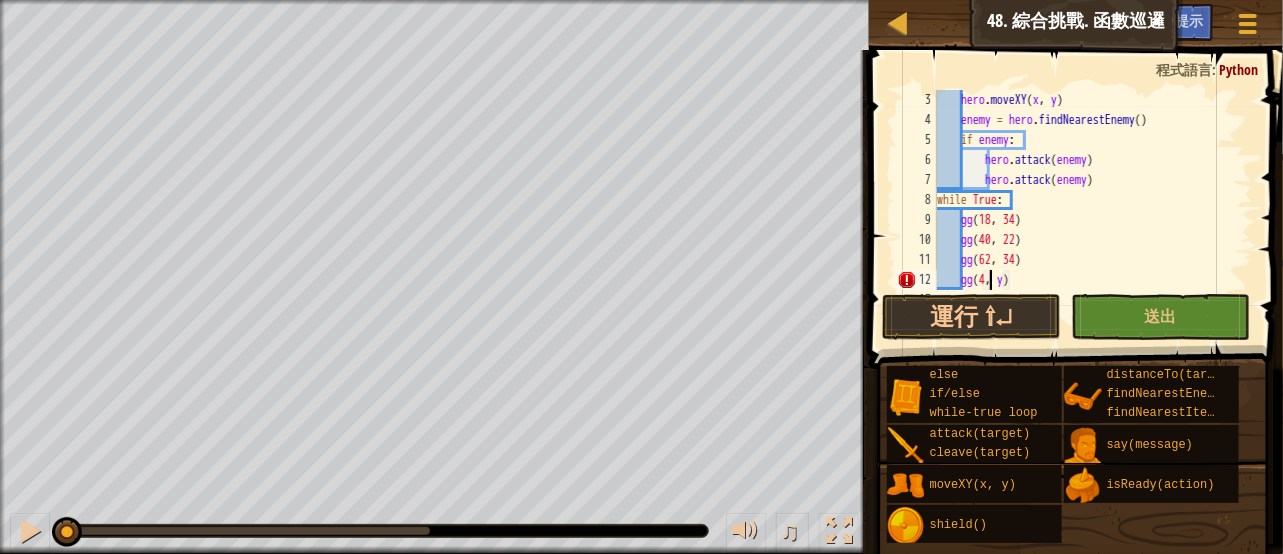 scroll, scrollTop: 9, scrollLeft: 5, axis: both 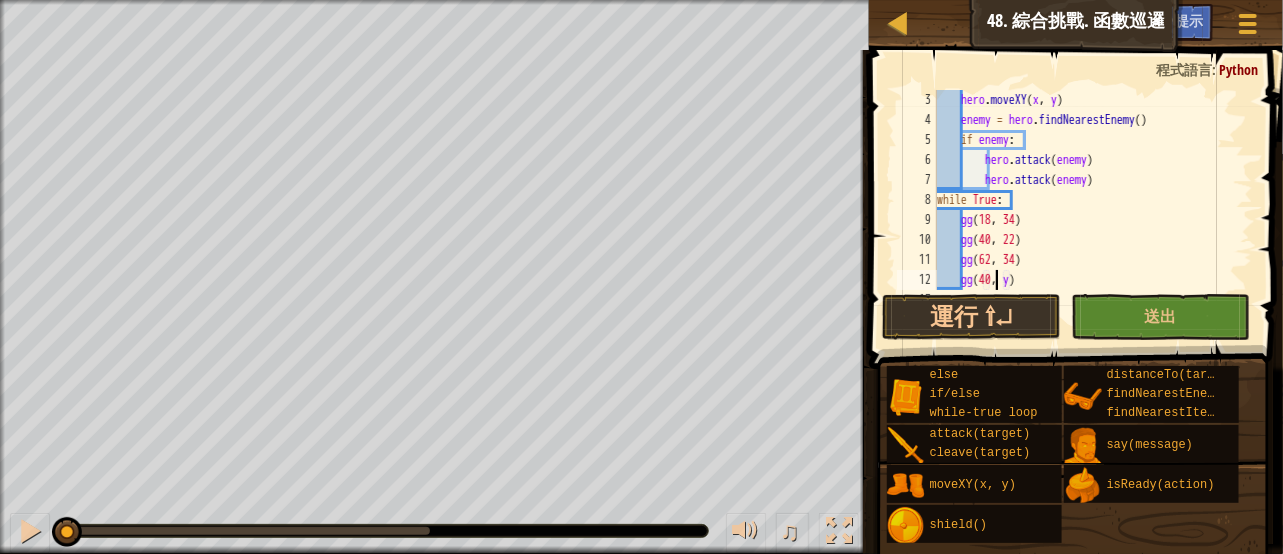click on "hero . moveXY ( x ,   y )      enemy   =   hero . findNearestEnemy ( )      if   enemy :          hero . attack ( enemy )          hero . attack ( enemy ) while   True :      gg ( 18 ,   34 )      gg ( 40 ,   22 )      gg ( 62 ,   34 )      gg ( 40 ,   y )" at bounding box center [1085, 210] 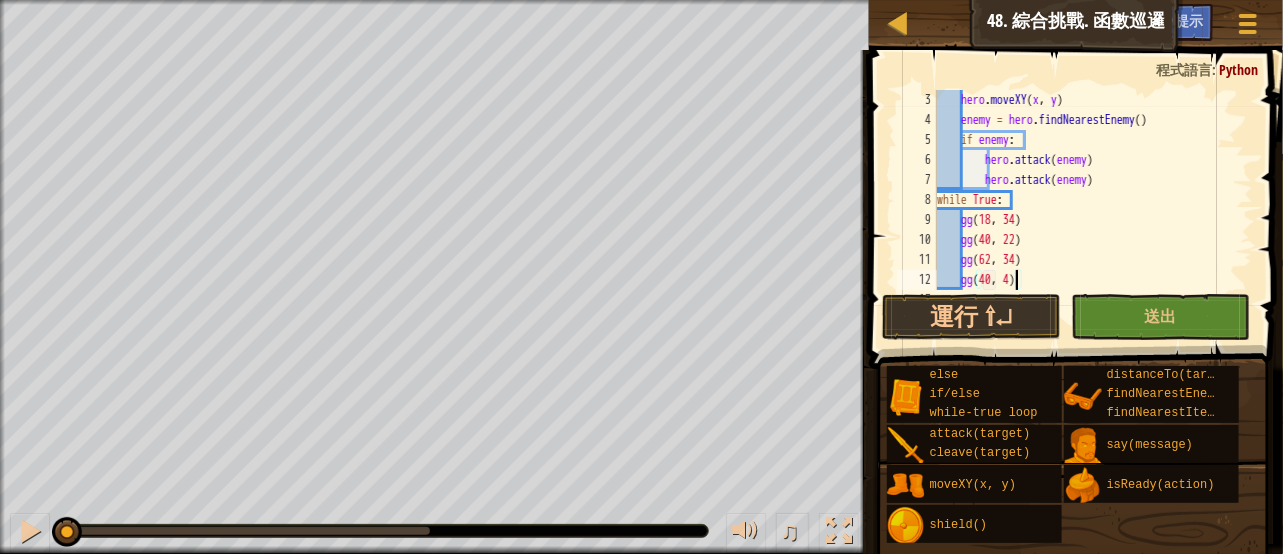 scroll, scrollTop: 9, scrollLeft: 6, axis: both 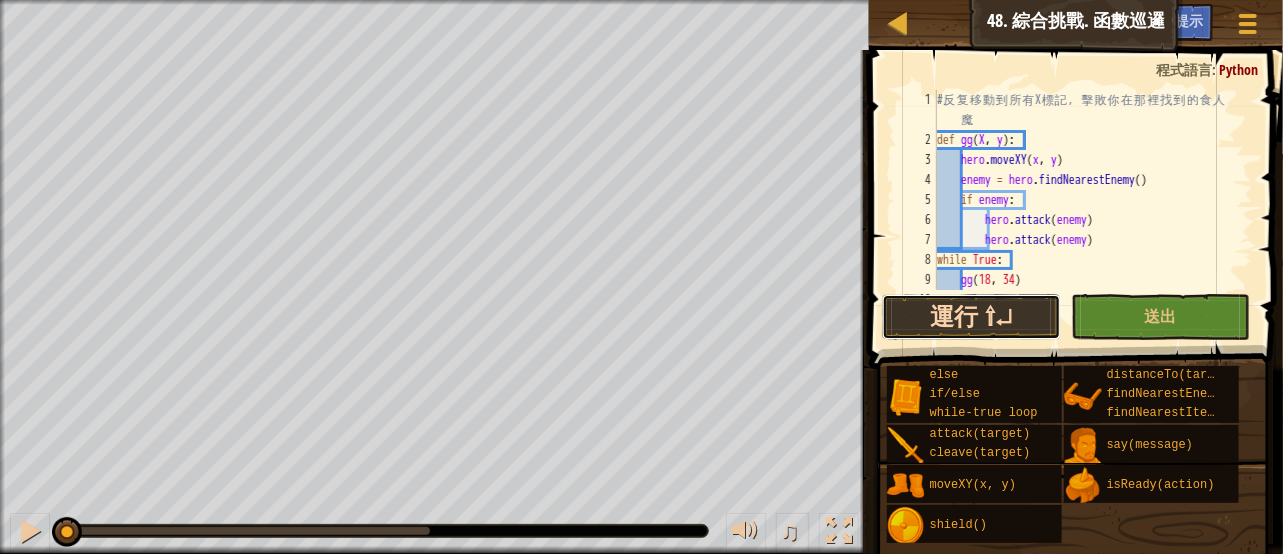 click on "運行 ⇧↵" at bounding box center [971, 317] 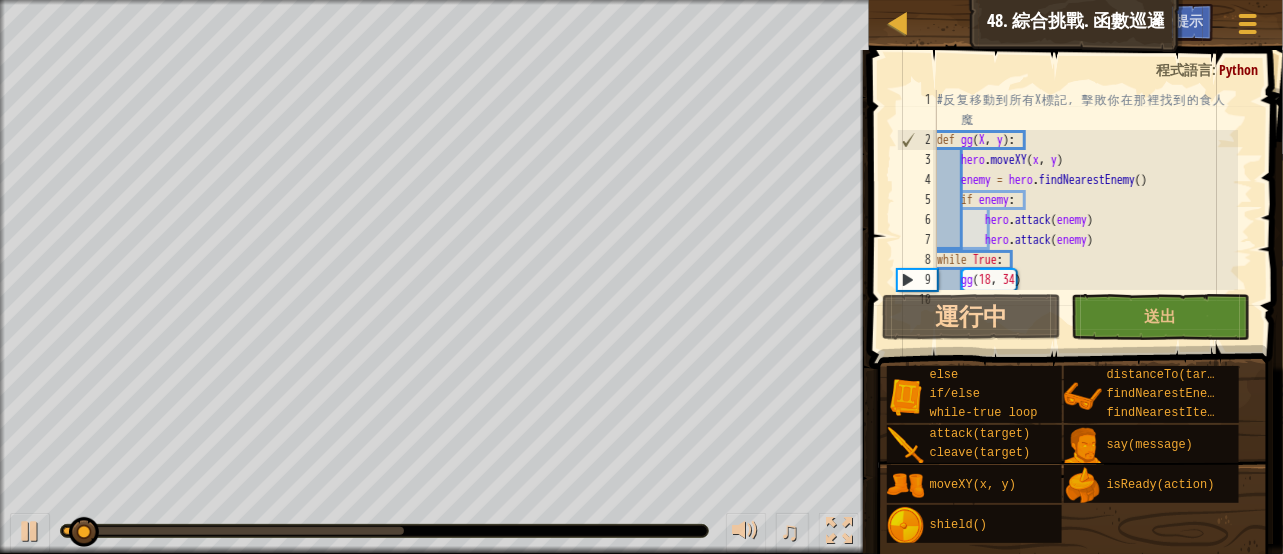 scroll, scrollTop: 80, scrollLeft: 0, axis: vertical 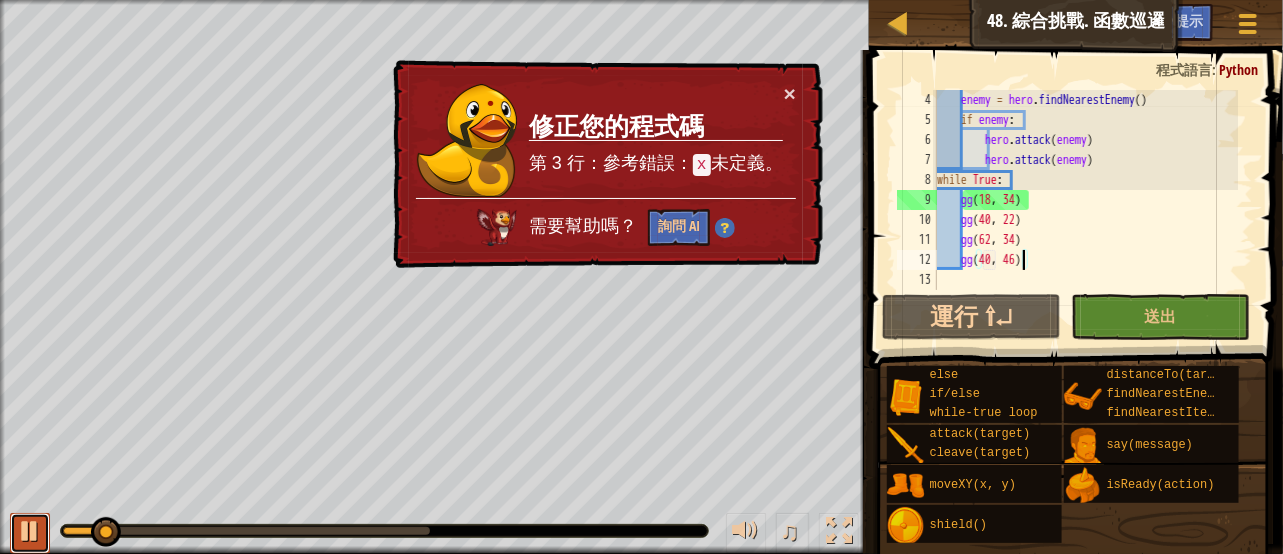 click at bounding box center (30, 531) 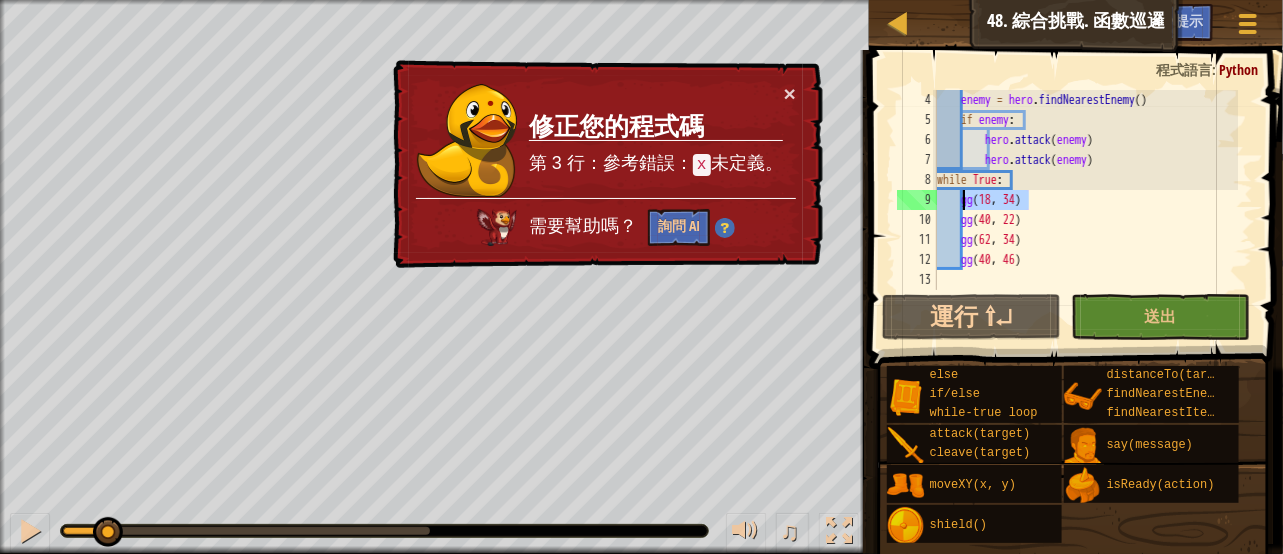 drag, startPoint x: 1032, startPoint y: 204, endPoint x: 965, endPoint y: 201, distance: 67.06713 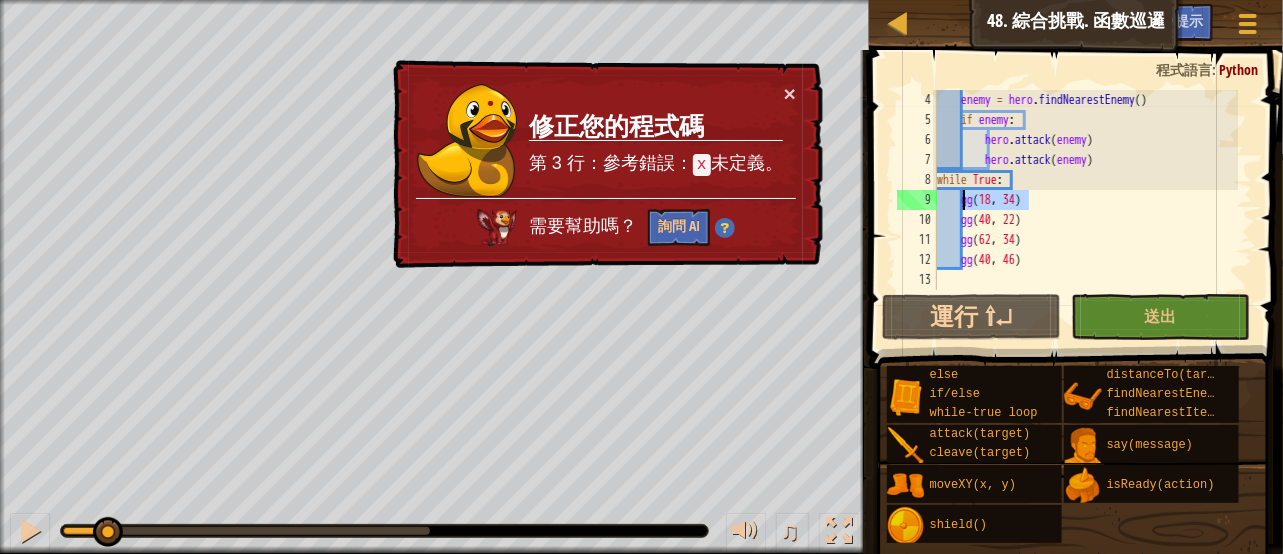 click on "enemy   =   hero . findNearestEnemy ( )      if   enemy :          hero . attack ( enemy )          hero . attack ( enemy ) while   True :      gg ( 18 ,   34 )      gg ( 40 ,   22 )      gg ( 62 ,   34 )      gg ( 40 ,   46 )" at bounding box center (1085, 210) 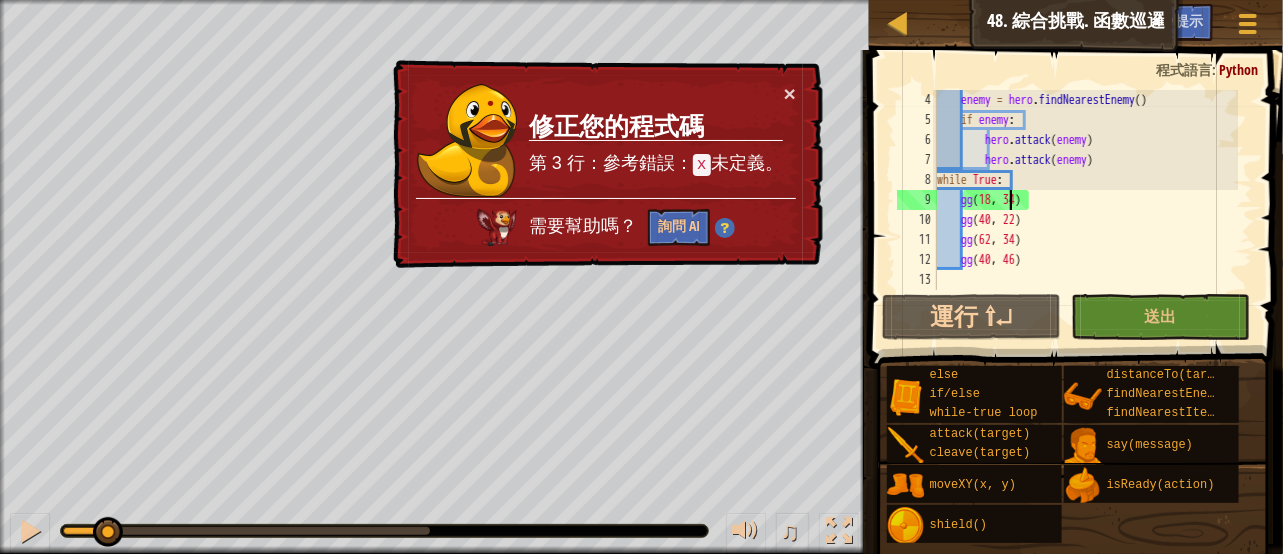 click on "enemy   =   hero . findNearestEnemy ( )      if   enemy :          hero . attack ( enemy )          hero . attack ( enemy ) while   True :      gg ( 18 ,   34 )      gg ( 40 ,   22 )      gg ( 62 ,   34 )      gg ( 40 ,   46 )" at bounding box center [1085, 210] 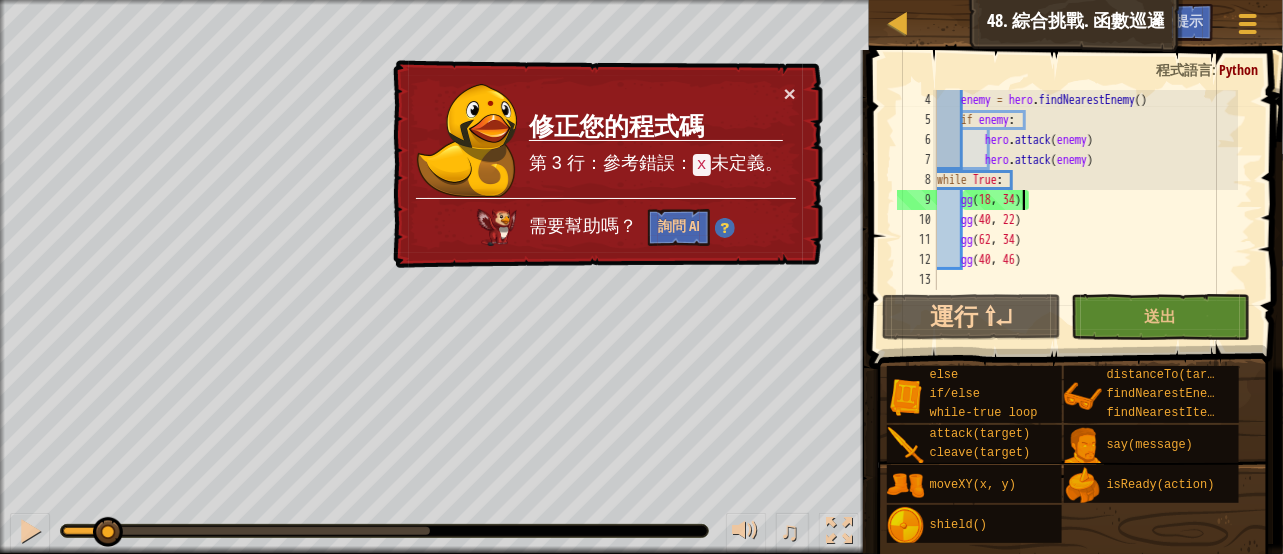 click on "enemy   =   hero . findNearestEnemy ( )      if   enemy :          hero . attack ( enemy )          hero . attack ( enemy ) while   True :      gg ( 18 ,   34 )      gg ( 40 ,   22 )      gg ( 62 ,   34 )      gg ( 40 ,   46 )" at bounding box center [1085, 210] 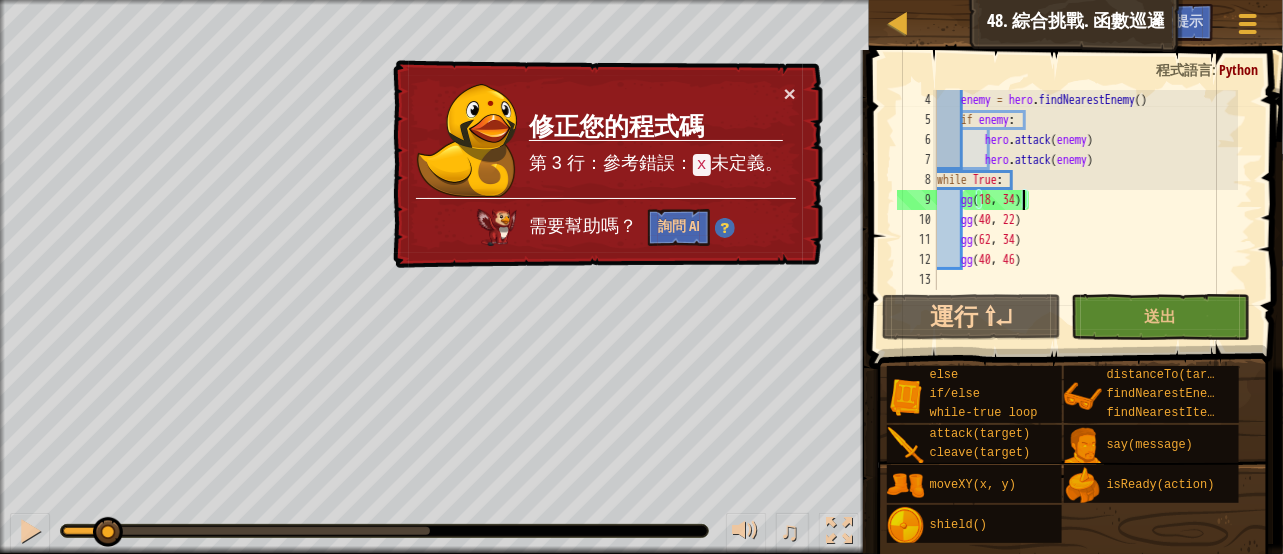 scroll, scrollTop: 0, scrollLeft: 0, axis: both 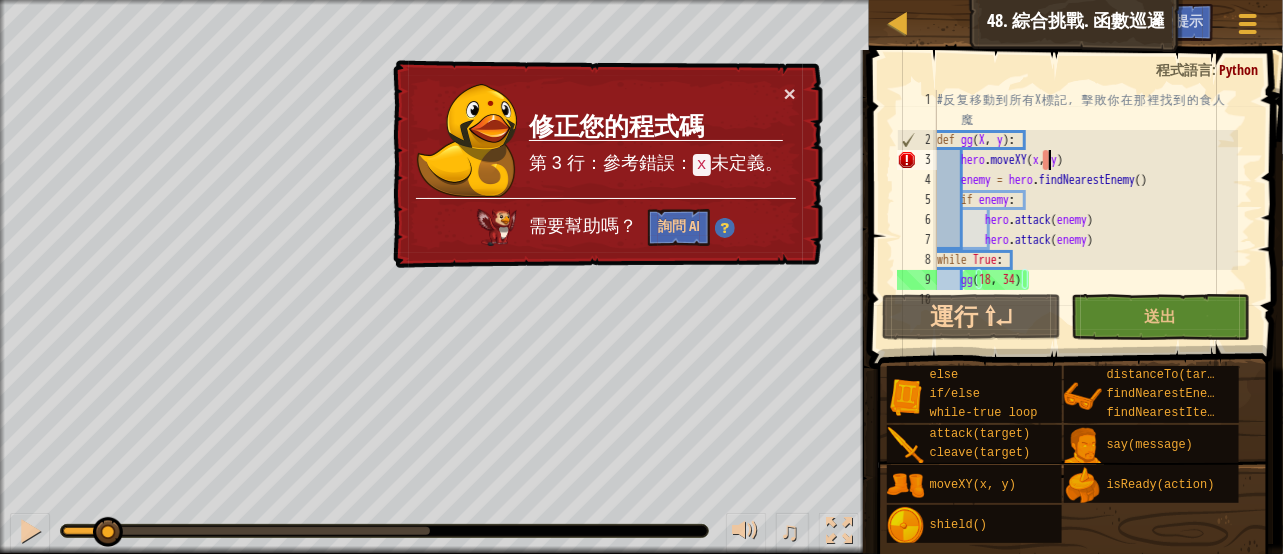 click on "#  反 复 移 動 到 所 有 X 標 記 ， 擊 敗 你 在 那 裡 找 到 的 食 人      魔 def   gg ( X ,   y ) :      hero . moveXY ( x ,   y )      enemy   =   hero . findNearestEnemy ( )      if   enemy :          hero . attack ( enemy )          hero . attack ( enemy ) while   True :      gg ( 18 ,   34 )      gg ( 40 ,   22 )" at bounding box center (1085, 220) 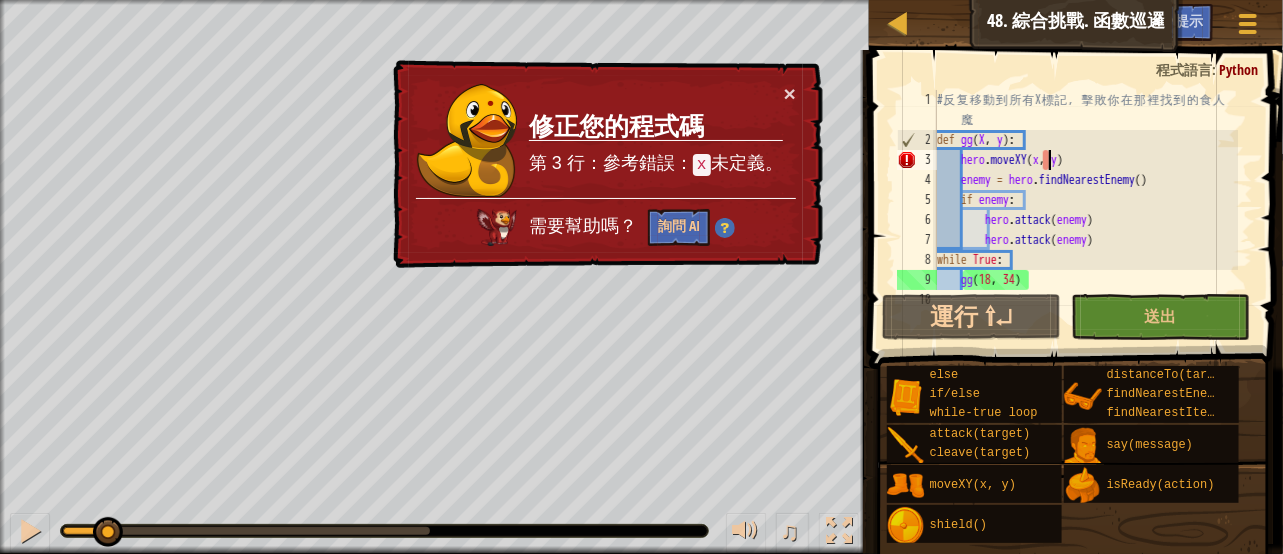 click on "#  反 复 移 動 到 所 有 X 標 記 ， 擊 敗 你 在 那 裡 找 到 的 食 人      魔 def   gg ( X ,   y ) :      hero . moveXY ( x ,   y )      enemy   =   hero . findNearestEnemy ( )      if   enemy :          hero . attack ( enemy )          hero . attack ( enemy ) while   True :      gg ( 18 ,   34 )      gg ( 40 ,   22 )" at bounding box center [1085, 220] 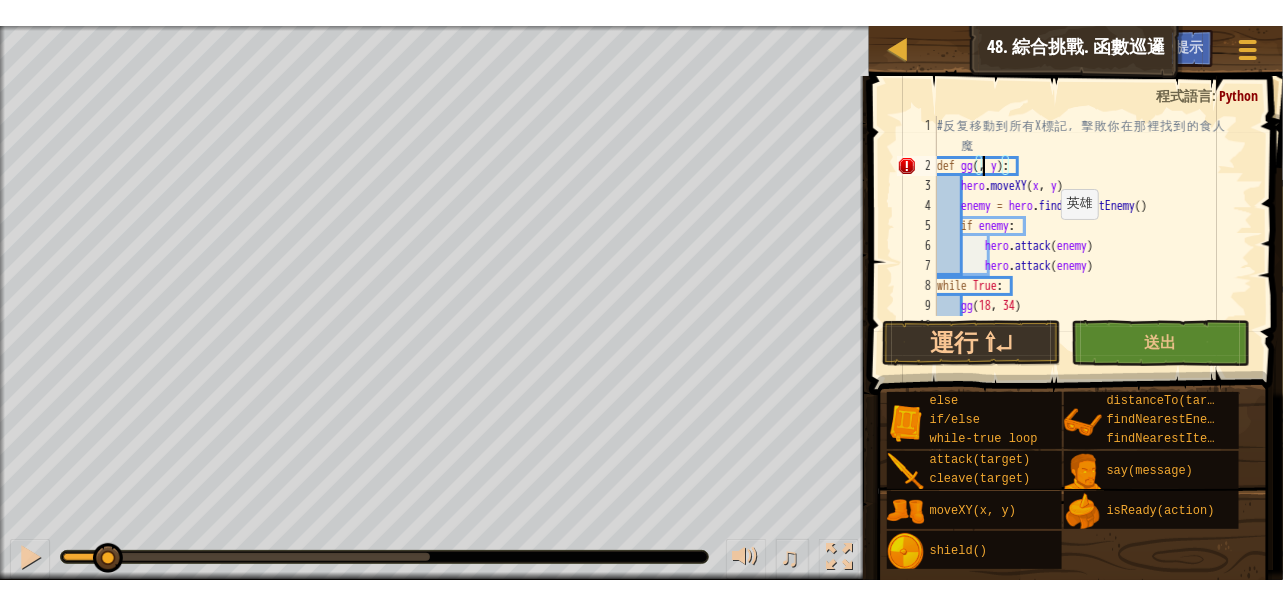scroll, scrollTop: 9, scrollLeft: 4, axis: both 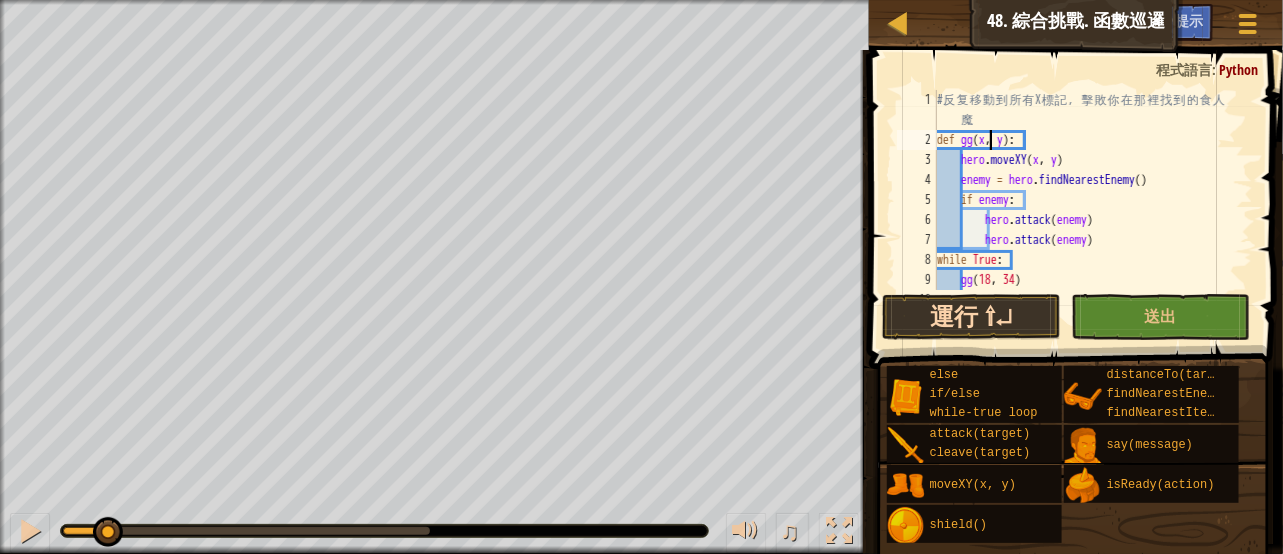 type on "def gg(x, y):" 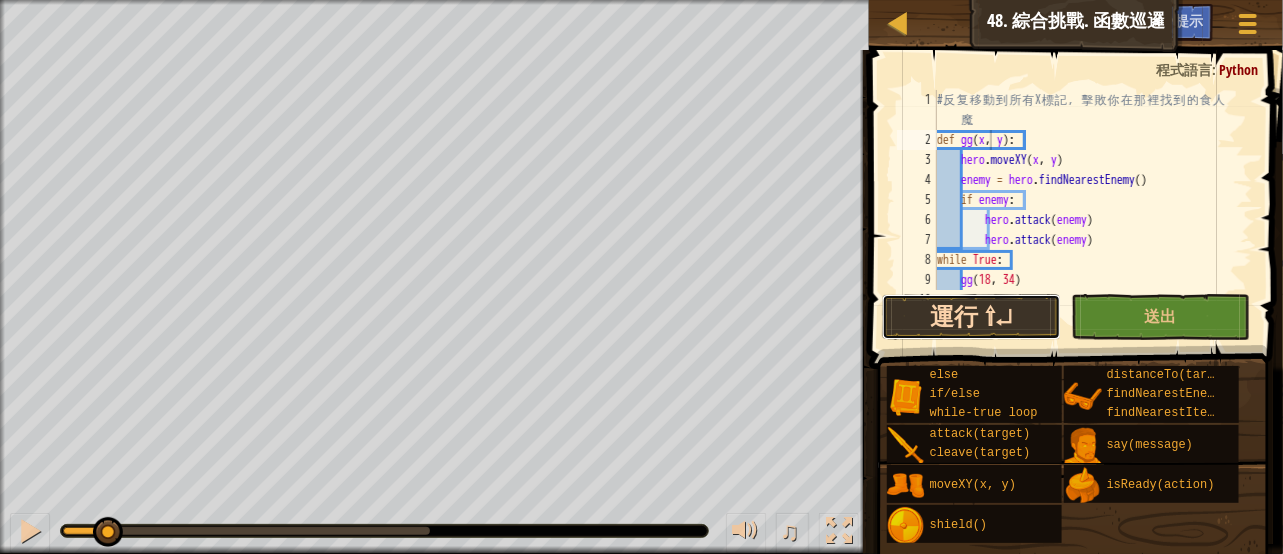 click on "運行 ⇧↵" at bounding box center [971, 317] 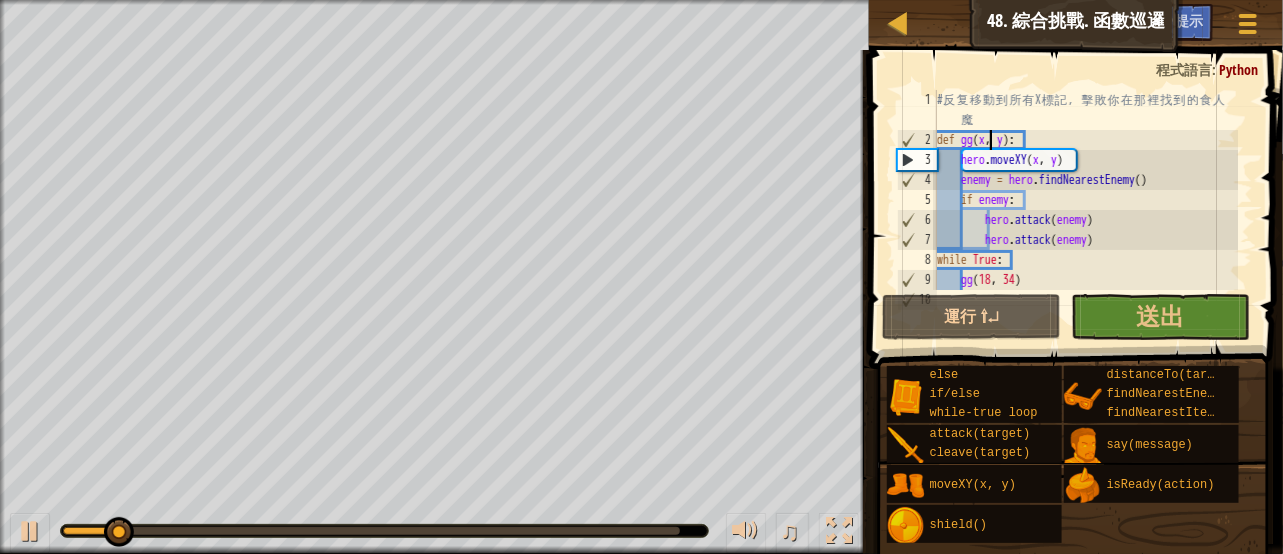 click on "♫" at bounding box center [434, 526] 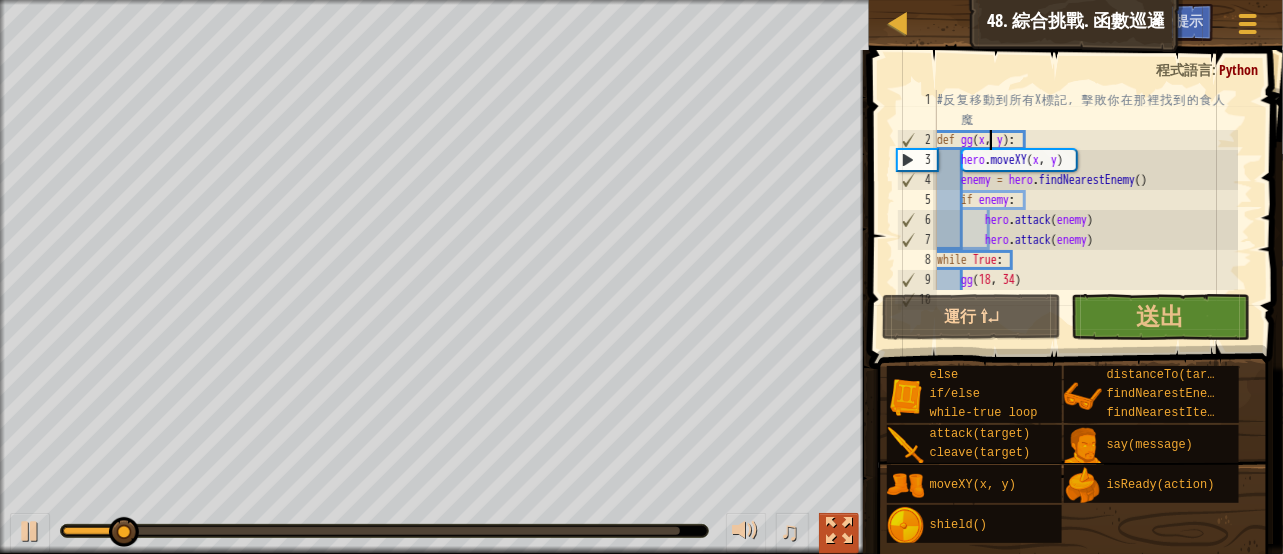 click at bounding box center (839, 531) 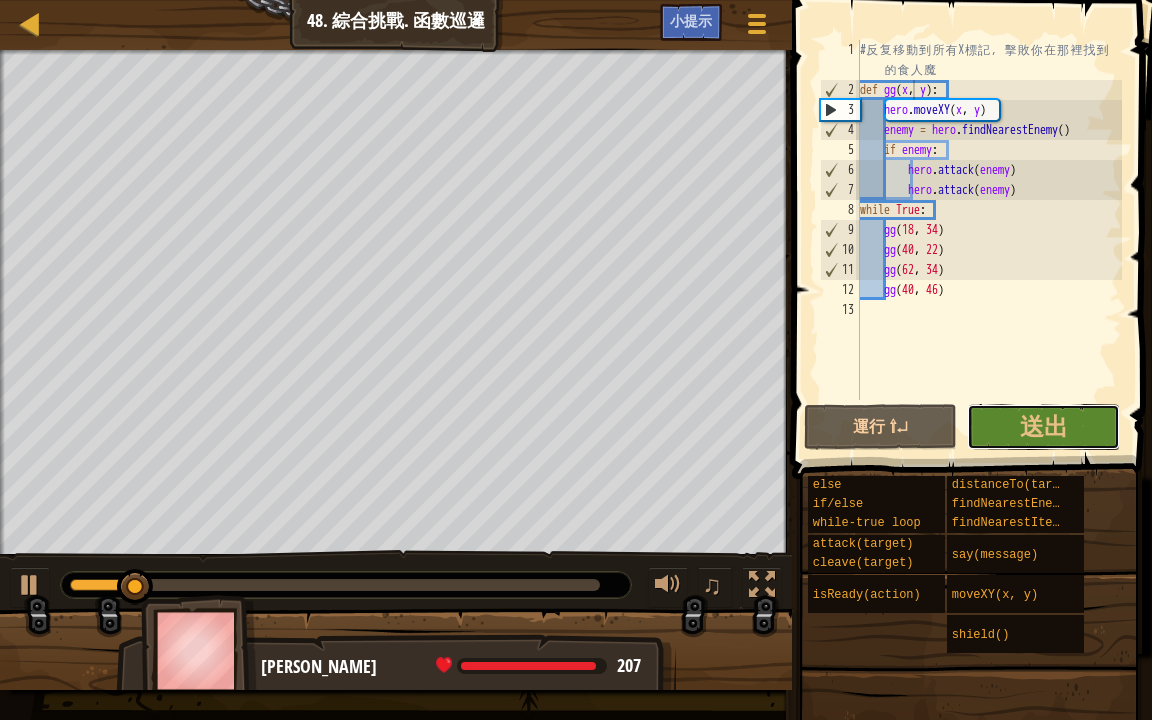 click on "送出" at bounding box center [1044, 426] 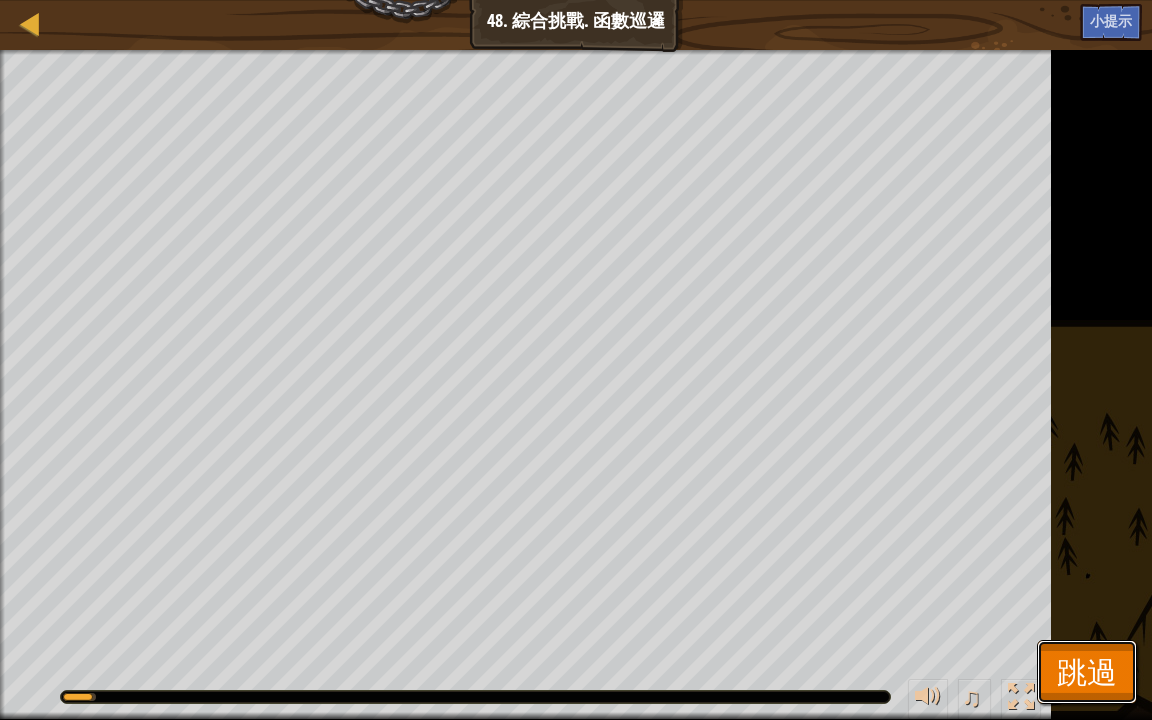 click on "跳過" at bounding box center [1087, 671] 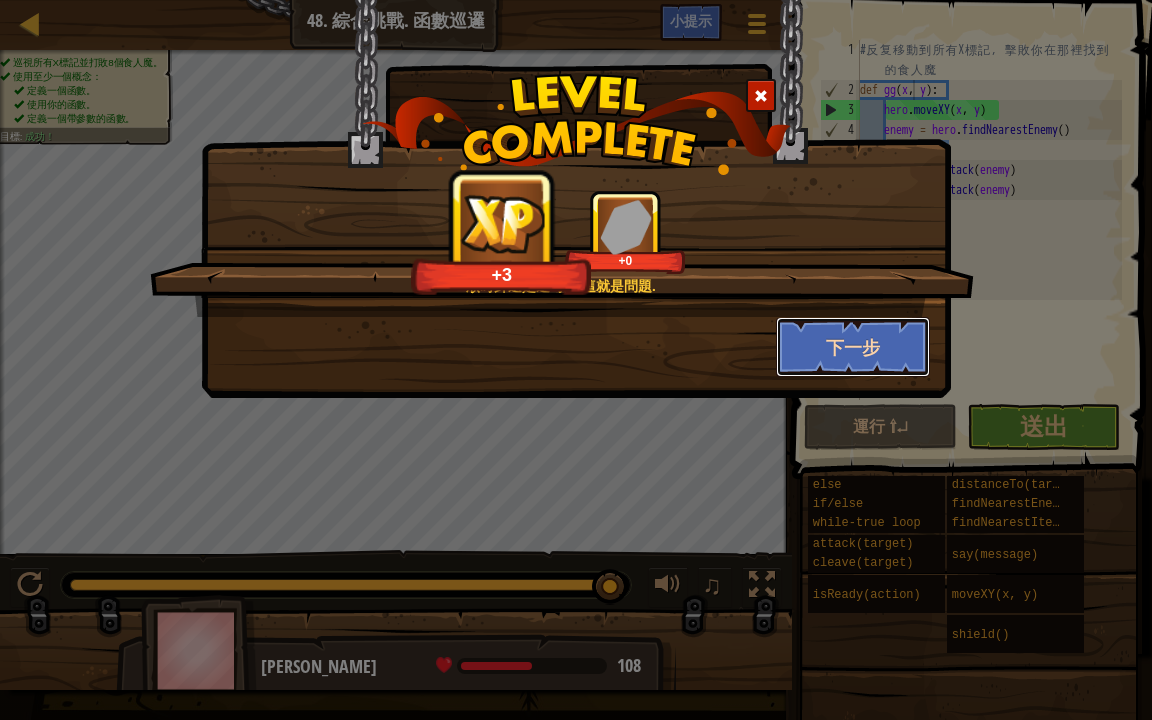 click on "下一步" at bounding box center (853, 347) 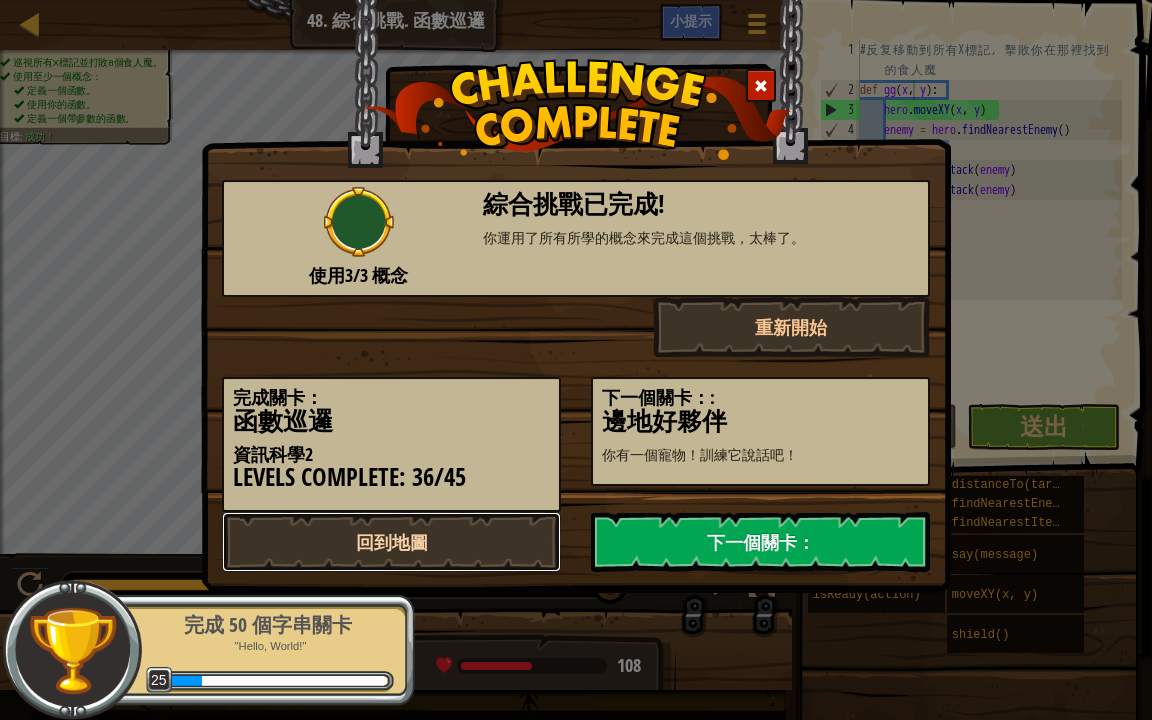 click on "回到地圖" at bounding box center (391, 542) 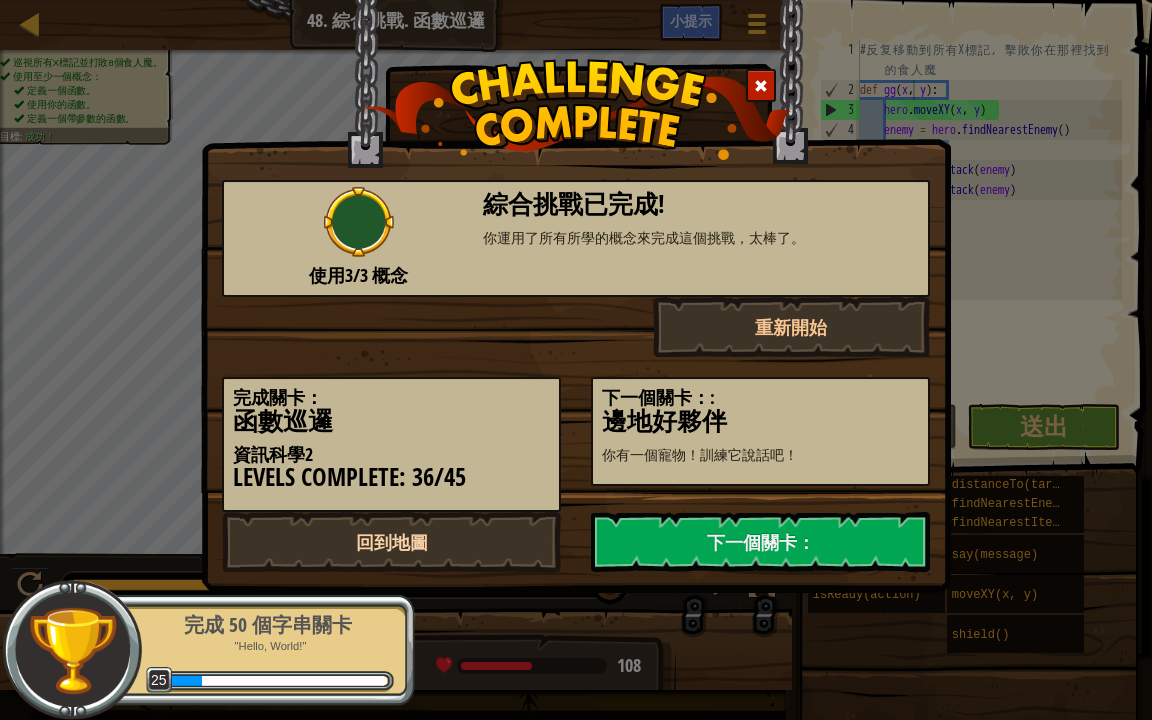 select on "zh-HANT" 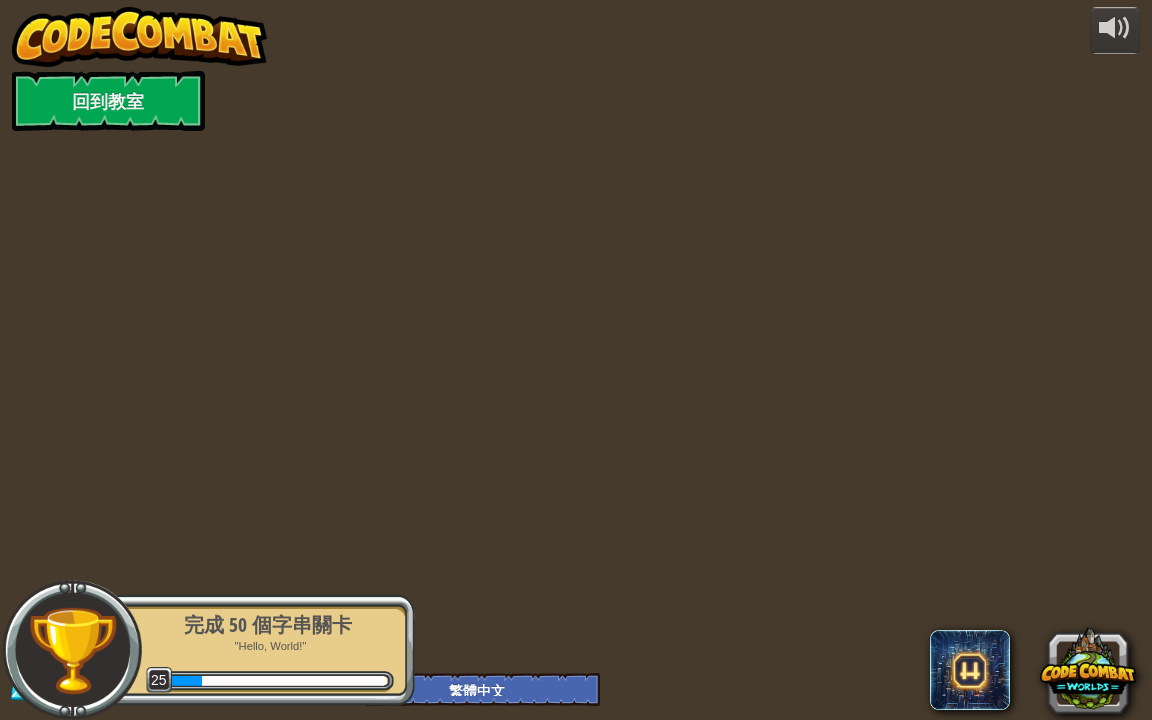 select on "zh-HANT" 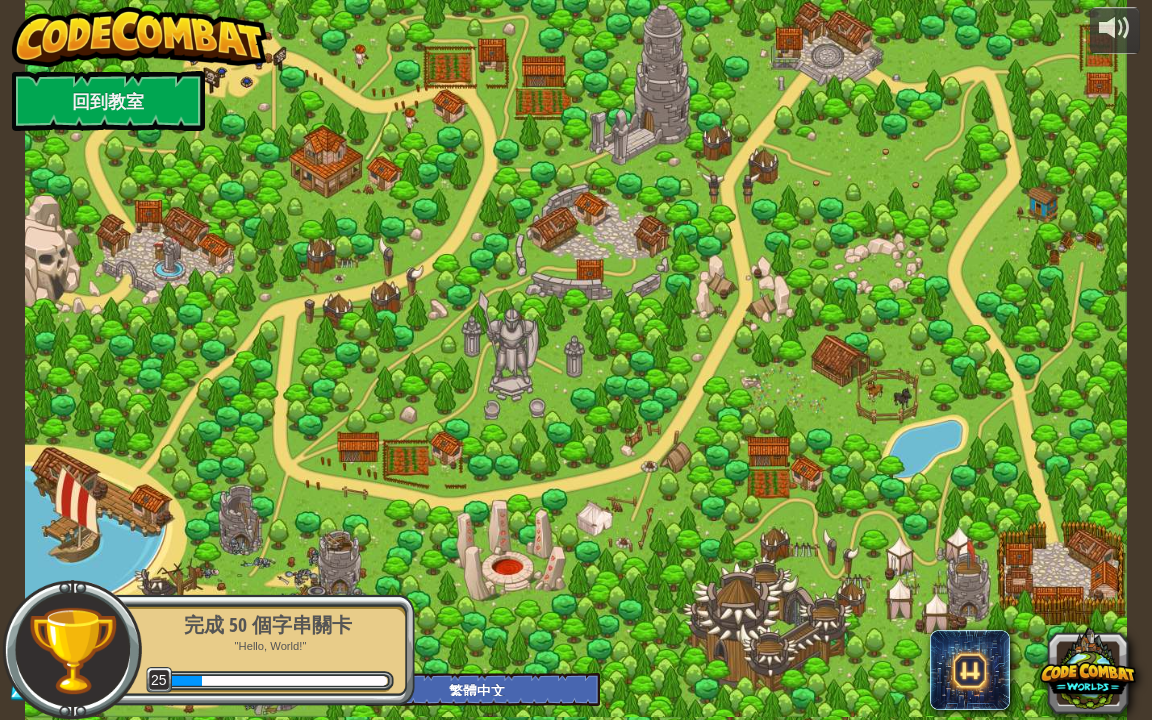 select on "zh-HANT" 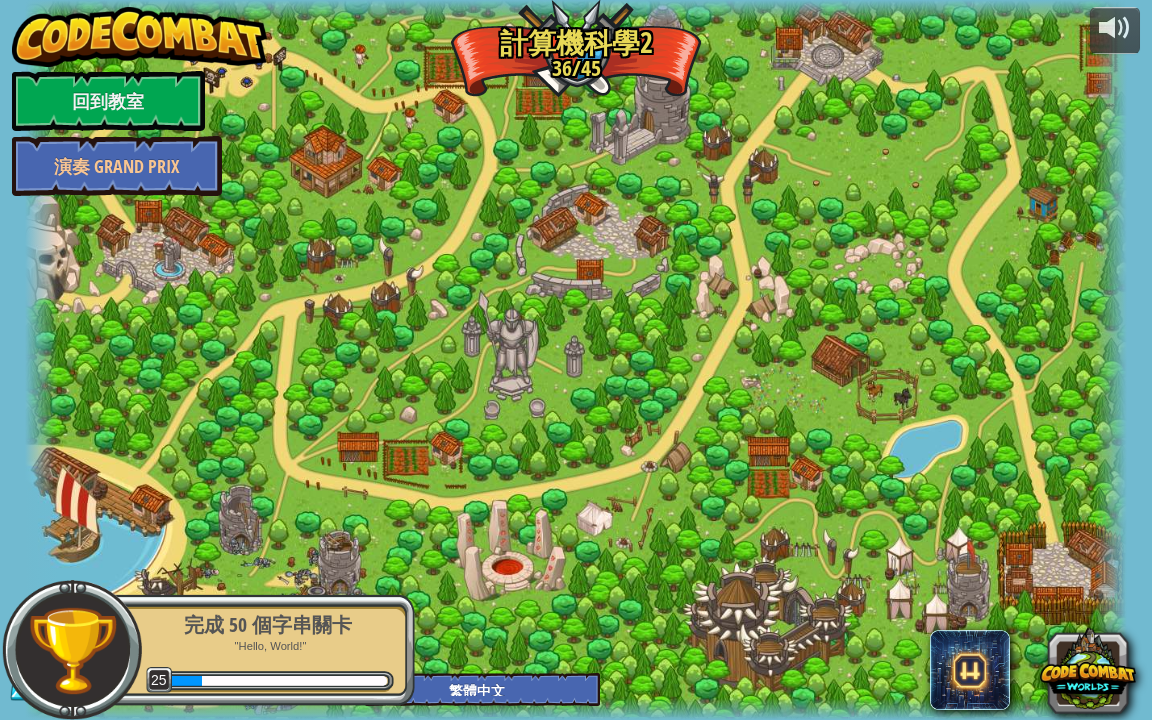 select on "zh-HANT" 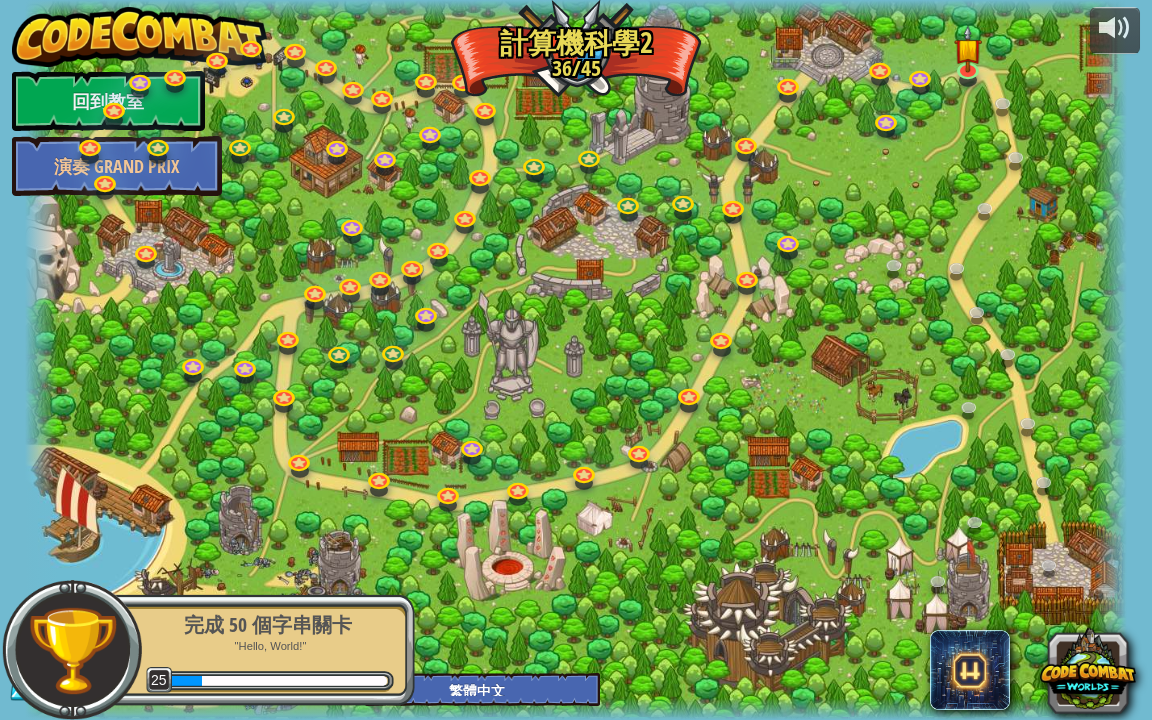 click on "完成 50 個字串關卡" at bounding box center [268, 625] 